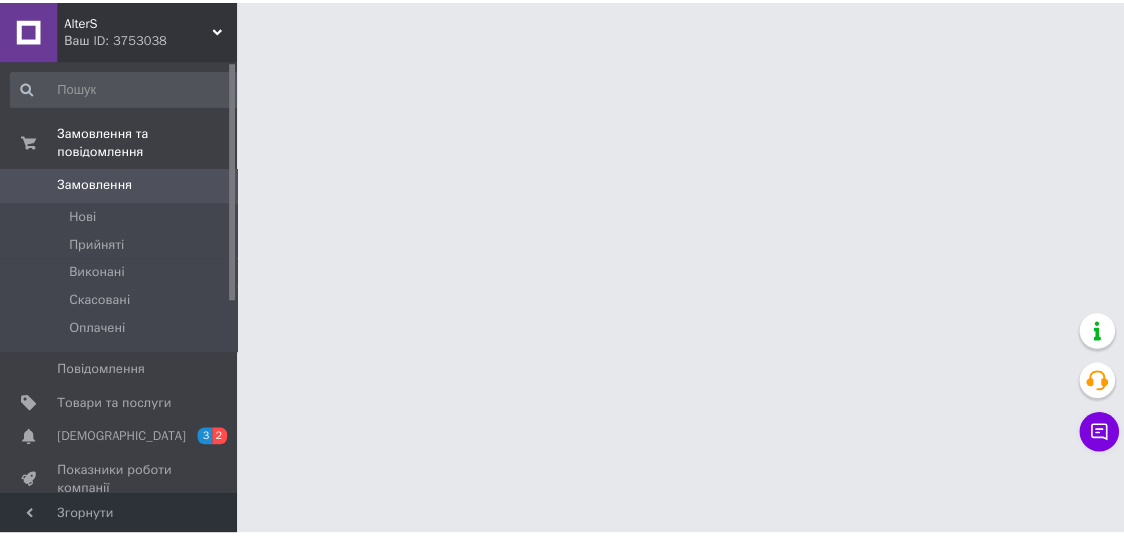 scroll, scrollTop: 0, scrollLeft: 0, axis: both 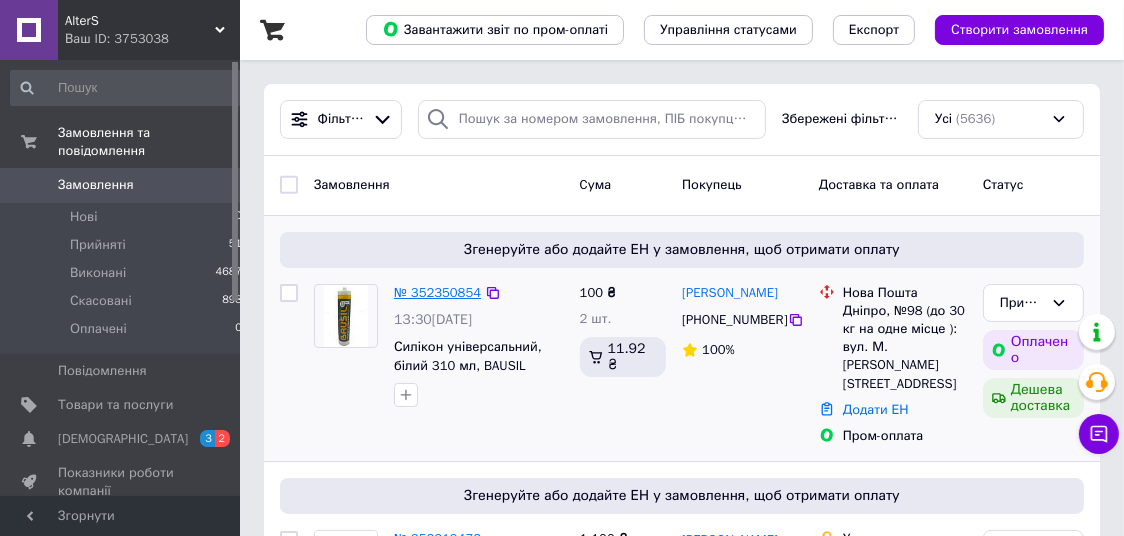 click on "№ 352350854" at bounding box center [437, 292] 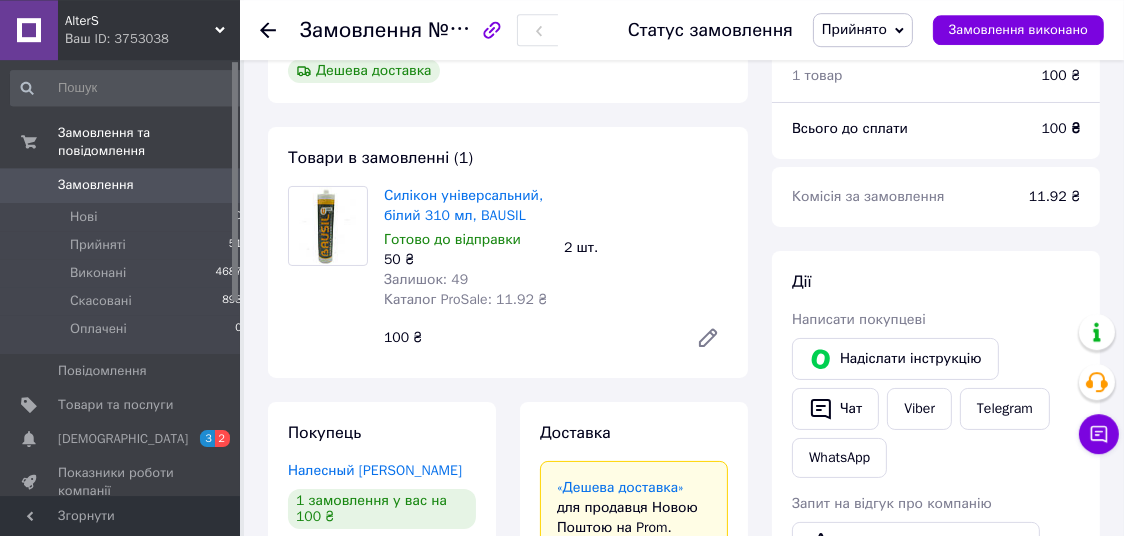 scroll, scrollTop: 210, scrollLeft: 0, axis: vertical 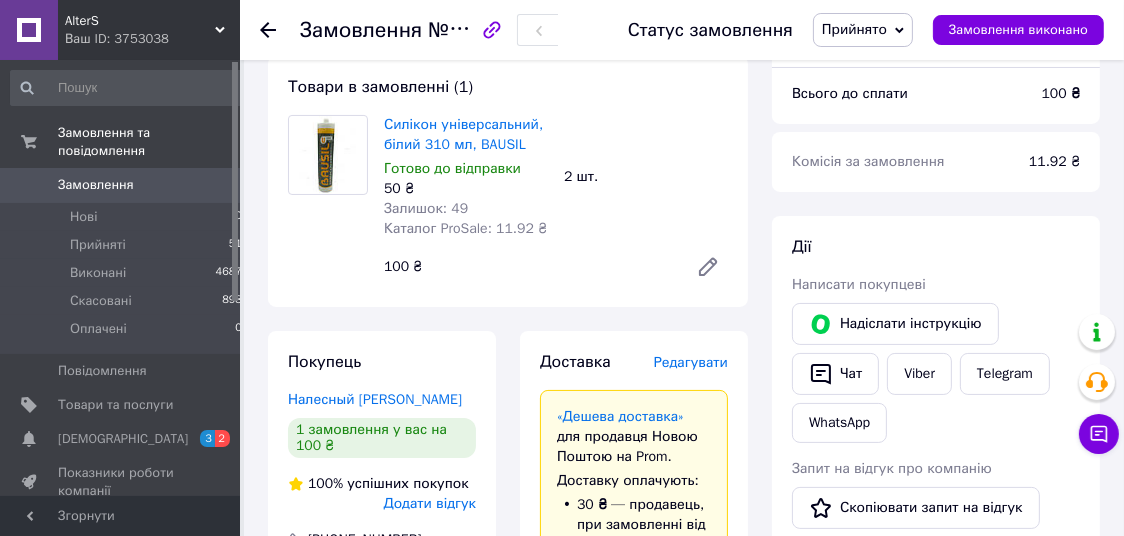 click on "Доставка Редагувати «Дешева доставка»   для продавця [GEOGRAPHIC_DATA] на Prom. Доставку оплачують: 30 ₴   — продавець , при замовленні від 700 ₴, коли воно отримане покупцем (списуються з Балансу); залишок — Prom. Для покупця доставка безкоштовна. Платник зміниться на Третю особу в момент відправки. Додавайте ЕН не пізніше, ніж у день відправки. Нова Пошта (платна) Отримувач Налесный [PERSON_NAME] Телефон отримувача [PHONE_NUMBER] Адреса Дніпро, №98 (до 30 кг на одне місце ): вул. М. [PERSON_NAME][STREET_ADDRESS] Дата відправки [DATE] Платник   Отримувач Оціночна вартість 100 ₴ Передати номер або 100" at bounding box center (634, 910) 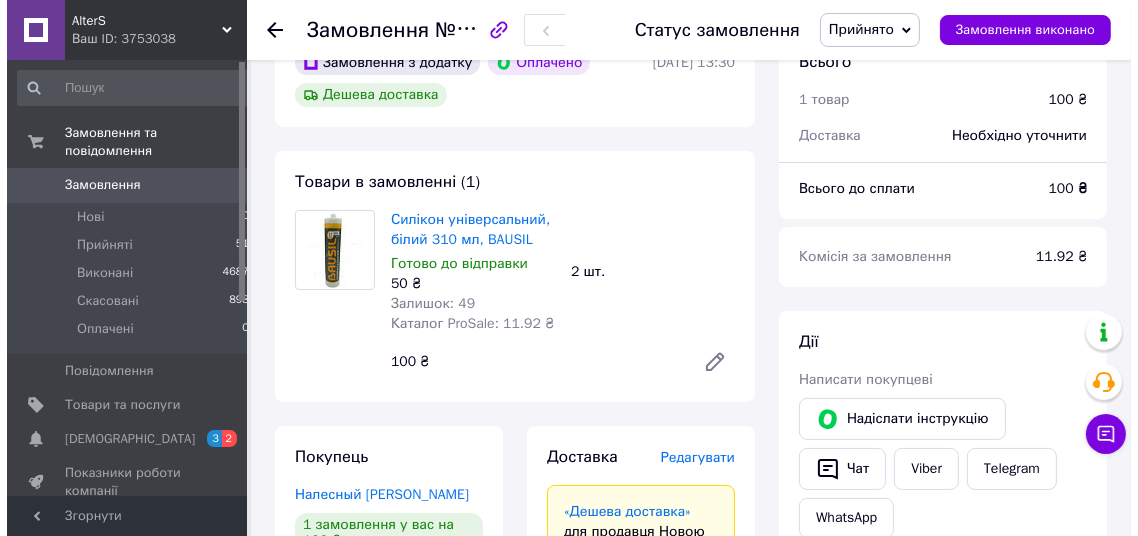 scroll, scrollTop: 315, scrollLeft: 0, axis: vertical 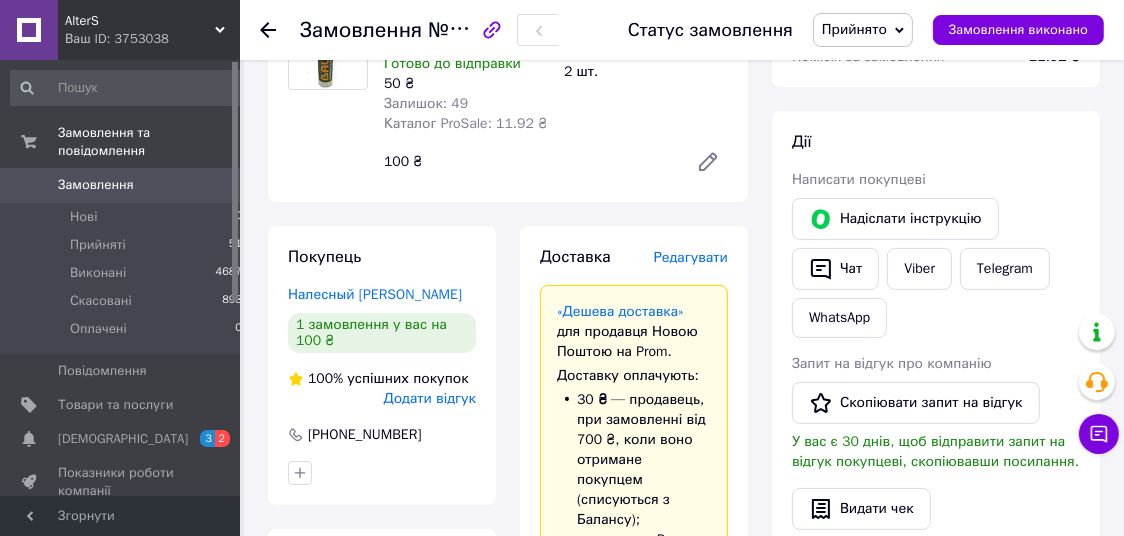 click on "Редагувати" at bounding box center (691, 257) 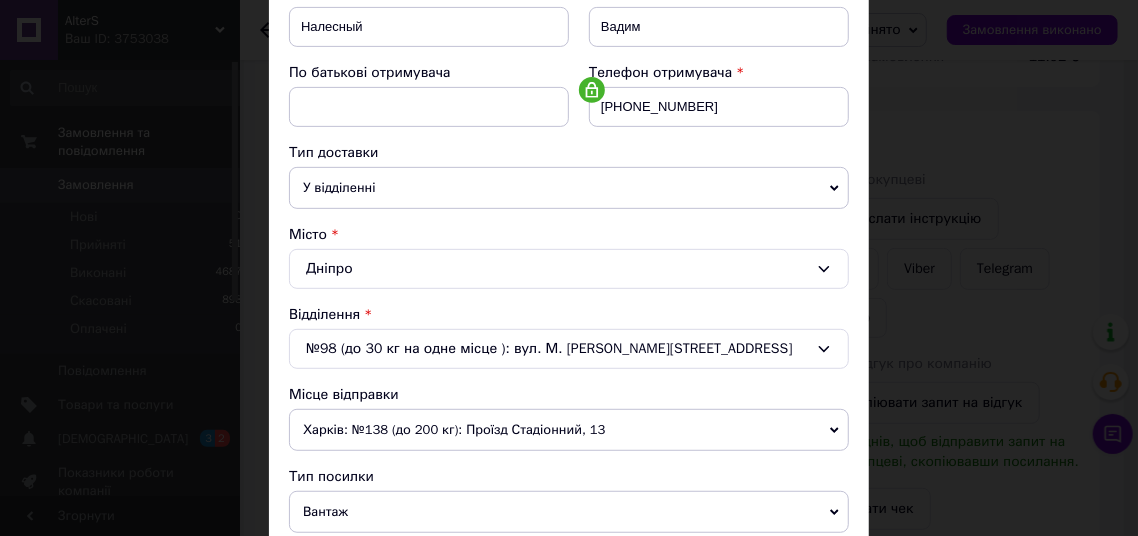 scroll, scrollTop: 788, scrollLeft: 0, axis: vertical 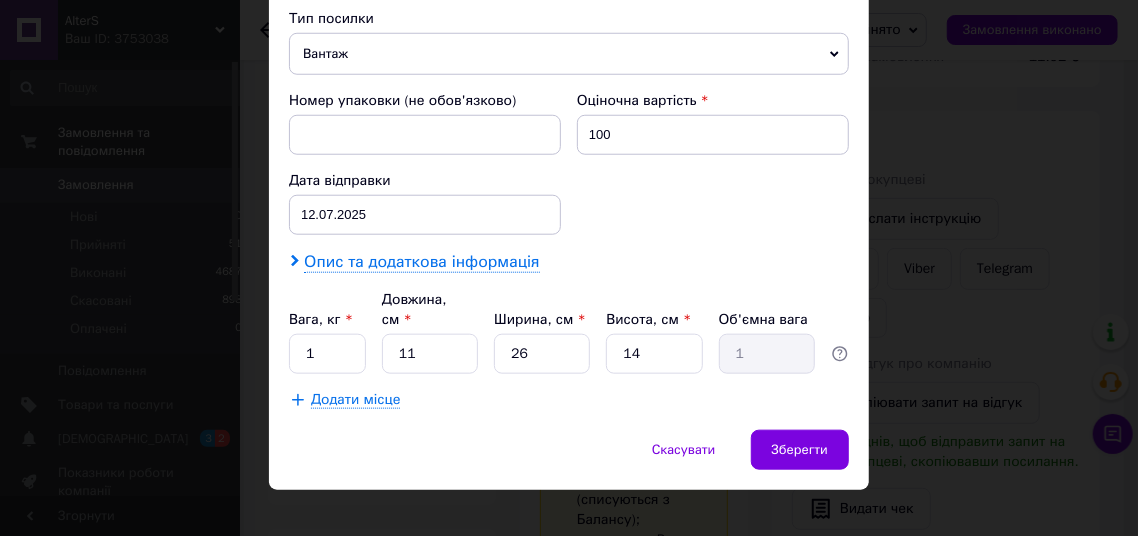 click on "Опис та додаткова інформація" at bounding box center [421, 262] 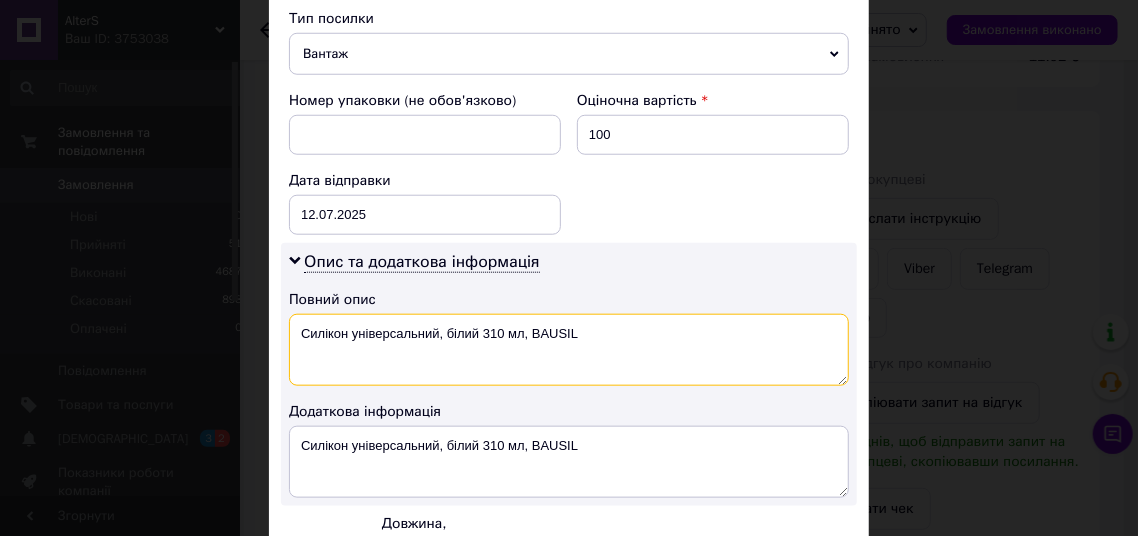 click on "Силікон універсальний, білий 310 мл, BAUSIL" at bounding box center [569, 350] 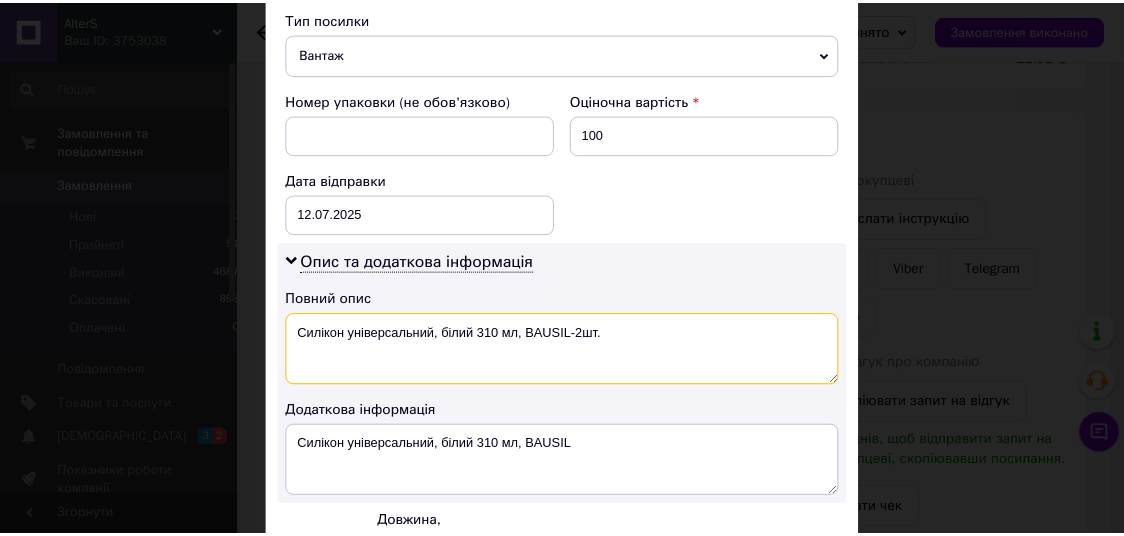 scroll, scrollTop: 1011, scrollLeft: 0, axis: vertical 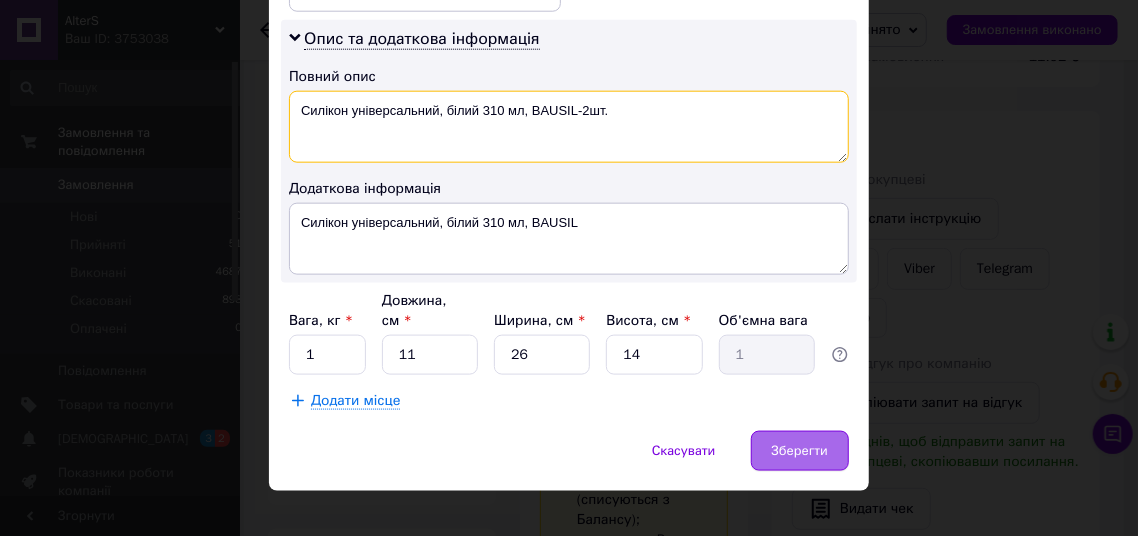 type on "Силікон універсальний, білий 310 мл, BAUSIL-2шт." 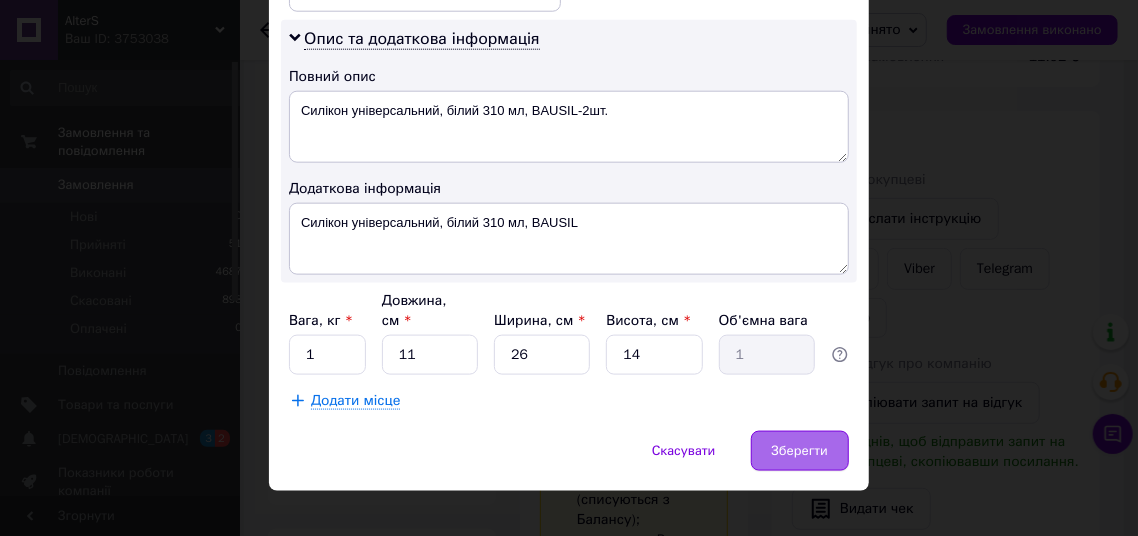 click on "Зберегти" at bounding box center [800, 451] 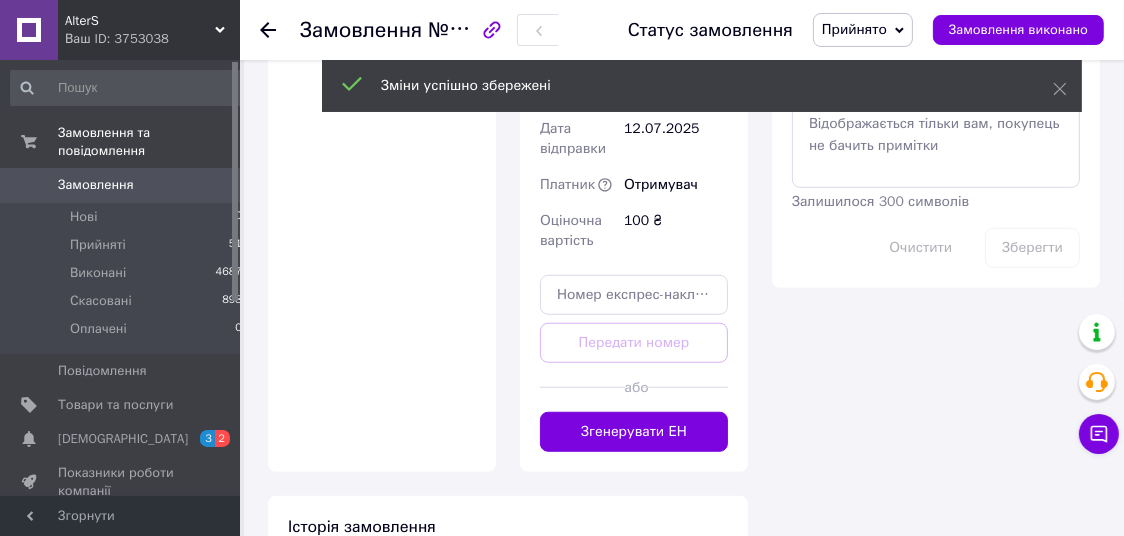 scroll, scrollTop: 1260, scrollLeft: 0, axis: vertical 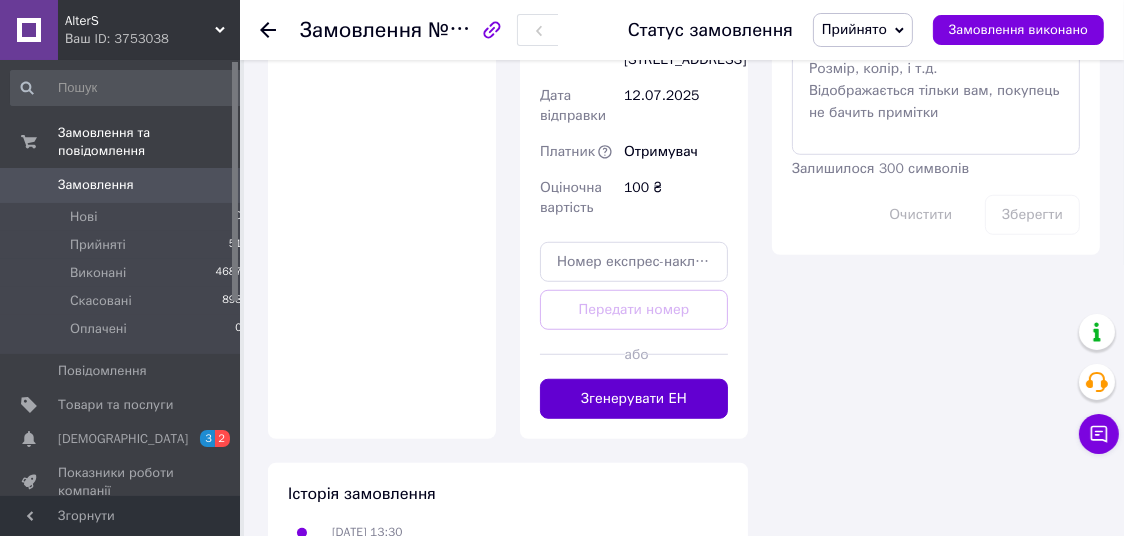 click on "Згенерувати ЕН" at bounding box center [634, 399] 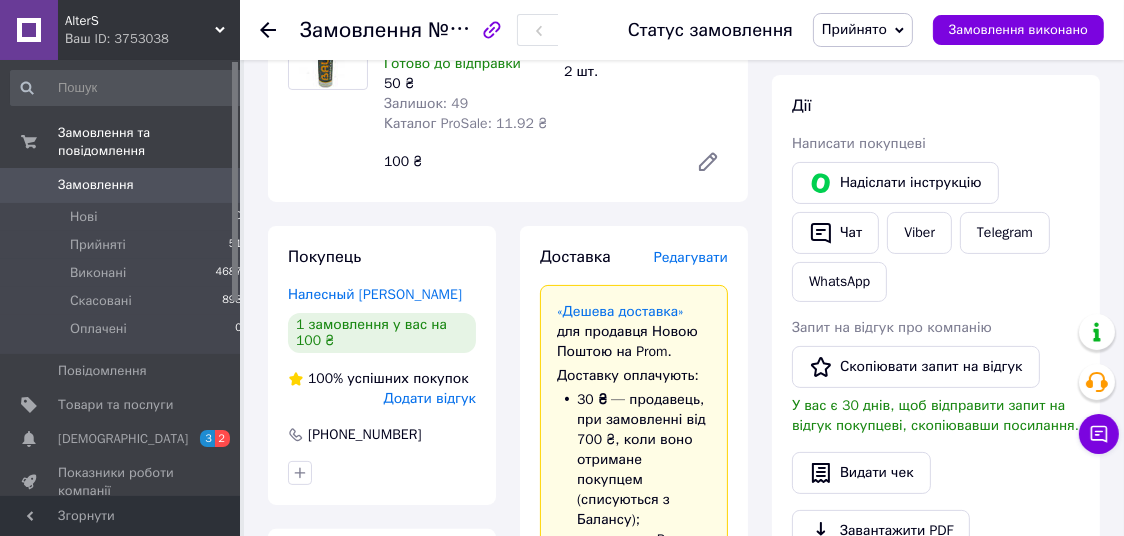scroll, scrollTop: 0, scrollLeft: 0, axis: both 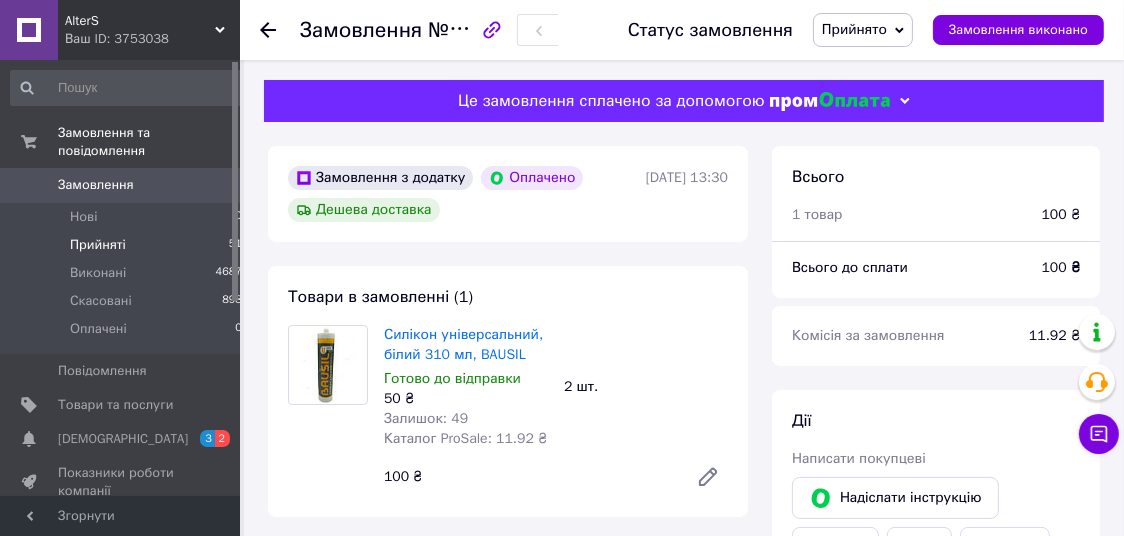 click on "Прийняті 51" at bounding box center (127, 245) 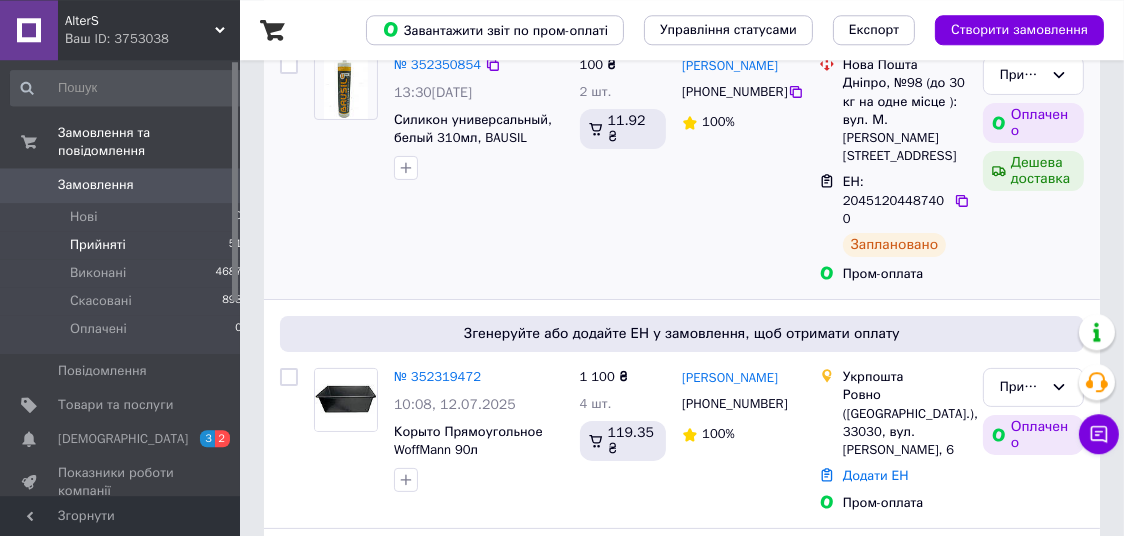 scroll, scrollTop: 315, scrollLeft: 0, axis: vertical 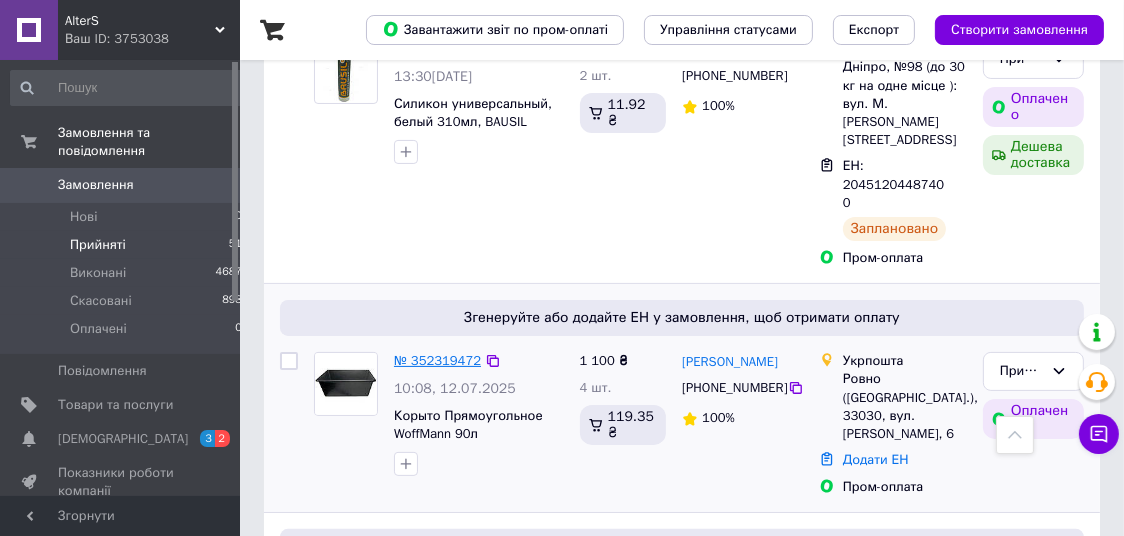 click on "№ 352319472" at bounding box center (437, 360) 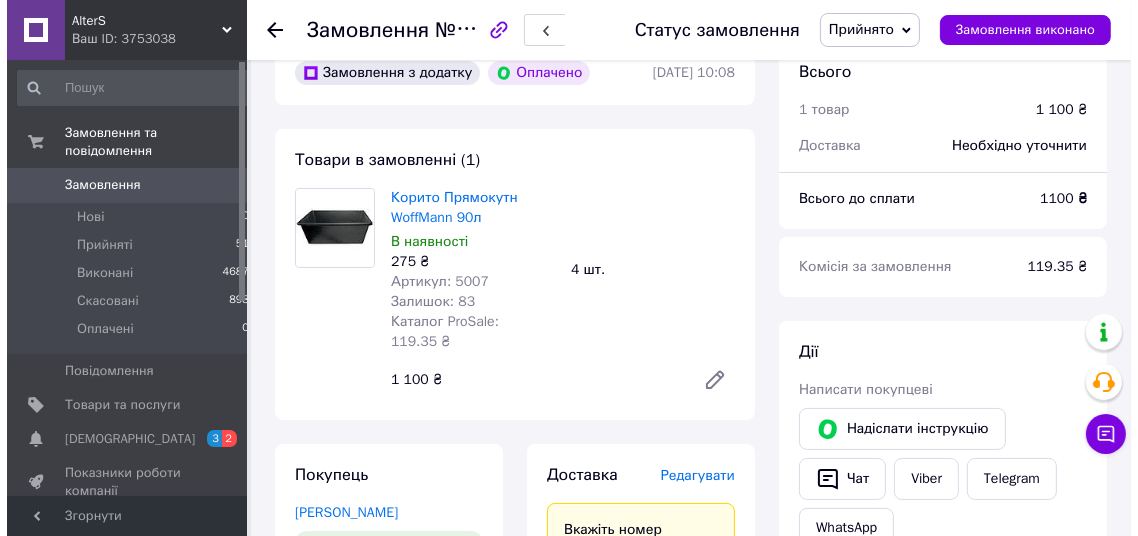 scroll, scrollTop: 210, scrollLeft: 0, axis: vertical 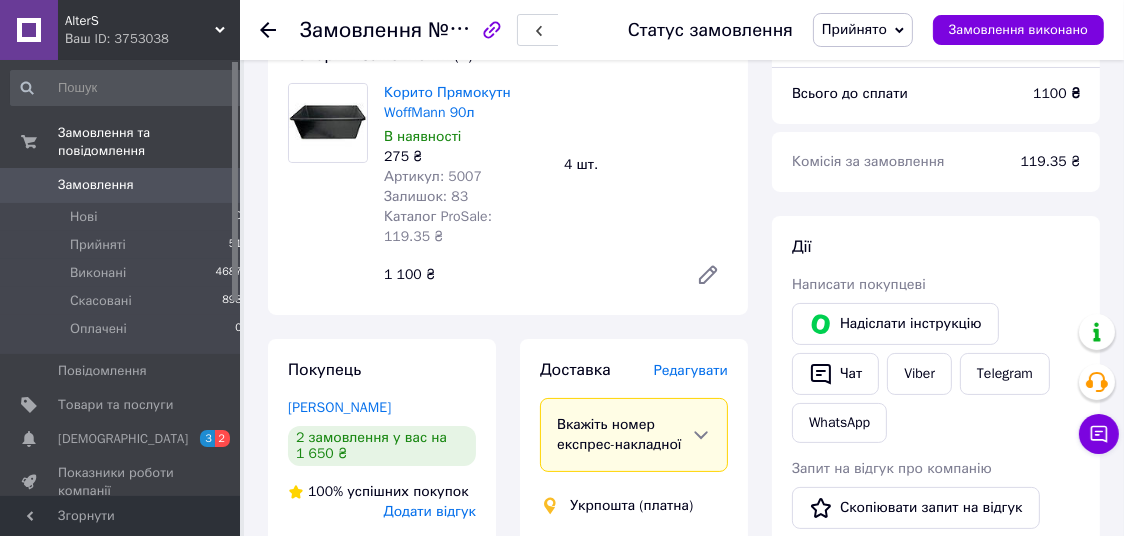 click on "Редагувати" at bounding box center (691, 370) 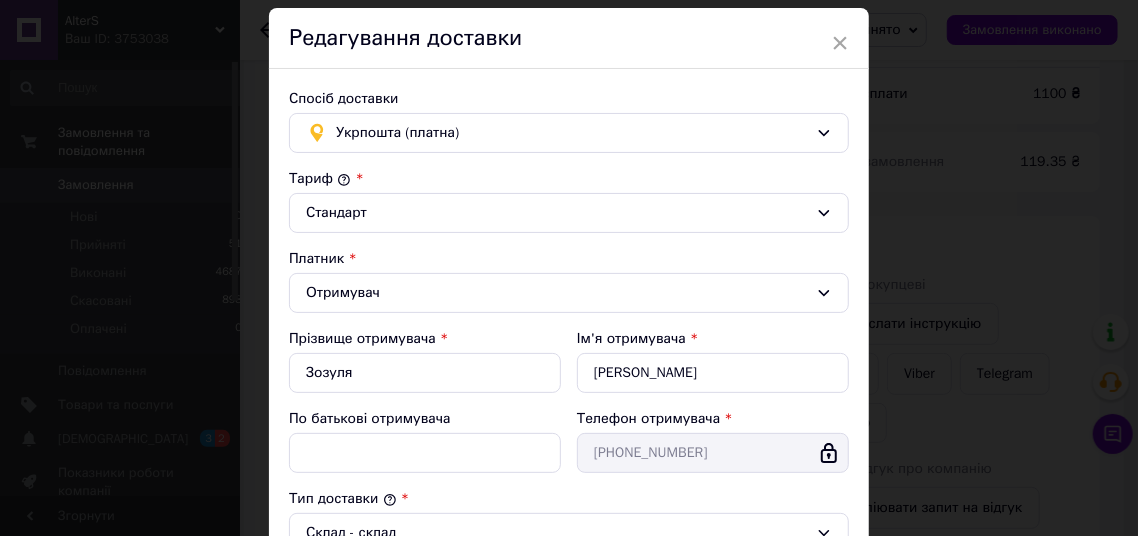 scroll, scrollTop: 51, scrollLeft: 0, axis: vertical 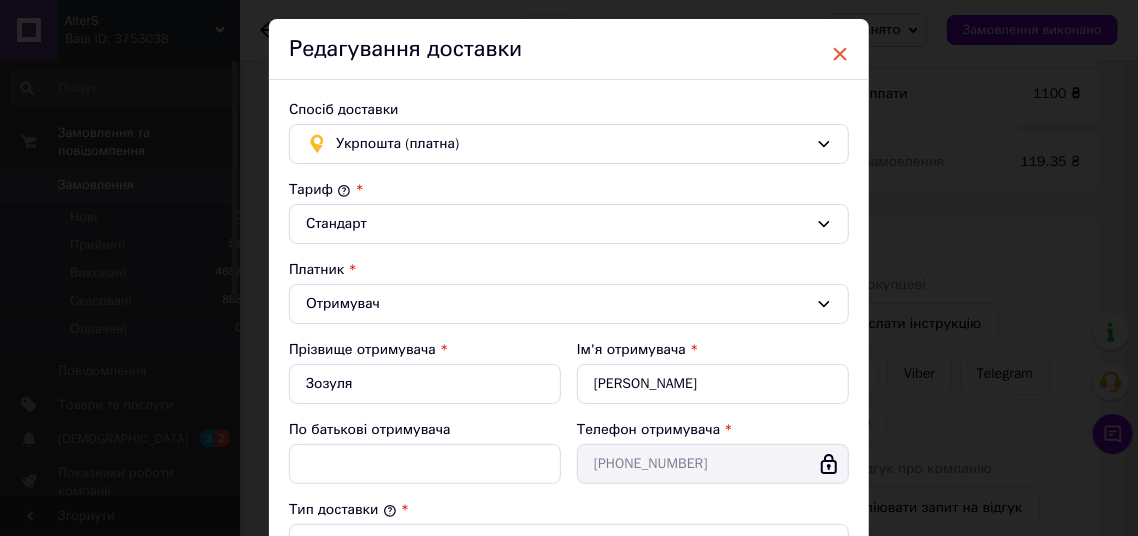 click on "×" at bounding box center [840, 54] 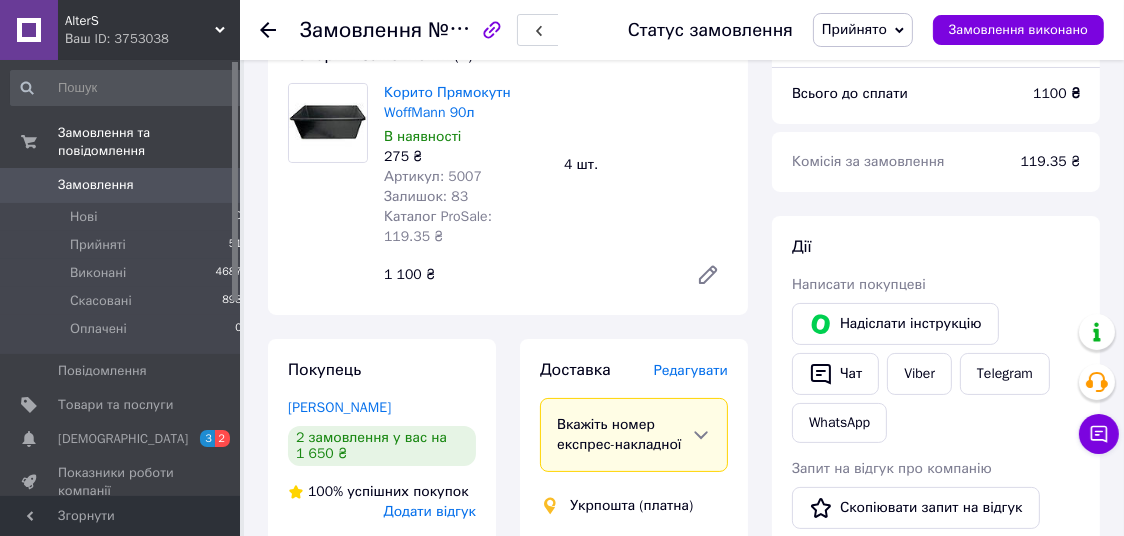 click on "Редагувати" at bounding box center [691, 370] 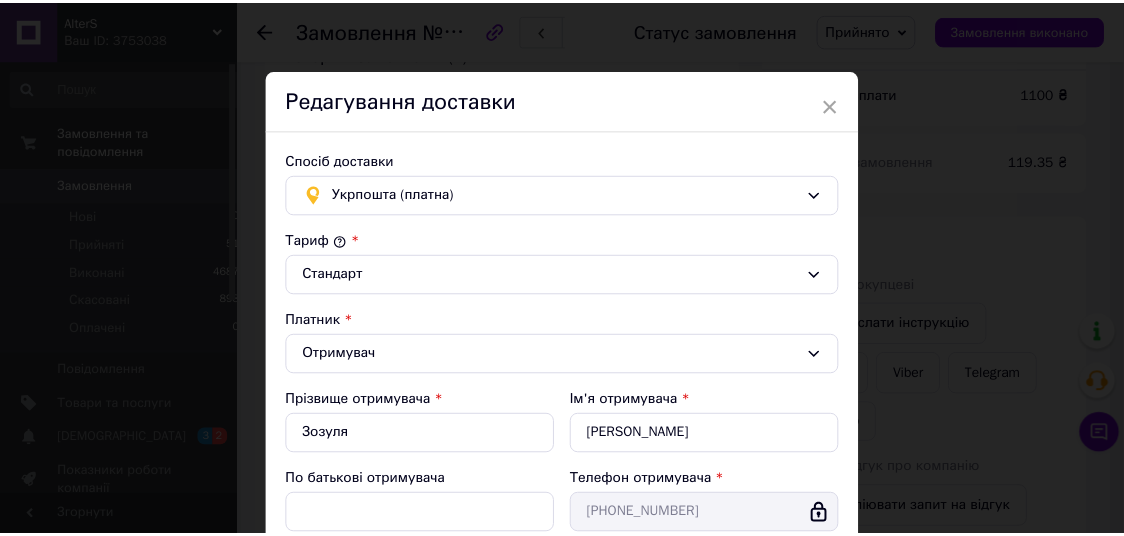 scroll, scrollTop: 711, scrollLeft: 0, axis: vertical 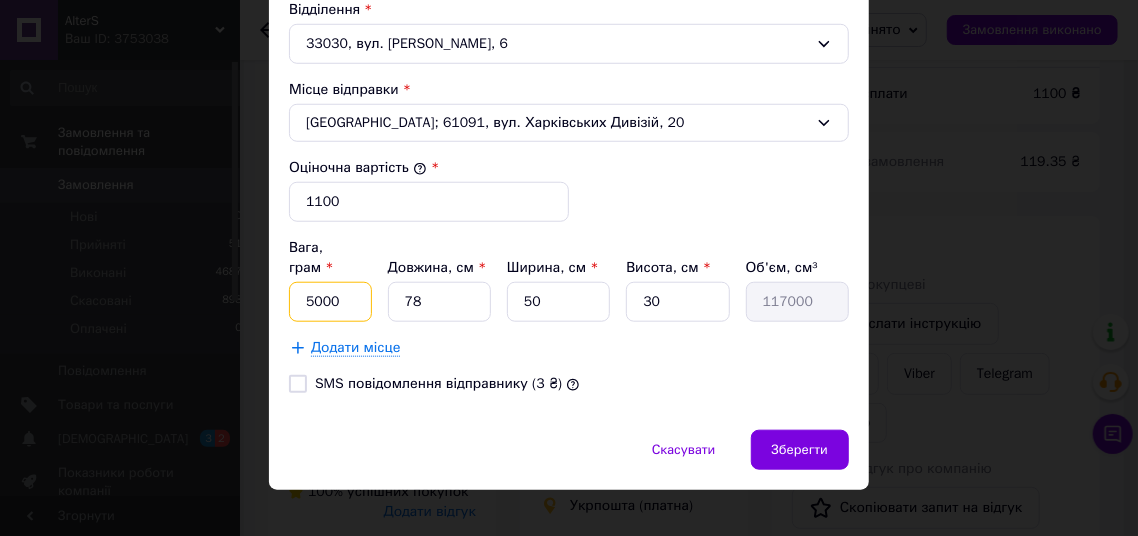 click on "5000" at bounding box center (330, 302) 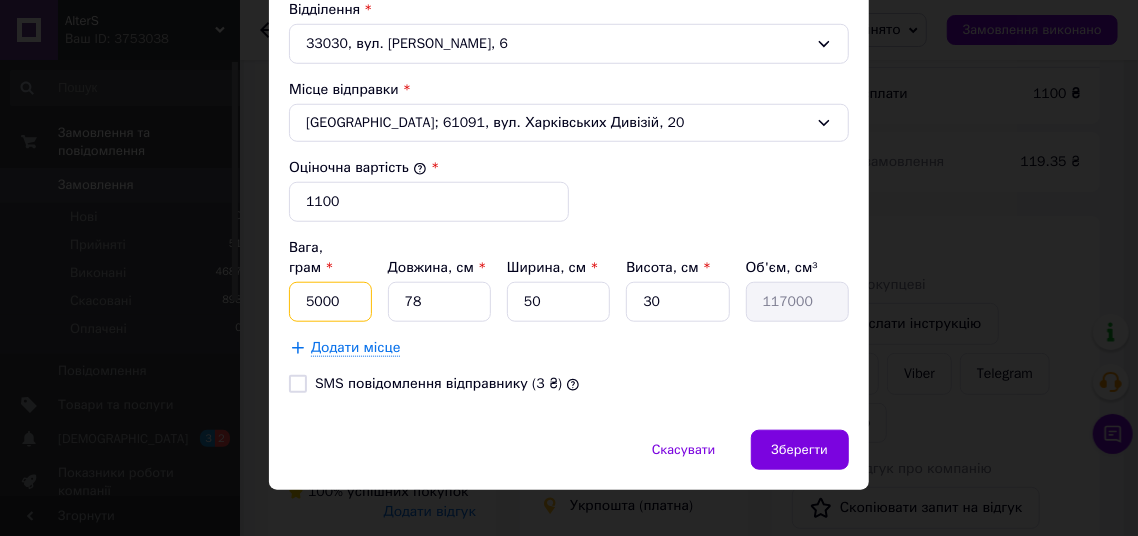 click on "5000" at bounding box center (330, 302) 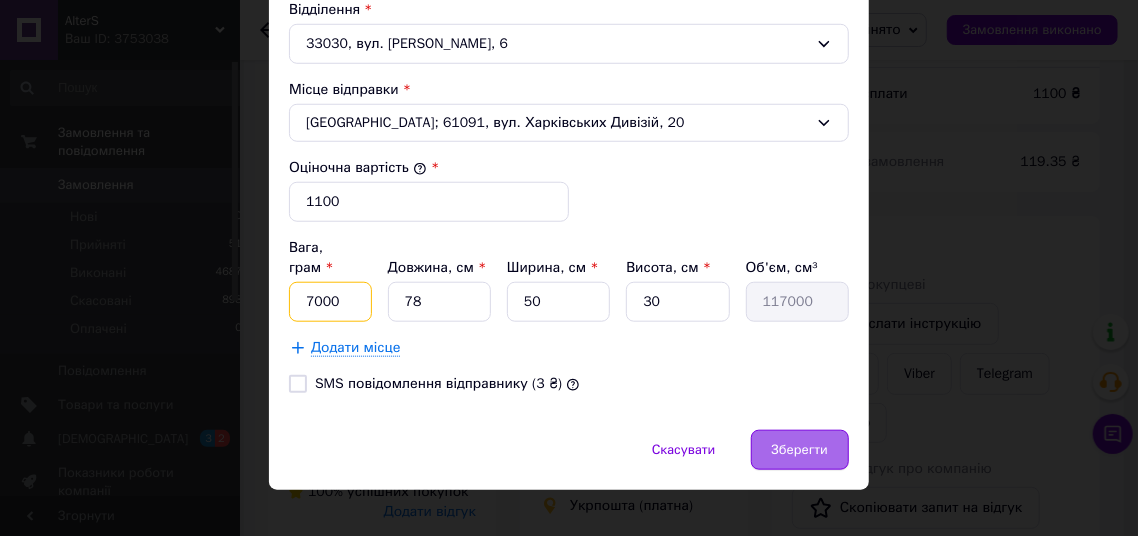 type on "7000" 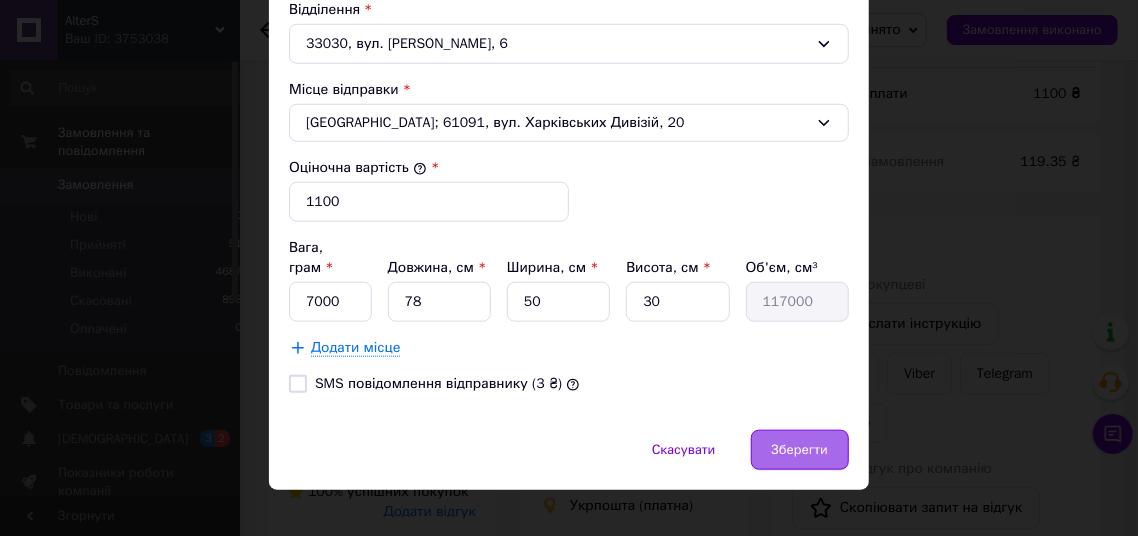 click on "Зберегти" at bounding box center (800, 450) 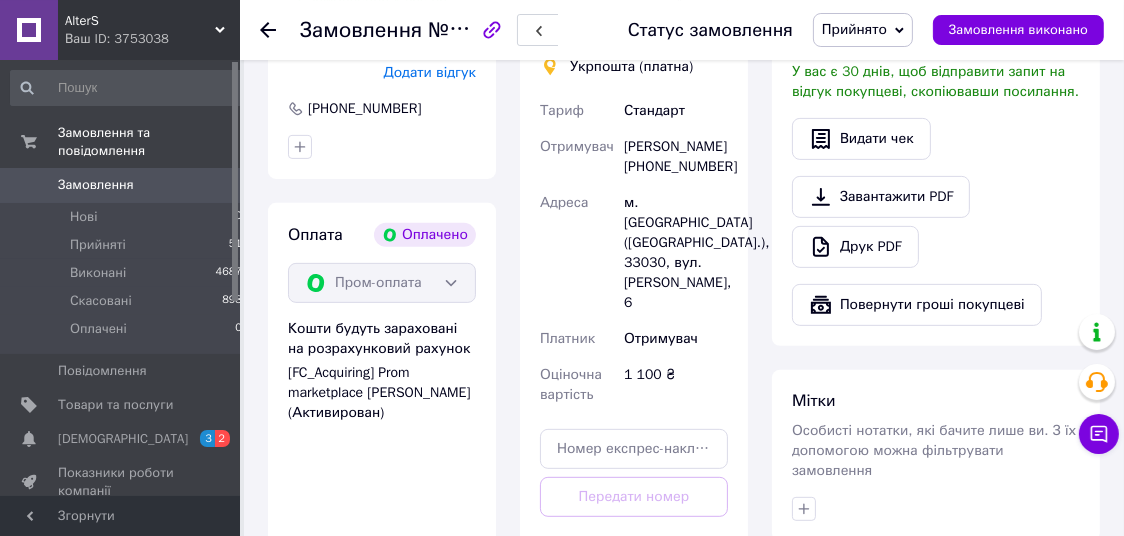 scroll, scrollTop: 840, scrollLeft: 0, axis: vertical 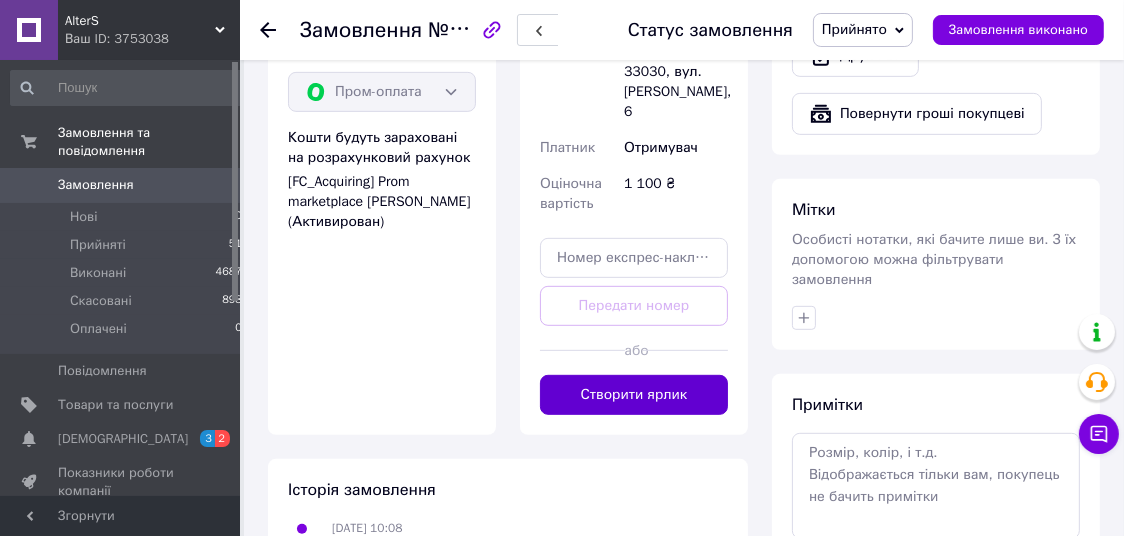 click on "Створити ярлик" at bounding box center (634, 395) 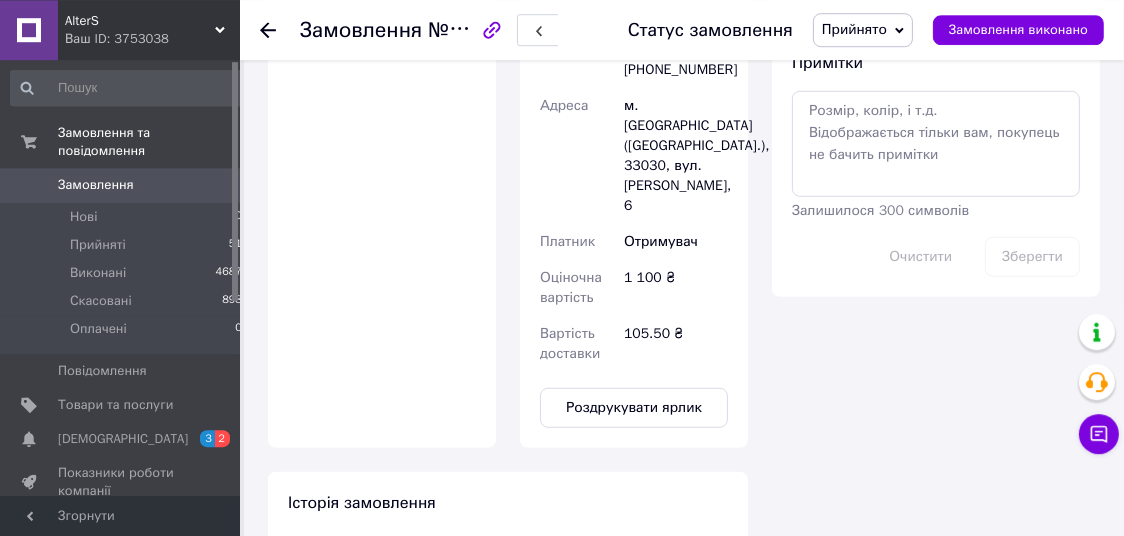 scroll, scrollTop: 1260, scrollLeft: 0, axis: vertical 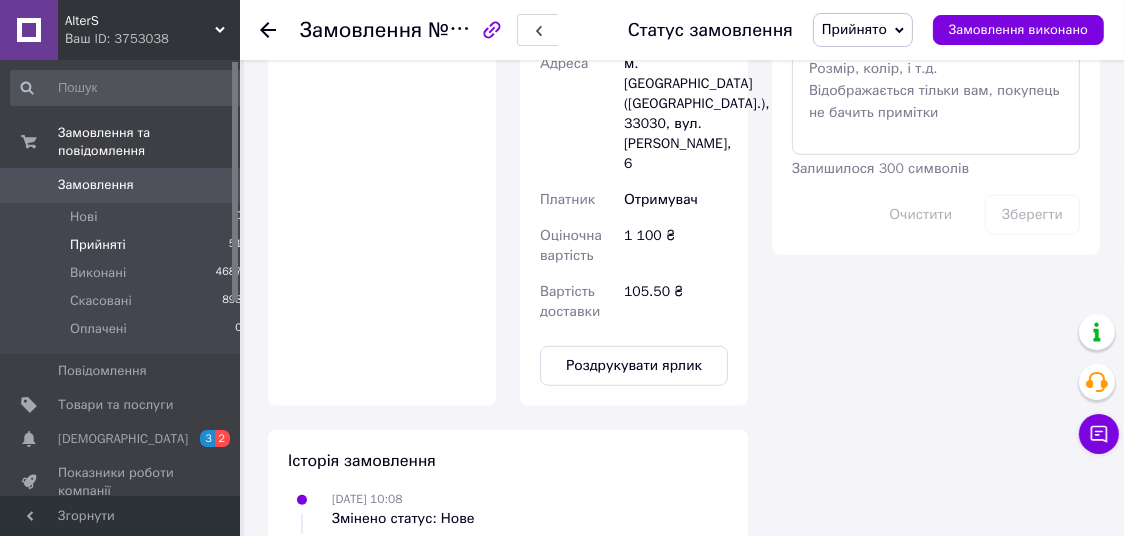 click on "Прийняті 51" at bounding box center (127, 245) 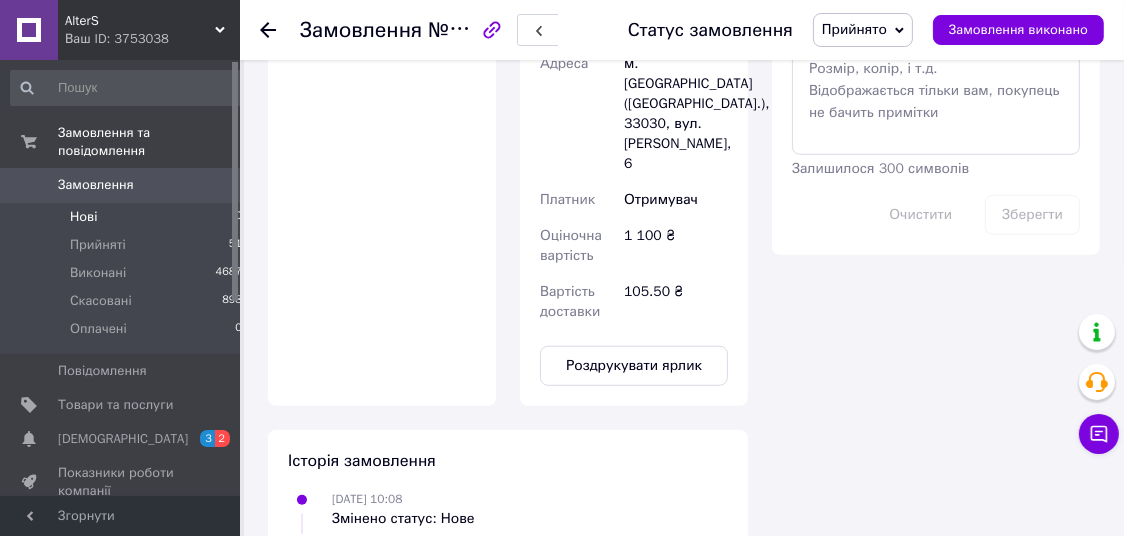 scroll, scrollTop: 0, scrollLeft: 0, axis: both 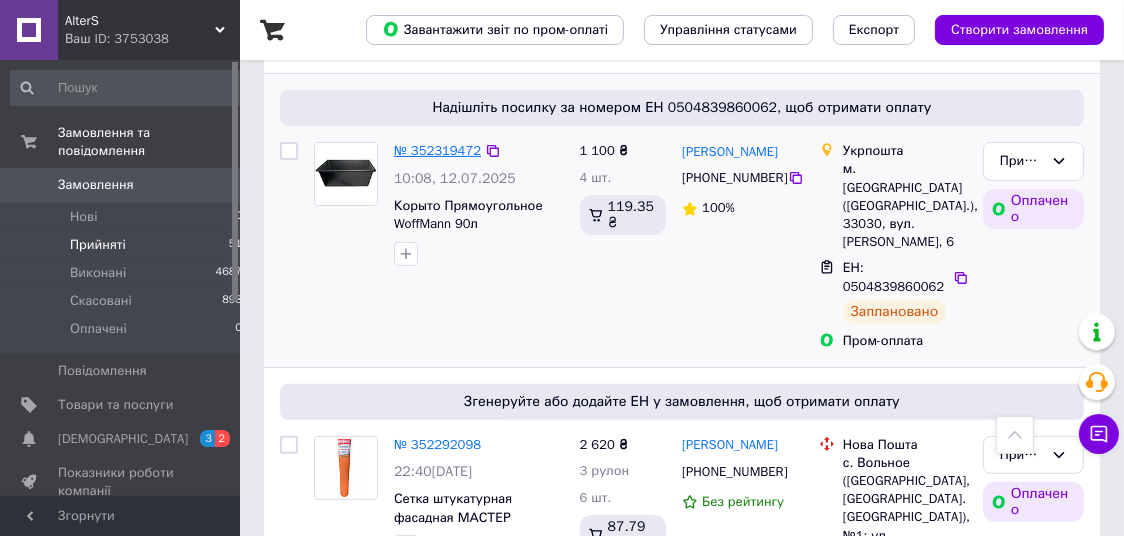 click on "№ 352319472" at bounding box center (437, 150) 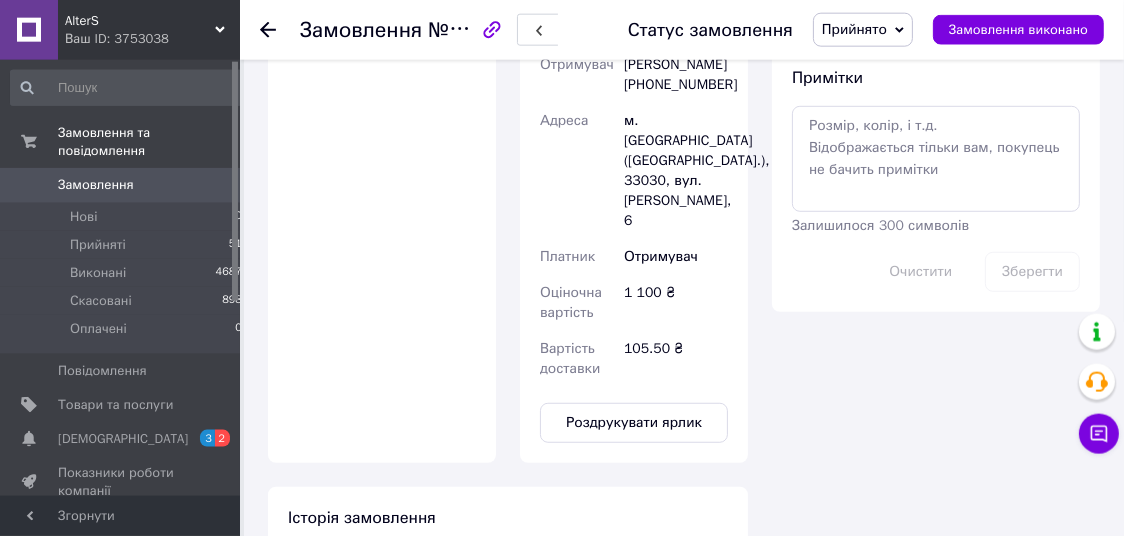 scroll, scrollTop: 1260, scrollLeft: 0, axis: vertical 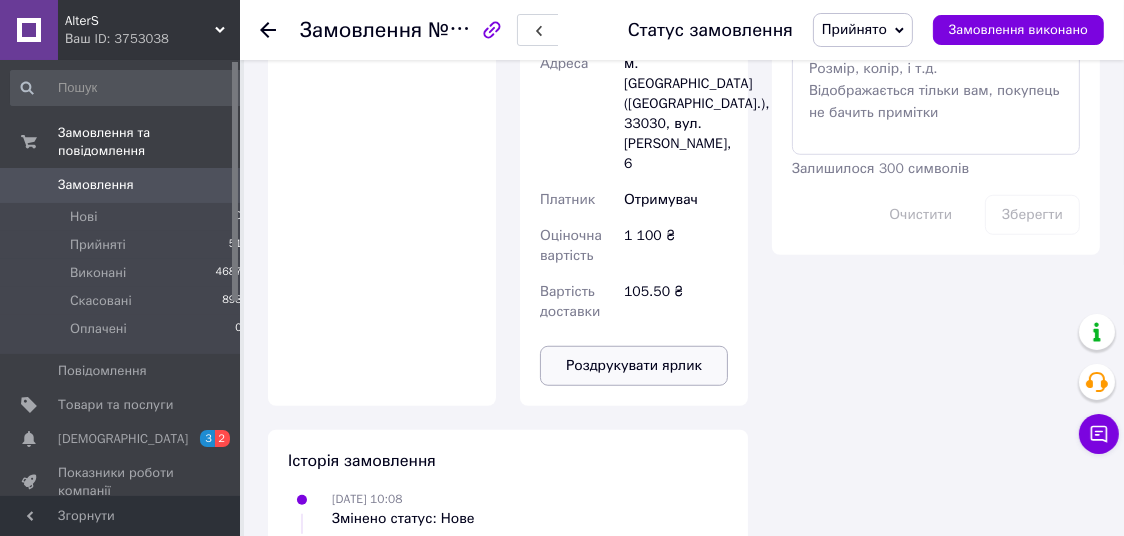 click on "Роздрукувати ярлик" at bounding box center [634, 366] 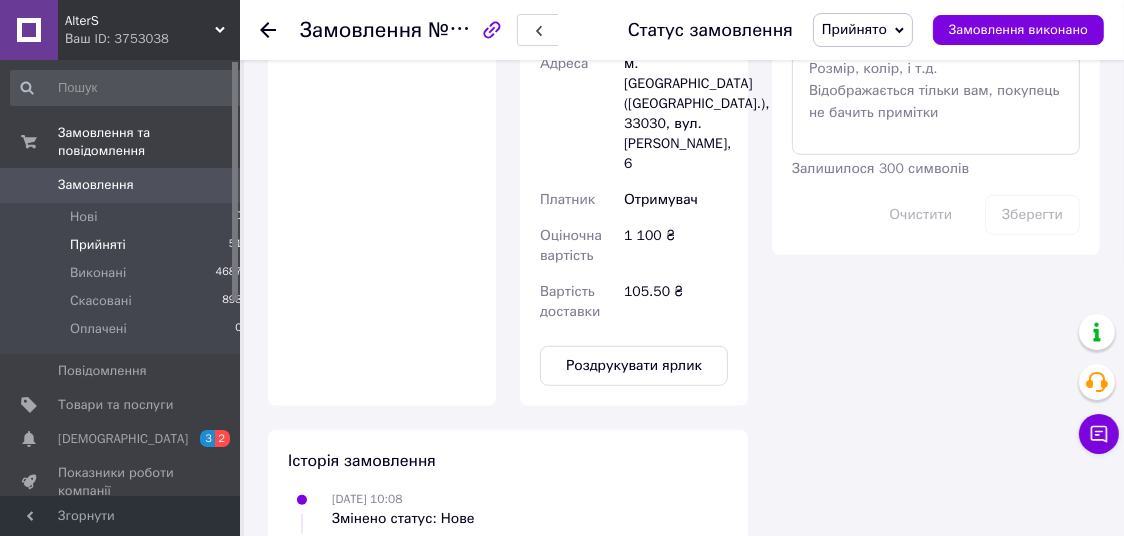 click on "Прийняті 51" at bounding box center [127, 245] 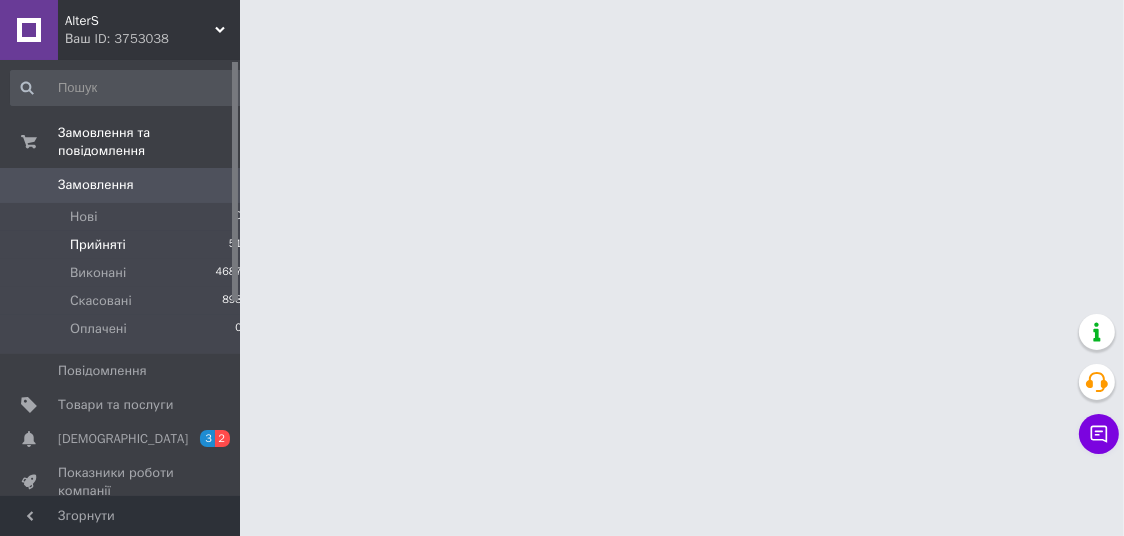 scroll, scrollTop: 0, scrollLeft: 0, axis: both 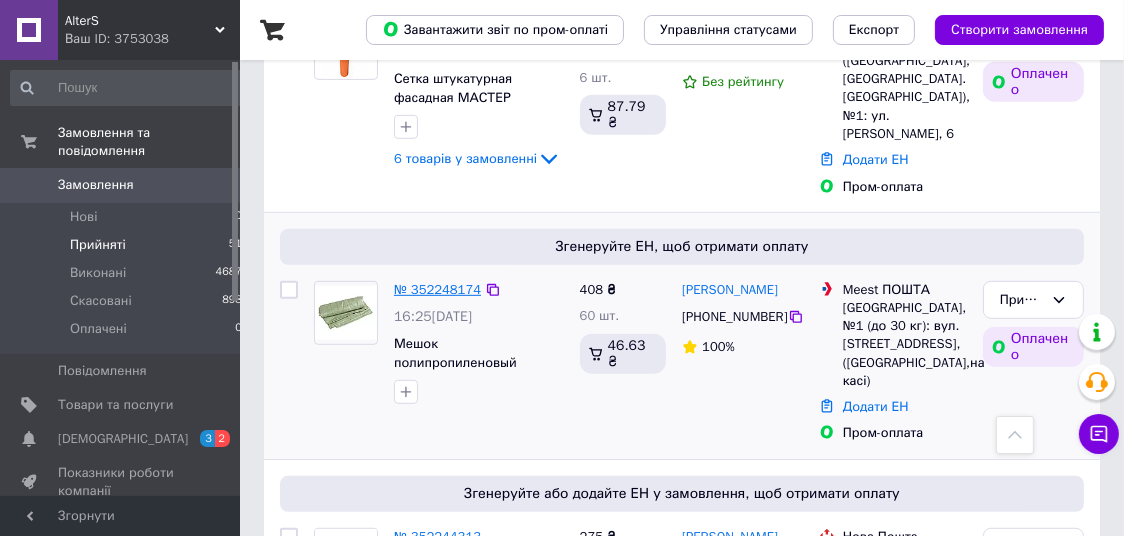 click on "№ 352248174" at bounding box center [437, 289] 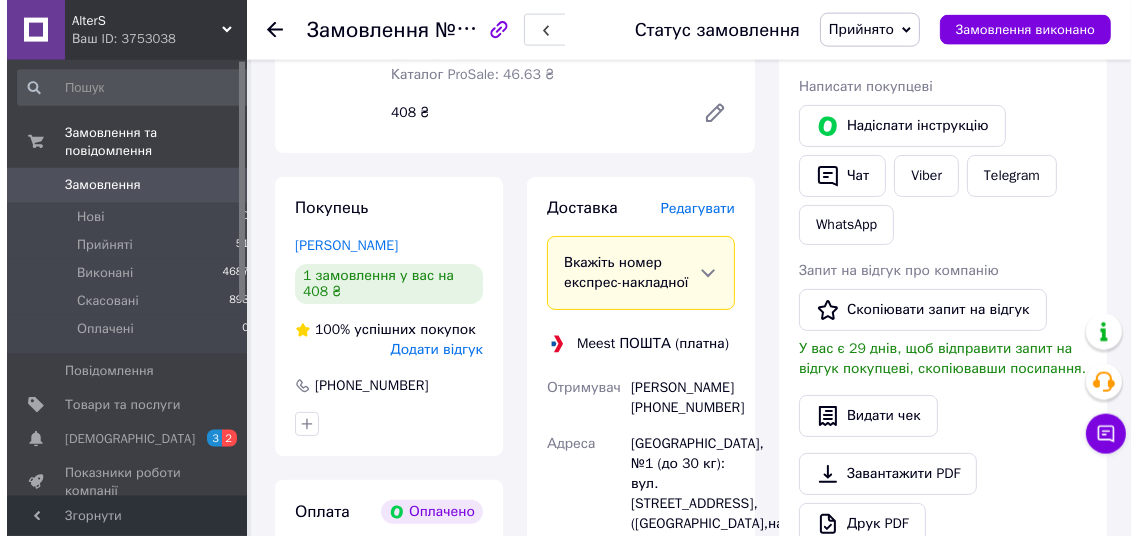 scroll, scrollTop: 378, scrollLeft: 0, axis: vertical 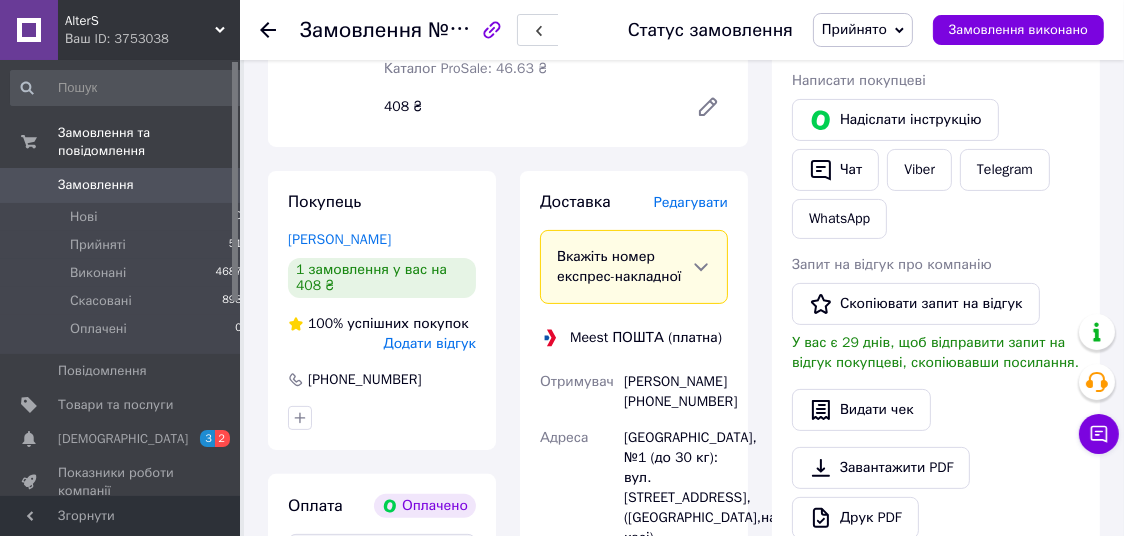 click on "Редагувати" at bounding box center [691, 202] 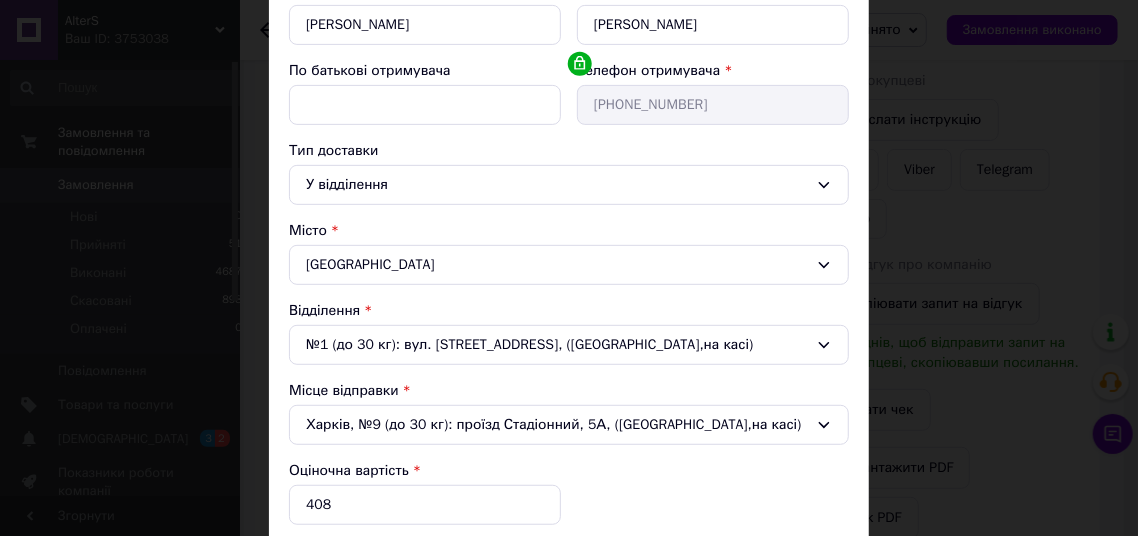 scroll, scrollTop: 582, scrollLeft: 0, axis: vertical 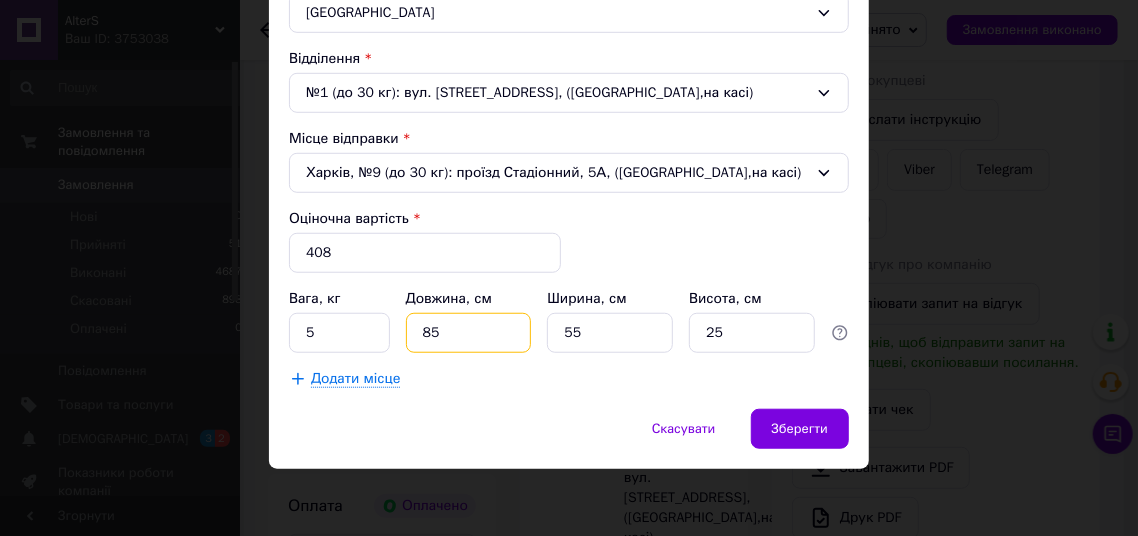 click on "85" at bounding box center (469, 333) 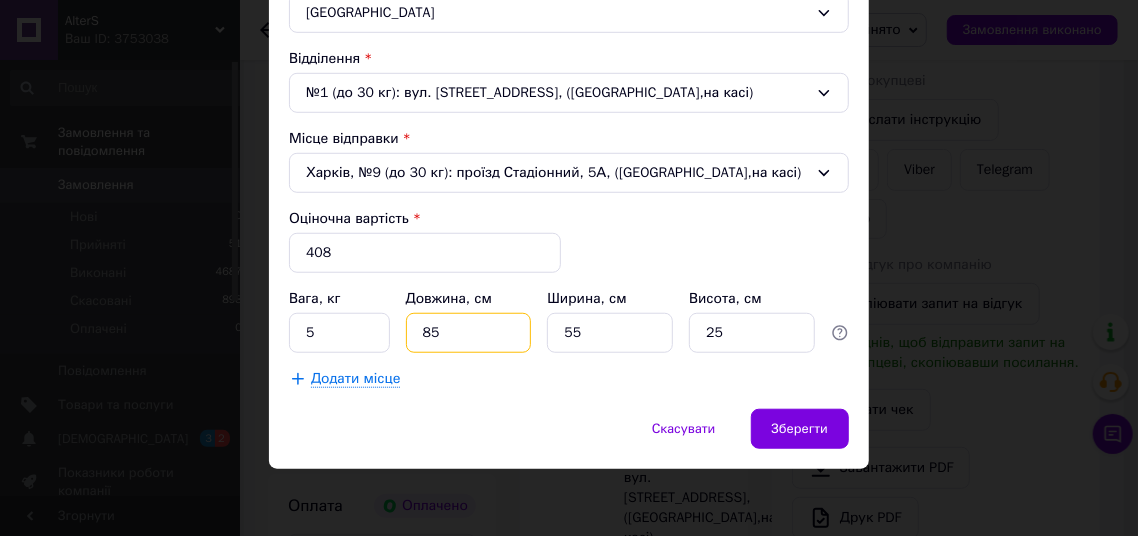 type on "8" 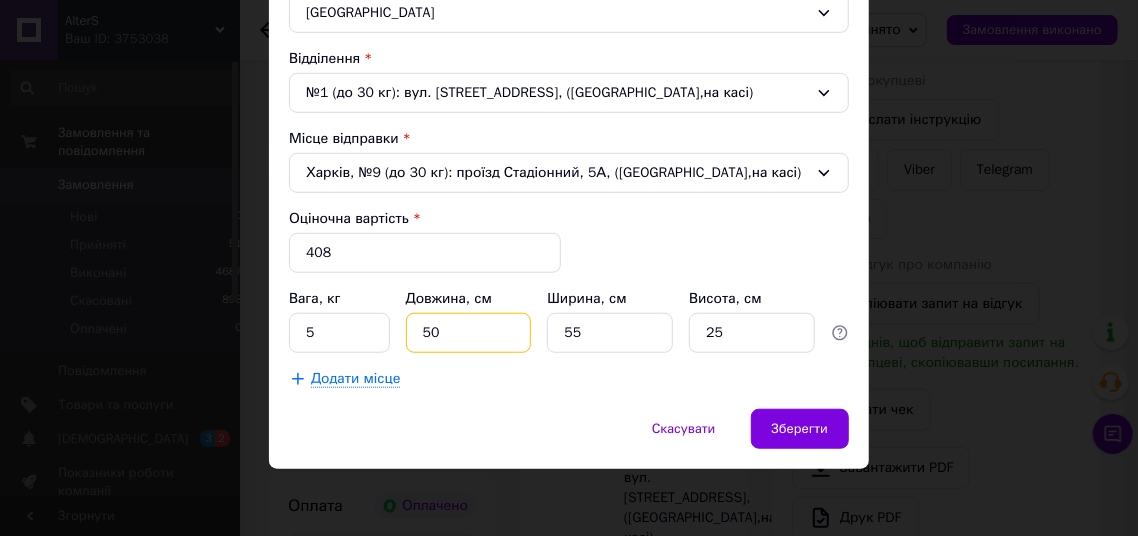 type on "50" 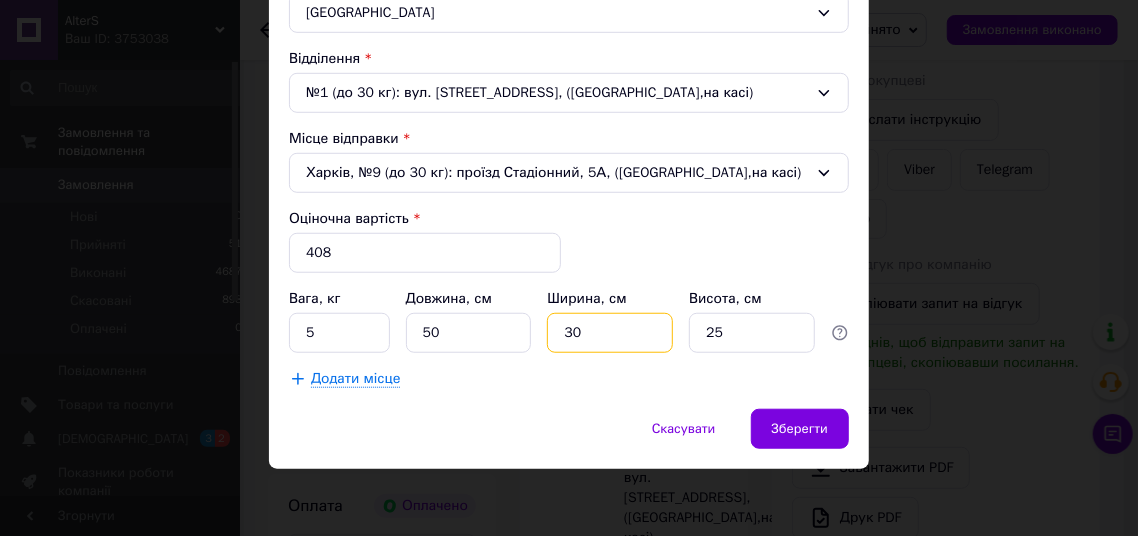 type on "30" 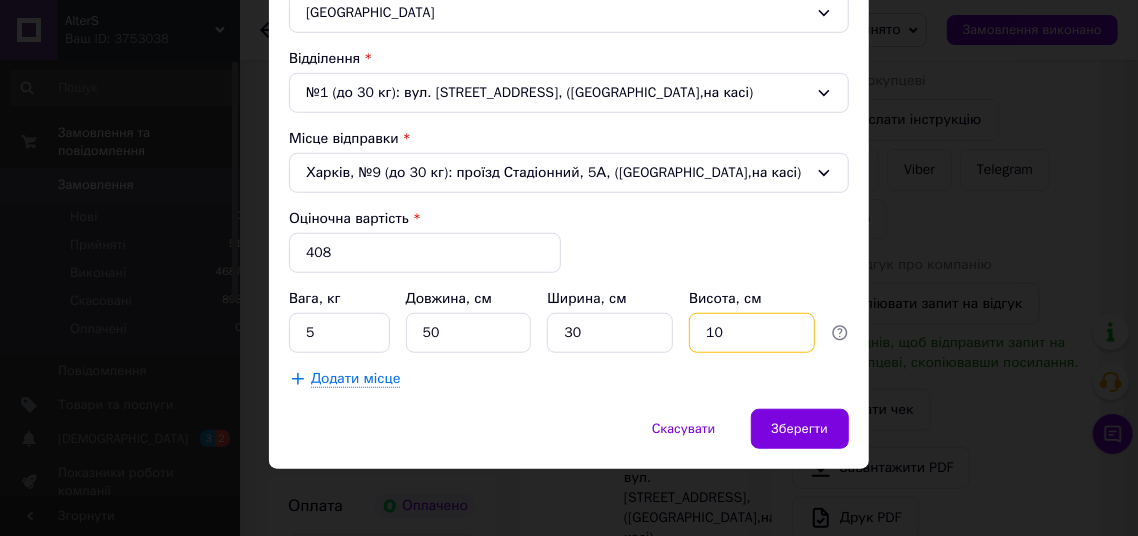 type on "10" 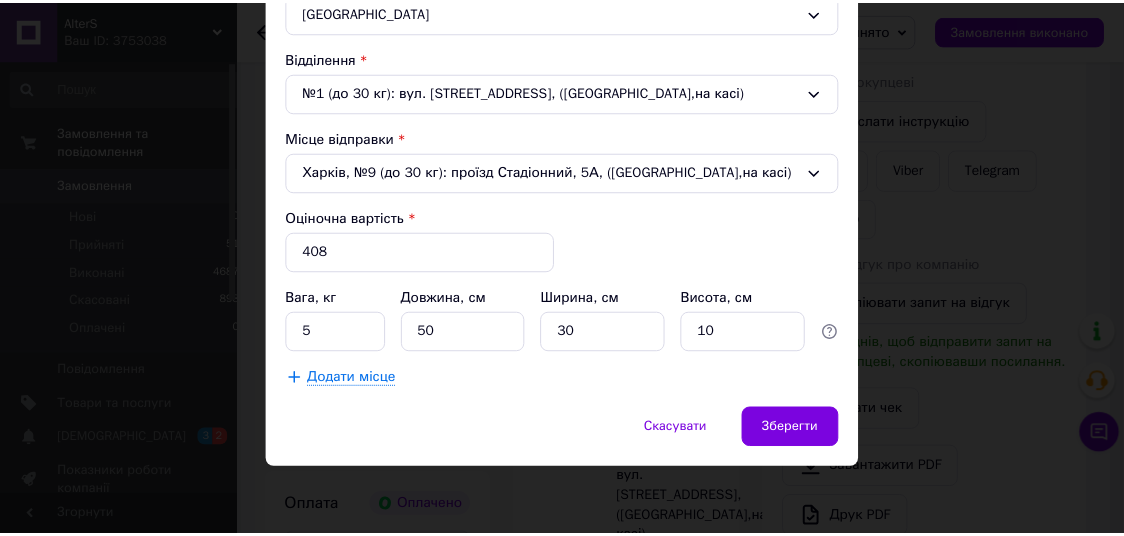scroll, scrollTop: 1110, scrollLeft: 0, axis: vertical 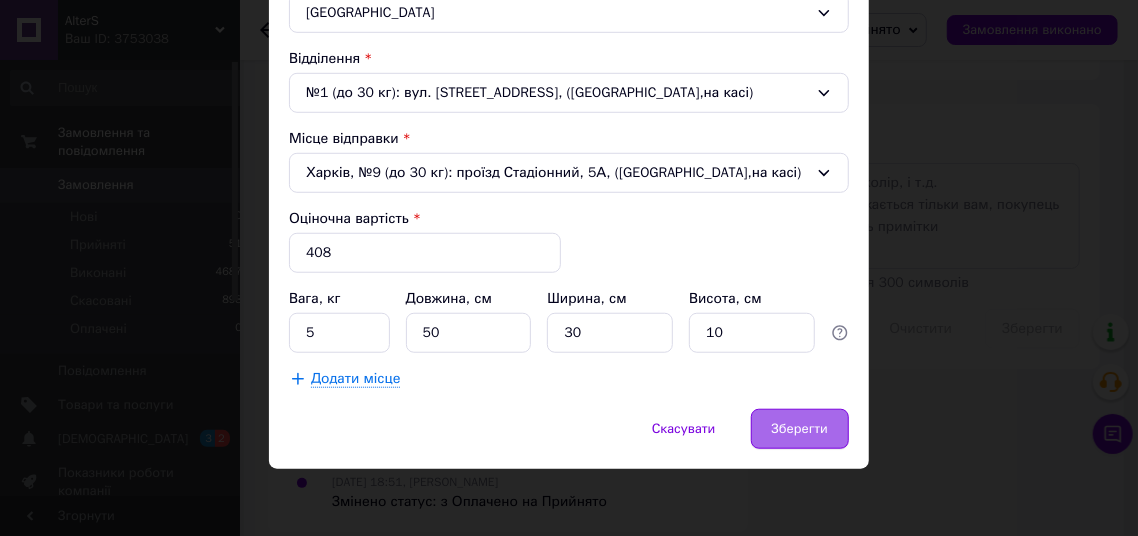 click on "Зберегти" at bounding box center (800, 429) 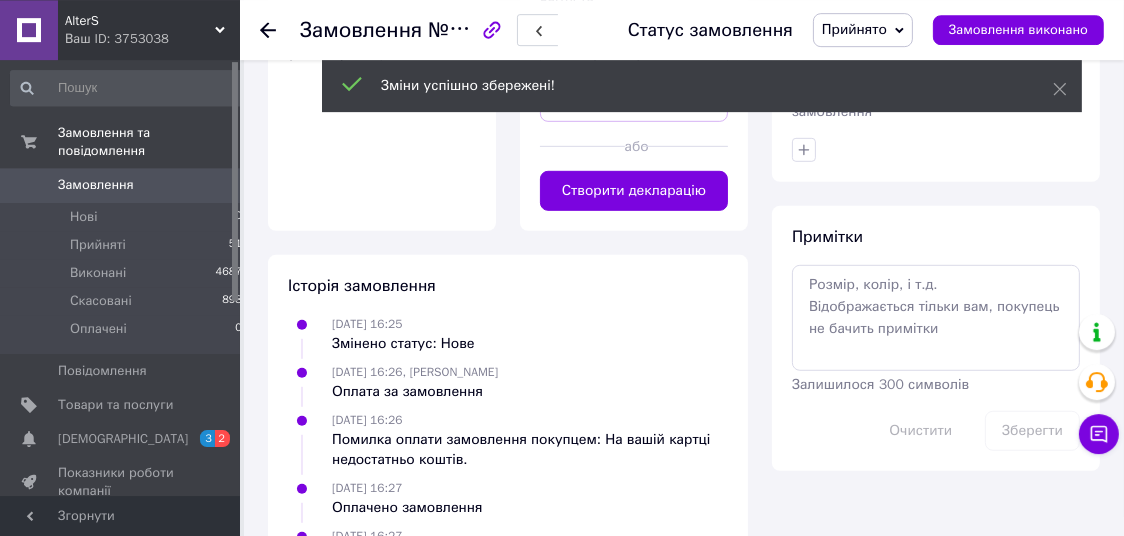 scroll, scrollTop: 900, scrollLeft: 0, axis: vertical 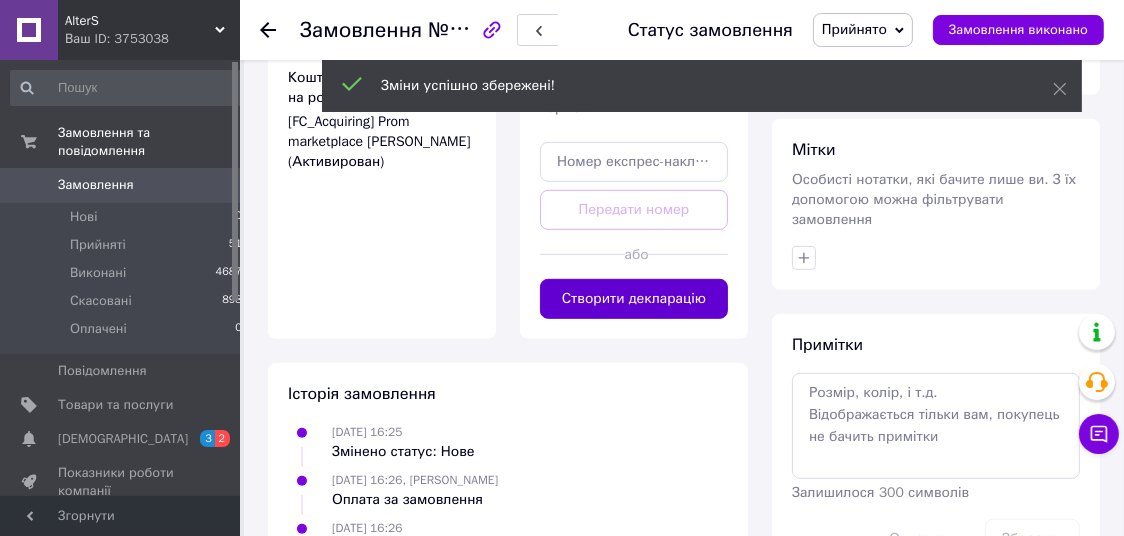 click on "Створити декларацію" at bounding box center [634, 299] 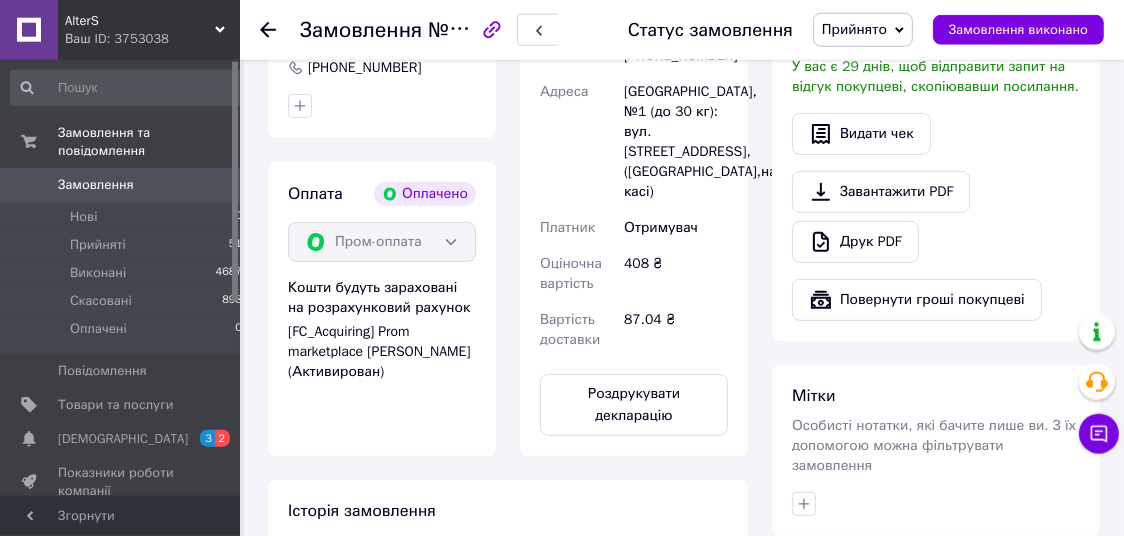 scroll, scrollTop: 690, scrollLeft: 0, axis: vertical 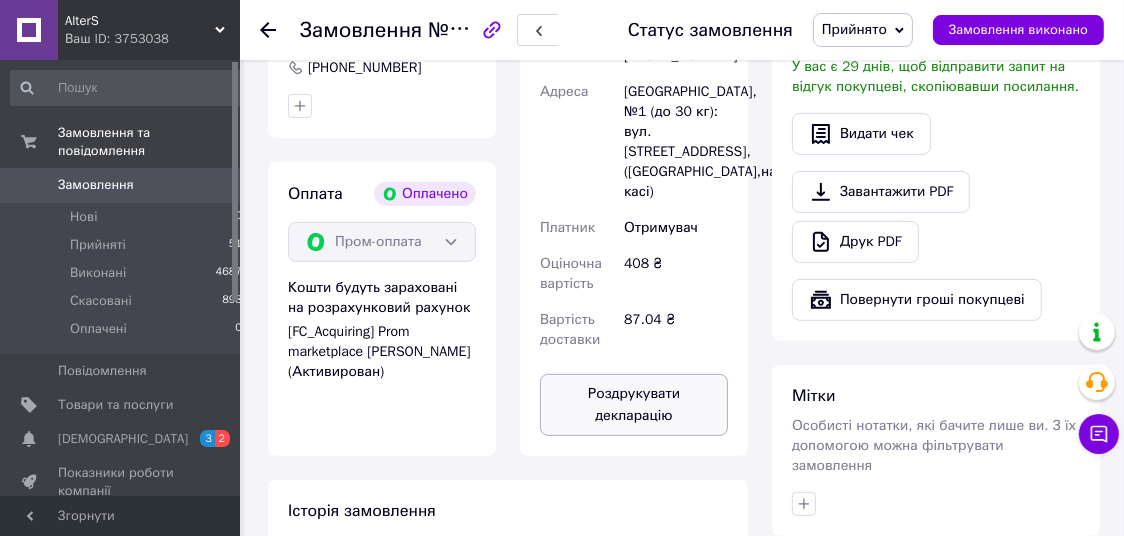 click on "Роздрукувати декларацію" at bounding box center [634, 405] 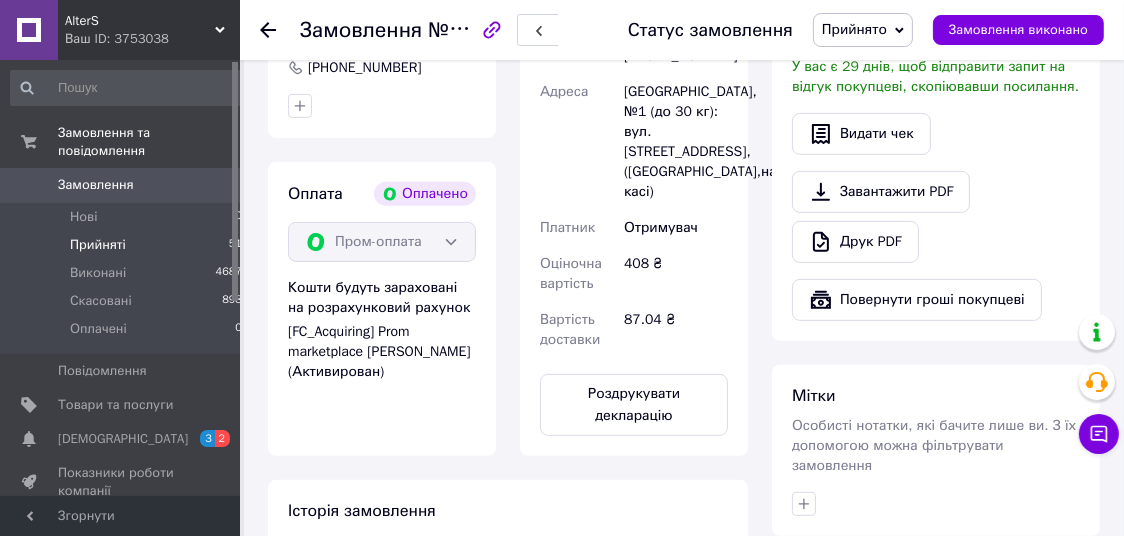 click on "Прийняті" at bounding box center [98, 245] 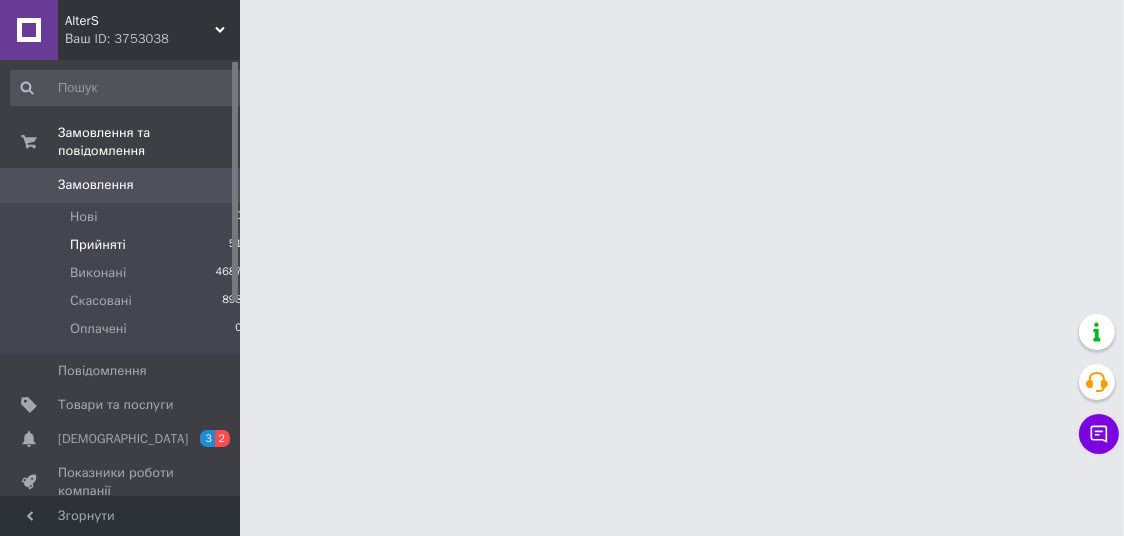 scroll, scrollTop: 0, scrollLeft: 0, axis: both 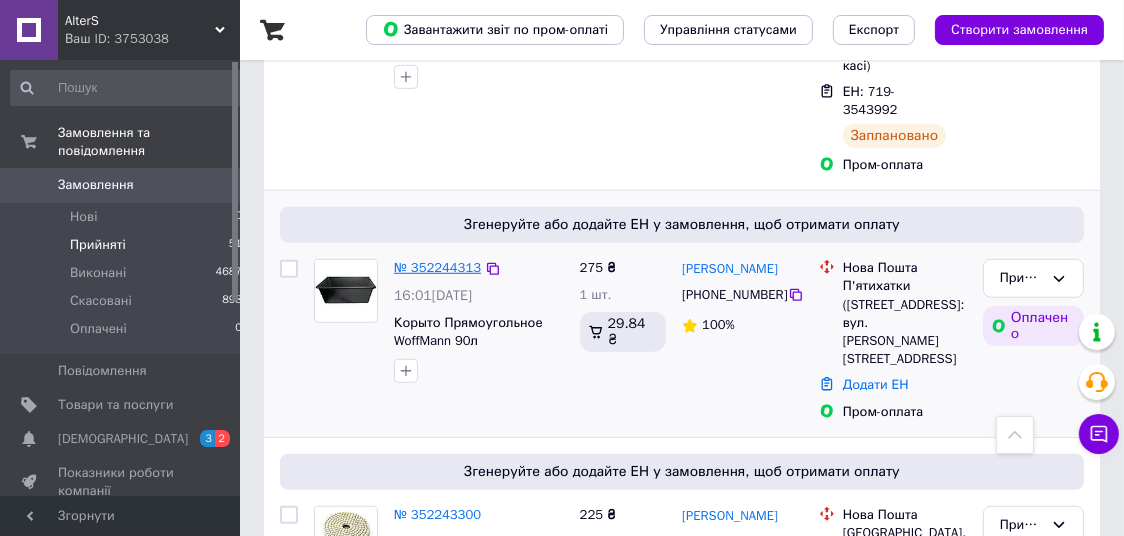 click on "№ 352244313" at bounding box center [437, 267] 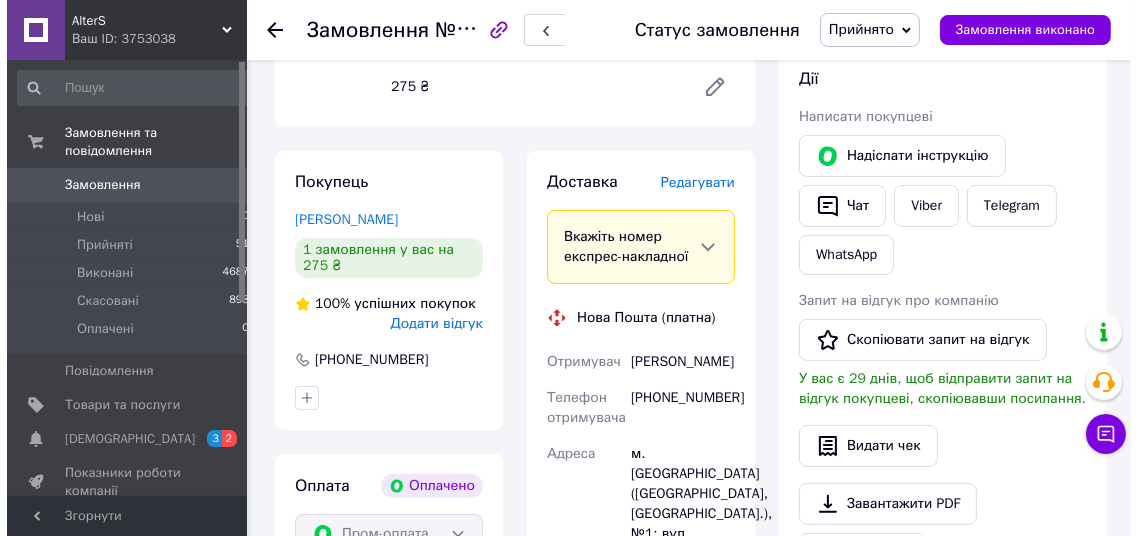 scroll, scrollTop: 273, scrollLeft: 0, axis: vertical 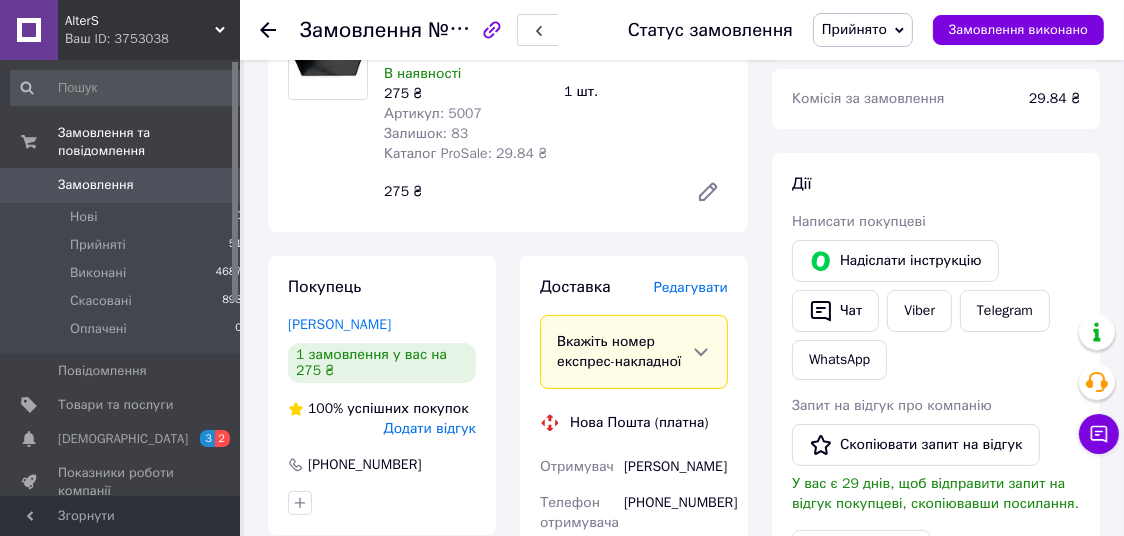 click on "Редагувати" at bounding box center (691, 287) 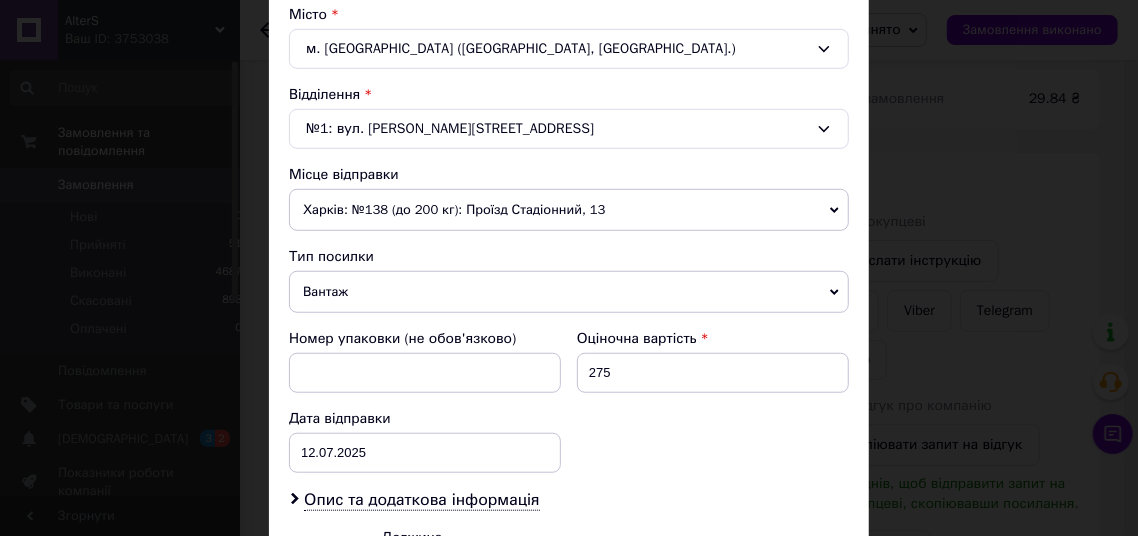 scroll, scrollTop: 788, scrollLeft: 0, axis: vertical 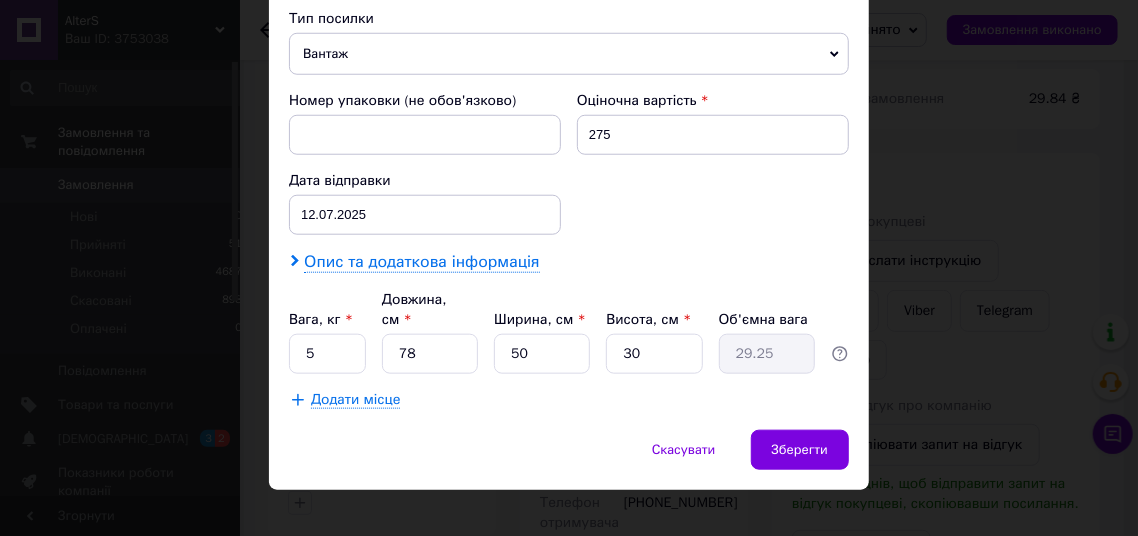 click on "Опис та додаткова інформація" at bounding box center (421, 262) 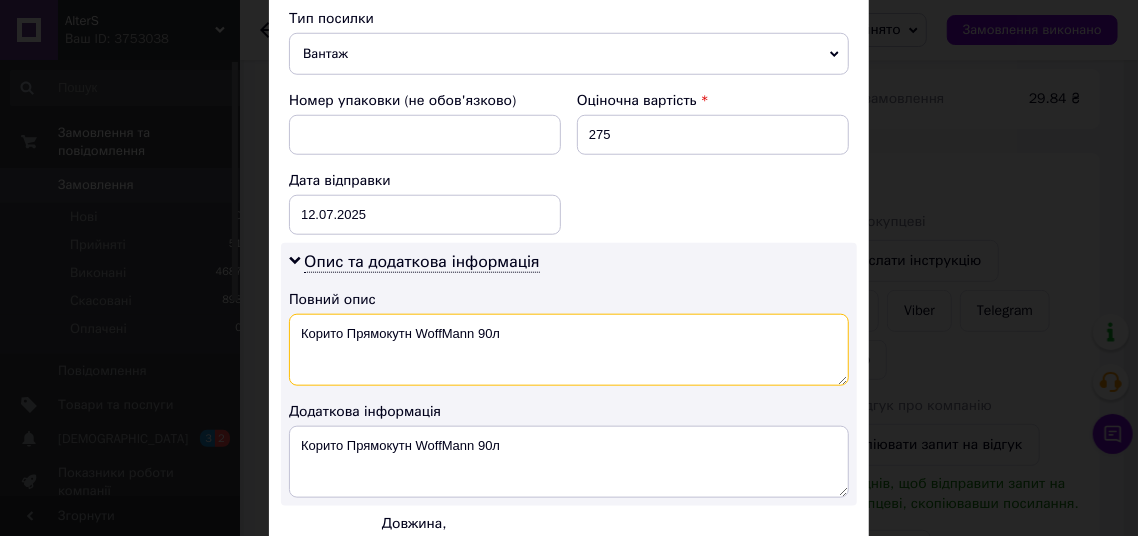 click on "Корито Прямокутн WoffMann 90л" at bounding box center [569, 350] 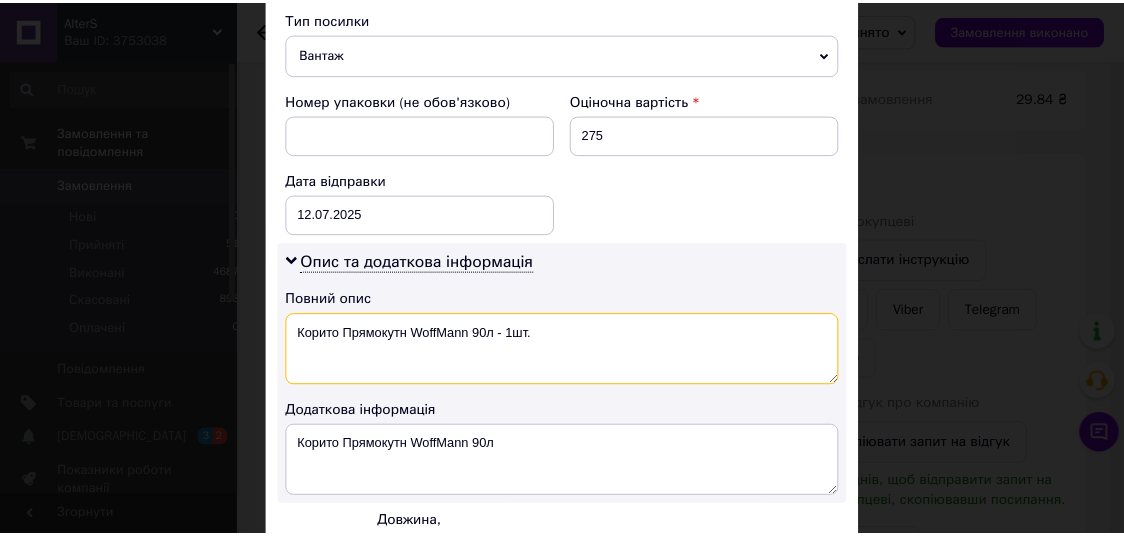 scroll, scrollTop: 1011, scrollLeft: 0, axis: vertical 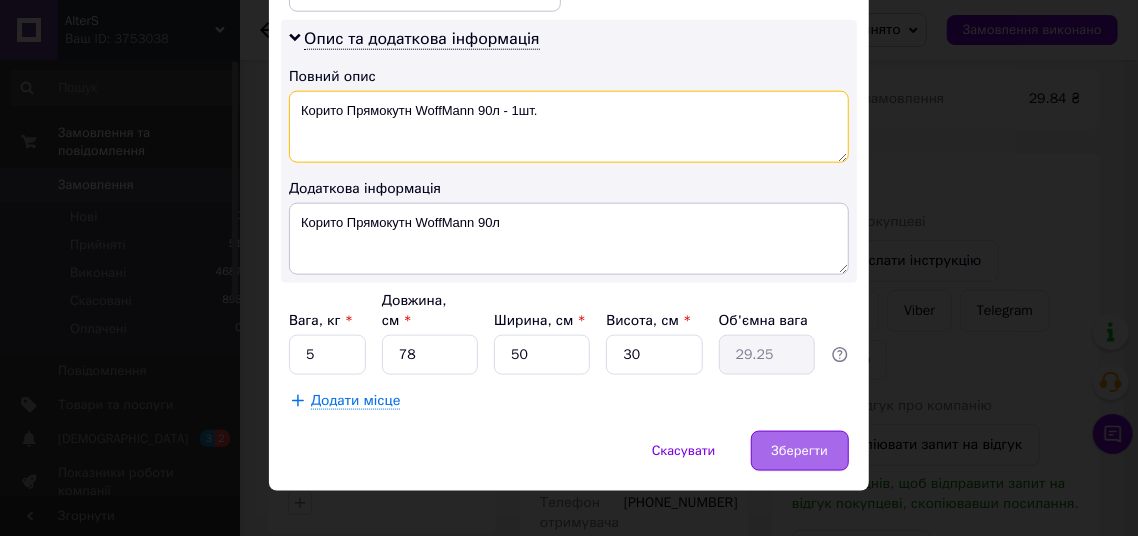type on "Корито Прямокутн WoffMann 90л - 1шт." 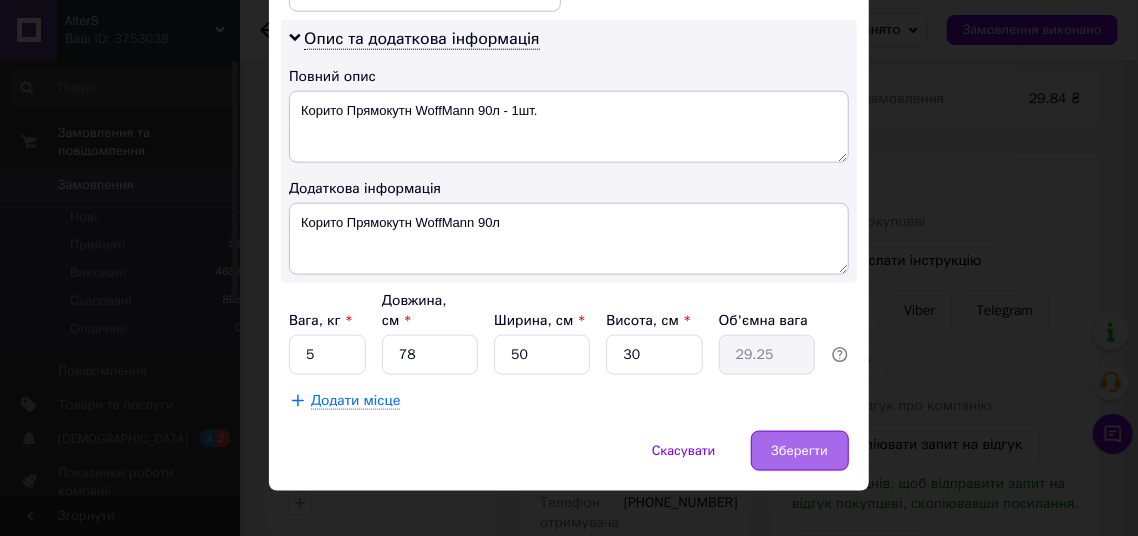 click on "Зберегти" at bounding box center (800, 451) 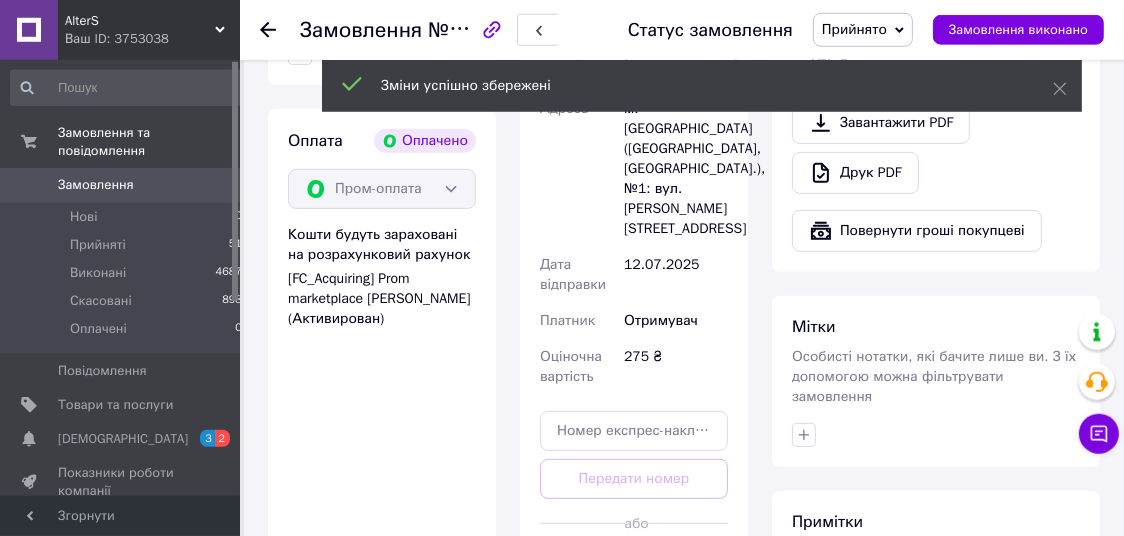 scroll, scrollTop: 798, scrollLeft: 0, axis: vertical 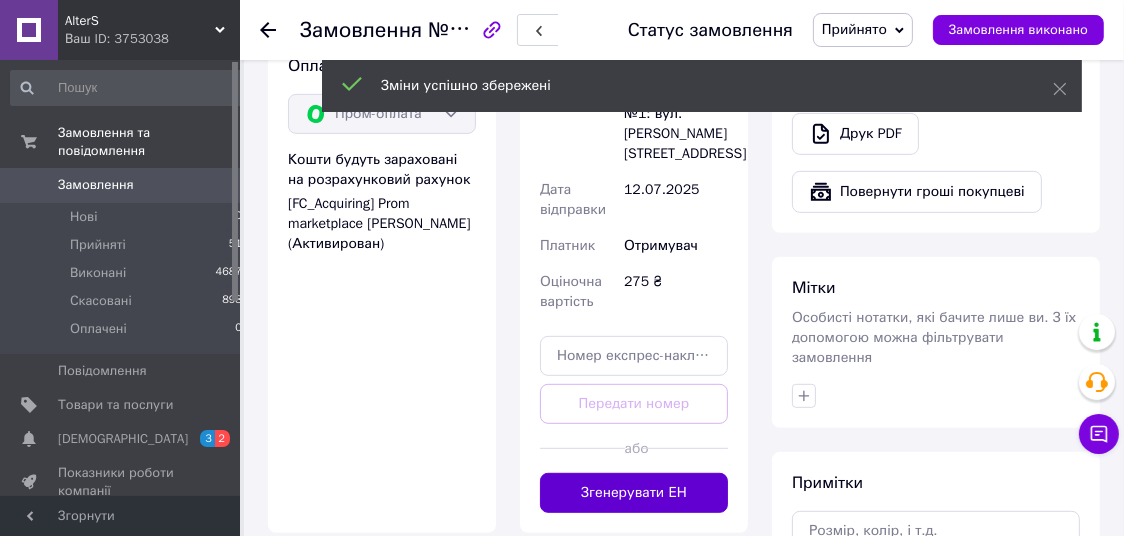 click on "Згенерувати ЕН" at bounding box center (634, 493) 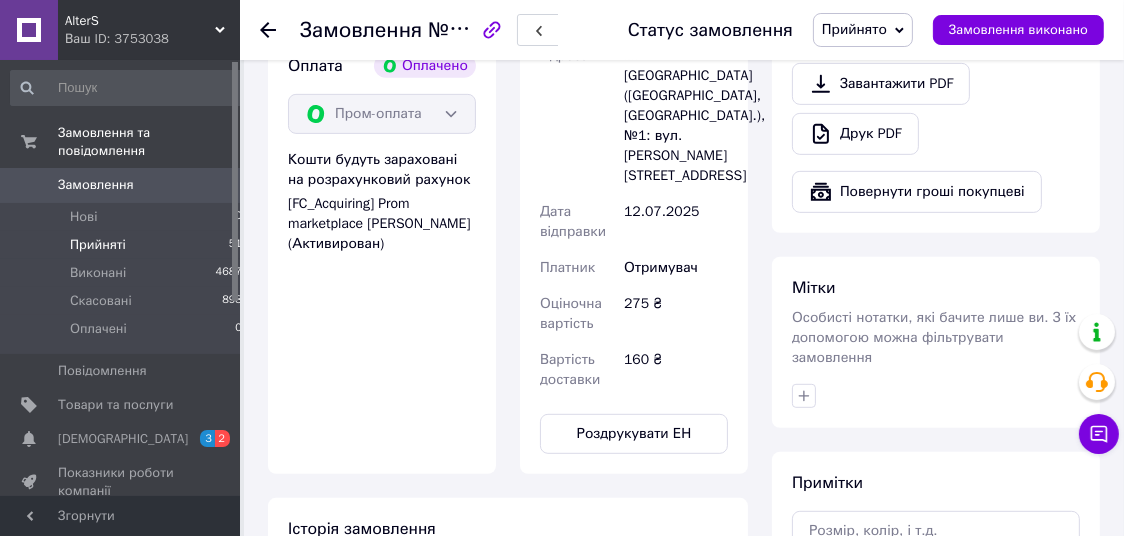 click on "Прийняті 51" at bounding box center [127, 245] 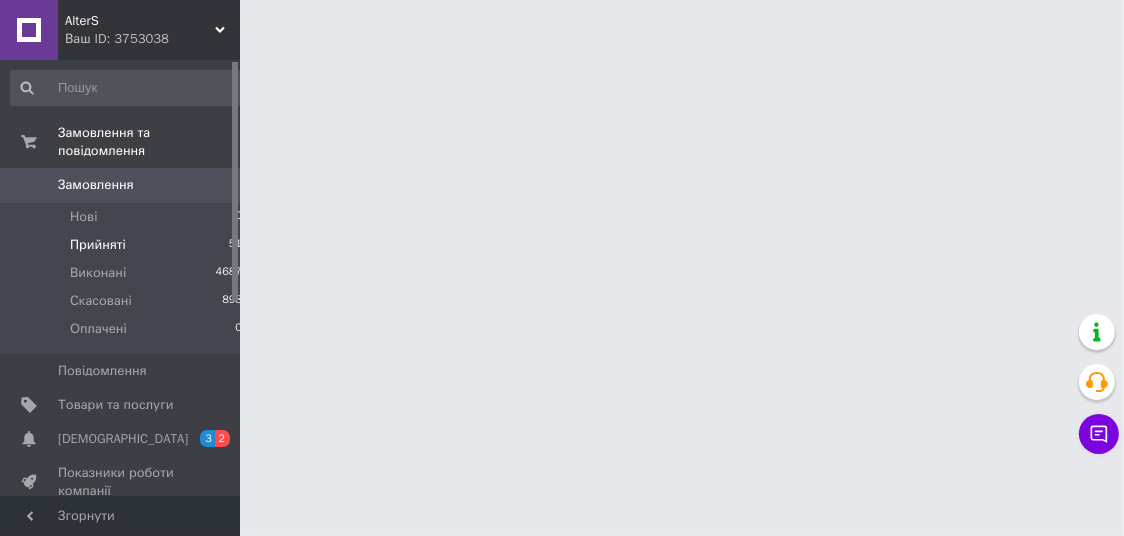 scroll, scrollTop: 0, scrollLeft: 0, axis: both 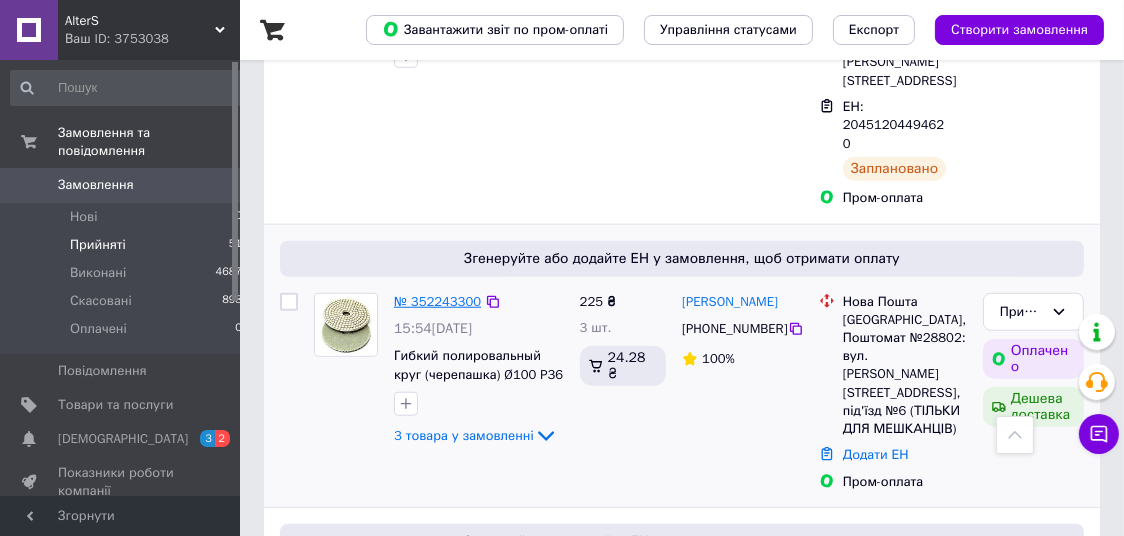 click on "№ 352243300" at bounding box center (437, 301) 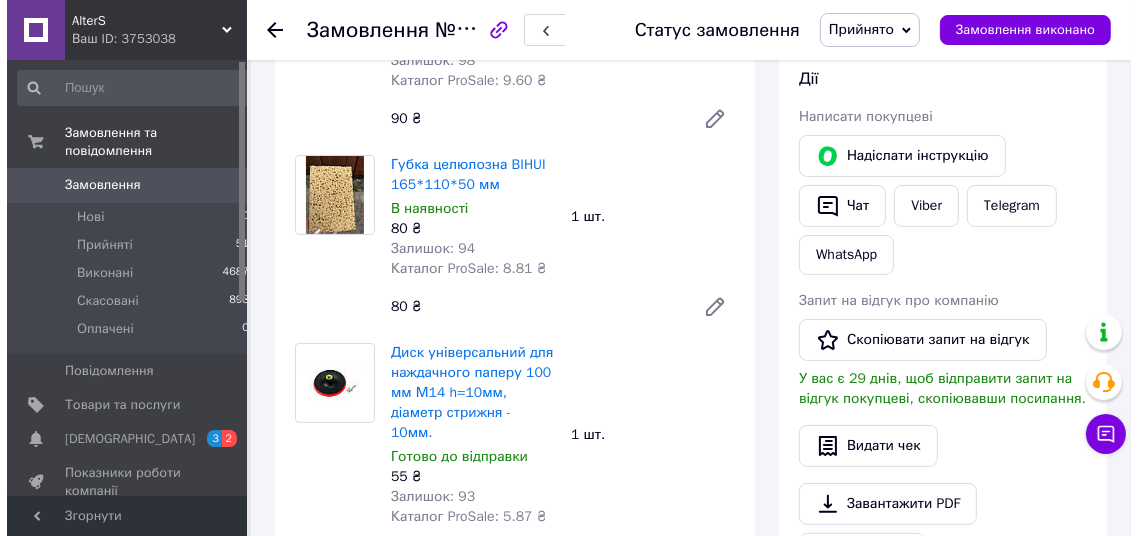 scroll, scrollTop: 693, scrollLeft: 0, axis: vertical 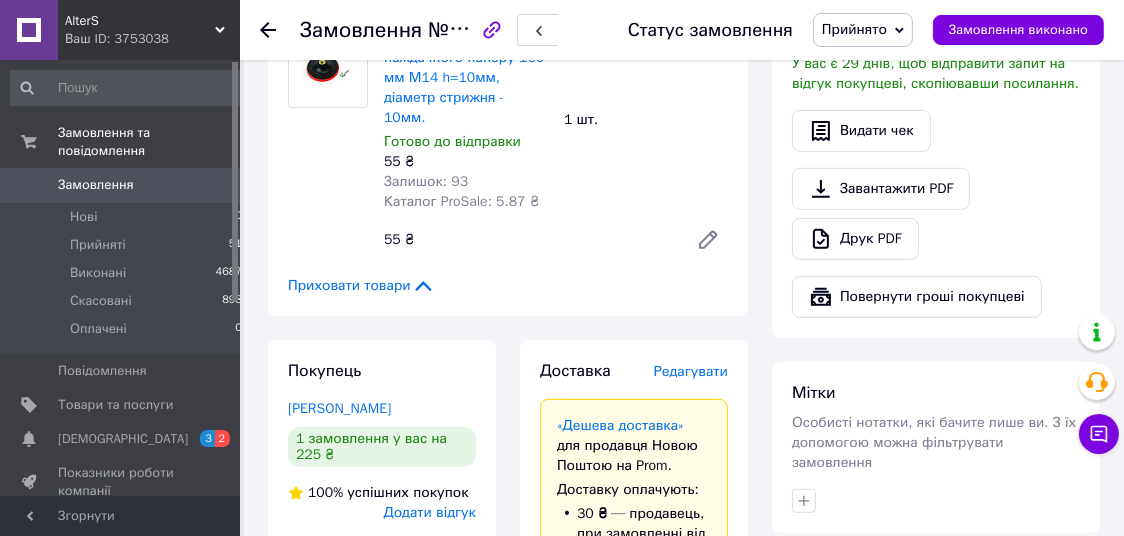 click on "Редагувати" at bounding box center [691, 371] 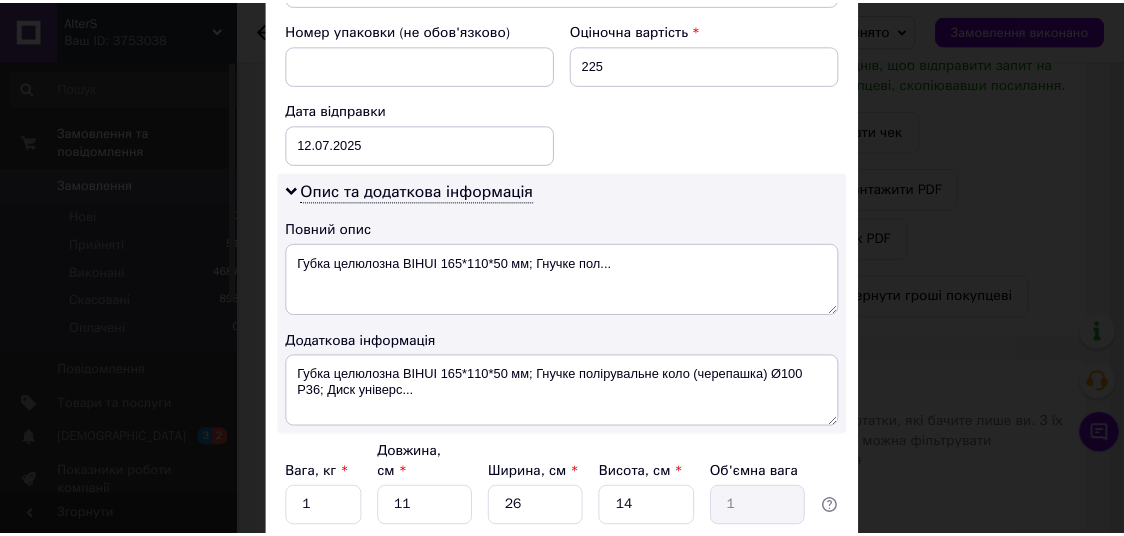scroll, scrollTop: 1033, scrollLeft: 0, axis: vertical 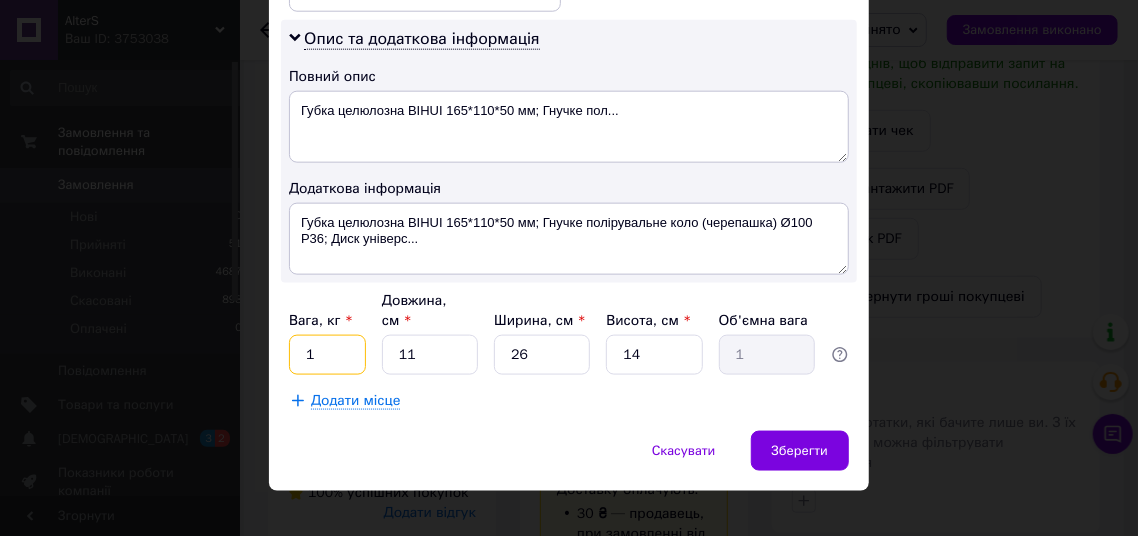 drag, startPoint x: 340, startPoint y: 331, endPoint x: 243, endPoint y: 308, distance: 99.68952 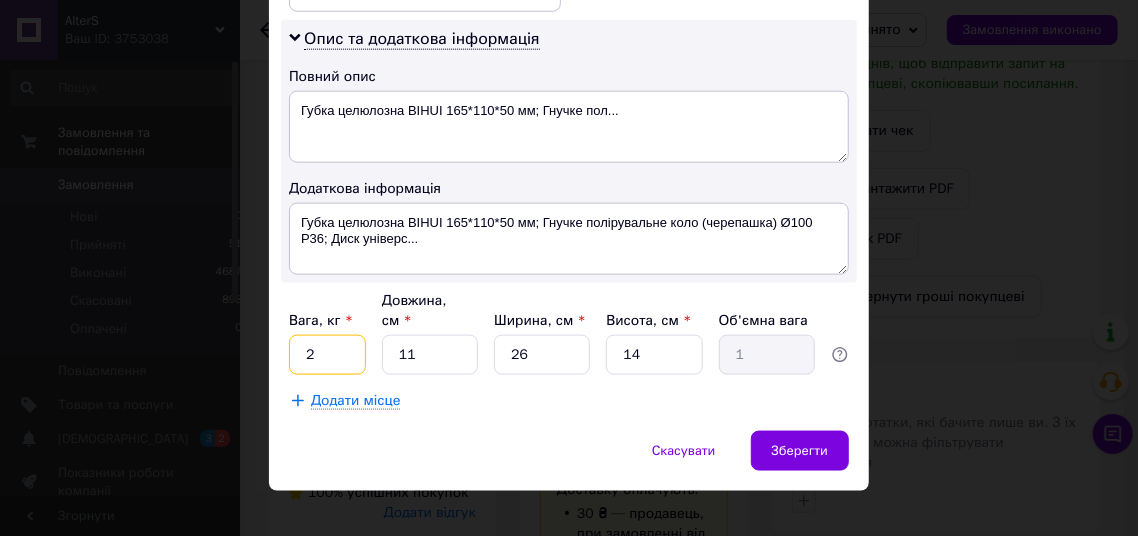 type on "2" 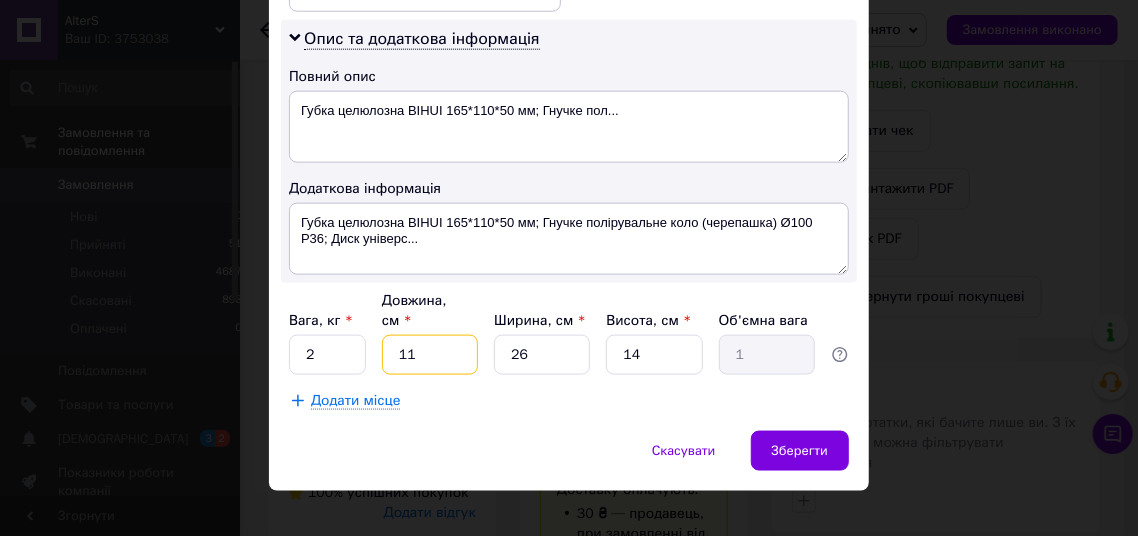 type on "2" 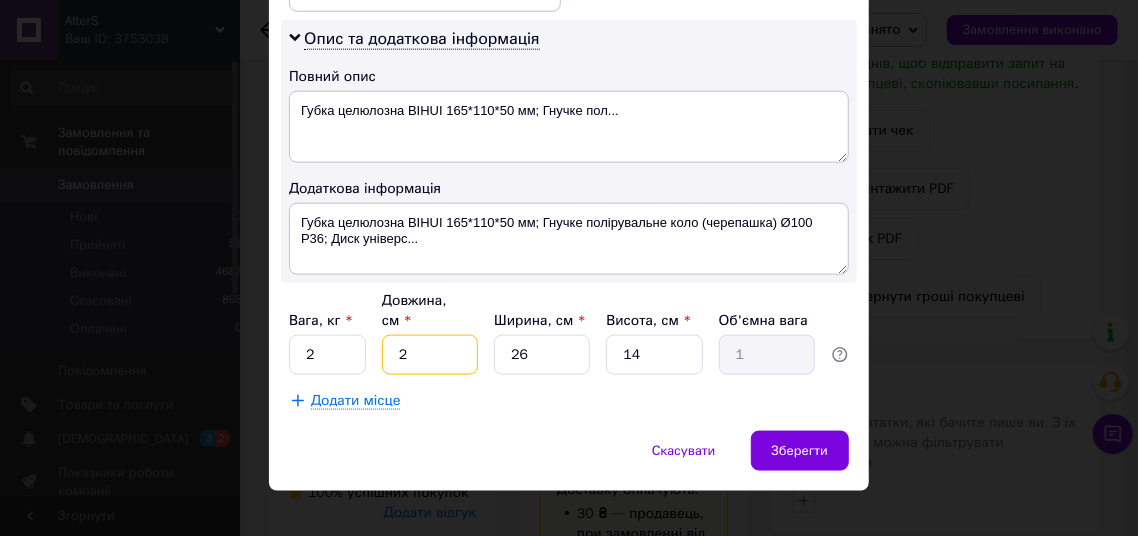 type on "0.18" 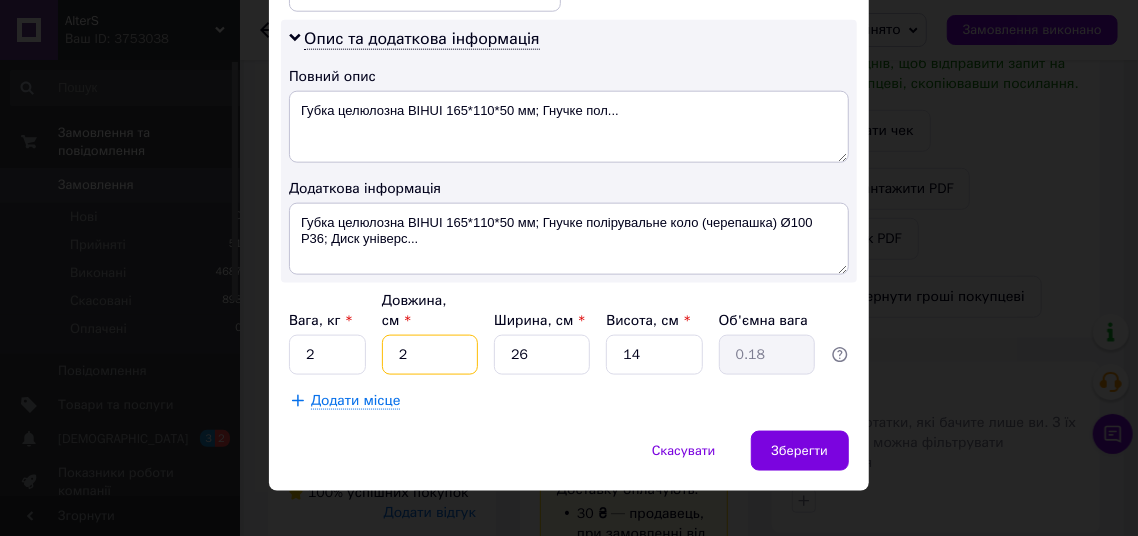 type on "20" 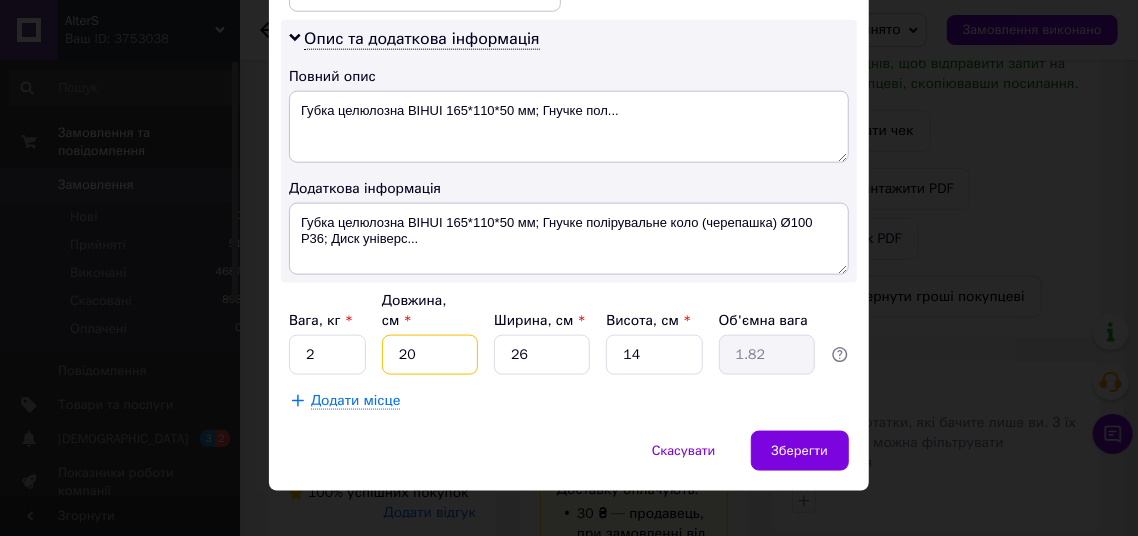 type on "20" 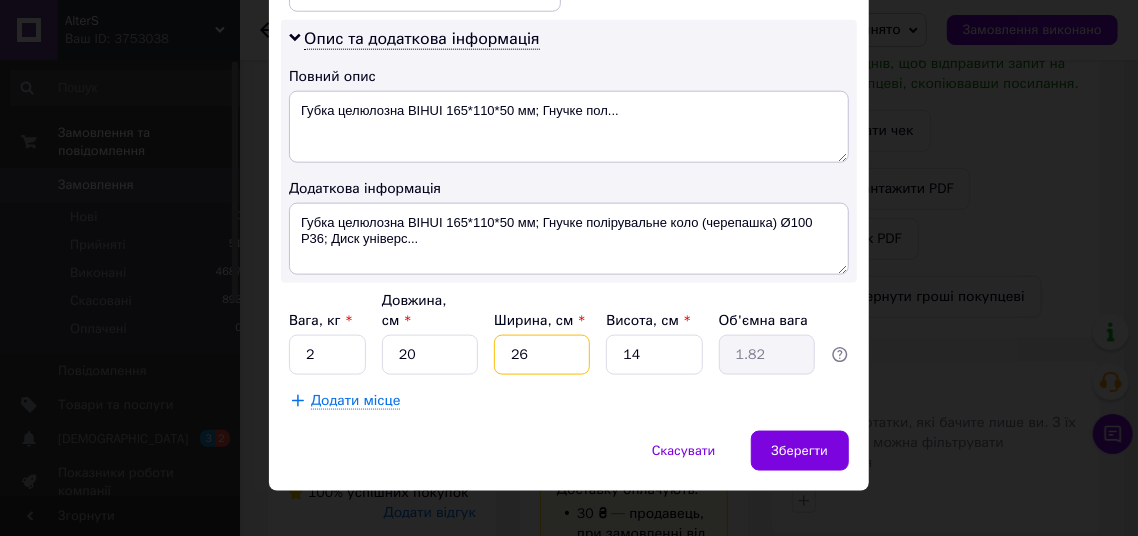 type on "2" 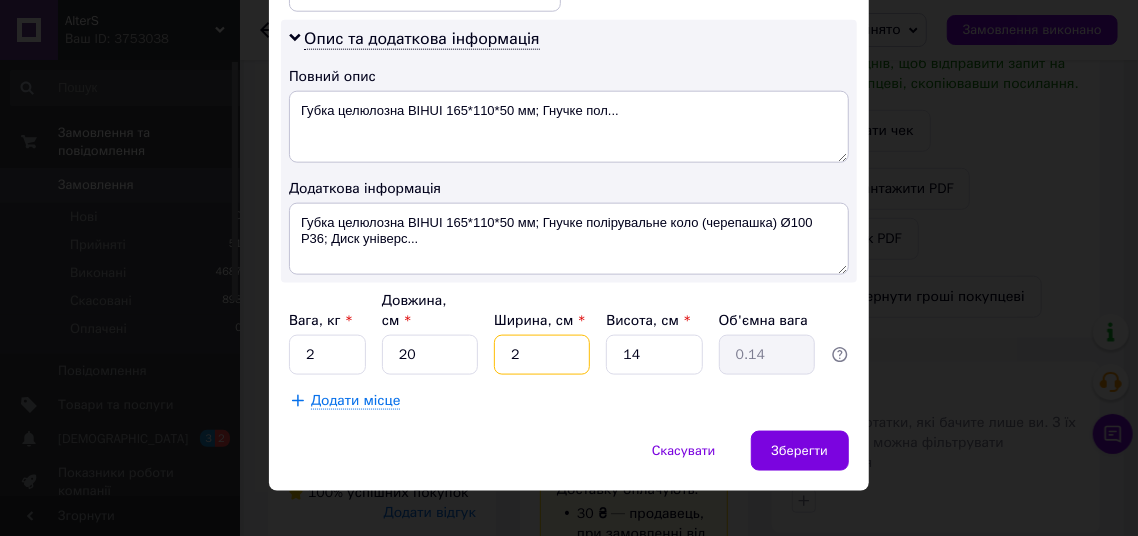 type on "20" 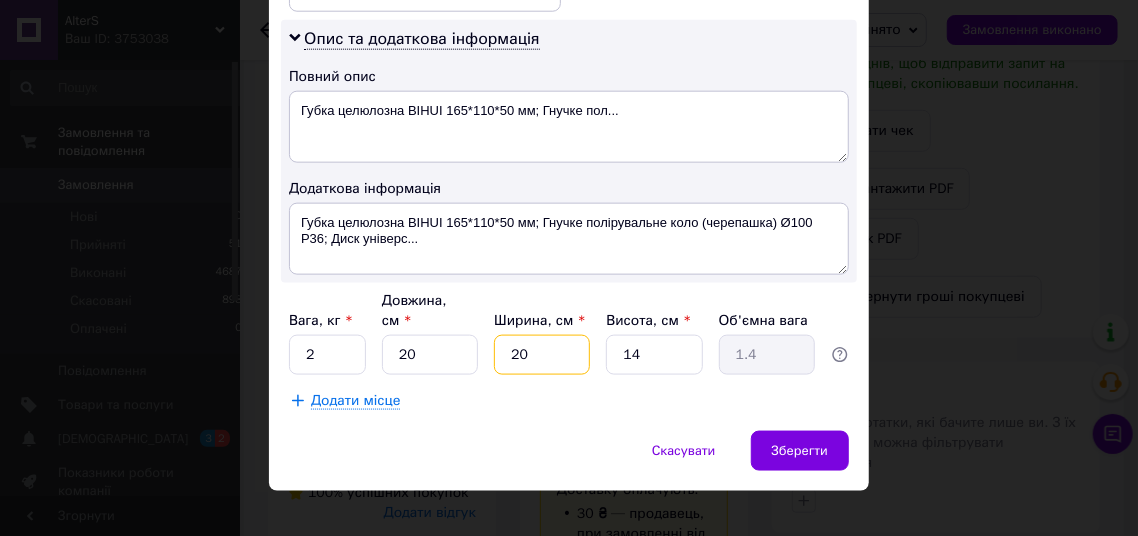 type on "20" 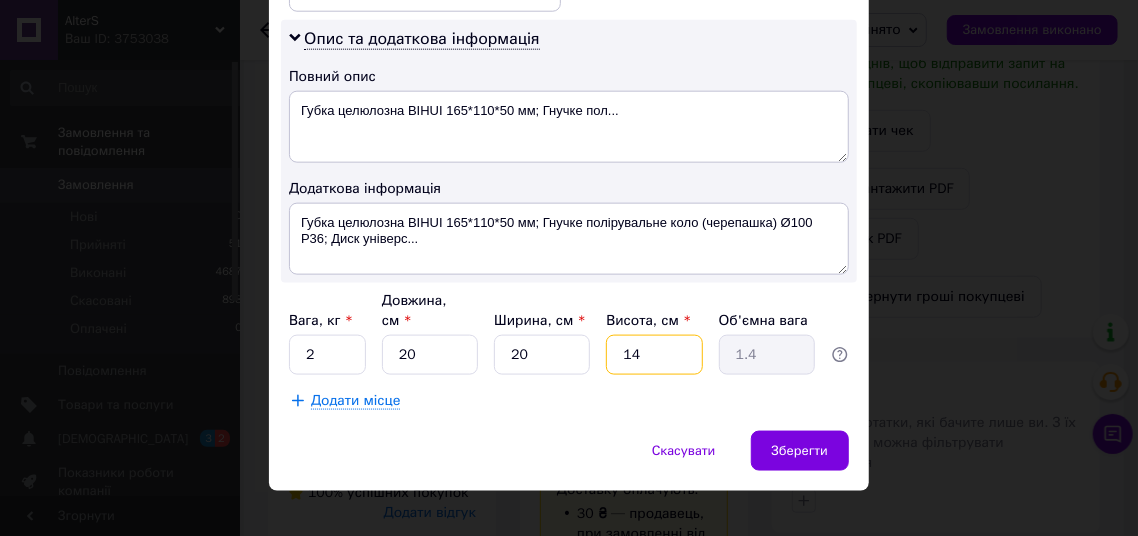 type on "2" 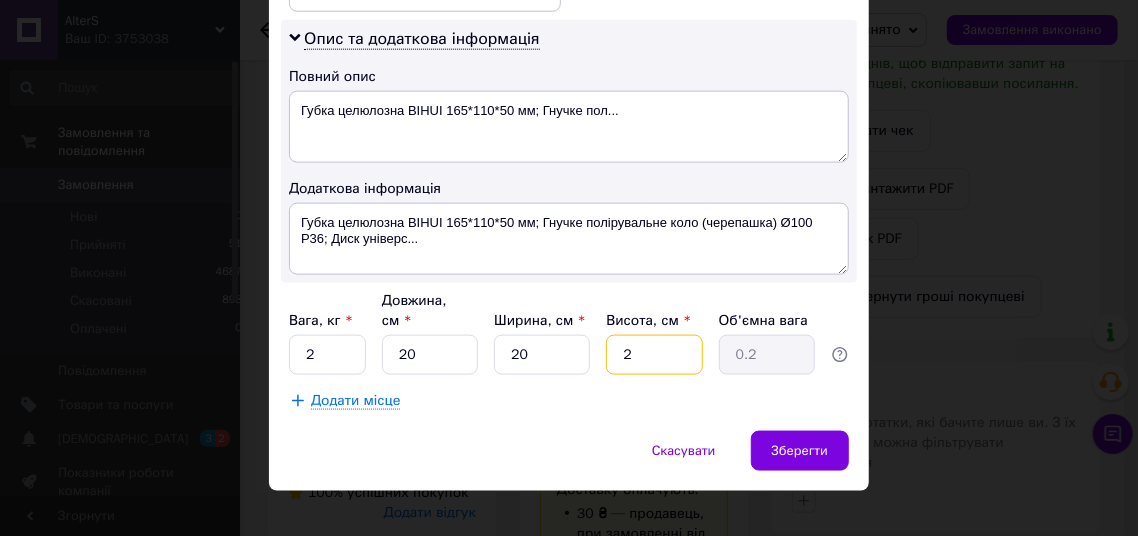 type on "20" 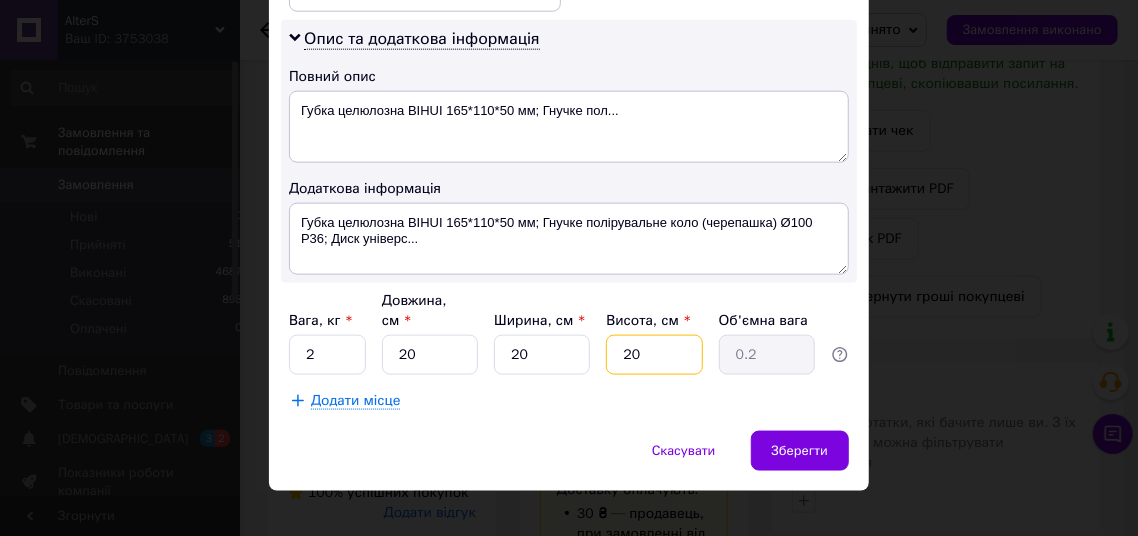 type on "2" 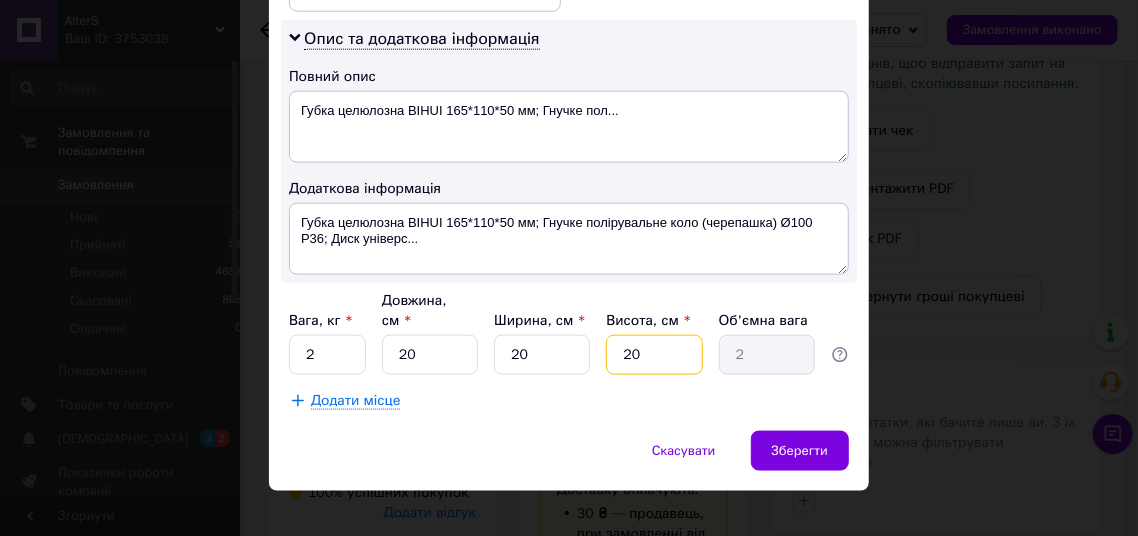 type on "20" 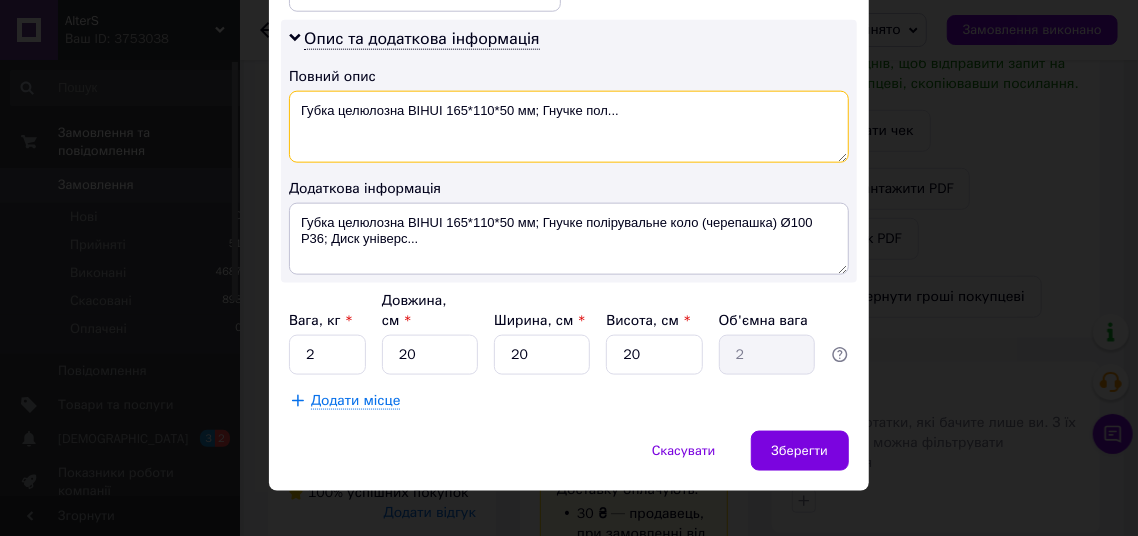 click on "Губка целюлозна BIHUI 165*110*50 мм; Гнучке пол..." at bounding box center [569, 127] 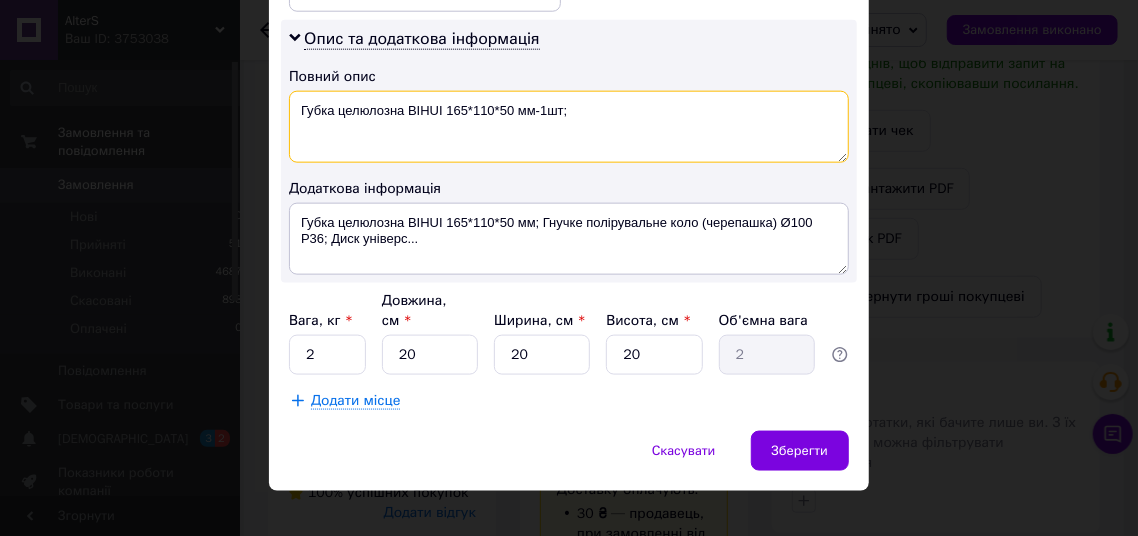click on "Губка целюлозна BIHUI 165*110*50 мм-1шт;" at bounding box center (569, 127) 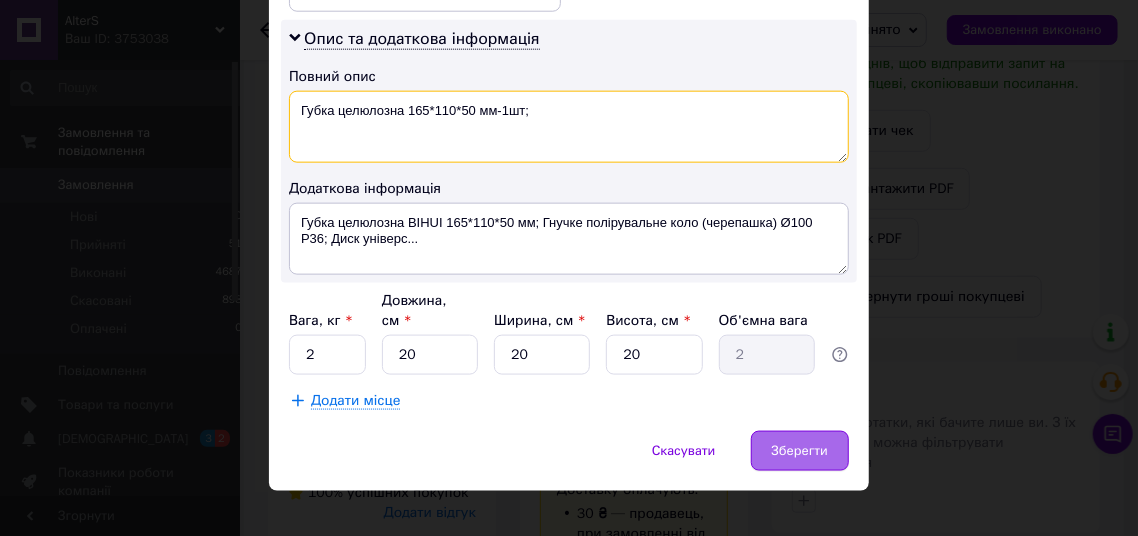 type on "Губка целюлозна 165*110*50 мм-1шт;" 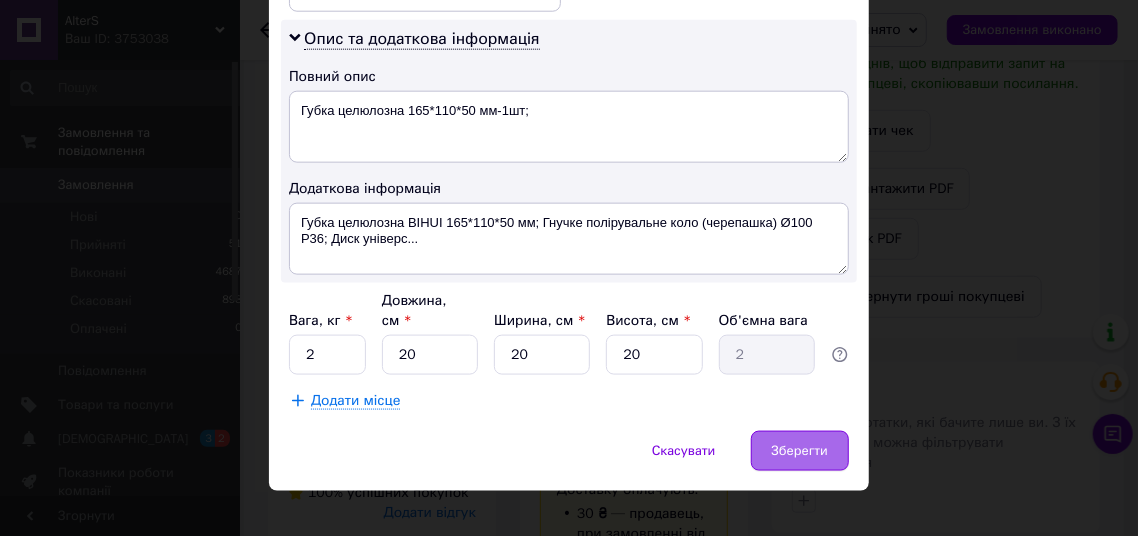 click on "Зберегти" at bounding box center (800, 451) 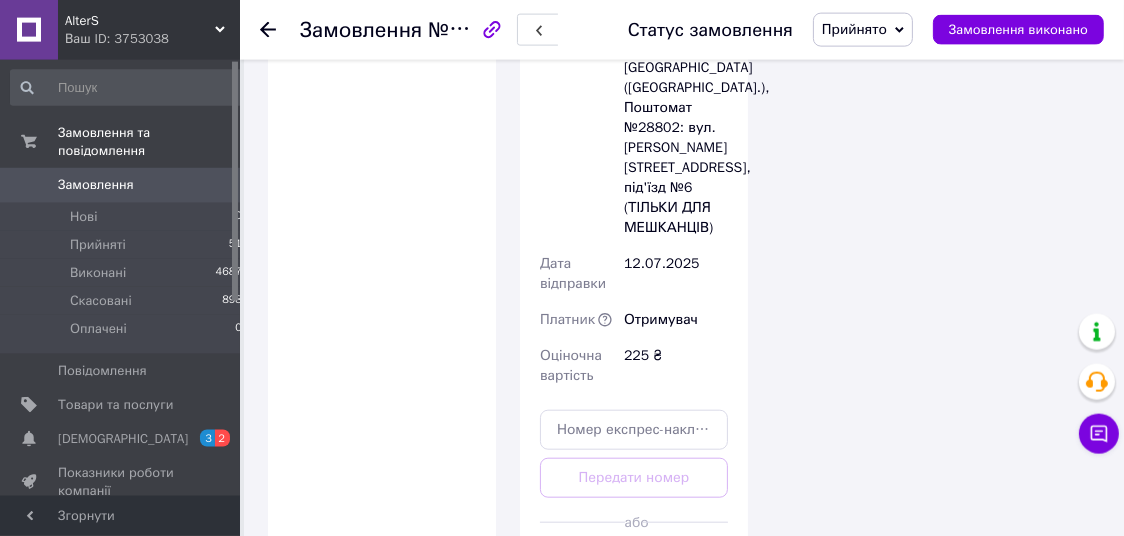 scroll, scrollTop: 1848, scrollLeft: 0, axis: vertical 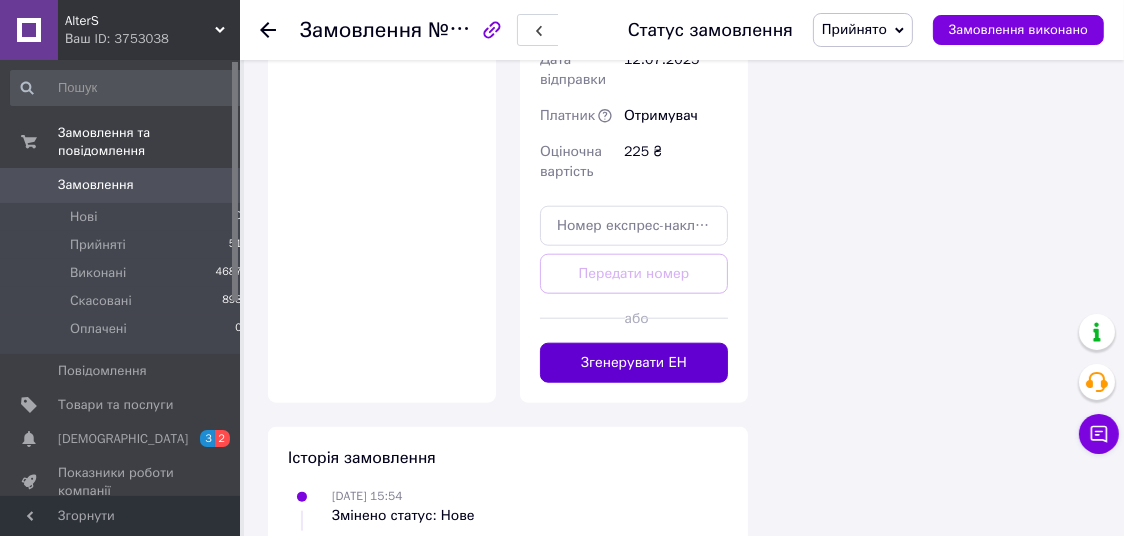 click on "Згенерувати ЕН" at bounding box center (634, 363) 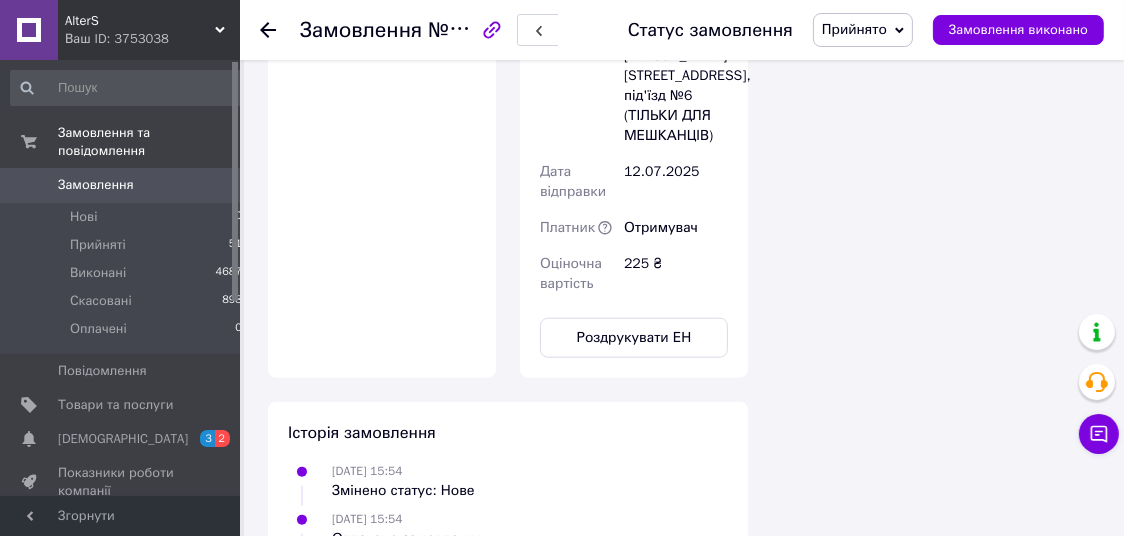 scroll, scrollTop: 8, scrollLeft: 0, axis: vertical 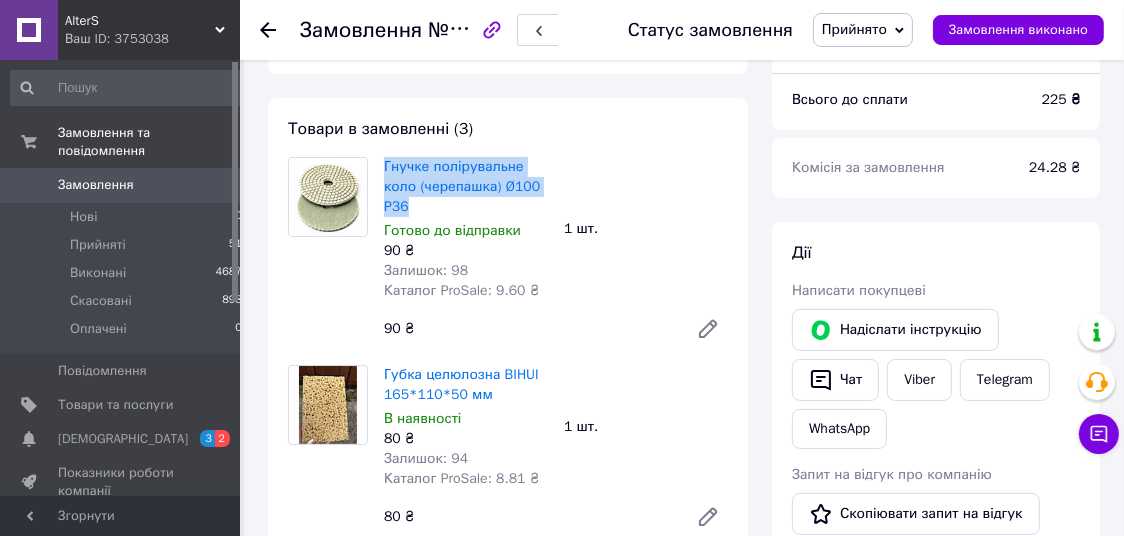 drag, startPoint x: 383, startPoint y: 163, endPoint x: 423, endPoint y: 213, distance: 64.03124 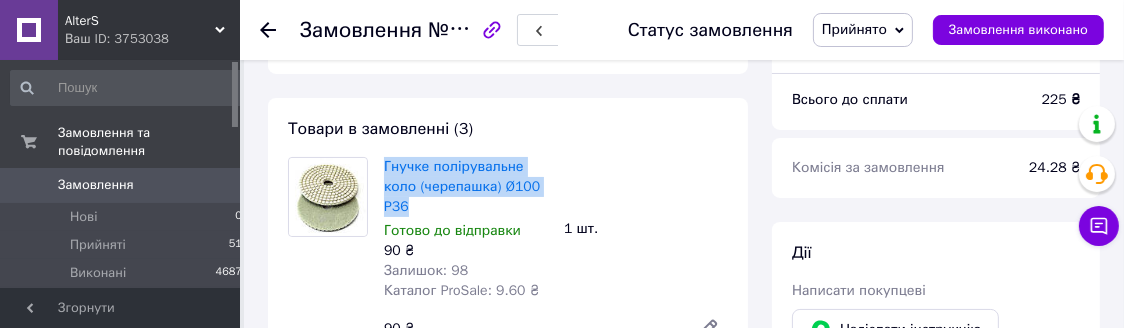 click on "Товари в замовленні (3) Гнучке полірувальне коло (черепашка) Ø100 P36 Готово до відправки 90 ₴ Залишок: 98 Каталог ProSale: 9.60 ₴  1 шт. 90 ₴ Губка целюлозна BIHUI 165*110*50 мм В наявності 80 ₴ Залишок: 94 Каталог ProSale: 8.81 ₴  1 шт. 80 ₴ Диск універсальний для наждачного паперу 100 мм М14 h=10мм, діаметр стрижня - 10мм. Готово до відправки 55 ₴ Залишок: 93 Каталог ProSale: 5.87 ₴  1 шт. 55 ₴ Приховати товари" at bounding box center [508, 469] 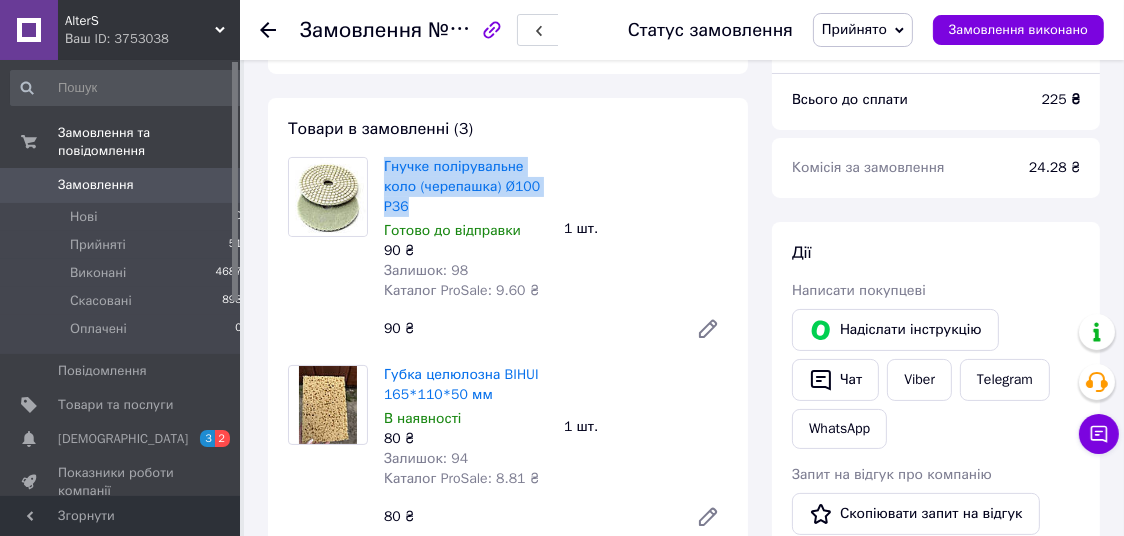 drag, startPoint x: 378, startPoint y: 159, endPoint x: 410, endPoint y: 213, distance: 62.76942 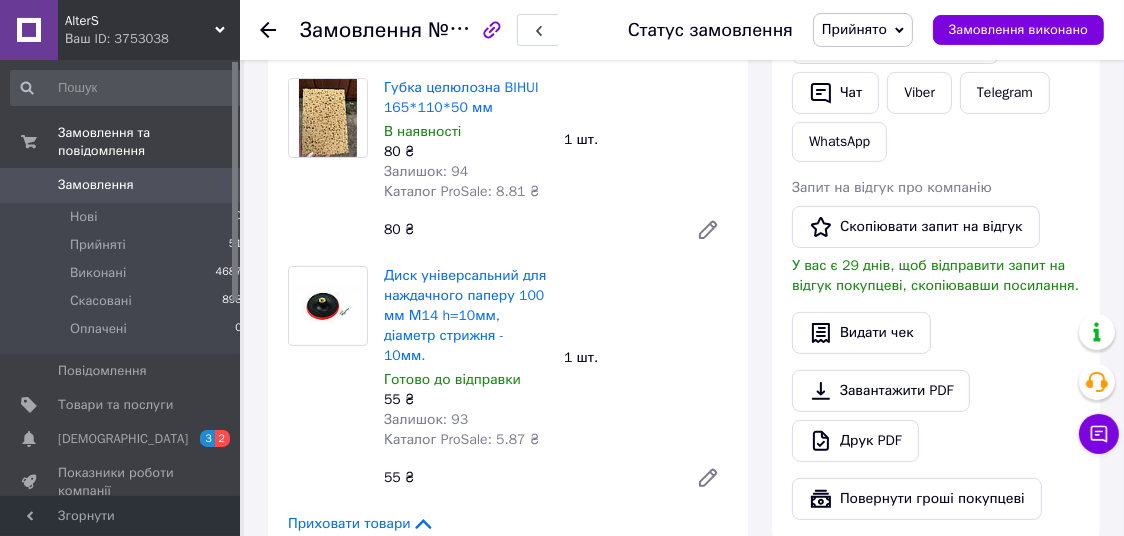 scroll, scrollTop: 483, scrollLeft: 0, axis: vertical 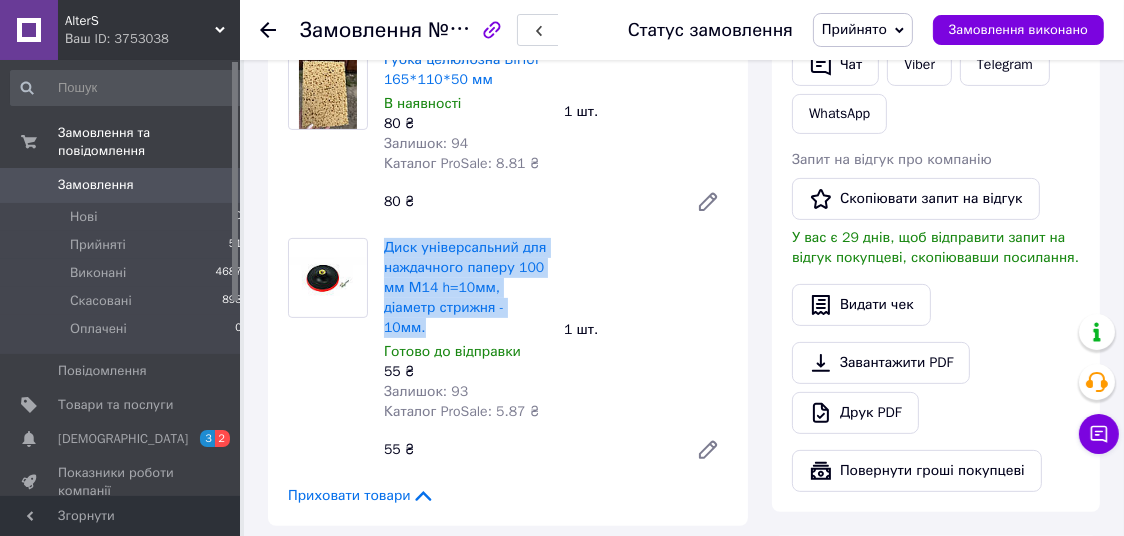 drag, startPoint x: 380, startPoint y: 248, endPoint x: 498, endPoint y: 305, distance: 131.04579 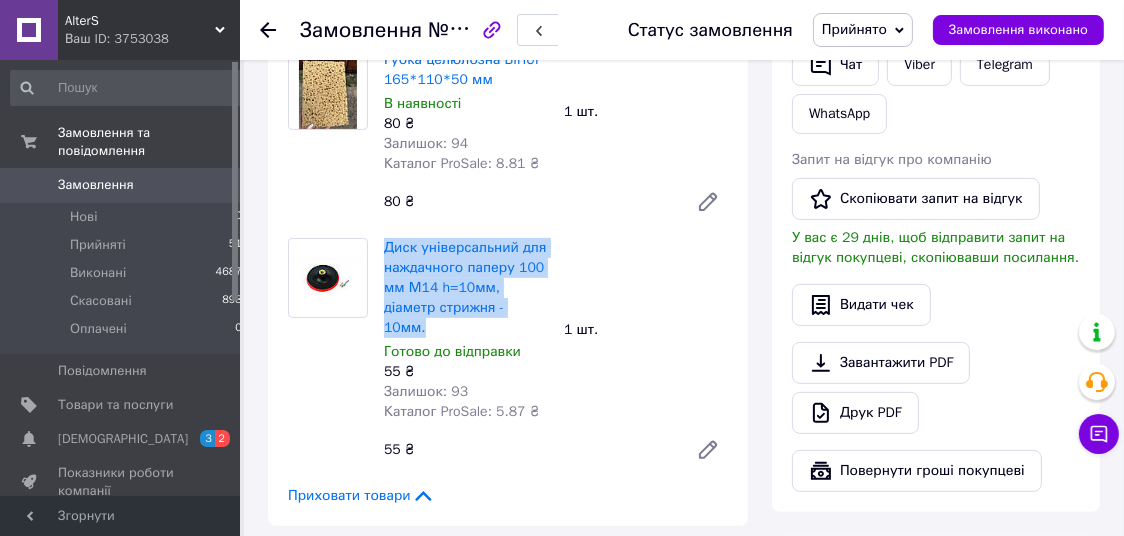 copy on "Диск універсальний для наждачного паперу 100 мм М14 h=10мм, діаметр стрижня - 10мм." 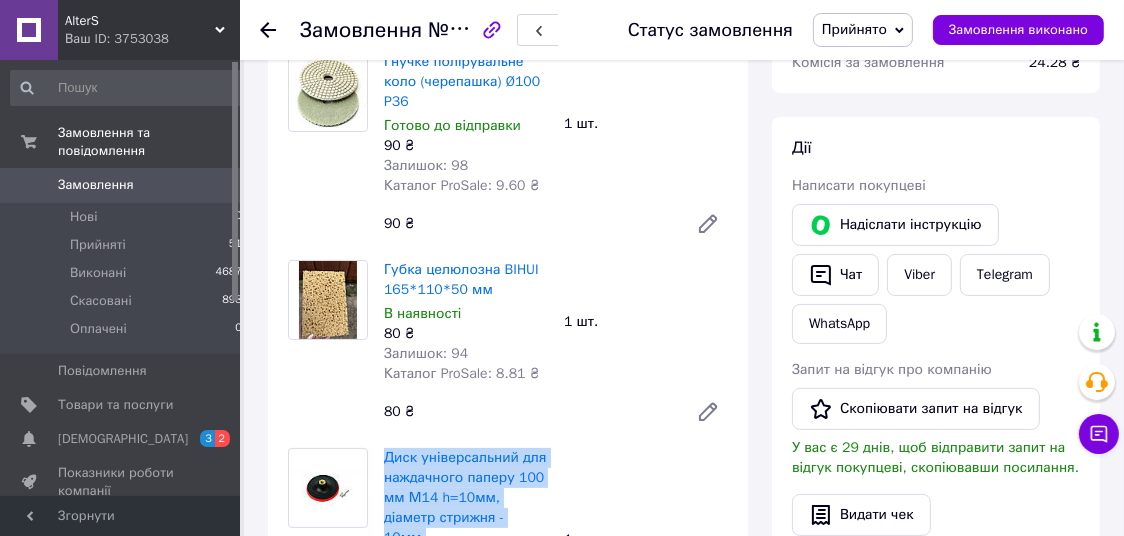 scroll, scrollTop: 0, scrollLeft: 0, axis: both 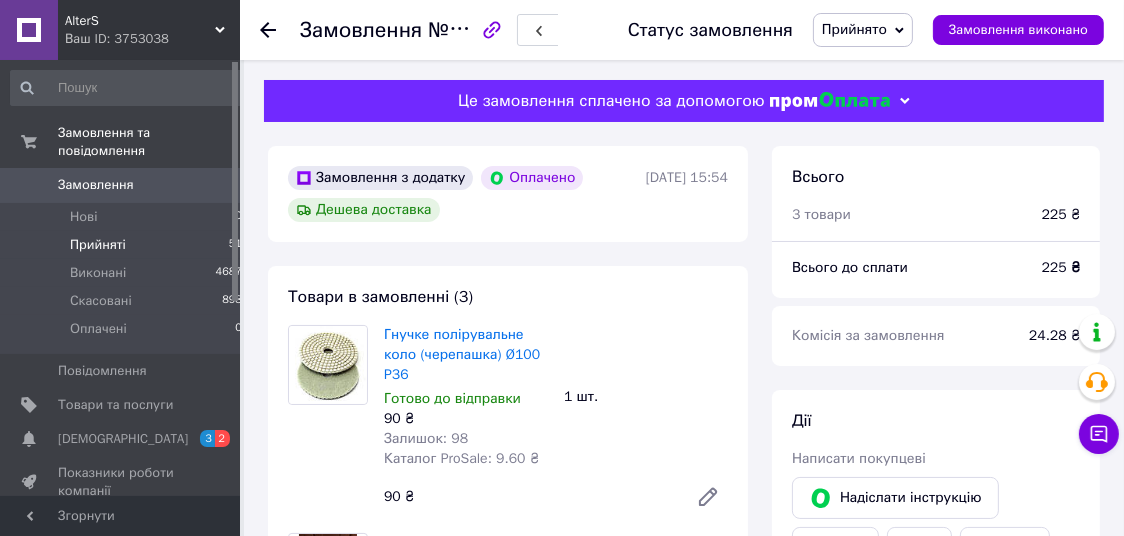 click on "Прийняті 51" at bounding box center (127, 245) 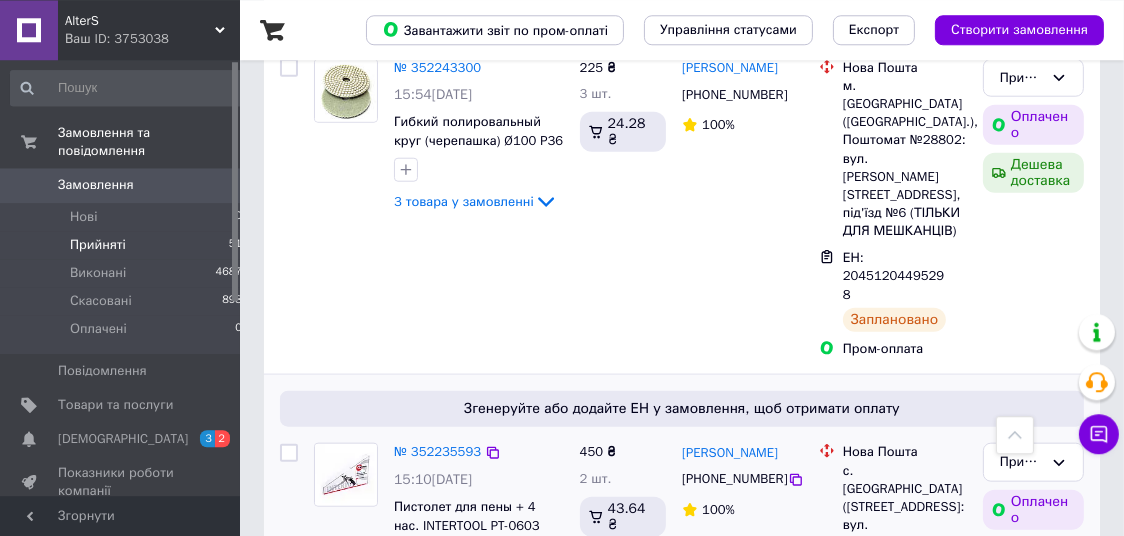 scroll, scrollTop: 1785, scrollLeft: 0, axis: vertical 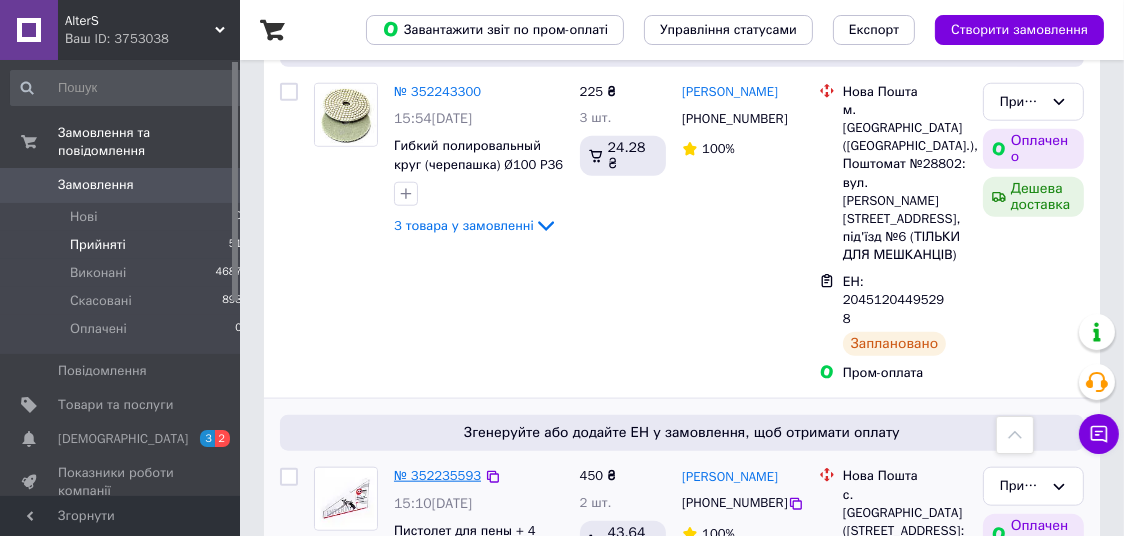 click on "№ 352235593" at bounding box center [437, 475] 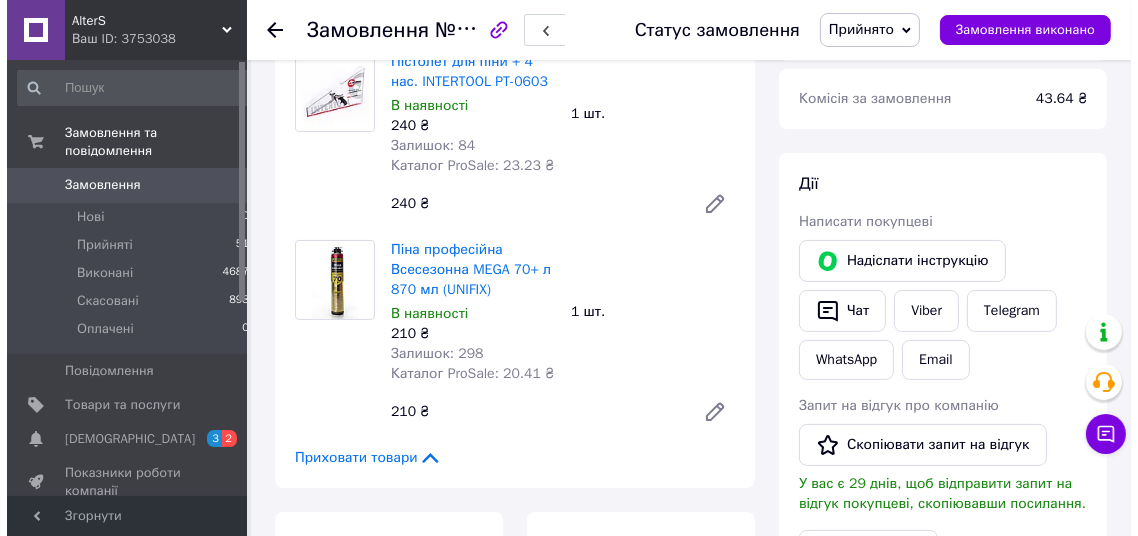 scroll, scrollTop: 483, scrollLeft: 0, axis: vertical 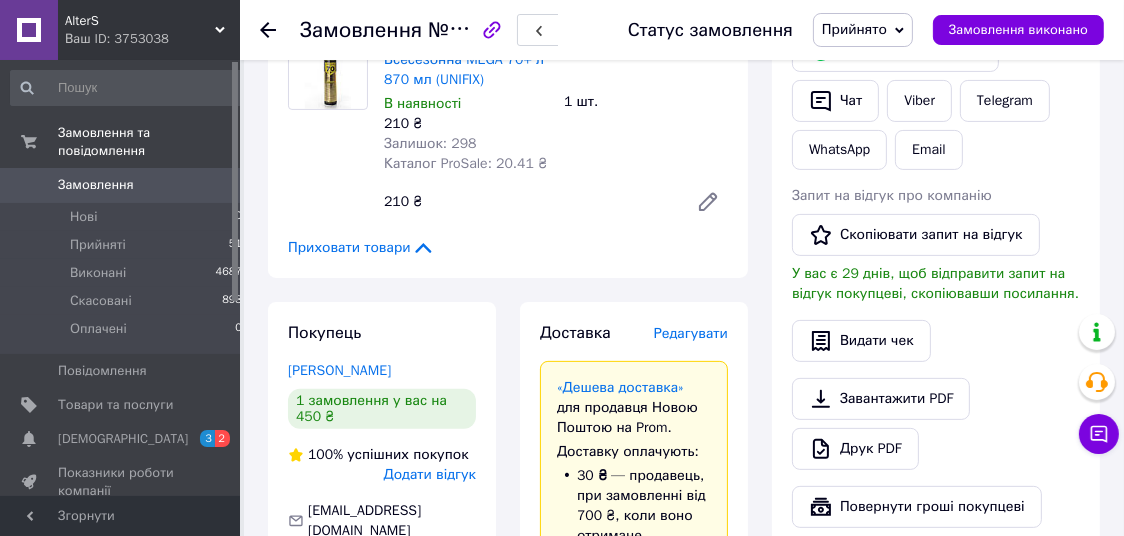 click on "Редагувати" at bounding box center [691, 333] 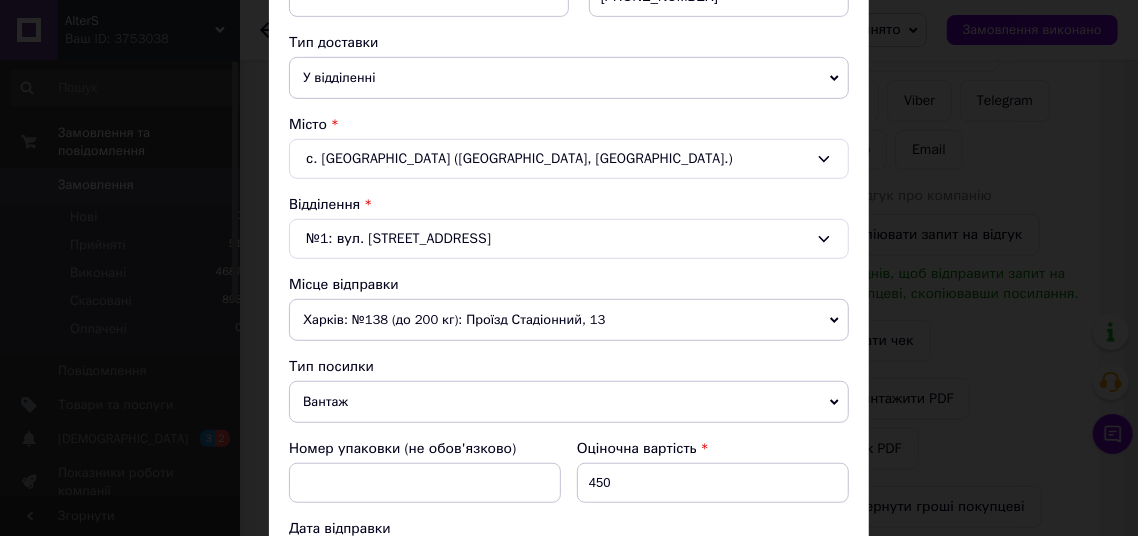 scroll, scrollTop: 880, scrollLeft: 0, axis: vertical 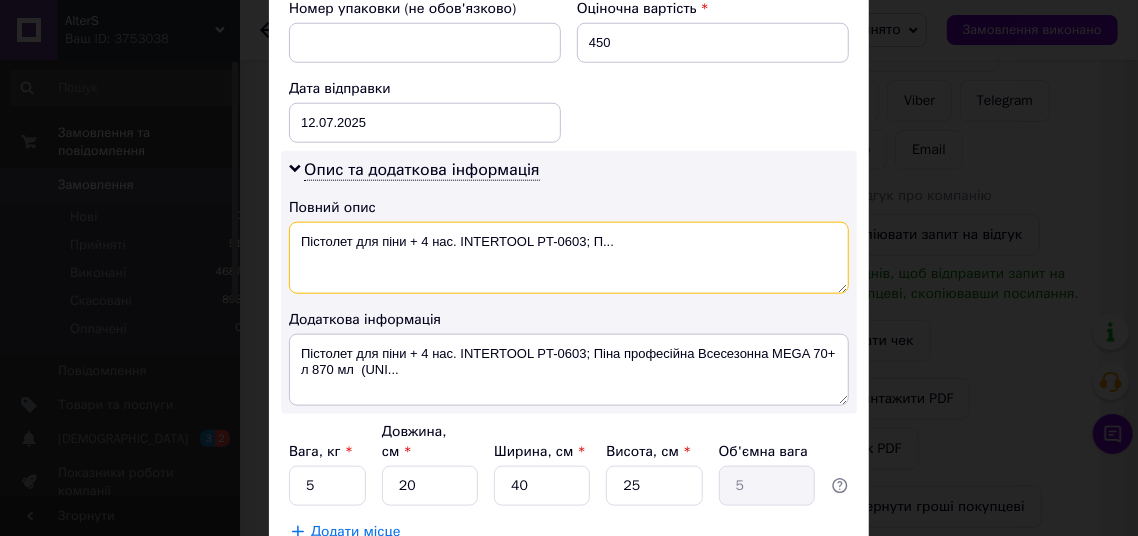 drag, startPoint x: 578, startPoint y: 242, endPoint x: 587, endPoint y: 225, distance: 19.235384 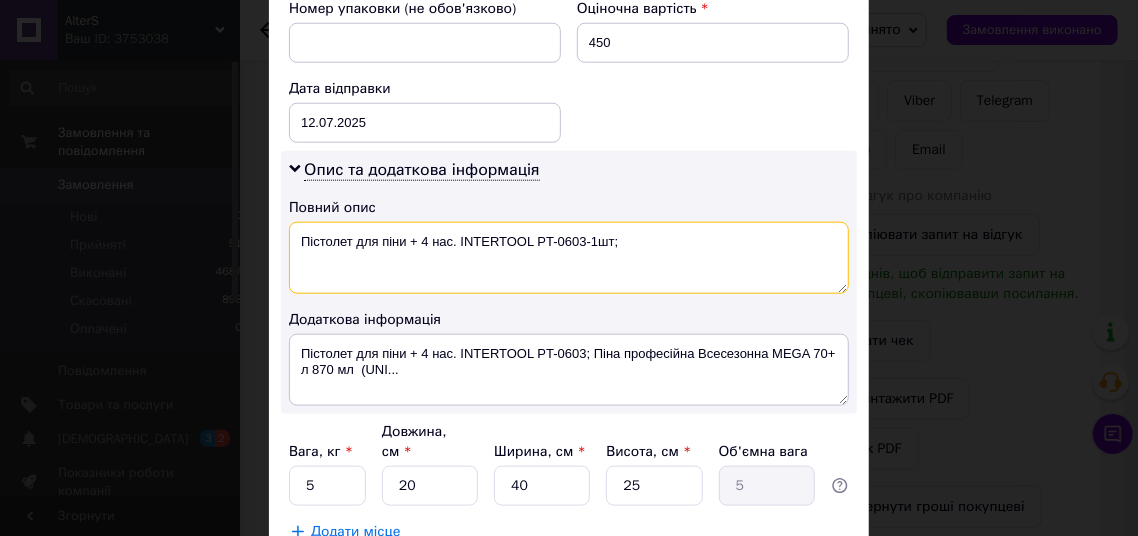 scroll, scrollTop: 990, scrollLeft: 0, axis: vertical 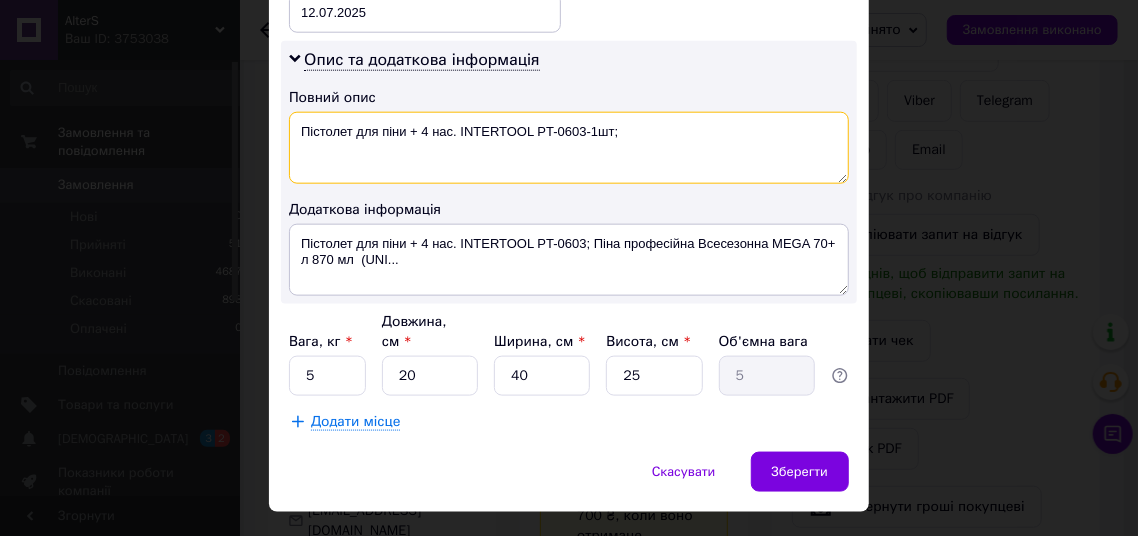 type on "Пістолет для піни + 4 нас. INTERTOOL PT-0603-1шт;" 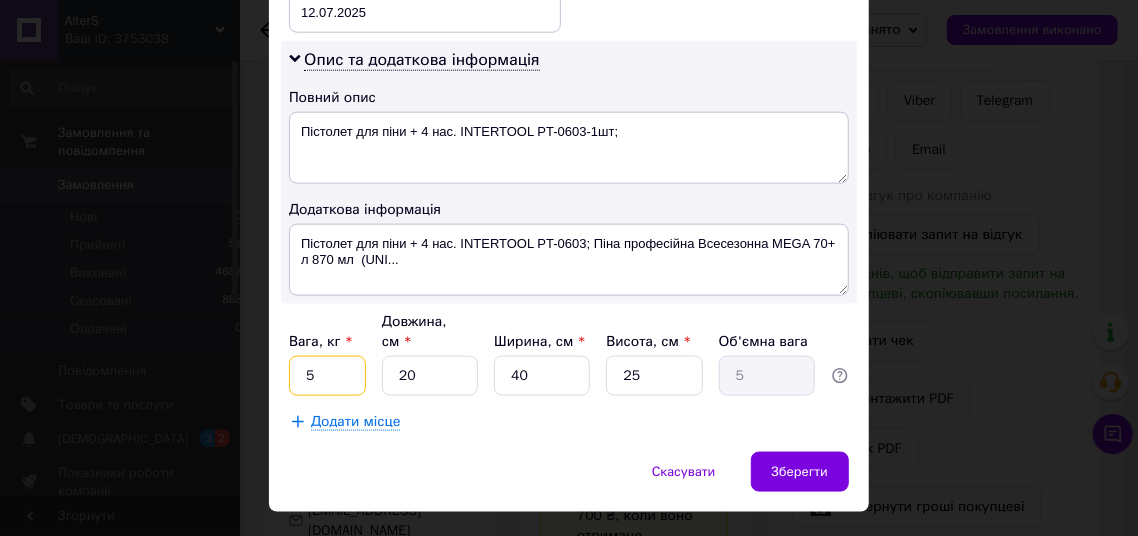 drag, startPoint x: 317, startPoint y: 352, endPoint x: 270, endPoint y: 333, distance: 50.695168 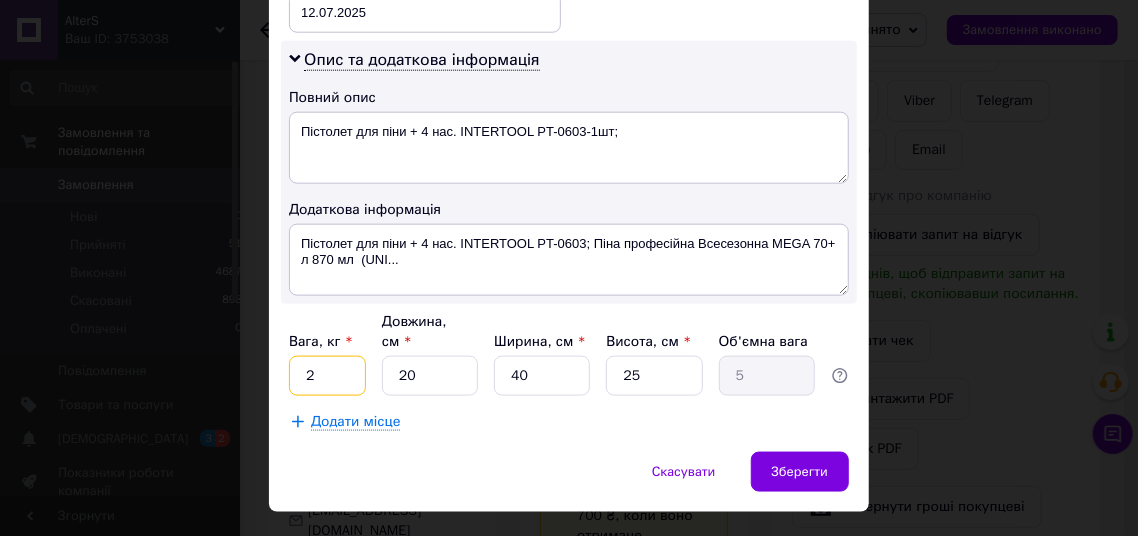 type on "2" 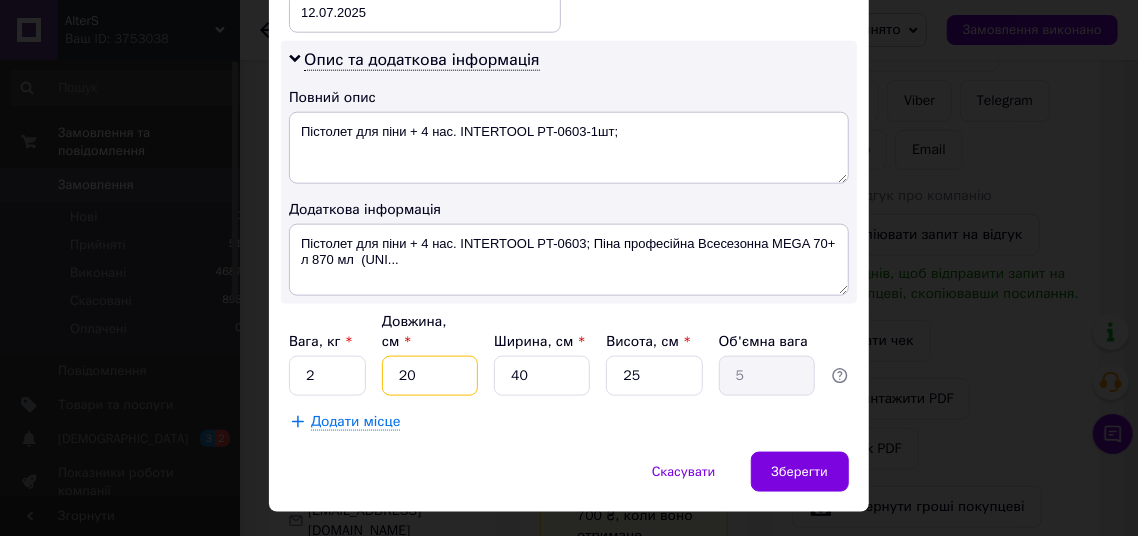 type on "4" 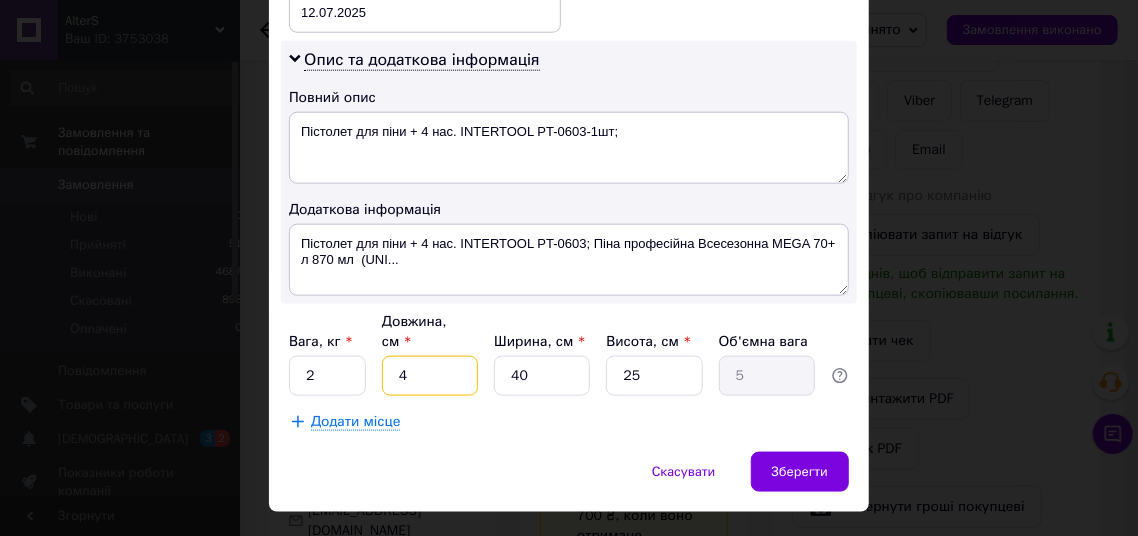 type on "1" 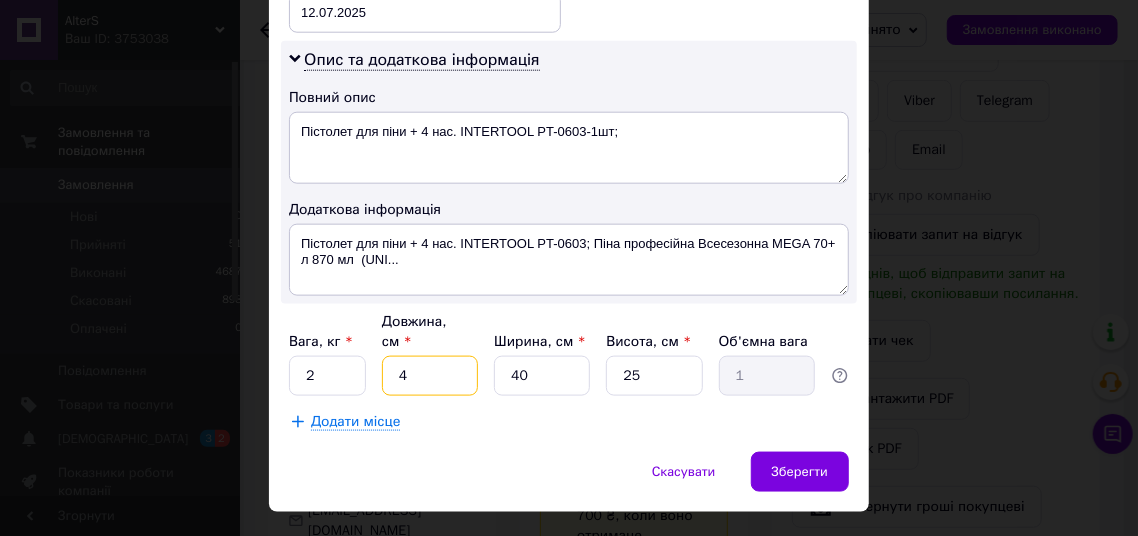 type on "40" 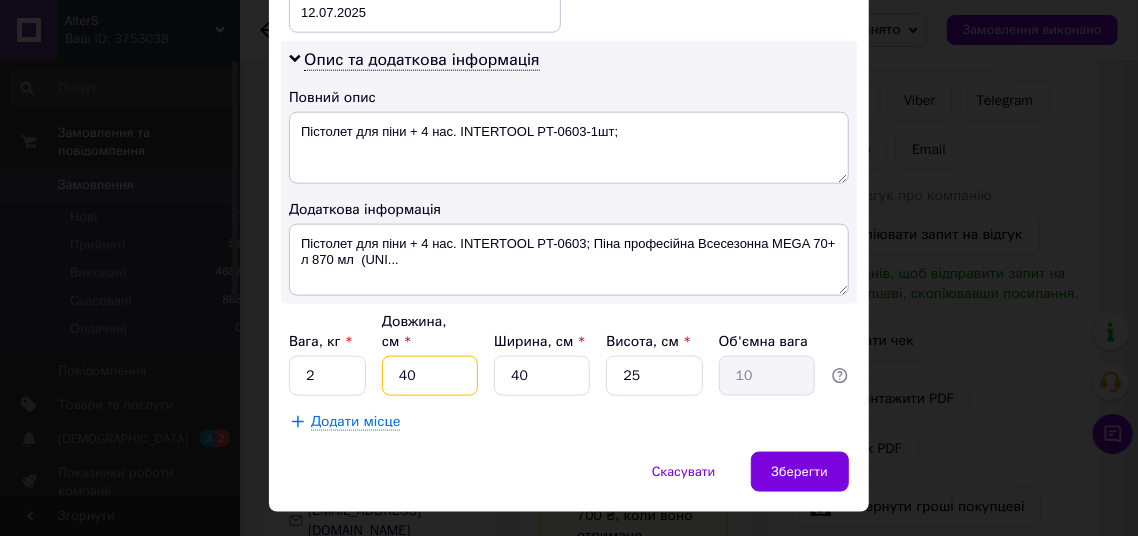 type on "40" 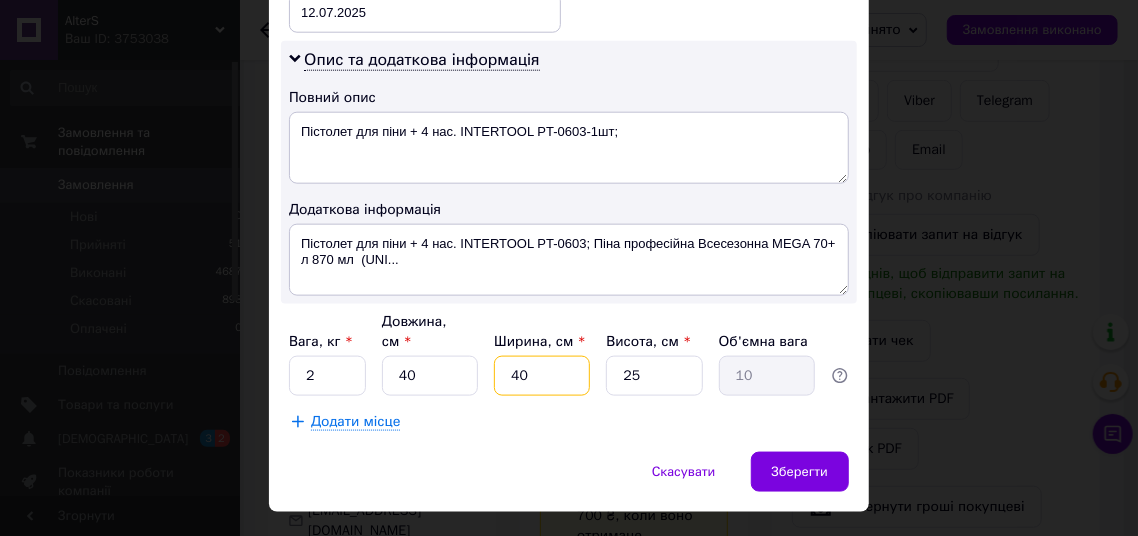 type on "2" 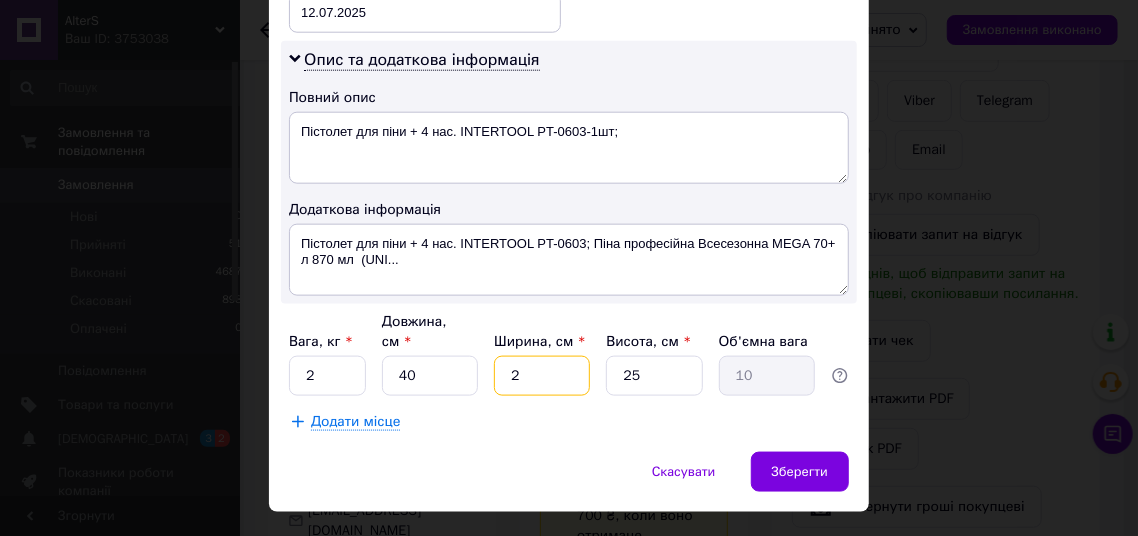 type on "0.5" 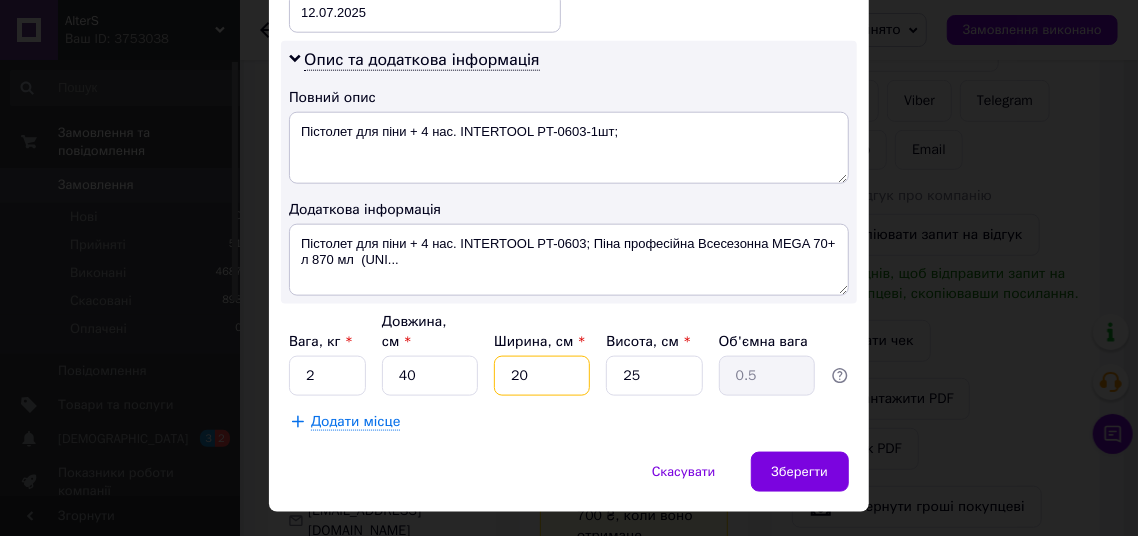 type on "20" 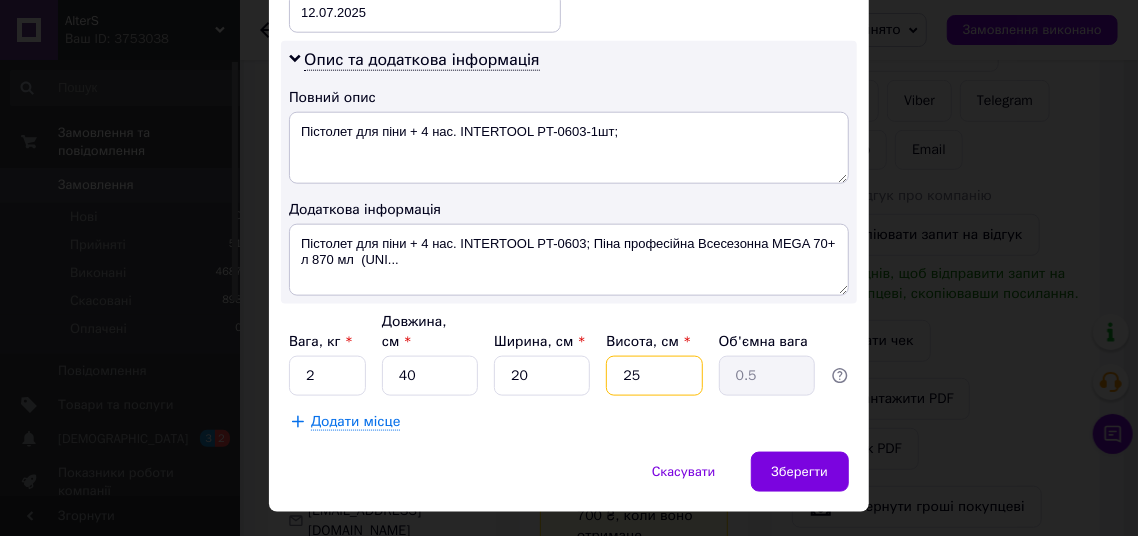 type on "5" 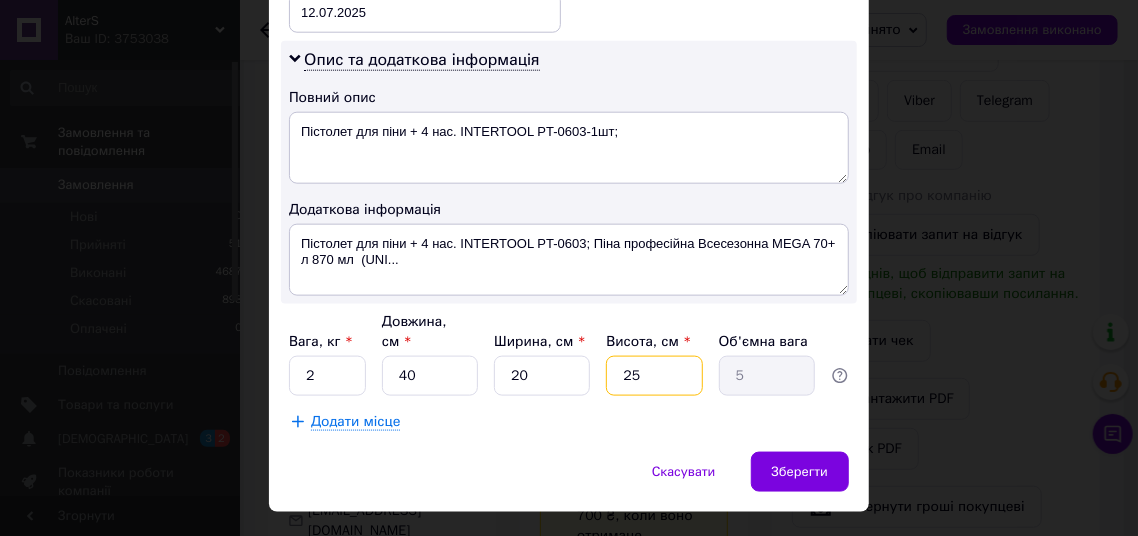 type on "1" 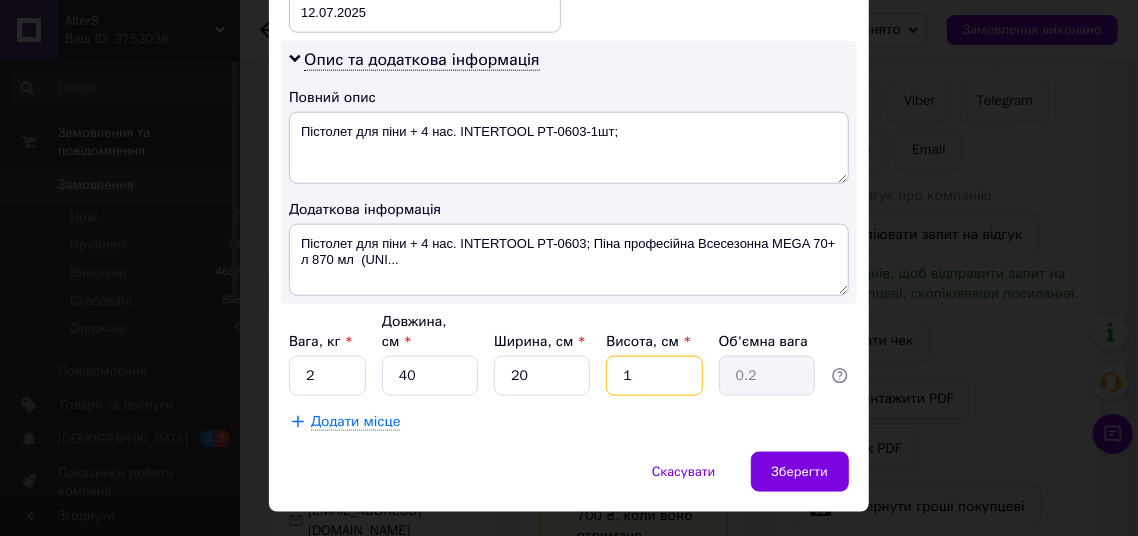type on "10" 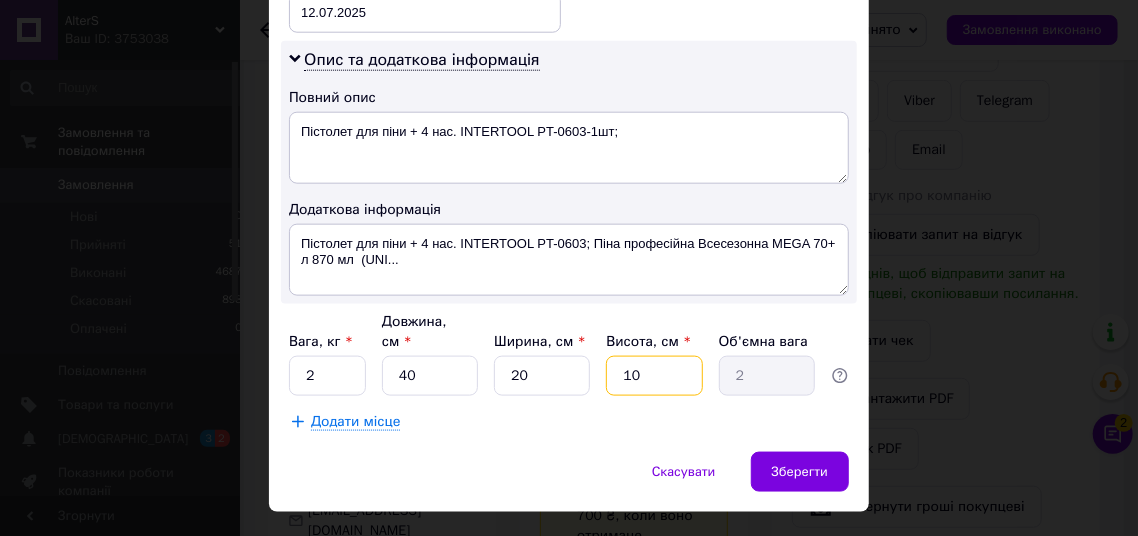 type on "10" 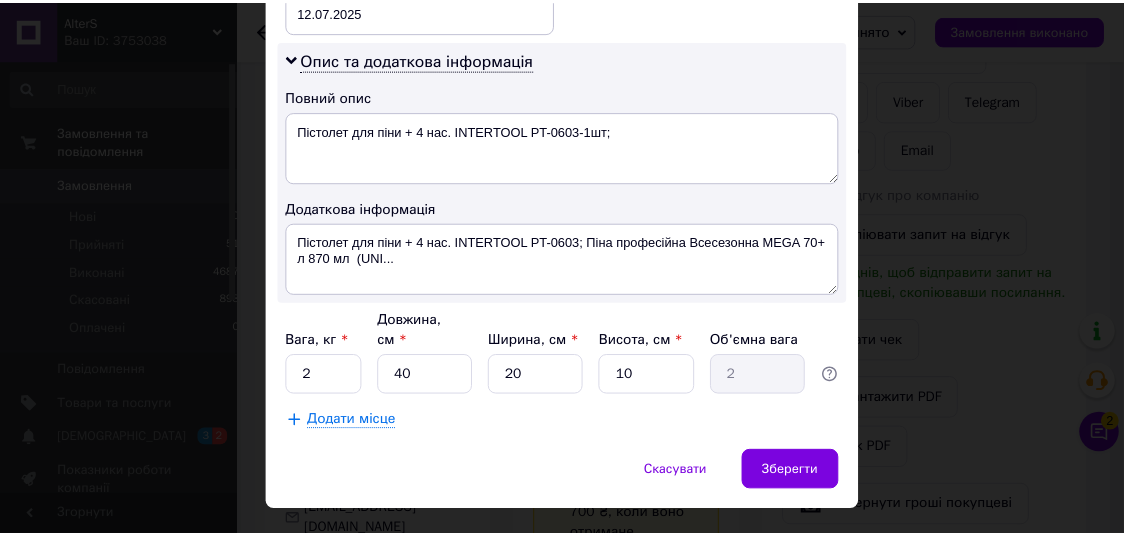 scroll, scrollTop: 1698, scrollLeft: 0, axis: vertical 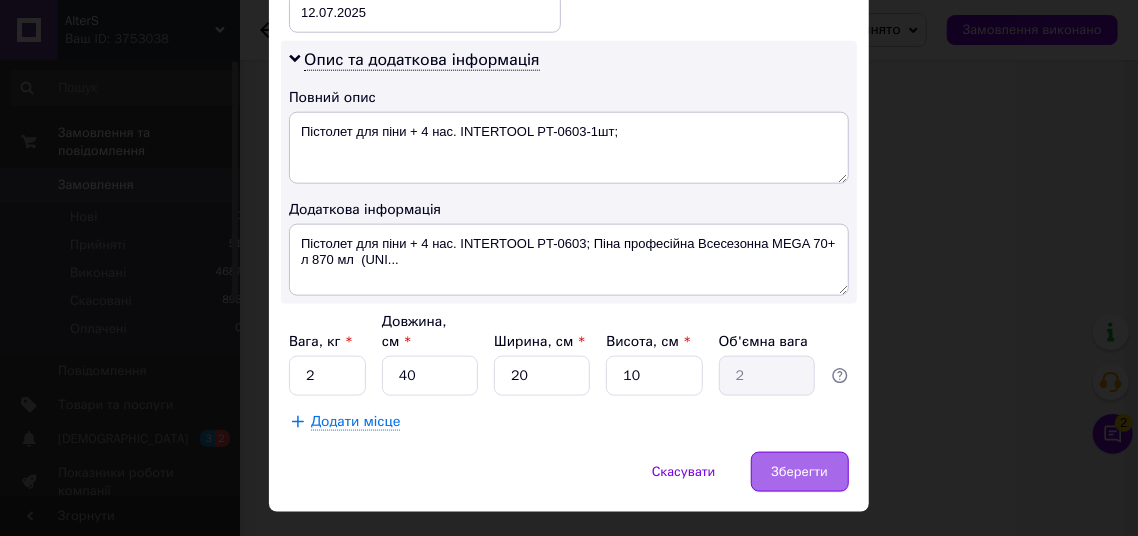 click on "Зберегти" at bounding box center (800, 472) 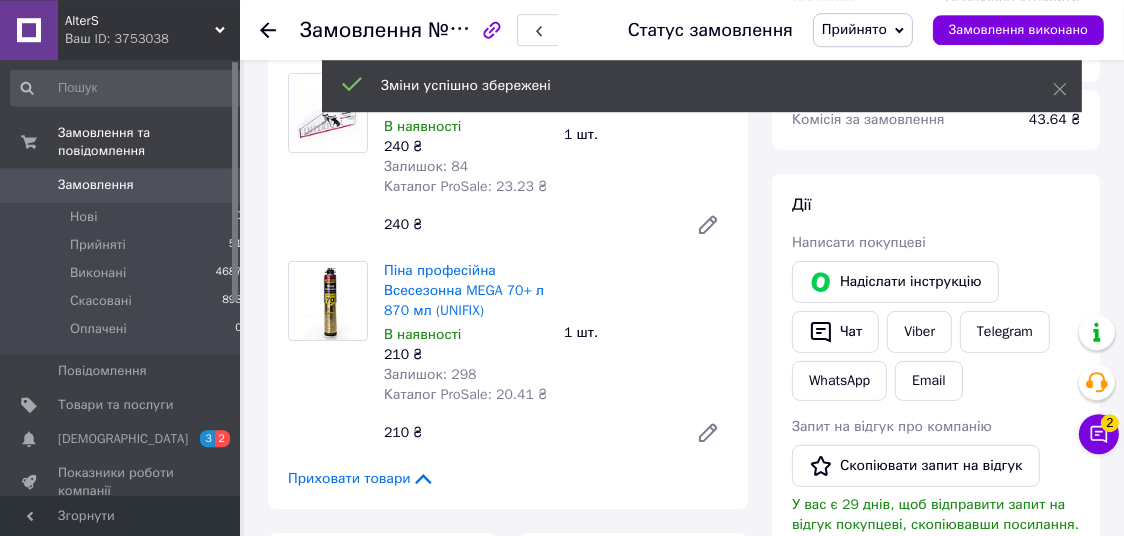 scroll, scrollTop: 228, scrollLeft: 0, axis: vertical 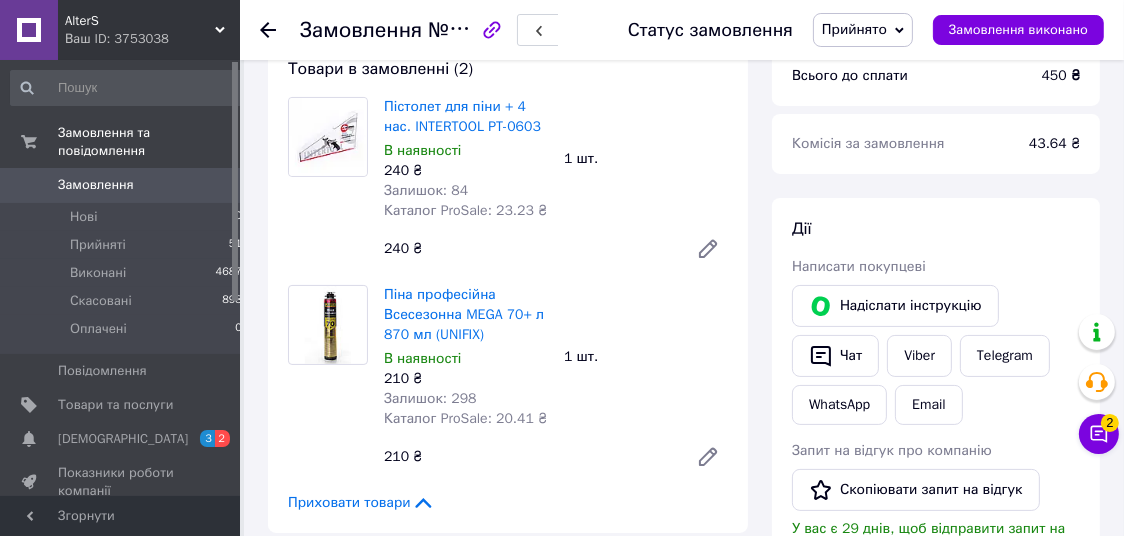 click on "Піна професійна Всесезонна MEGA 70+ л 870 мл  (UNIFIX) В наявності 210 ₴ Залишок: 298 Каталог ProSale: 20.41 ₴  1 шт. 210 ₴" at bounding box center [508, 381] 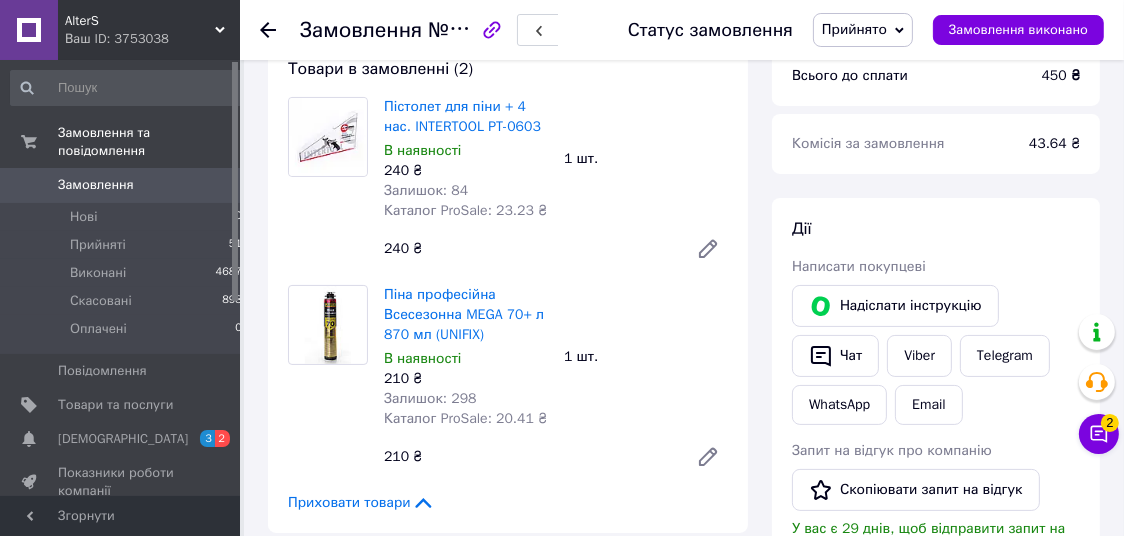 click at bounding box center [328, 381] 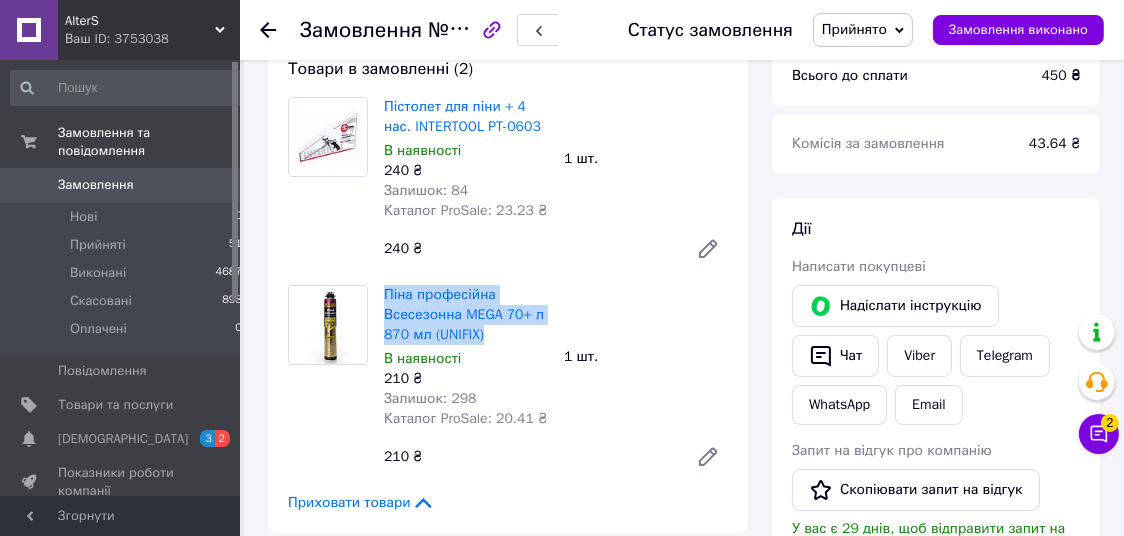 drag, startPoint x: 381, startPoint y: 294, endPoint x: 491, endPoint y: 338, distance: 118.473625 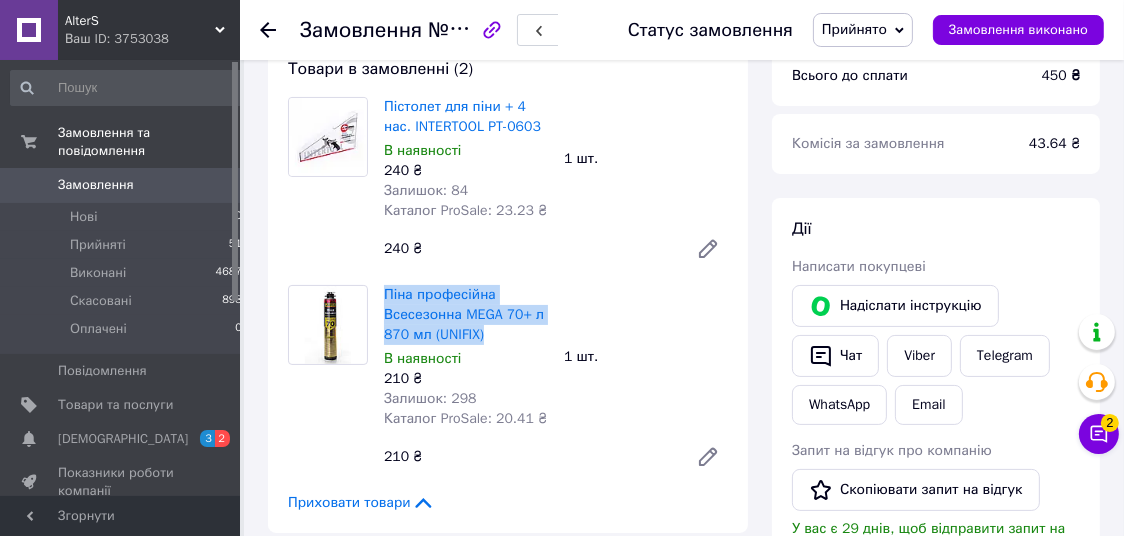 click on "Піна професійна Всесезонна MEGA 70+ л 870 мл  (UNIFIX) В наявності 210 ₴ Залишок: 298 Каталог ProSale: 20.41 ₴" at bounding box center (466, 357) 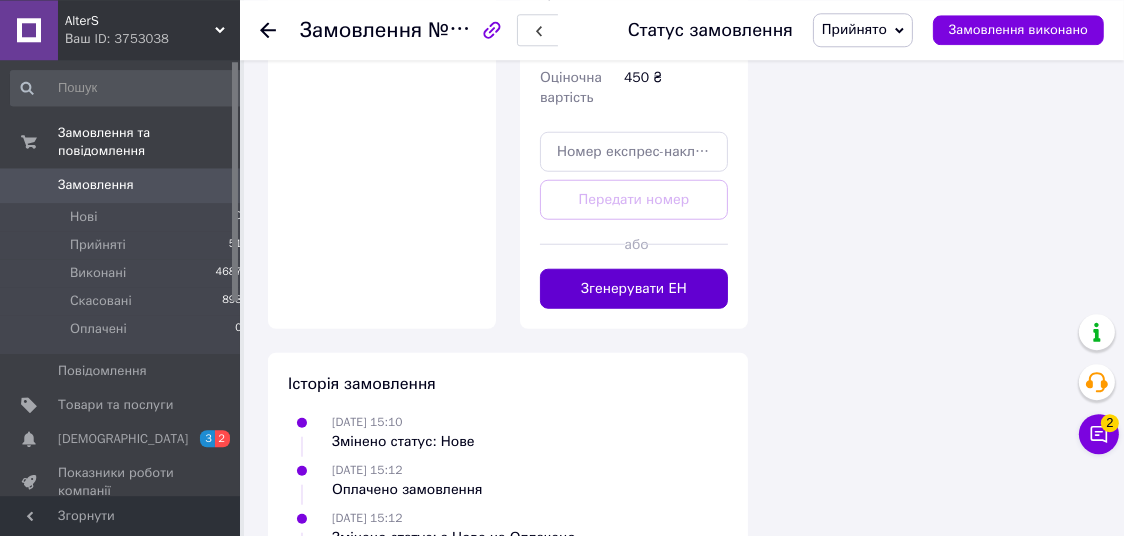 click on "Згенерувати ЕН" at bounding box center [634, 288] 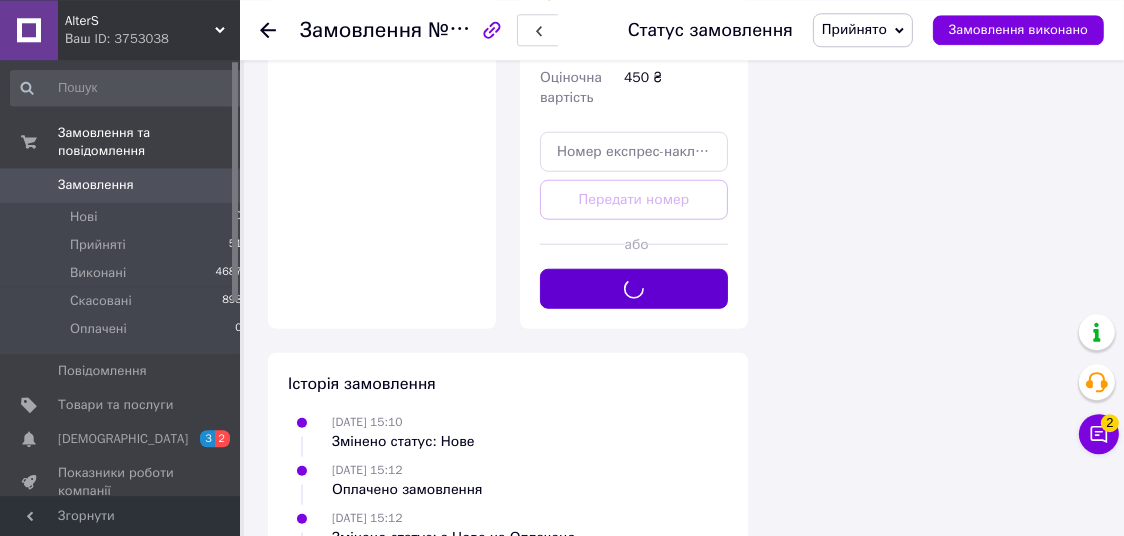 scroll, scrollTop: 1593, scrollLeft: 0, axis: vertical 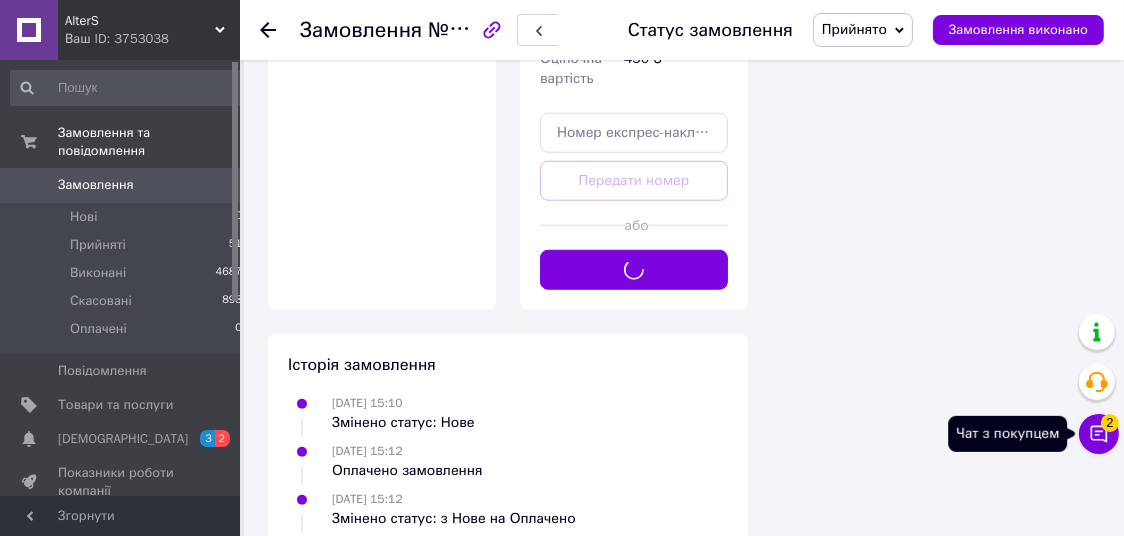 click on "Чат з покупцем 2" at bounding box center [1099, 434] 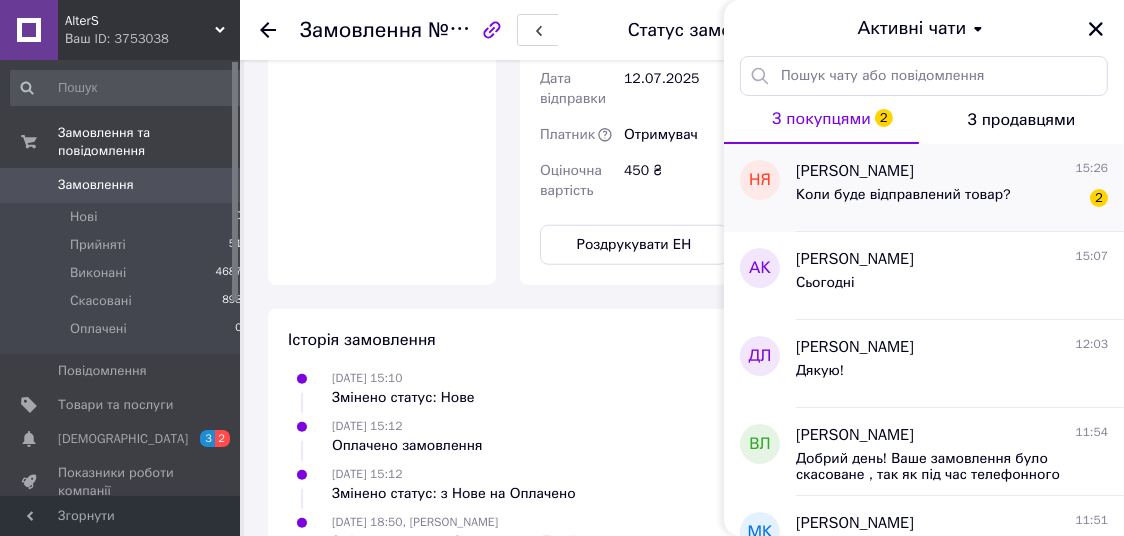 click on "[PERSON_NAME] 15:26" at bounding box center [952, 171] 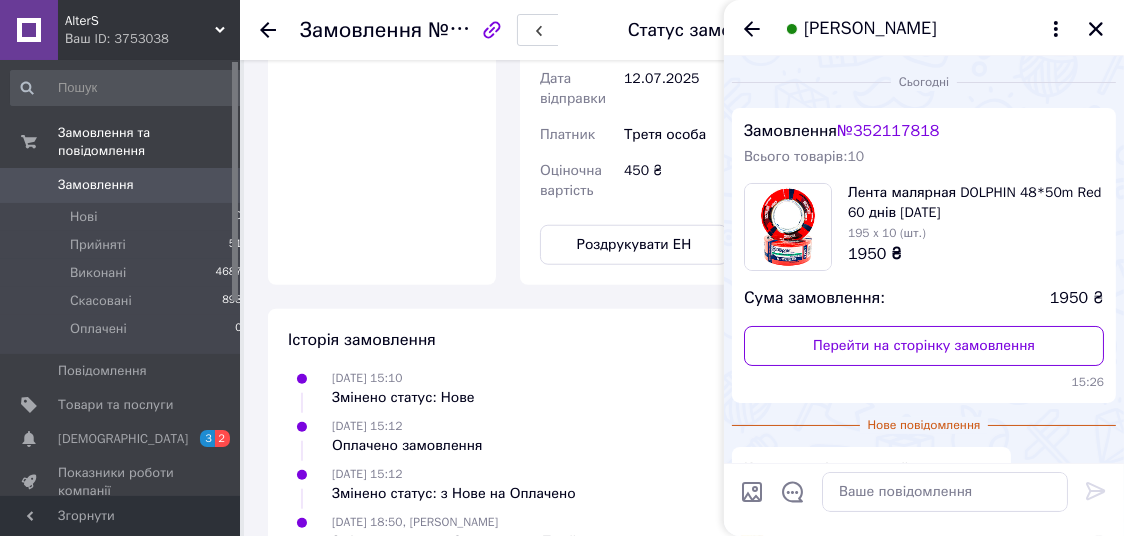 scroll, scrollTop: 110, scrollLeft: 0, axis: vertical 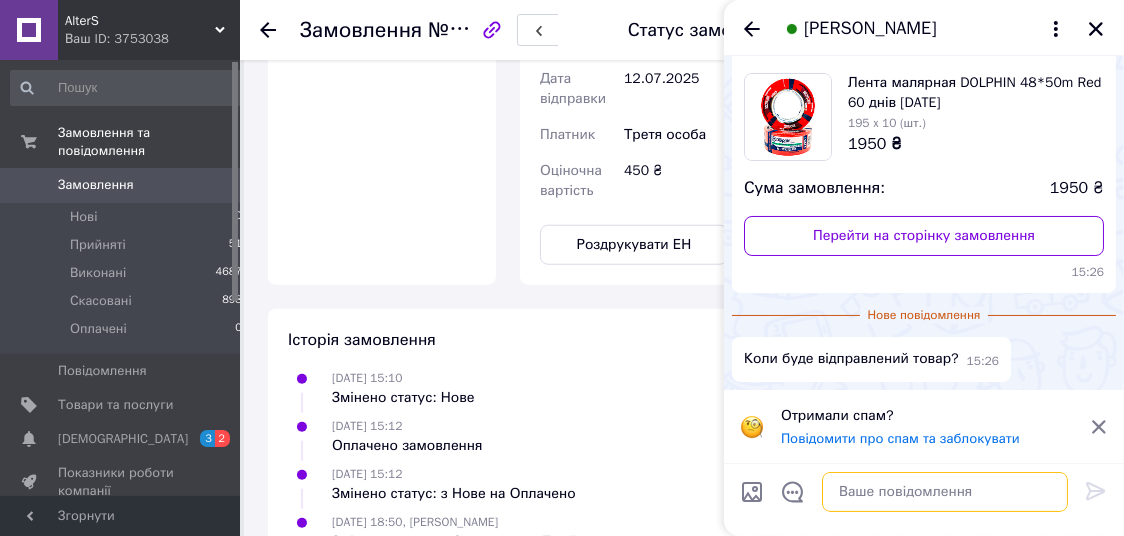 click at bounding box center [945, 492] 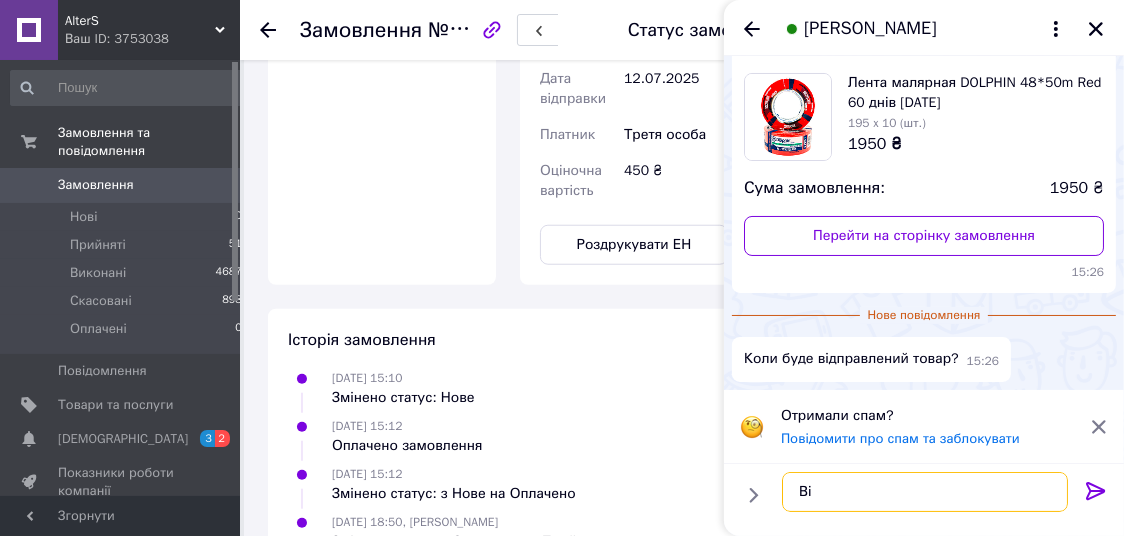 type on "В" 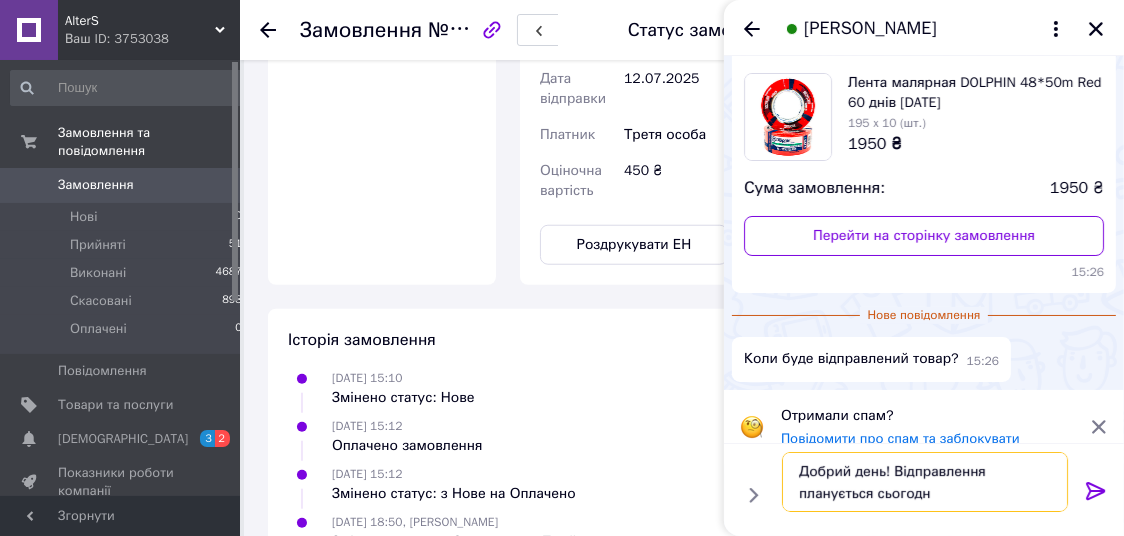 type on "Добрий день! Відправлення планується сьогодні" 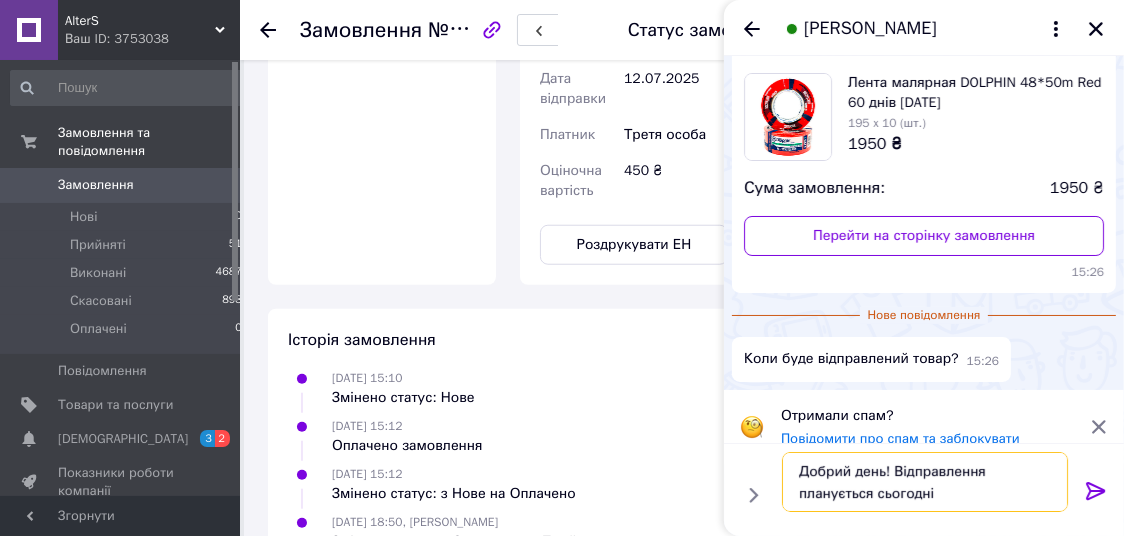 type 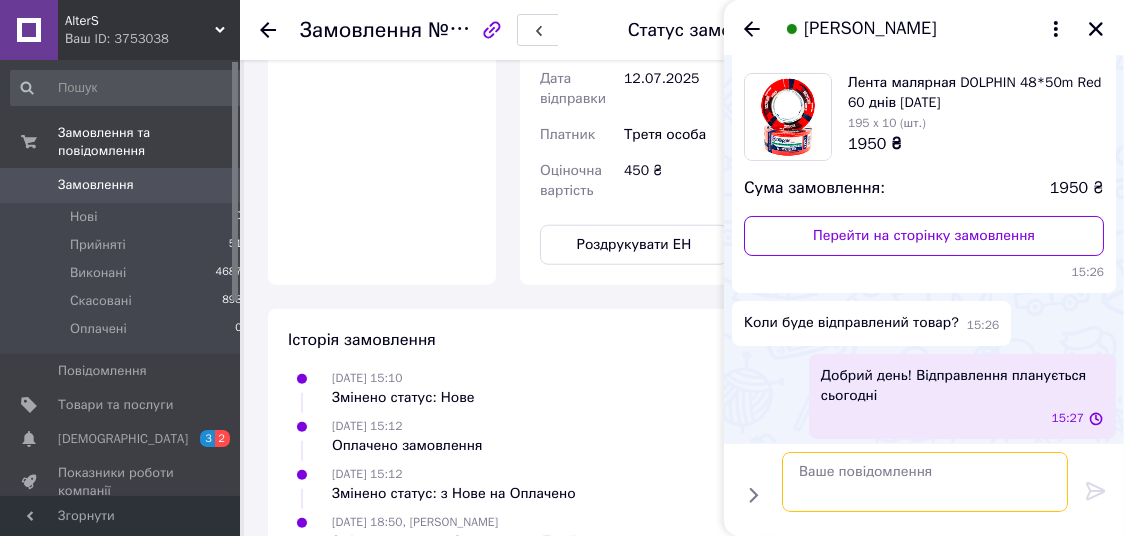 scroll, scrollTop: 94, scrollLeft: 0, axis: vertical 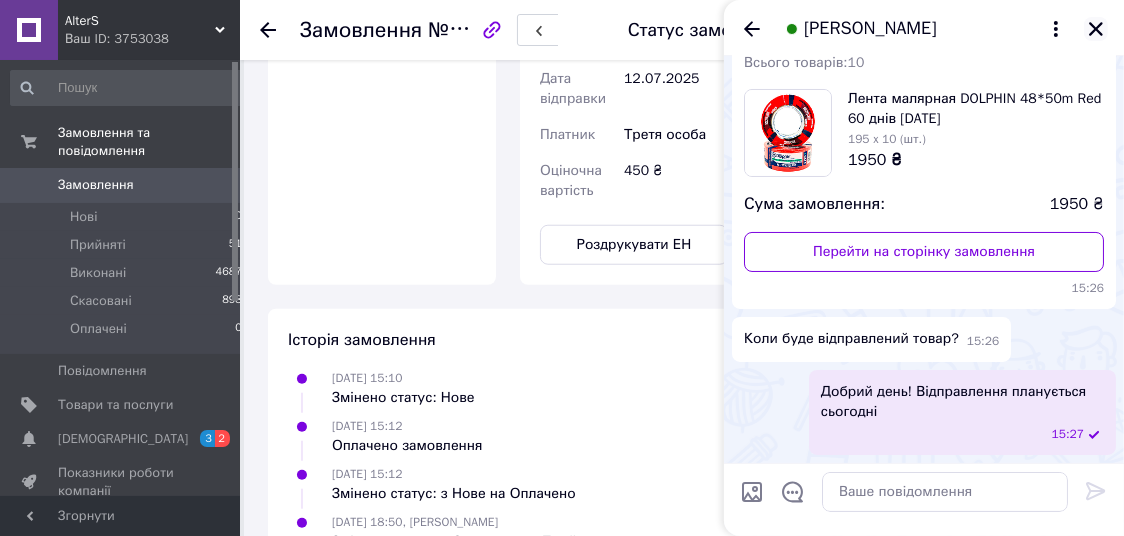 click 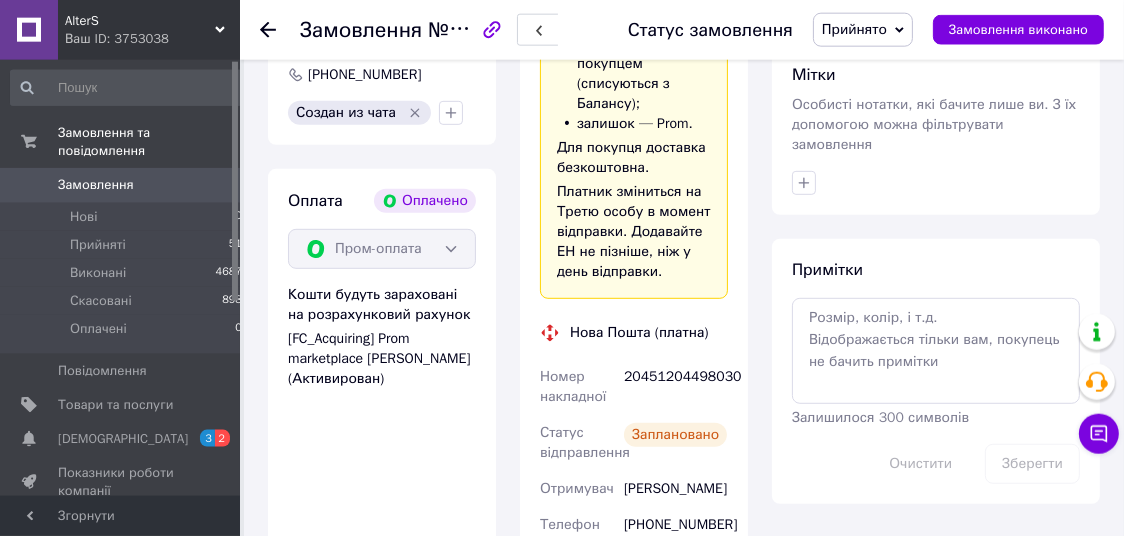 scroll, scrollTop: 963, scrollLeft: 0, axis: vertical 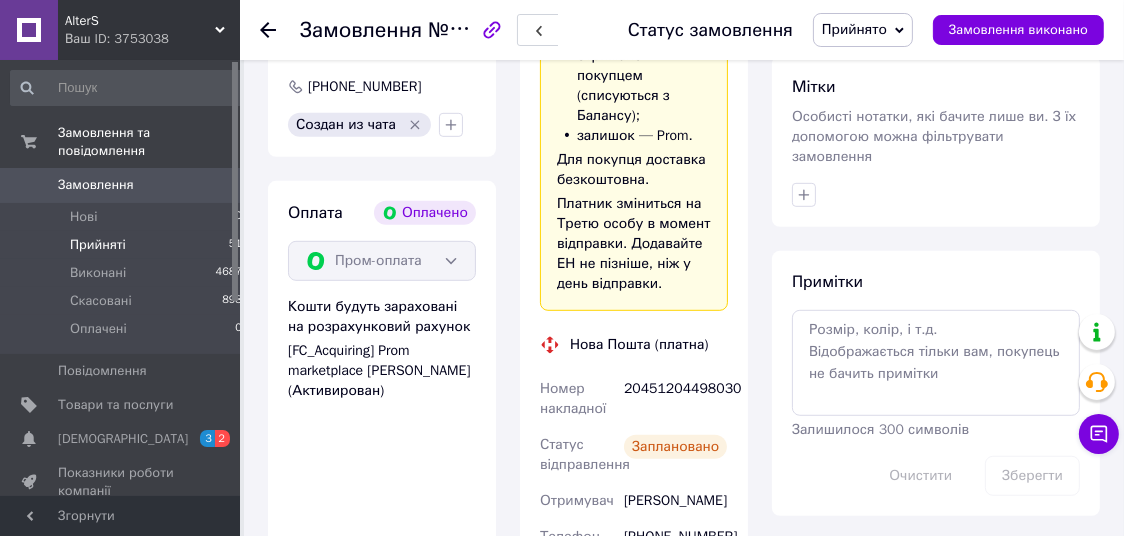 click on "Прийняті" at bounding box center (98, 245) 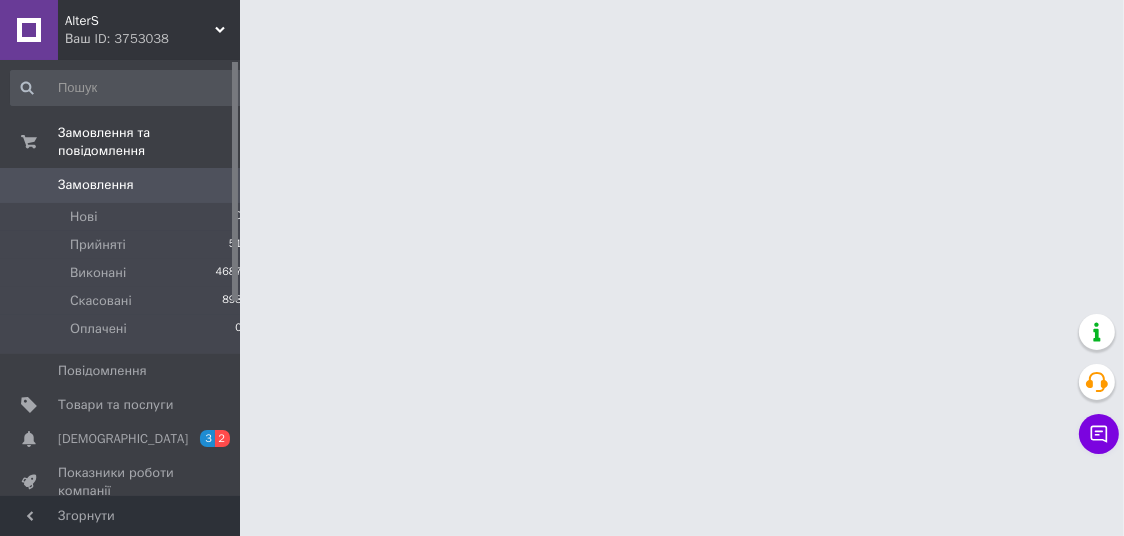 scroll, scrollTop: 0, scrollLeft: 0, axis: both 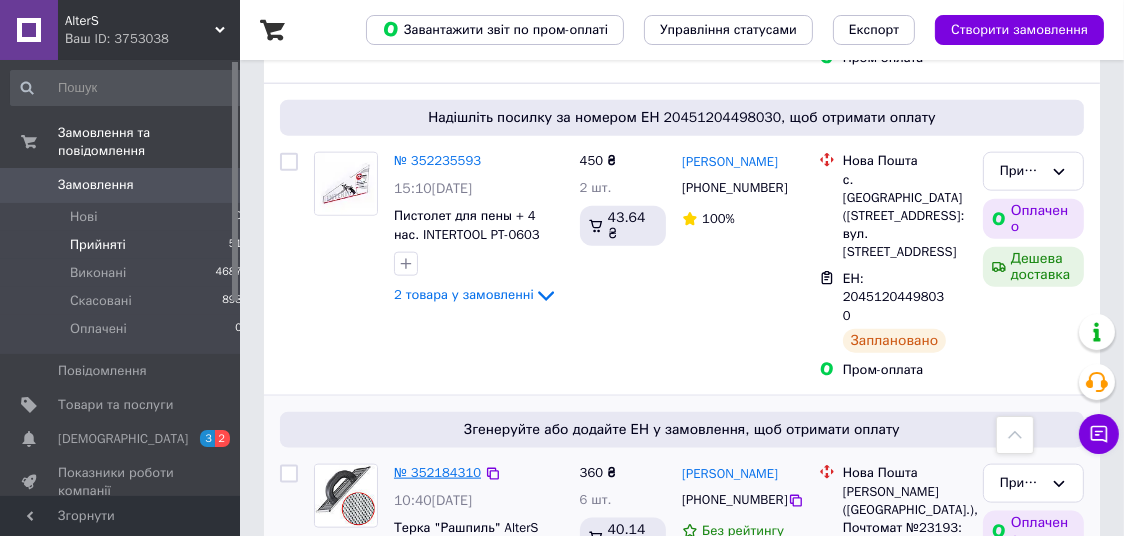click on "№ 352184310" at bounding box center [437, 472] 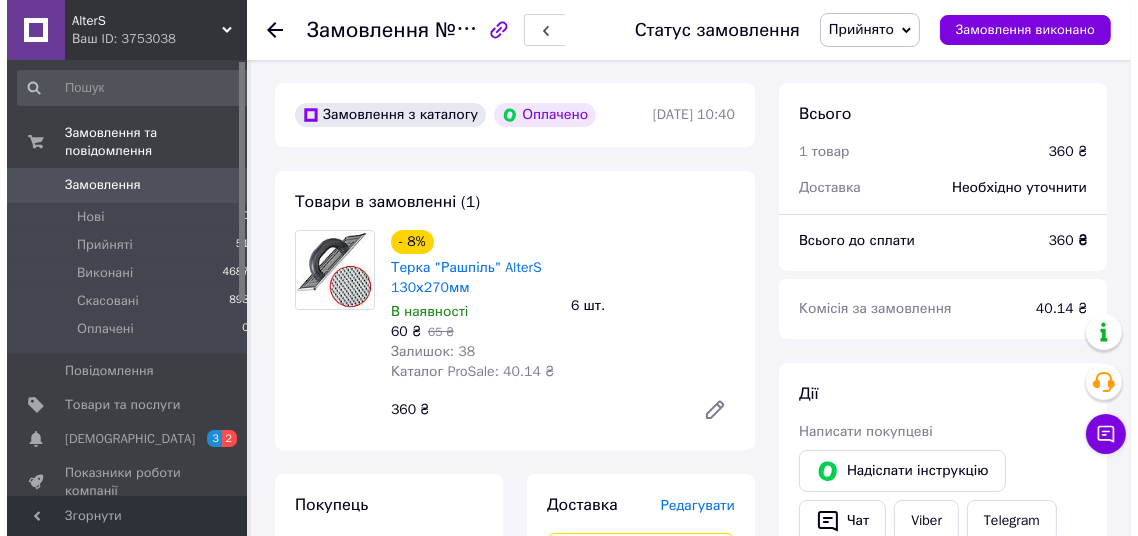 scroll, scrollTop: 273, scrollLeft: 0, axis: vertical 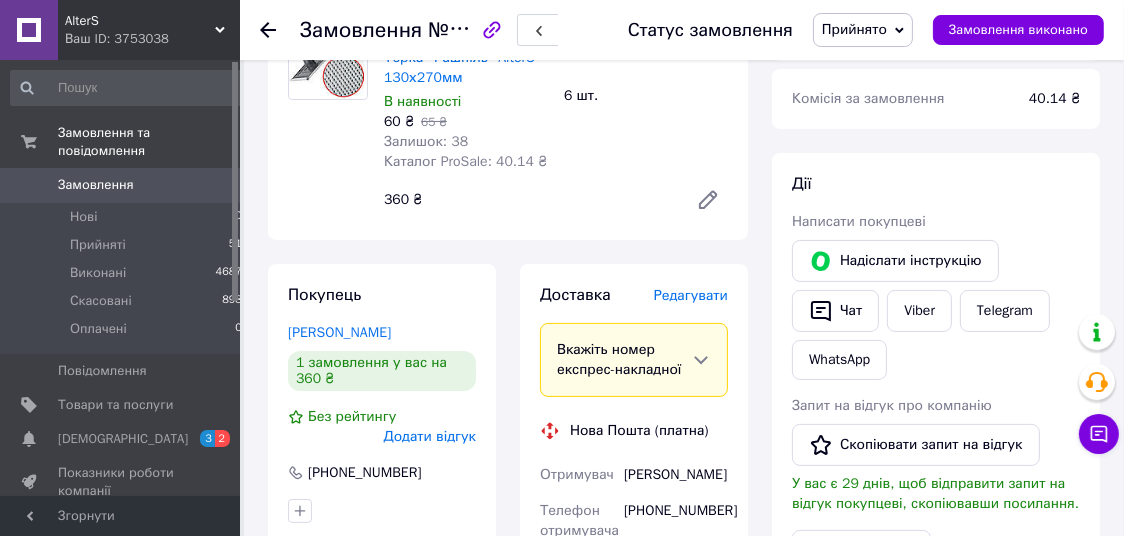 click on "Редагувати" at bounding box center (691, 295) 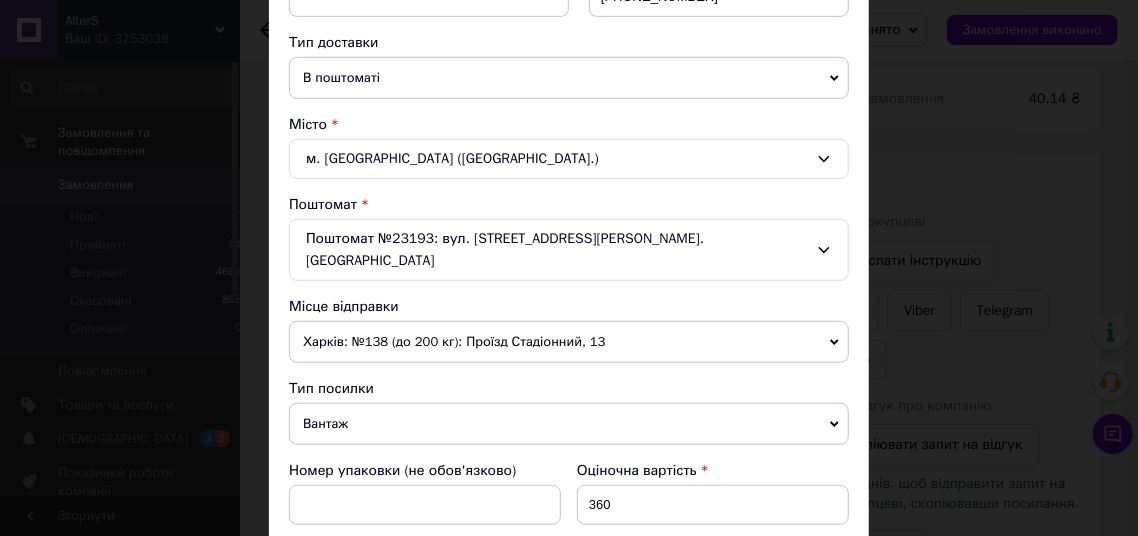 scroll, scrollTop: 770, scrollLeft: 0, axis: vertical 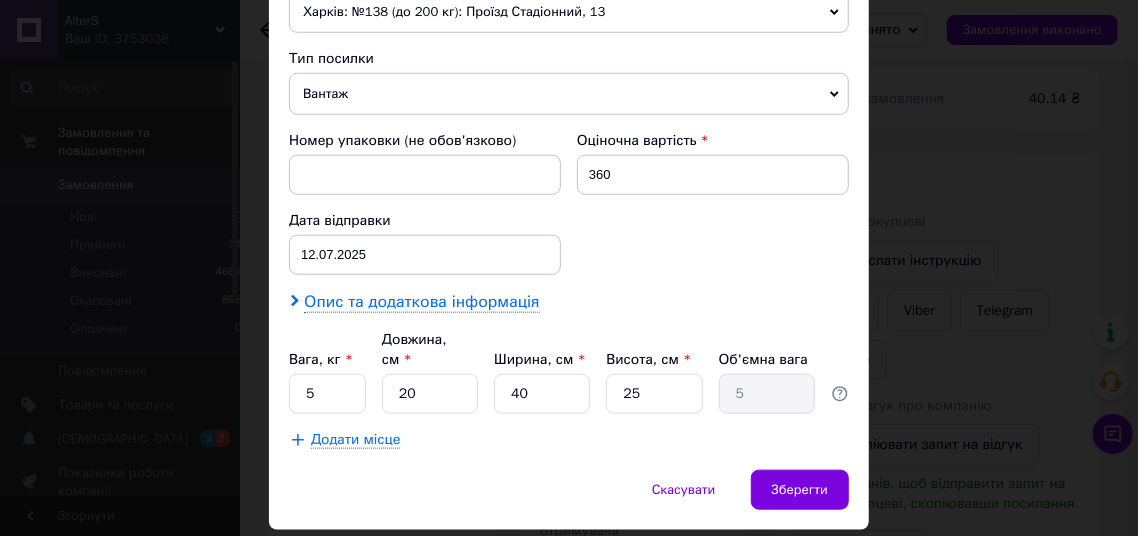 click on "Опис та додаткова інформація" at bounding box center (421, 302) 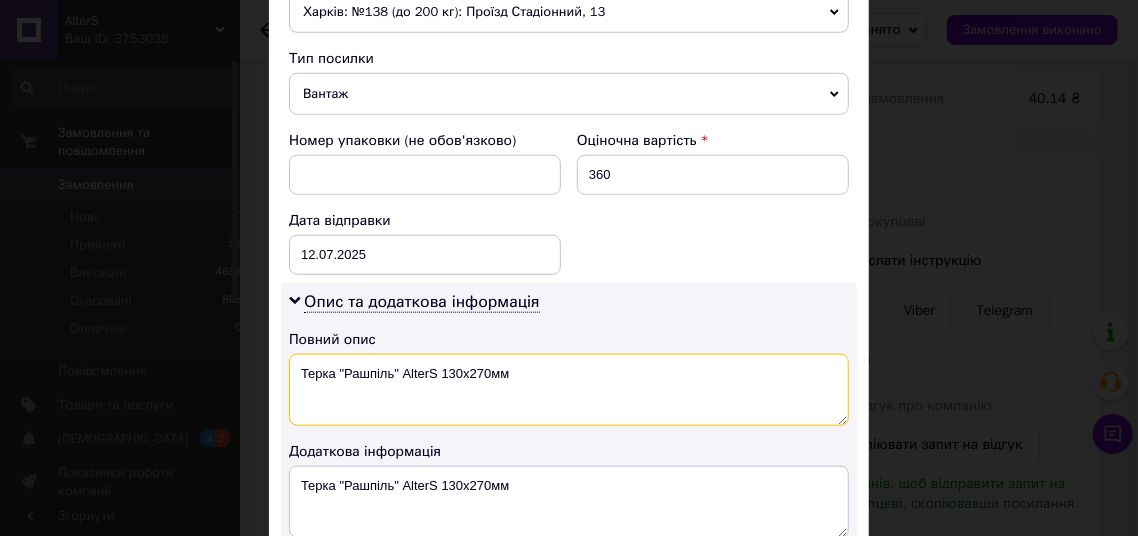 click on "Терка "Рашпіль" AlterS 130х270мм" at bounding box center (569, 390) 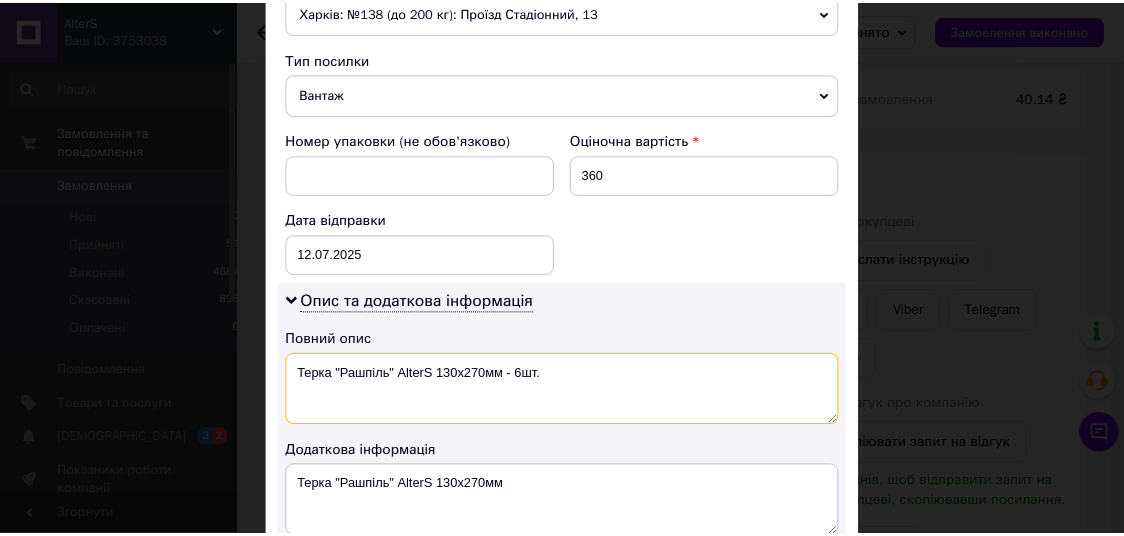 scroll, scrollTop: 1011, scrollLeft: 0, axis: vertical 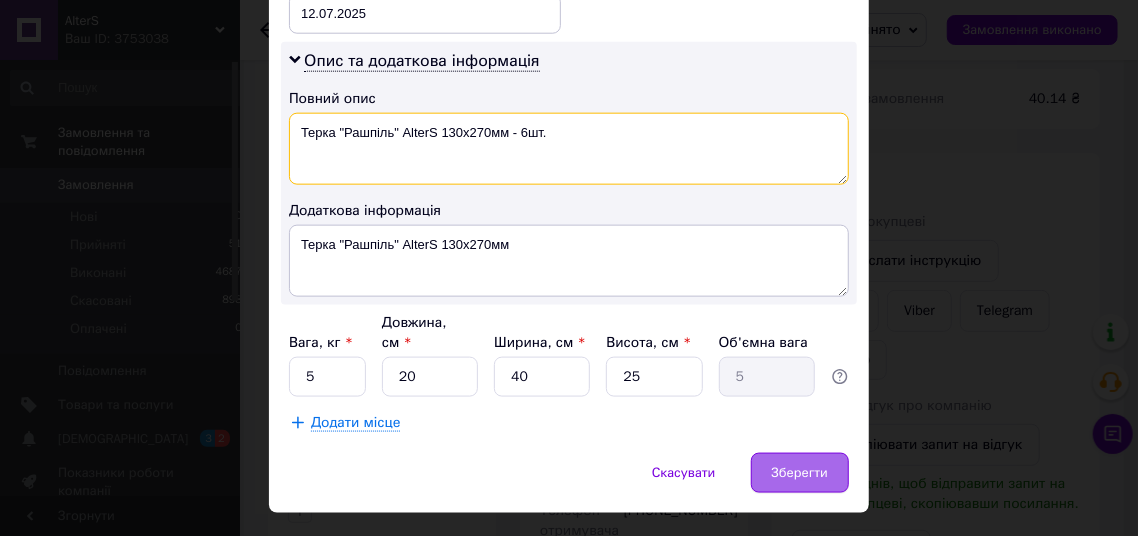 type on "Терка "Рашпіль" AlterS 130х270мм - 6шт." 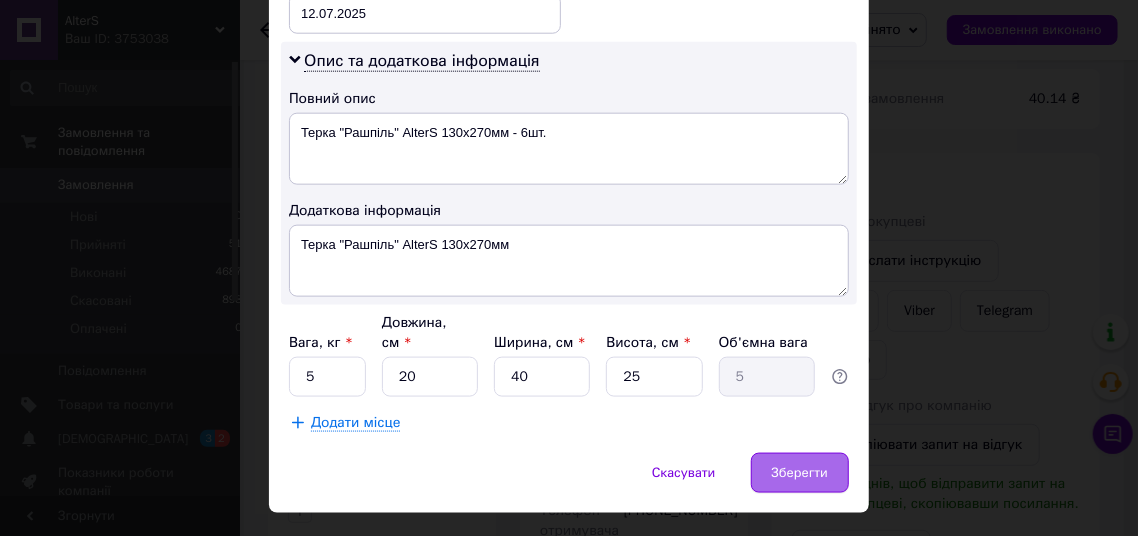 click on "Зберегти" at bounding box center [800, 473] 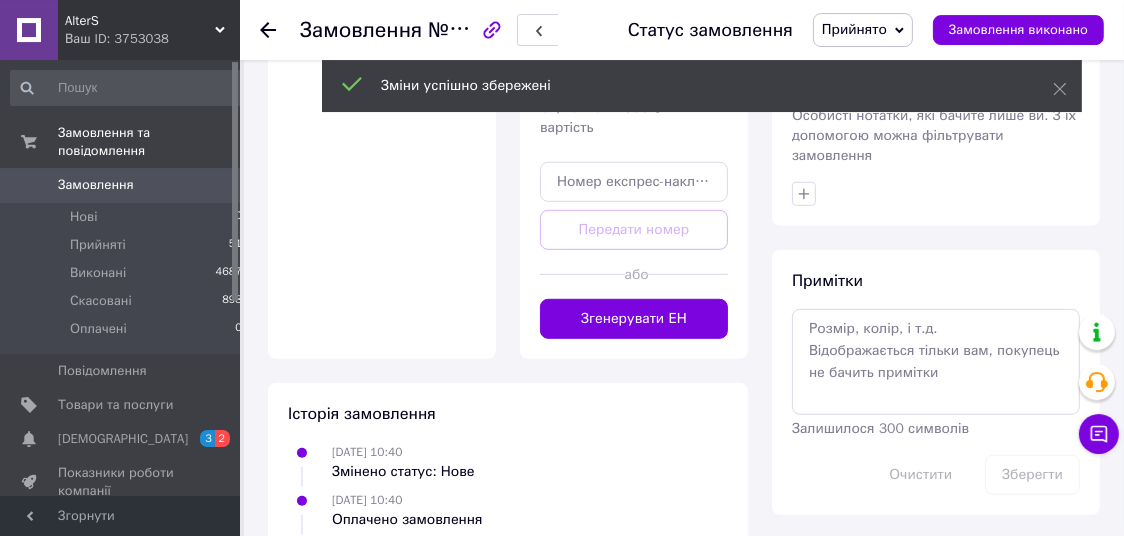 scroll, scrollTop: 1008, scrollLeft: 0, axis: vertical 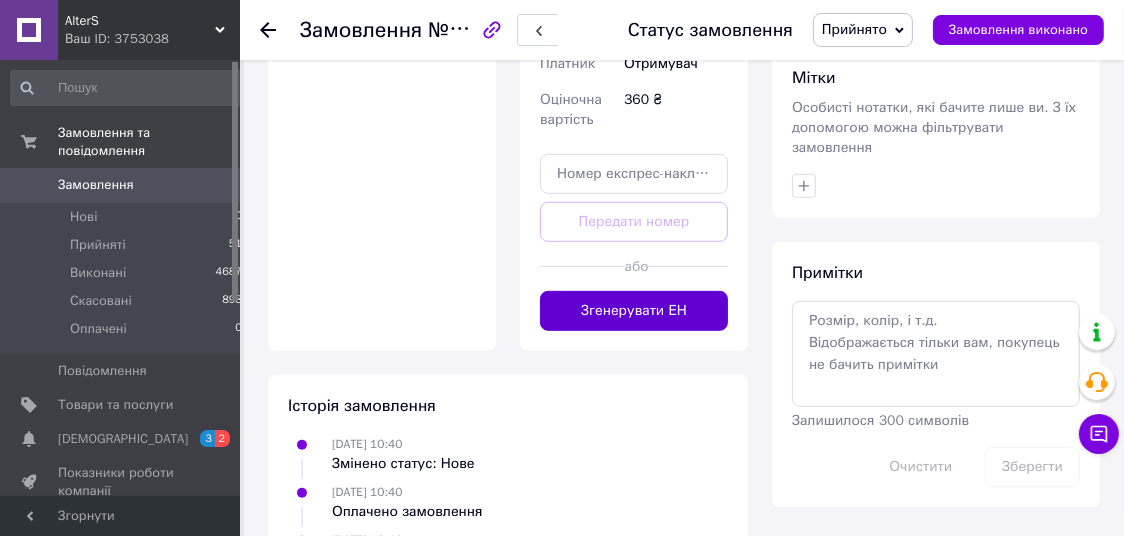 click on "Згенерувати ЕН" at bounding box center [634, 311] 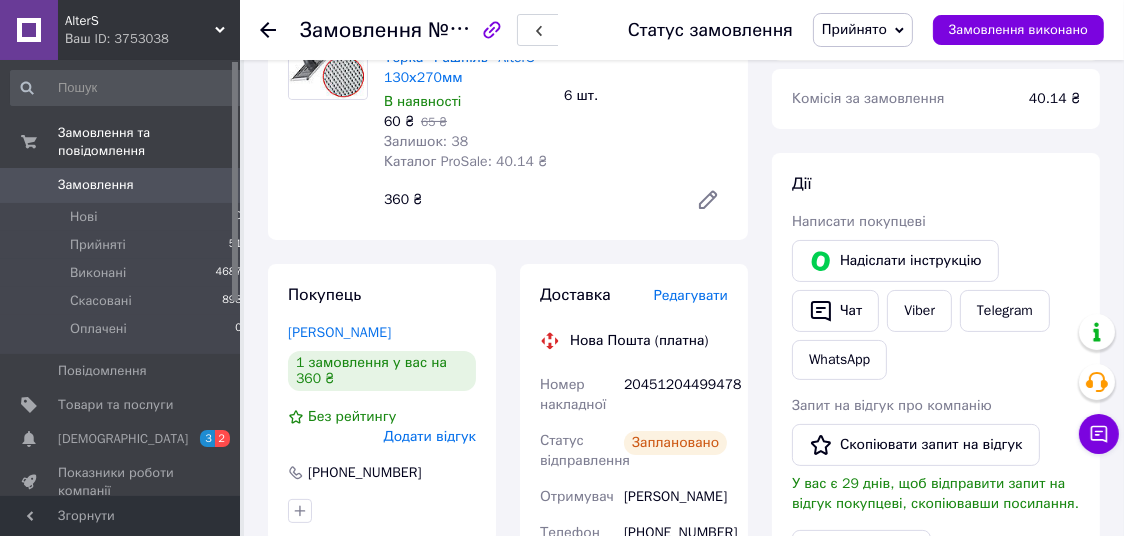 scroll, scrollTop: 0, scrollLeft: 0, axis: both 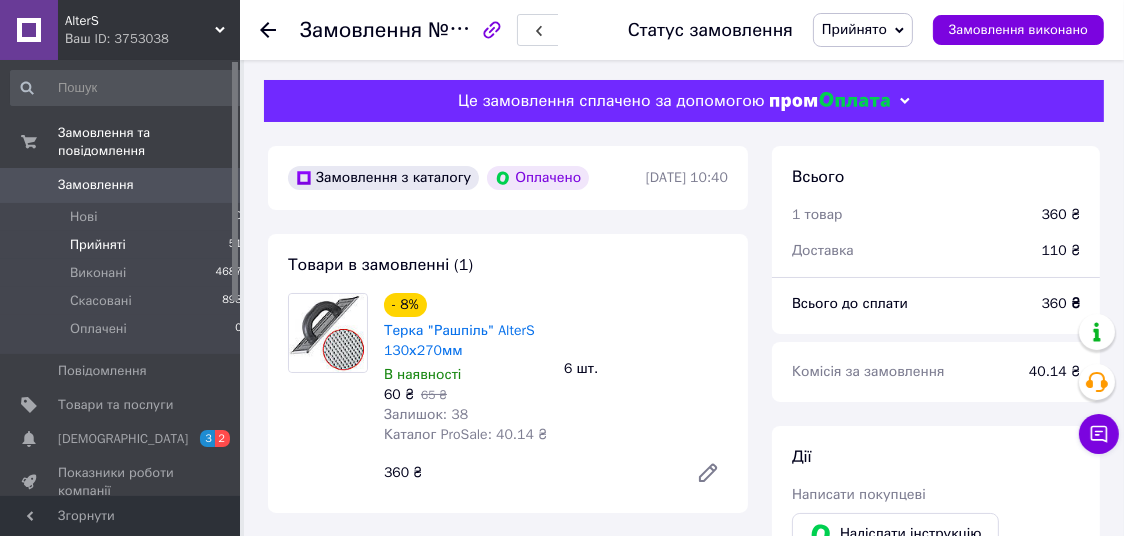 click on "Прийняті" at bounding box center [98, 245] 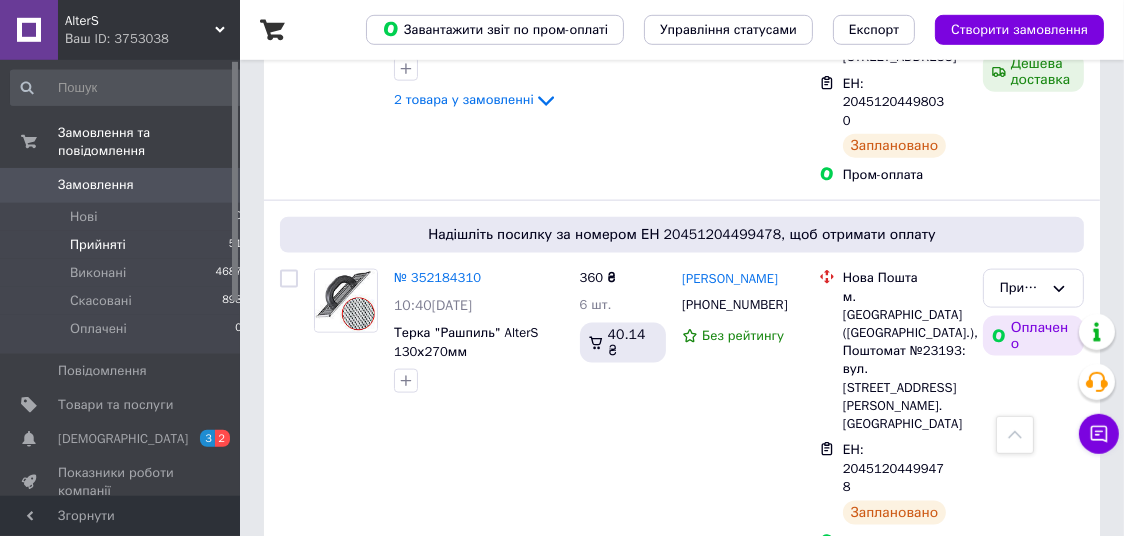 scroll, scrollTop: 2310, scrollLeft: 0, axis: vertical 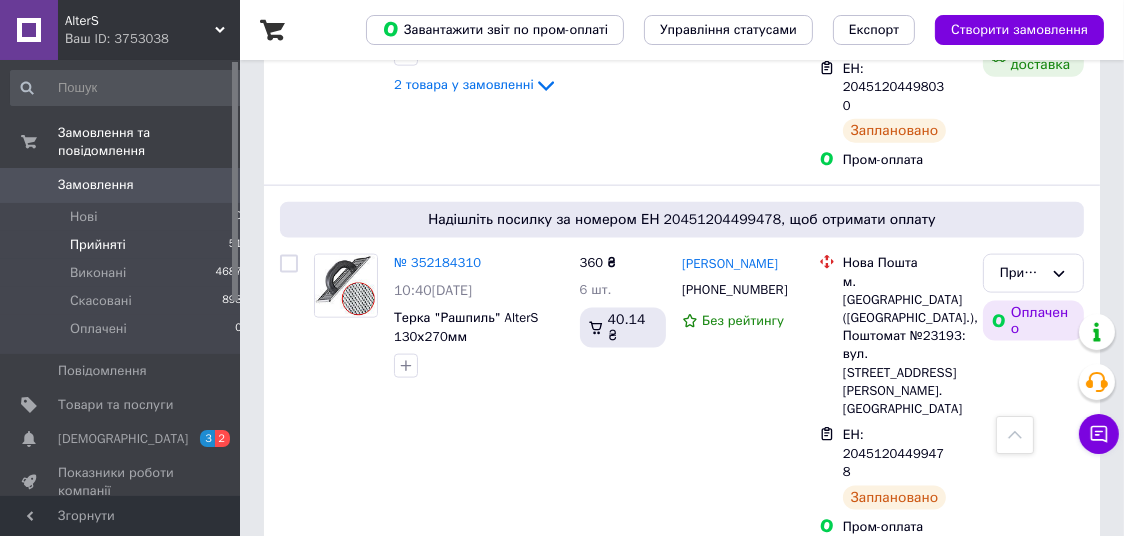 click on "№ 352178657" at bounding box center (437, 629) 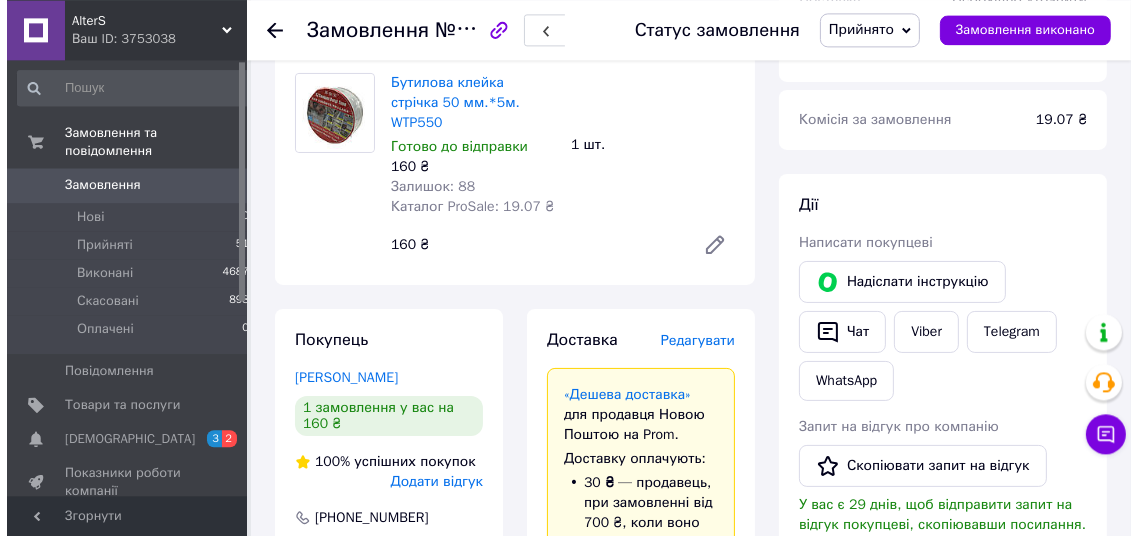 scroll, scrollTop: 273, scrollLeft: 0, axis: vertical 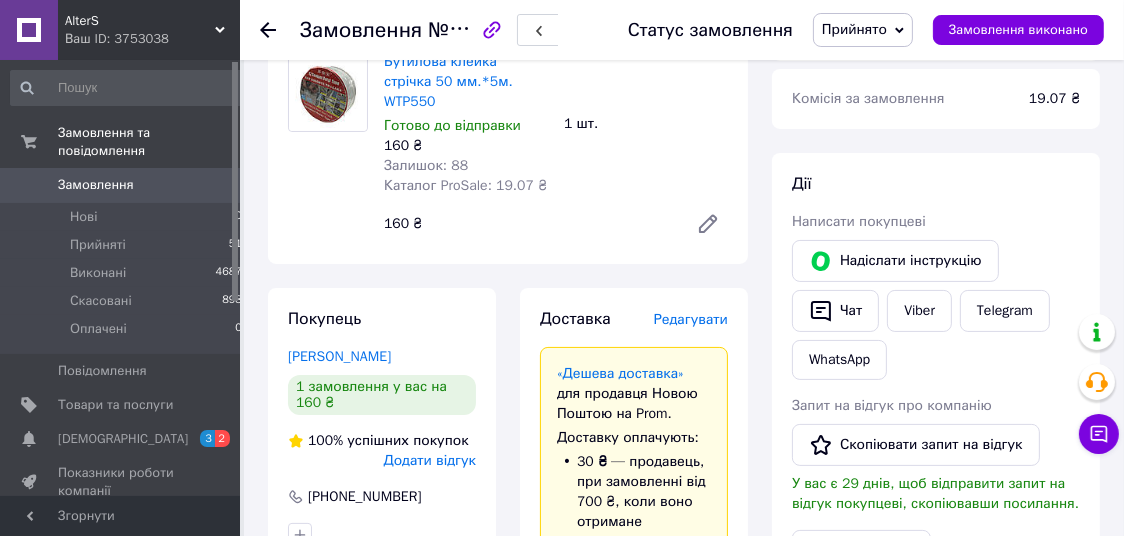 click on "Редагувати" at bounding box center [691, 319] 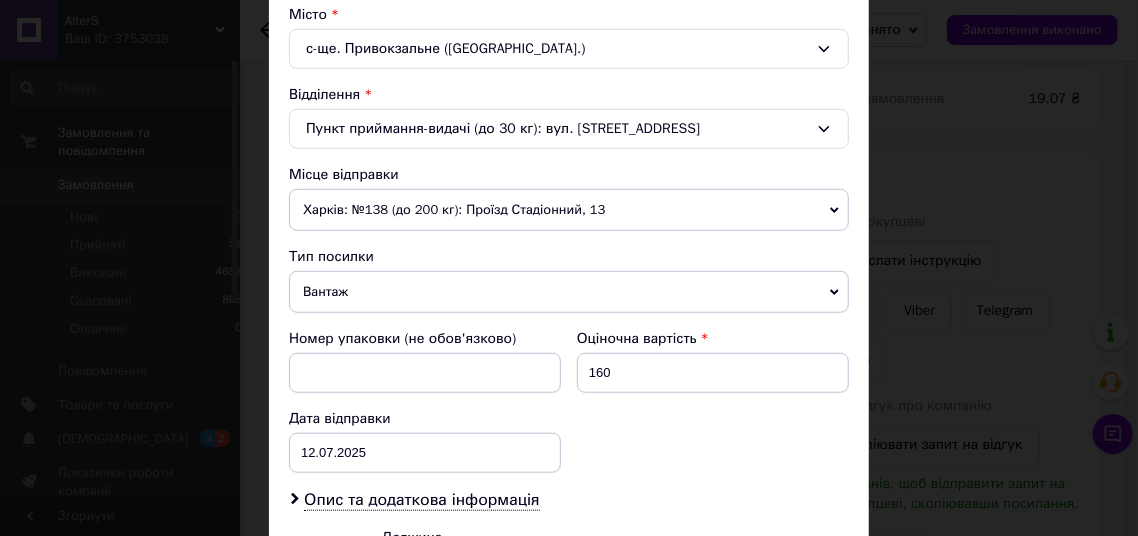 scroll, scrollTop: 788, scrollLeft: 0, axis: vertical 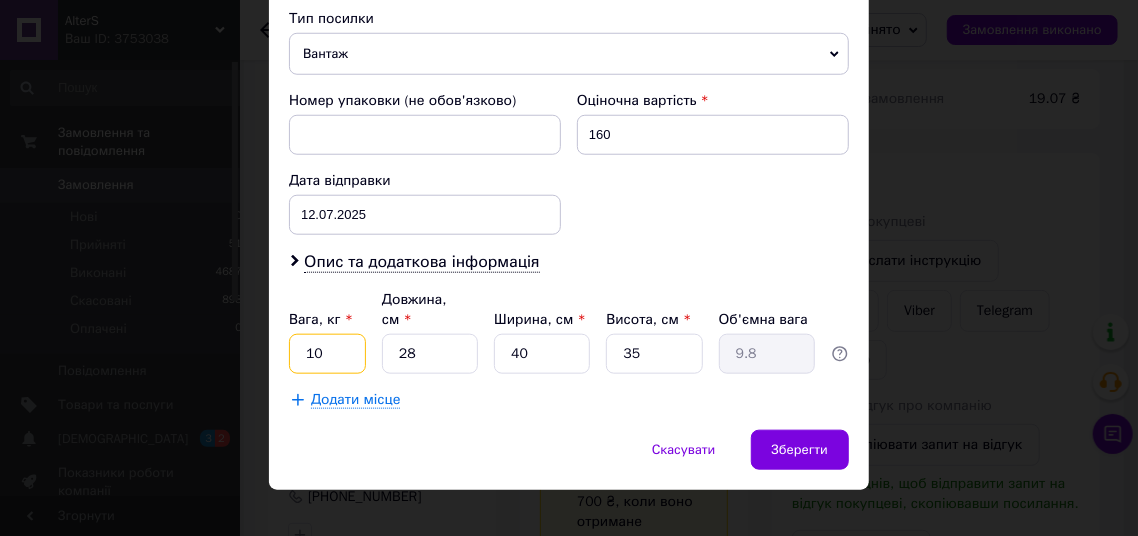 drag, startPoint x: 320, startPoint y: 335, endPoint x: 300, endPoint y: 322, distance: 23.853722 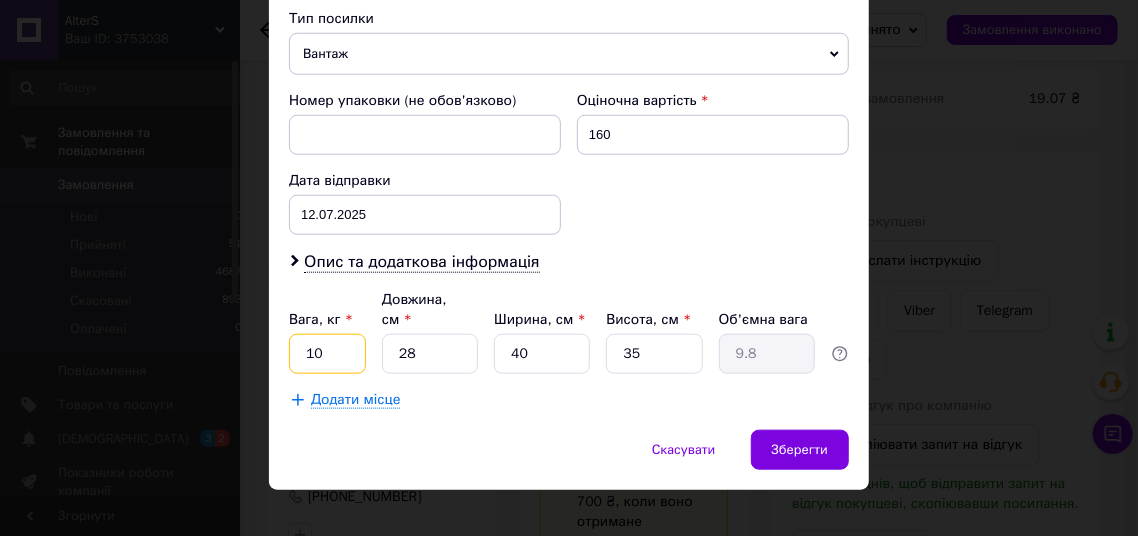 click on "10" at bounding box center [327, 354] 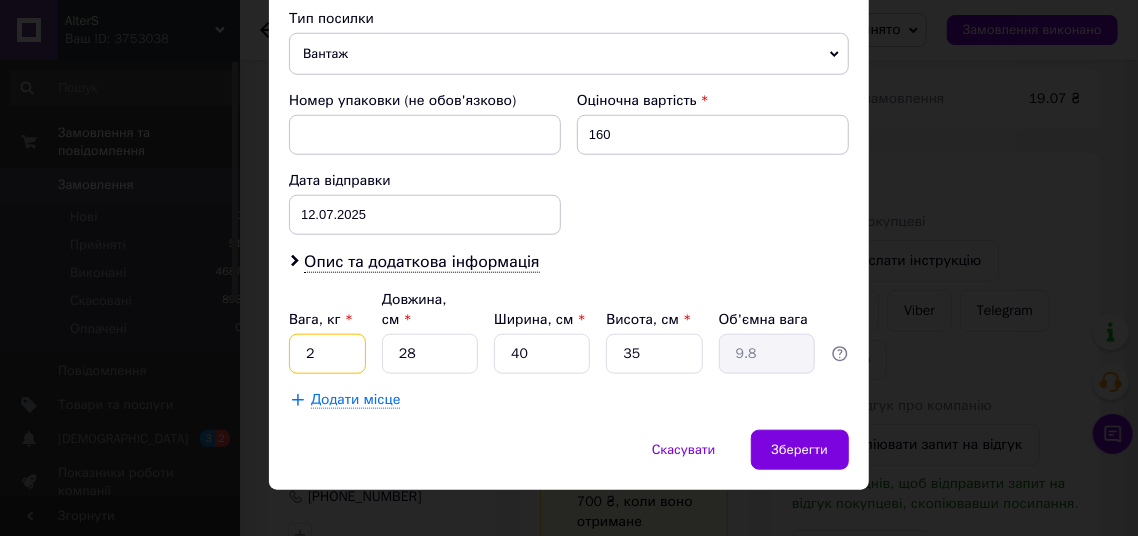 type on "2" 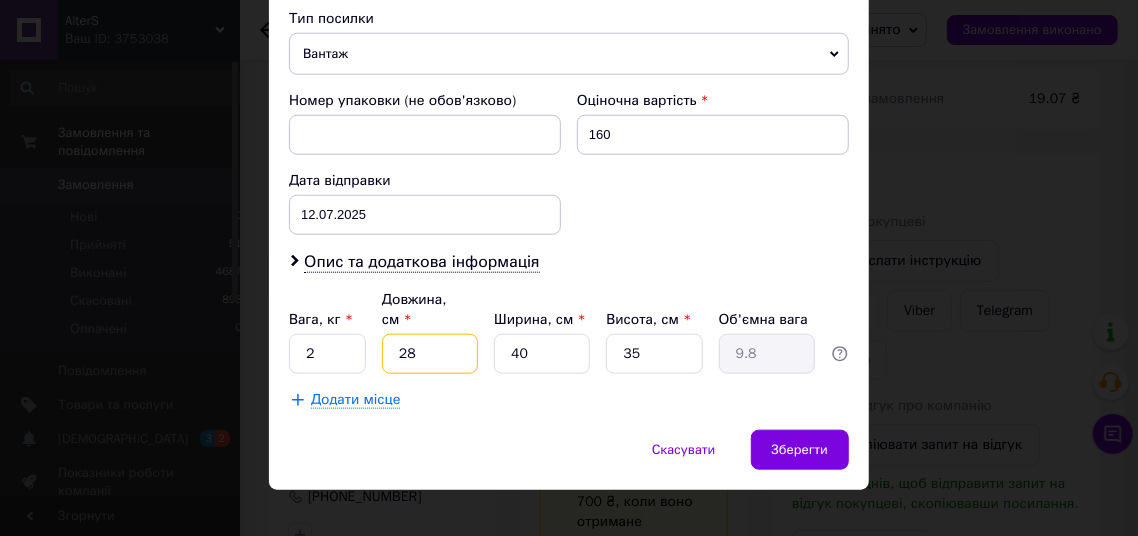 type on "4" 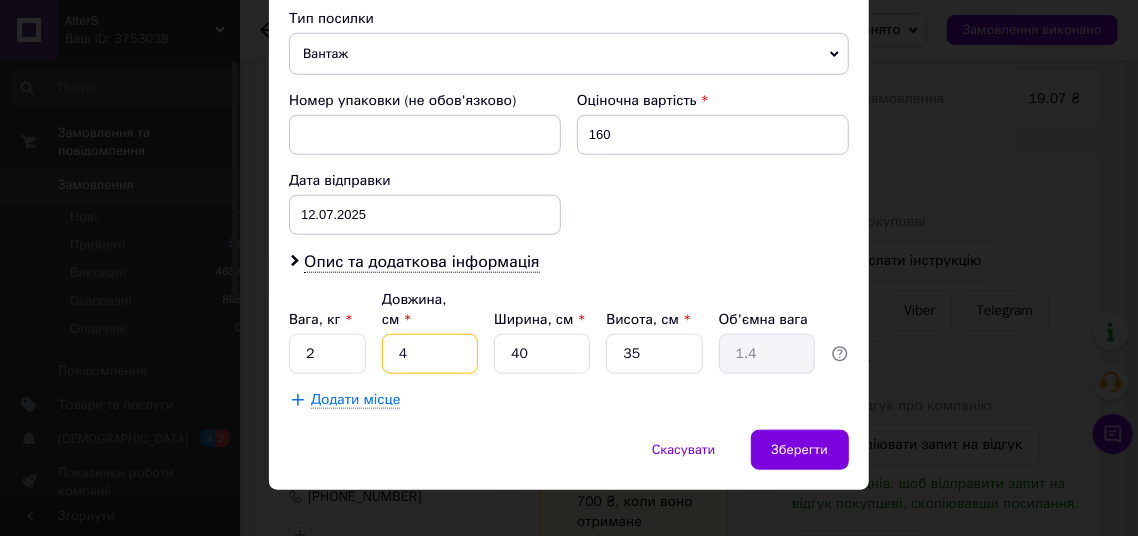 type on "40" 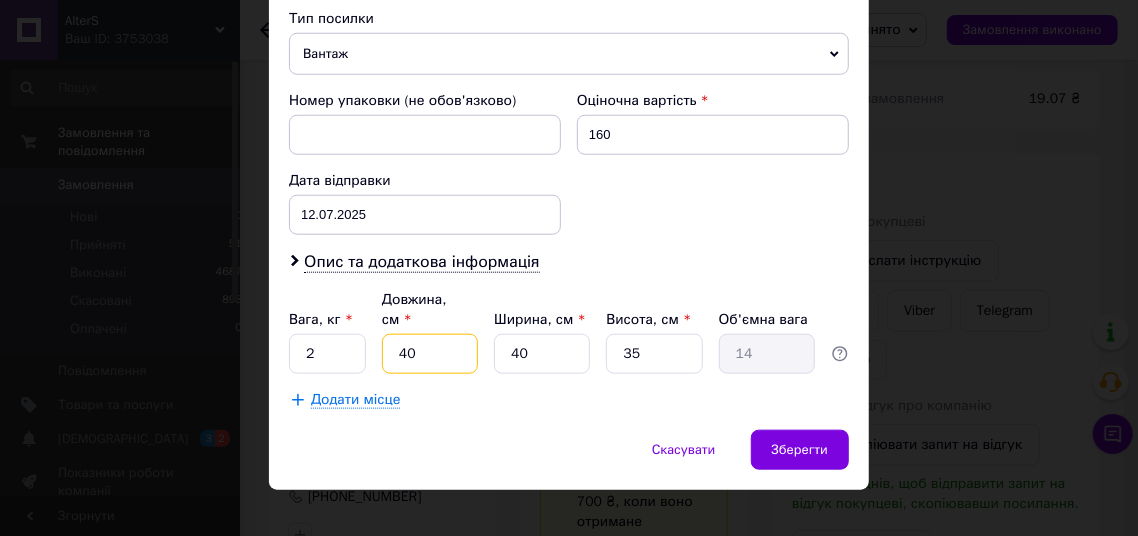 type on "40" 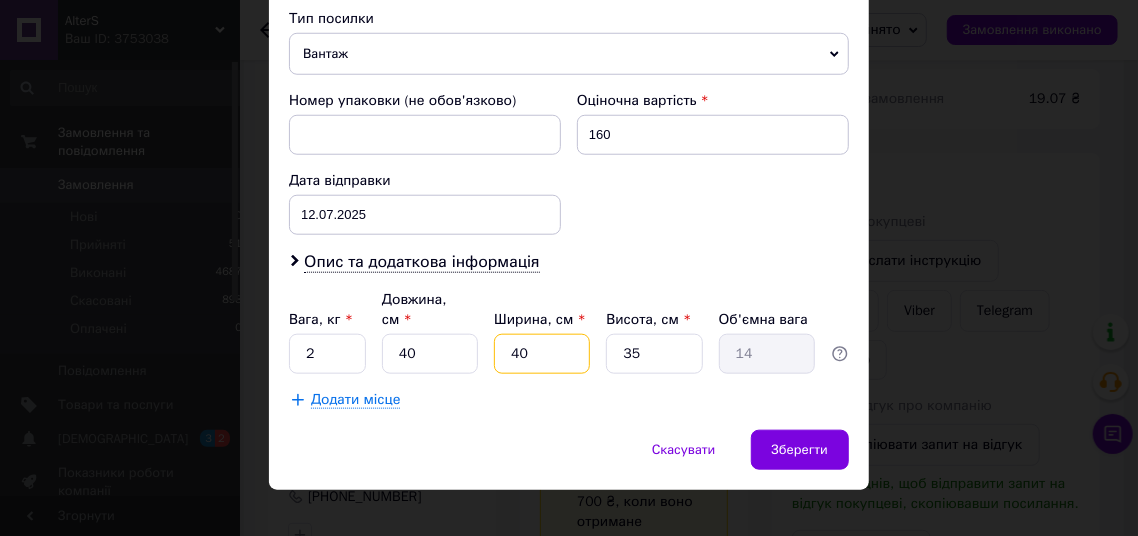 type on "2" 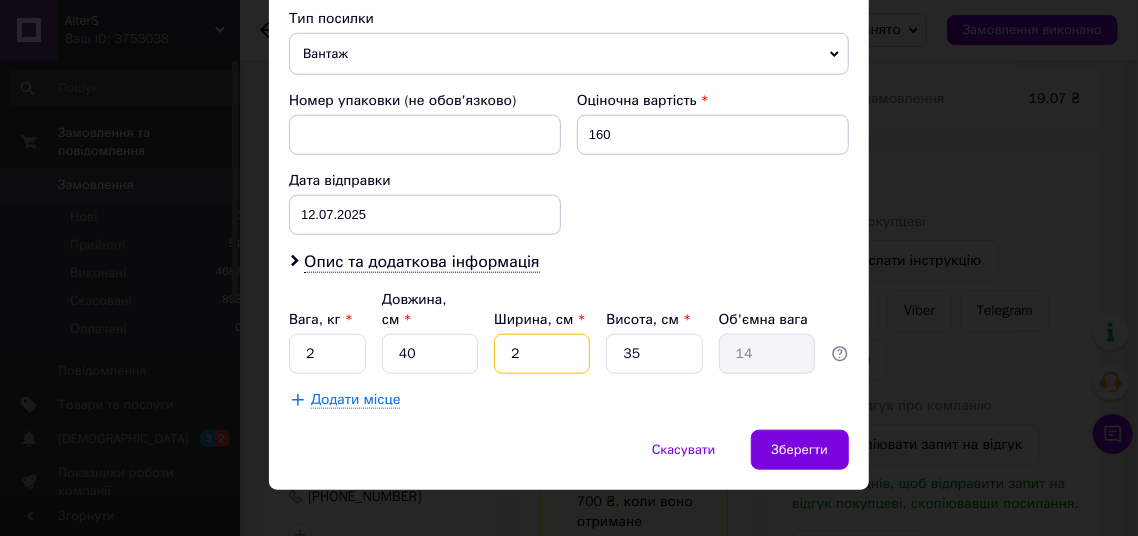 type on "0.7" 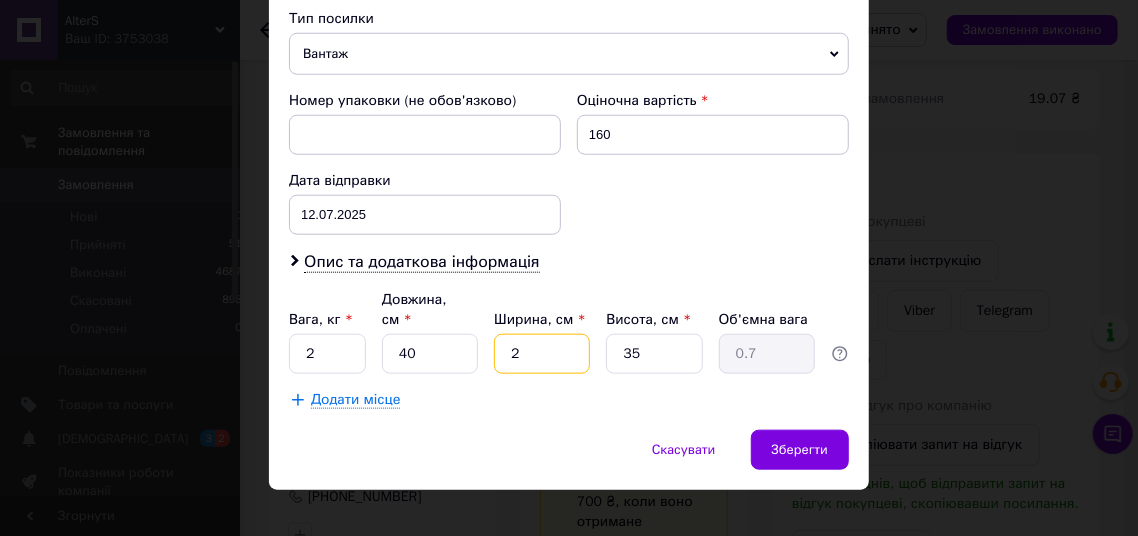 type on "20" 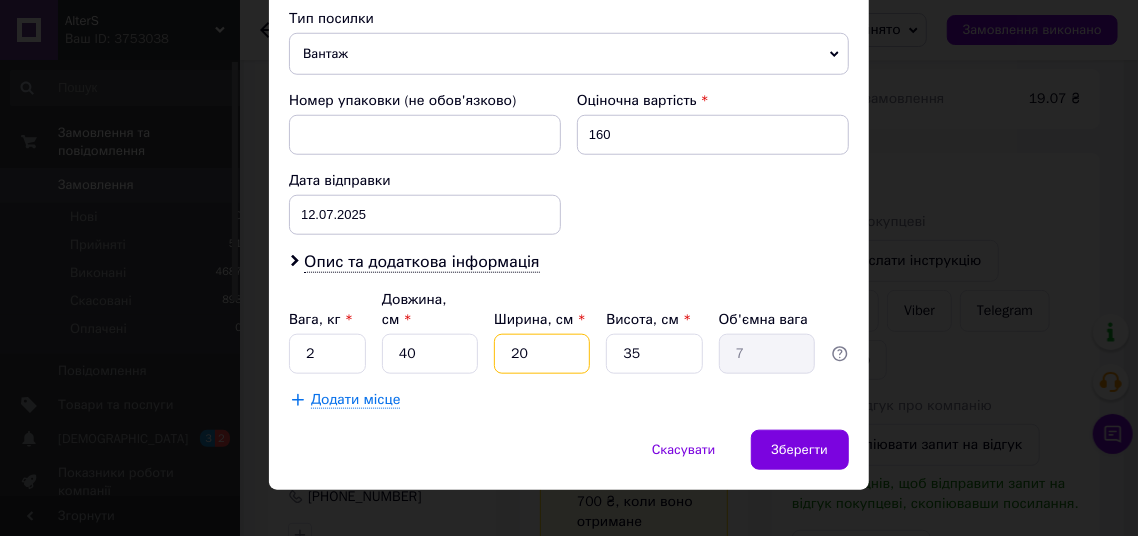 type on "20" 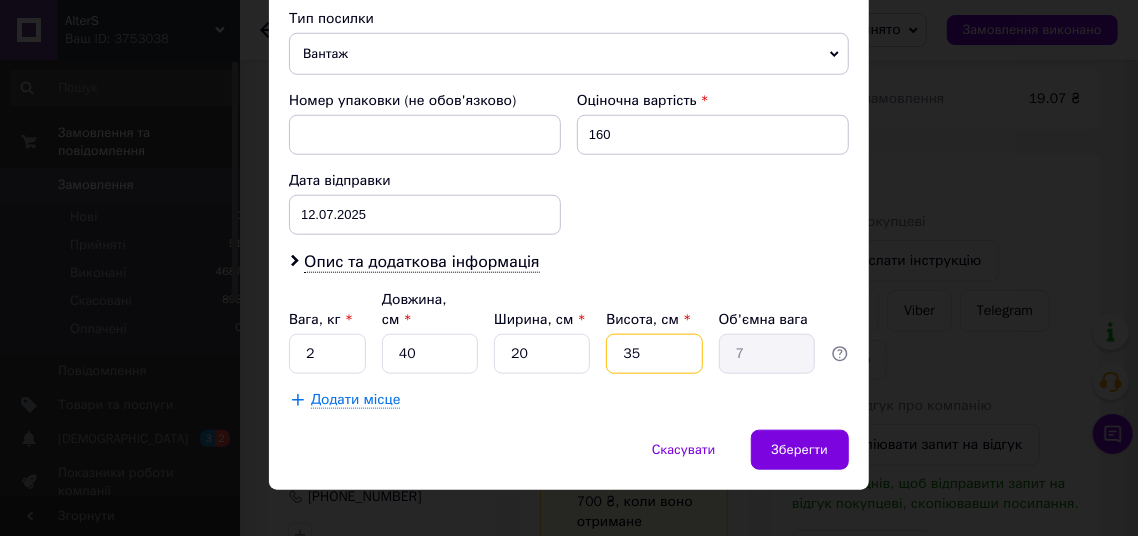type on "1" 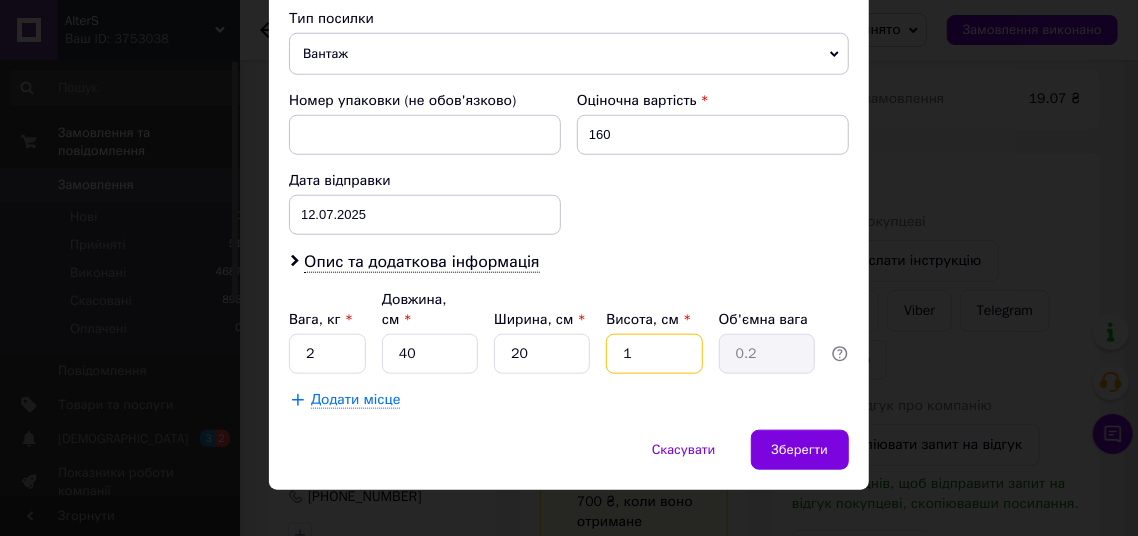 type on "10" 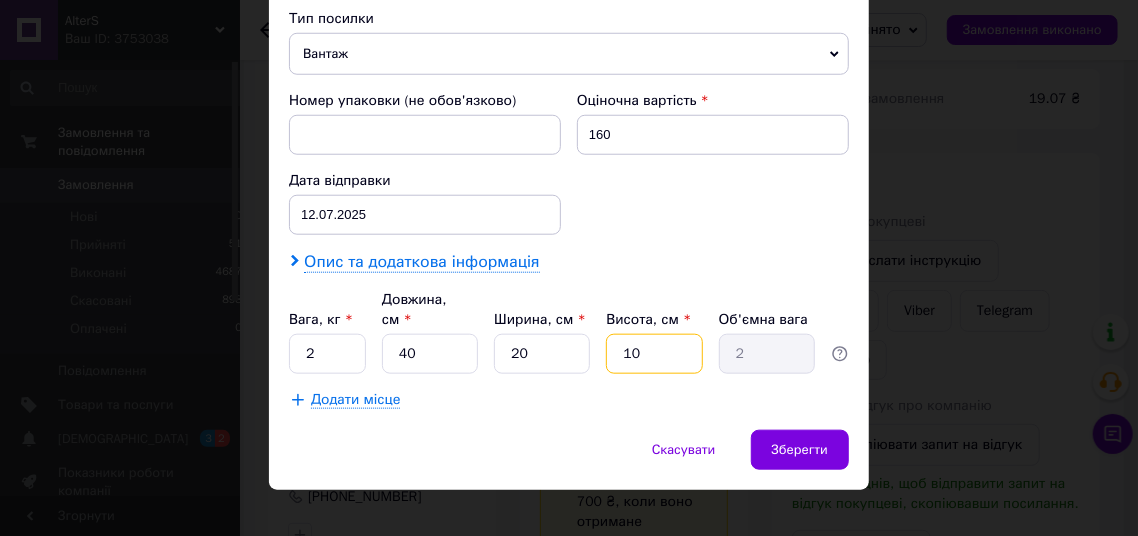 type on "10" 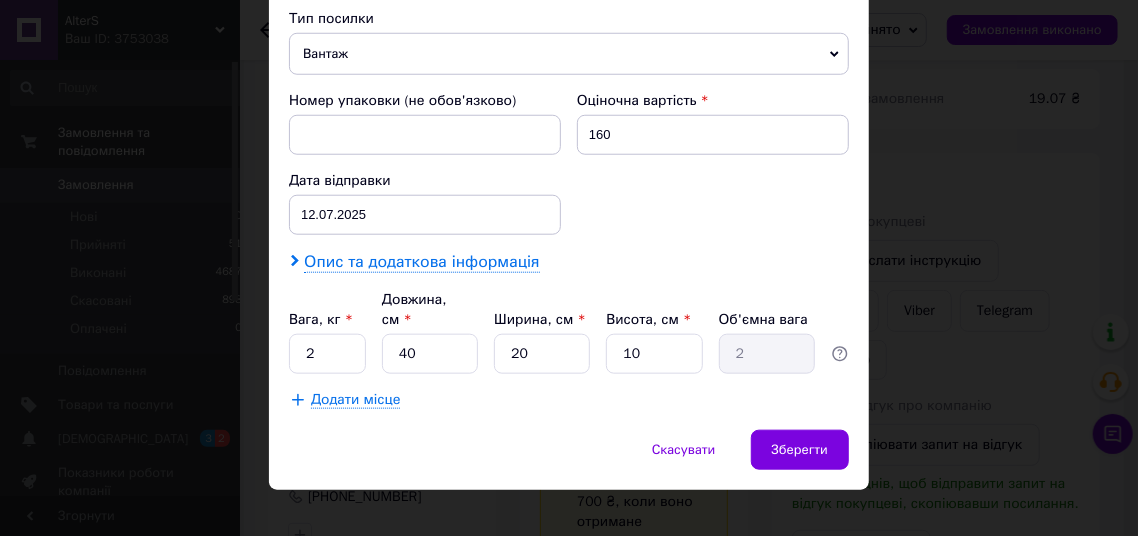 click on "Опис та додаткова інформація" at bounding box center (421, 262) 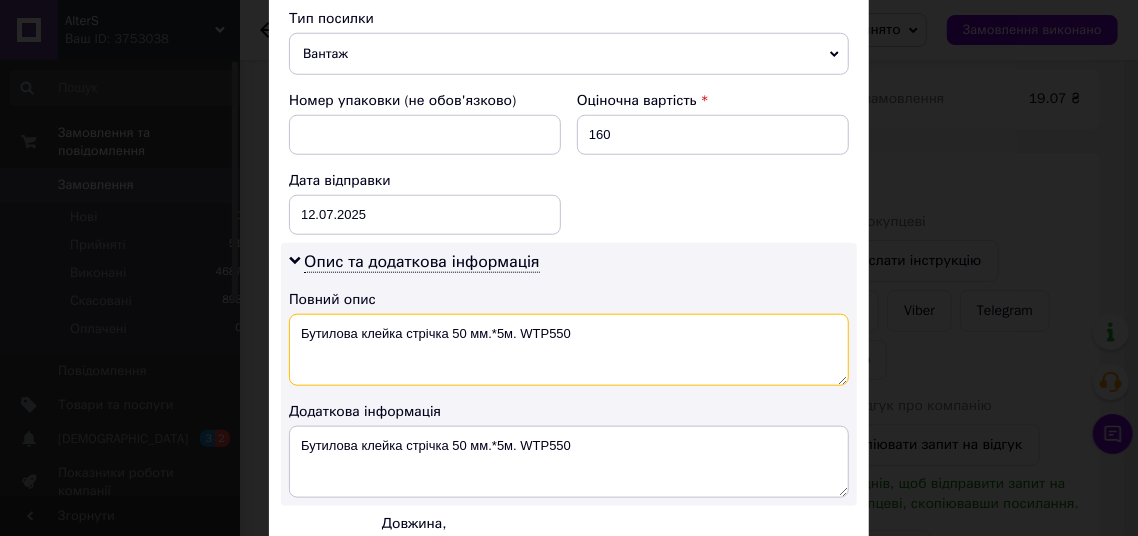 click on "Бутилова клейка стрічка 50 мм.*5м. WTP550" at bounding box center (569, 350) 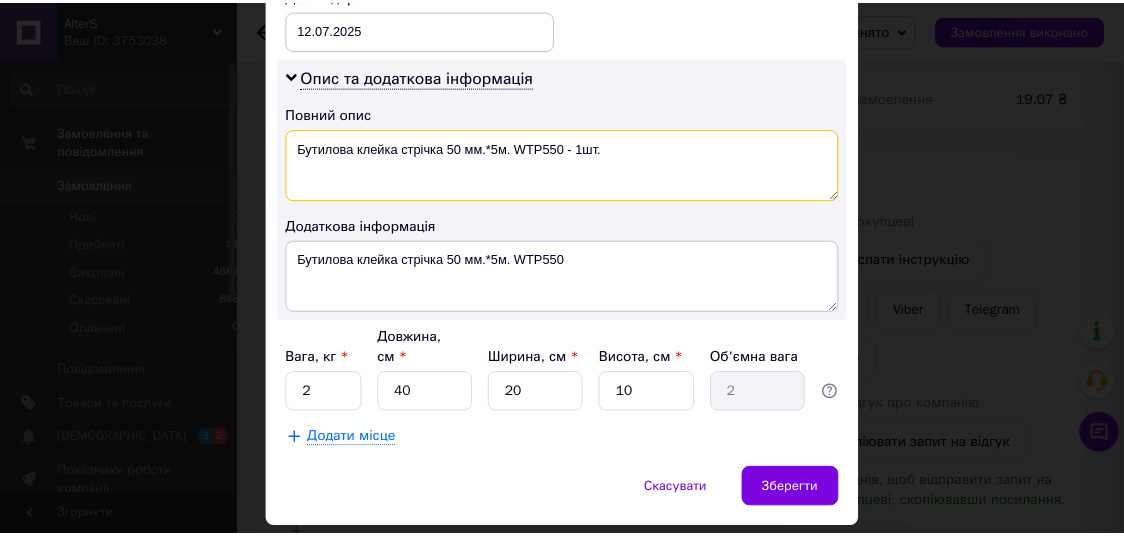 scroll, scrollTop: 1008, scrollLeft: 0, axis: vertical 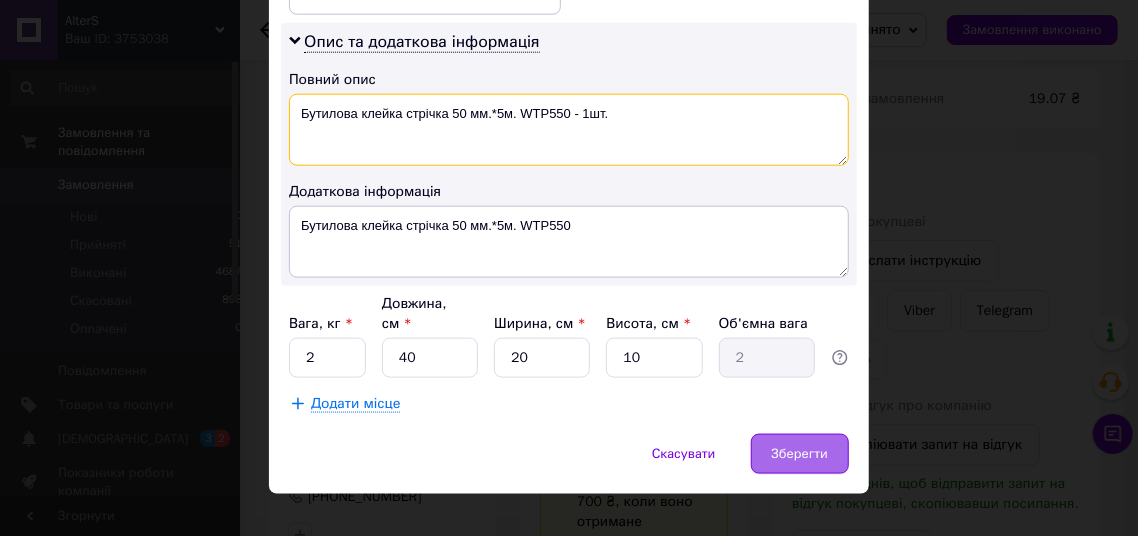 type on "Бутилова клейка стрічка 50 мм.*5м. WTP550 - 1шт." 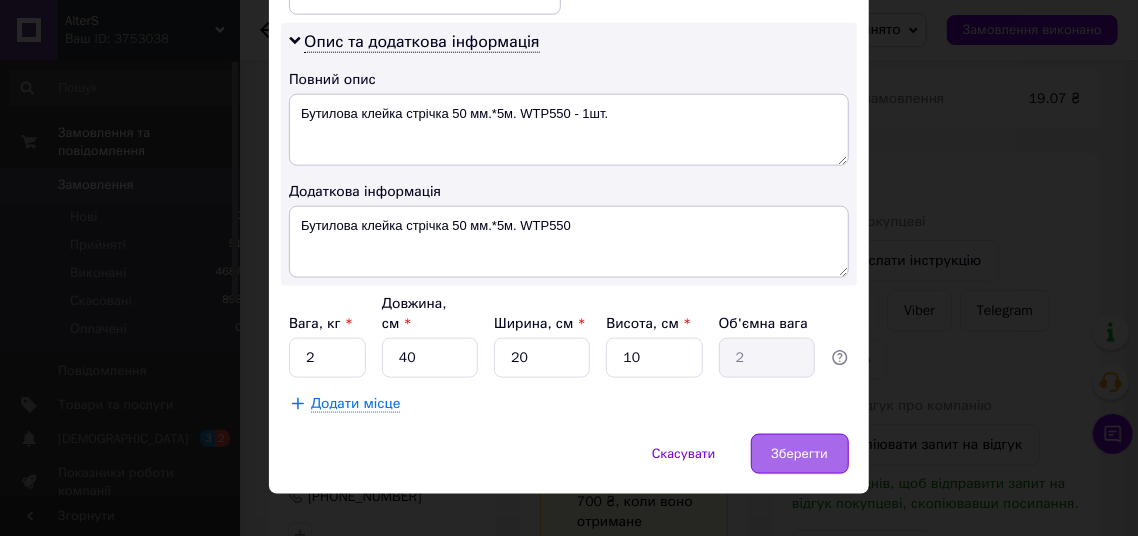 click on "Зберегти" at bounding box center (800, 454) 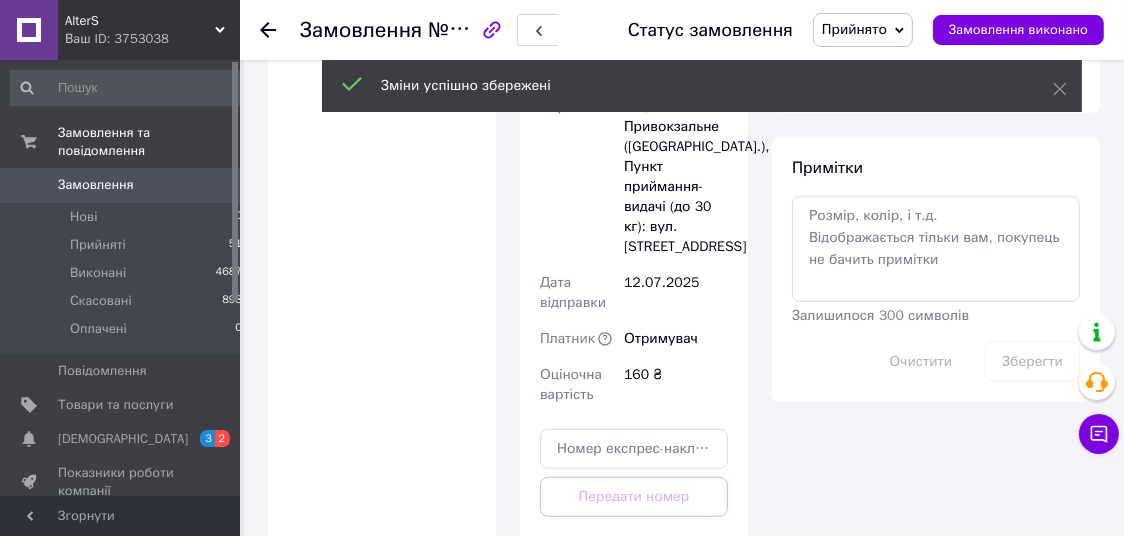 scroll, scrollTop: 1323, scrollLeft: 0, axis: vertical 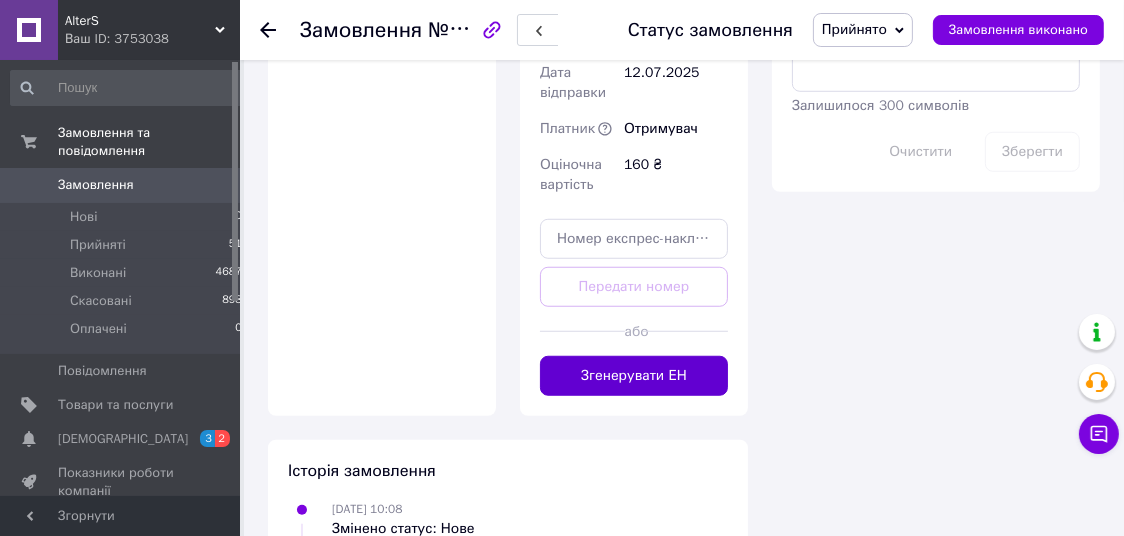 click on "Згенерувати ЕН" at bounding box center [634, 376] 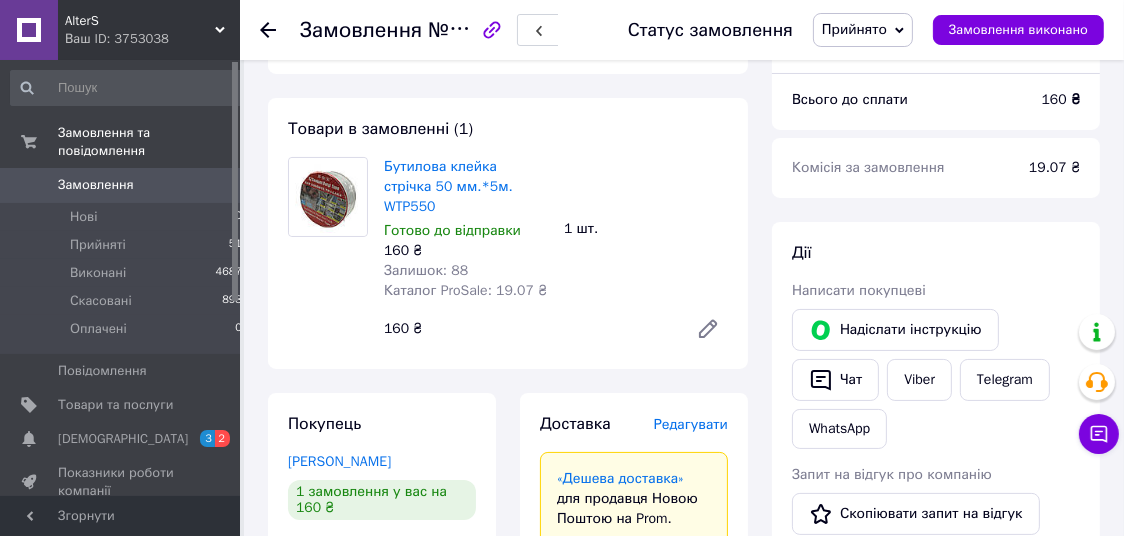 scroll, scrollTop: 0, scrollLeft: 0, axis: both 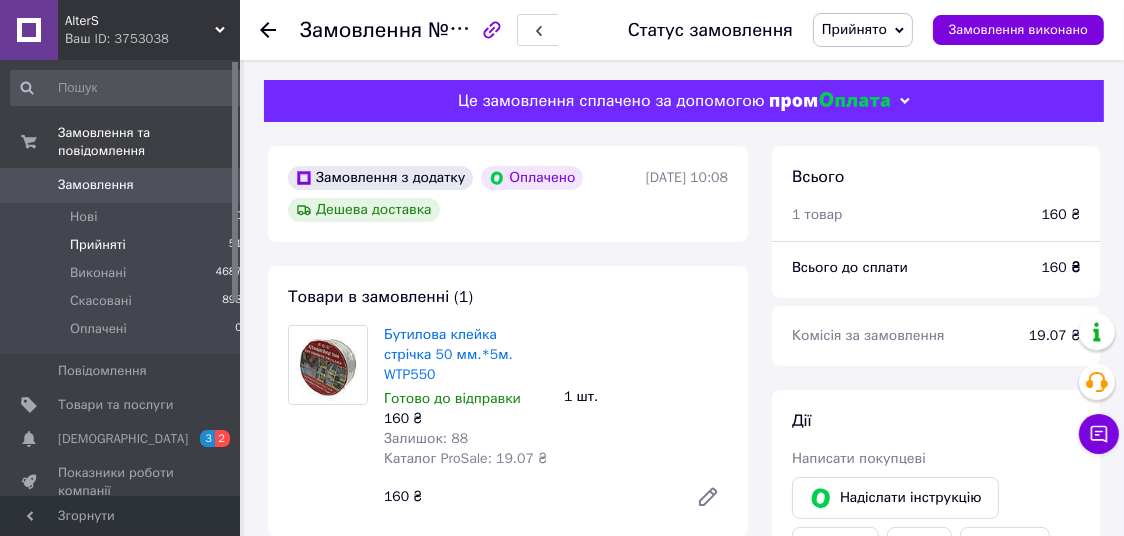 click on "Прийняті" at bounding box center (98, 245) 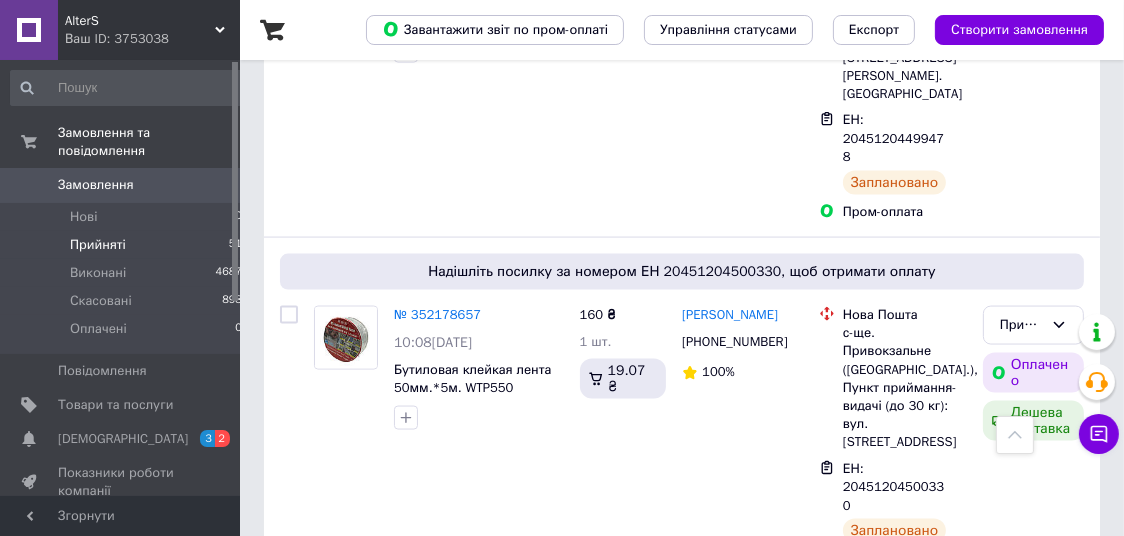 scroll, scrollTop: 2730, scrollLeft: 0, axis: vertical 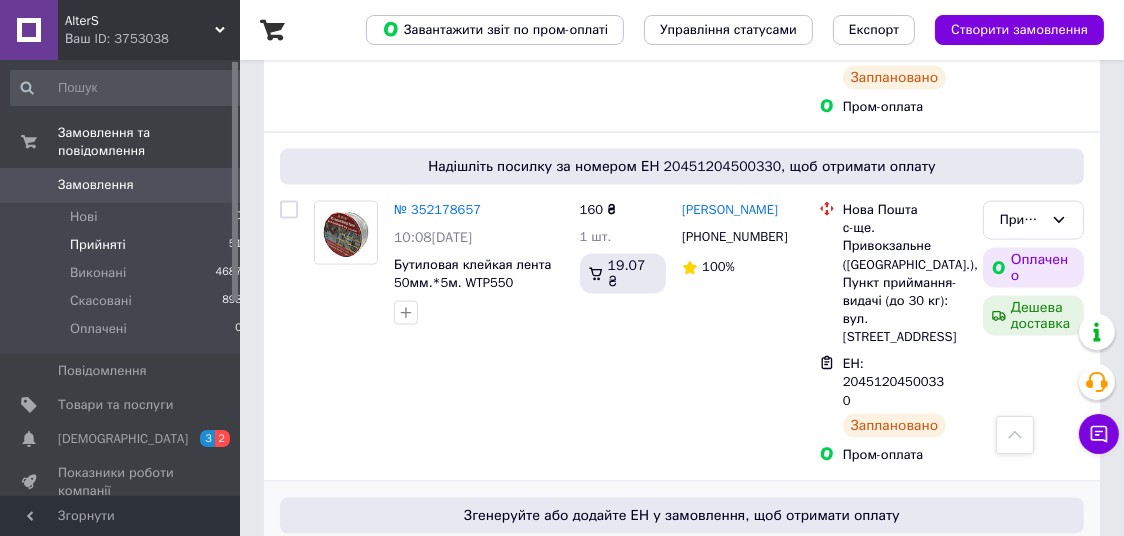 click on "№ 352146381" at bounding box center [437, 558] 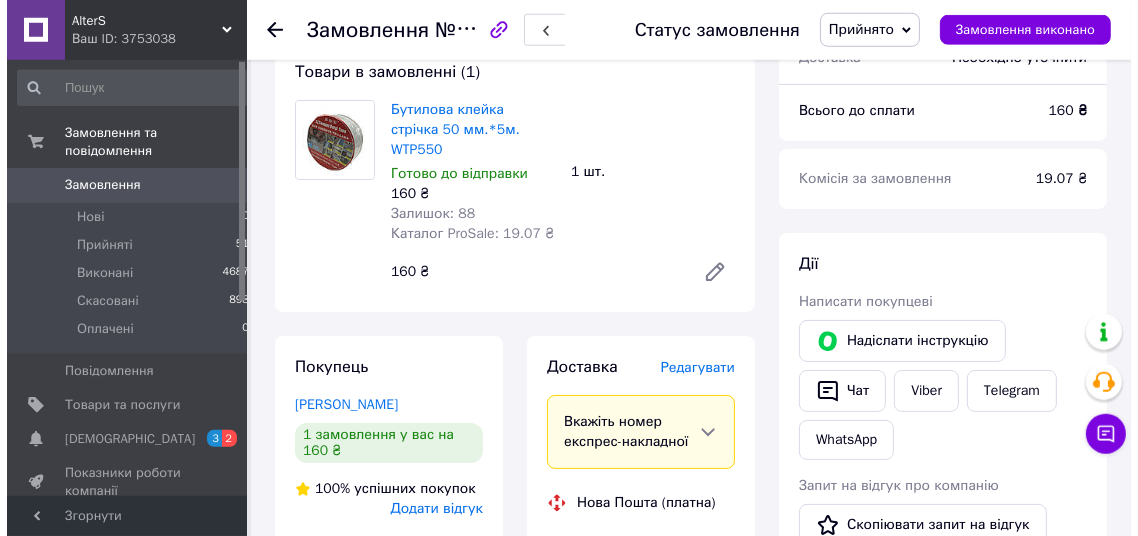 scroll, scrollTop: 273, scrollLeft: 0, axis: vertical 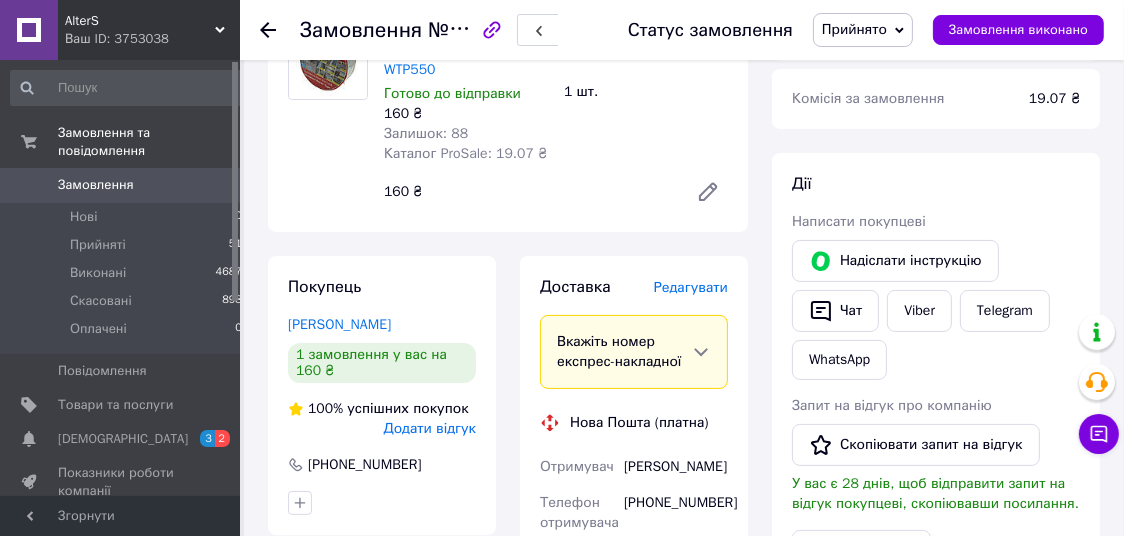 click on "Редагувати" at bounding box center [691, 287] 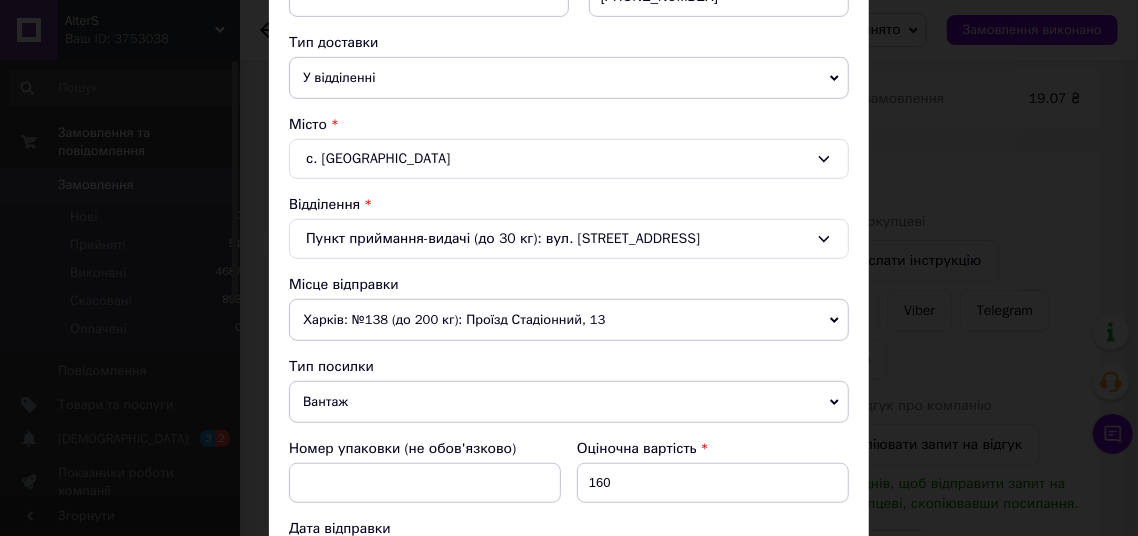 scroll, scrollTop: 788, scrollLeft: 0, axis: vertical 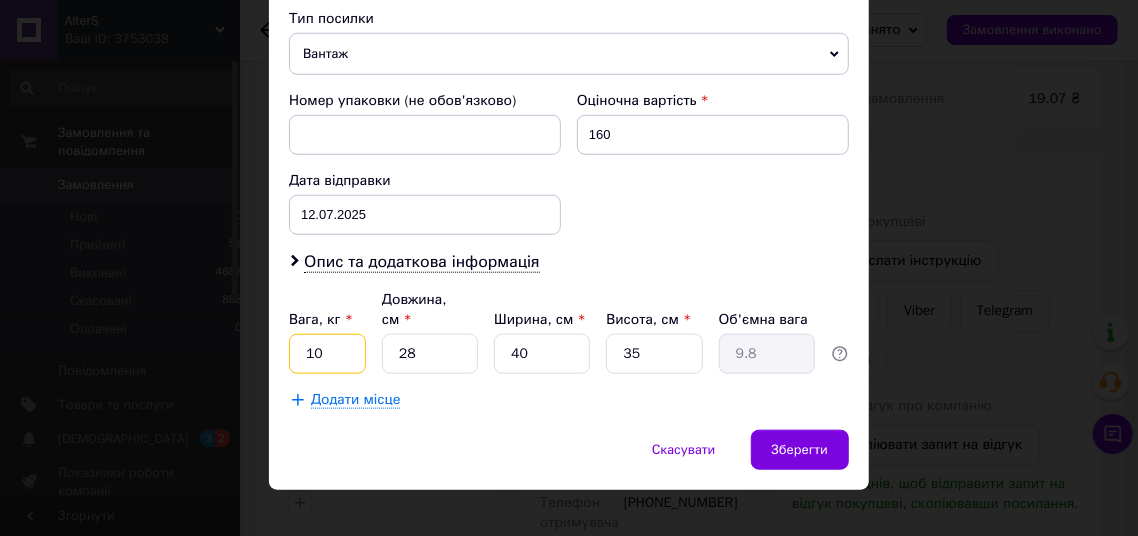 click on "10" at bounding box center [327, 354] 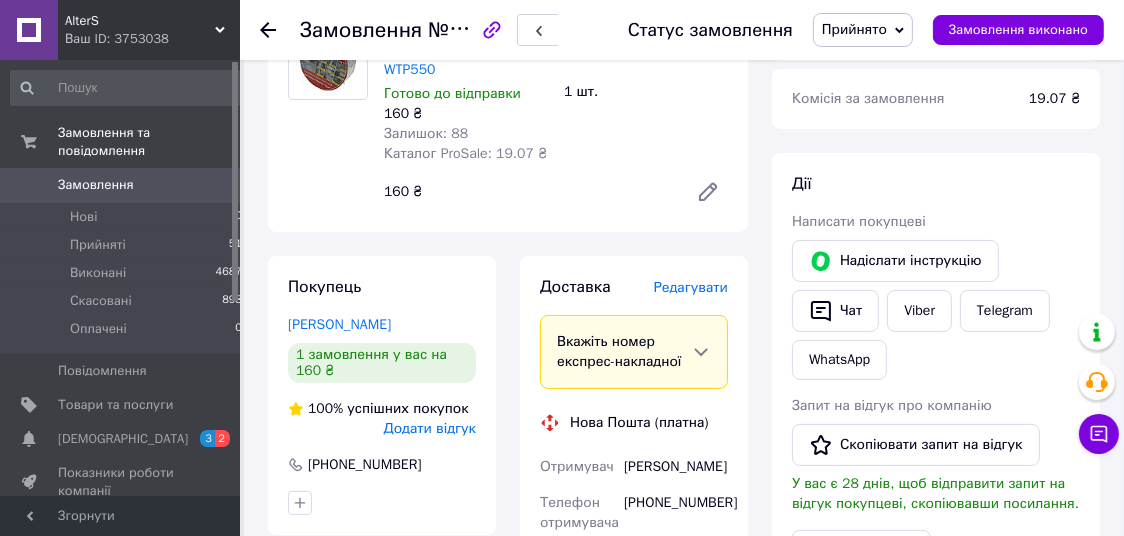 click on "Редагувати" at bounding box center (691, 287) 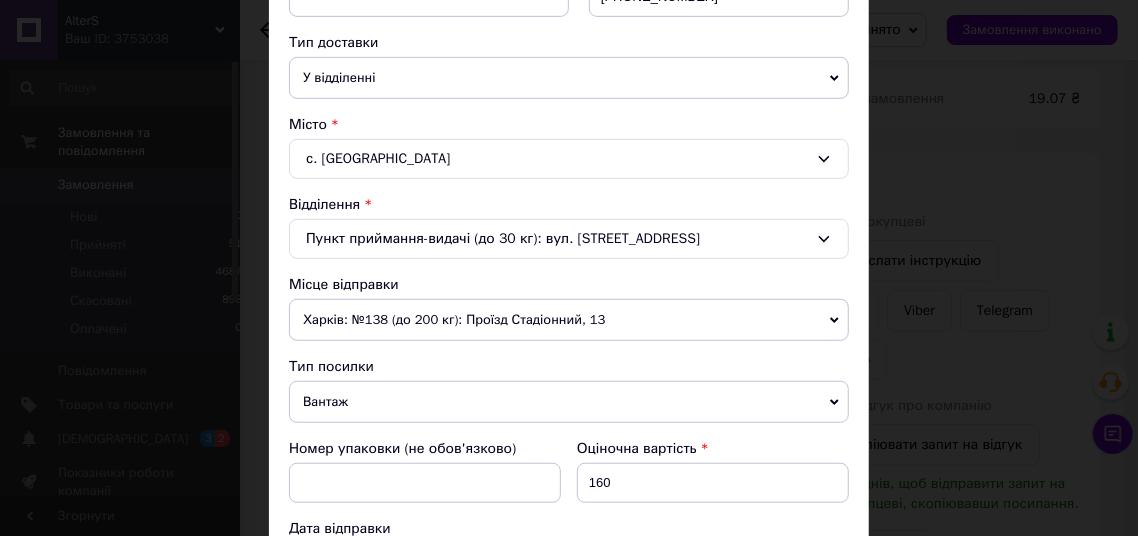 scroll, scrollTop: 788, scrollLeft: 0, axis: vertical 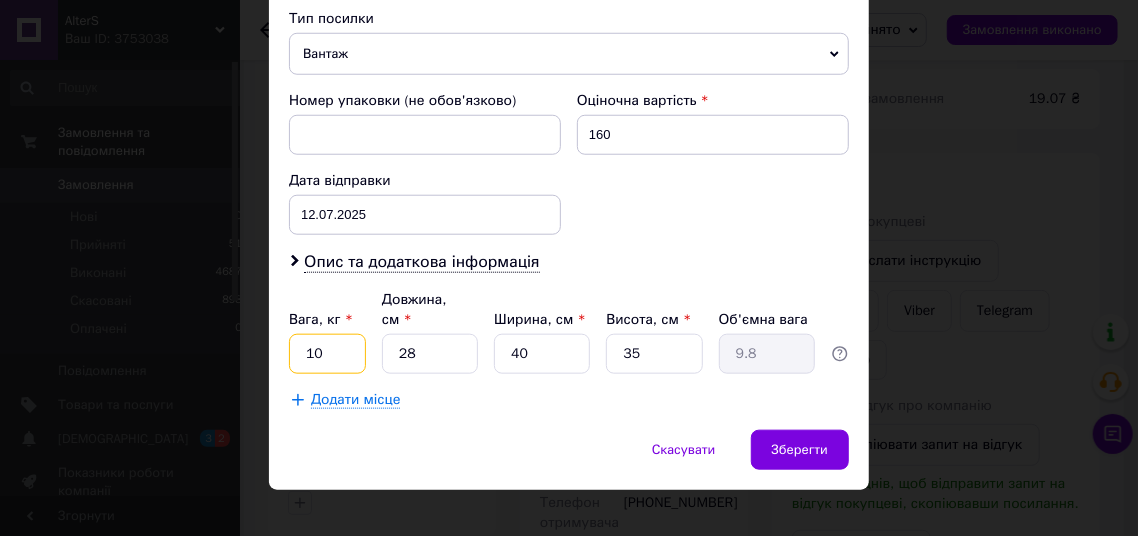 click on "10" at bounding box center (327, 354) 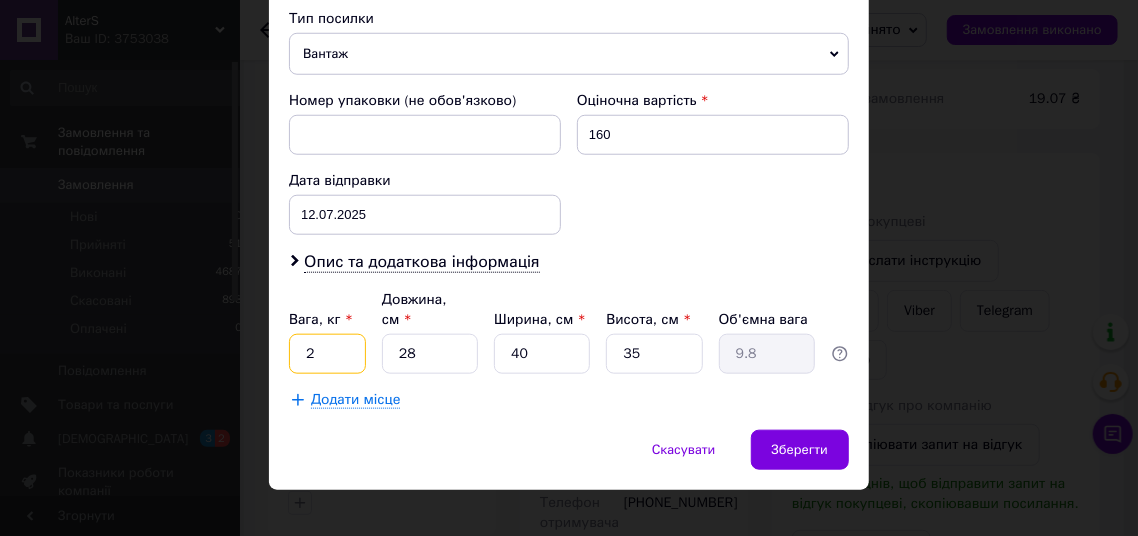type on "2" 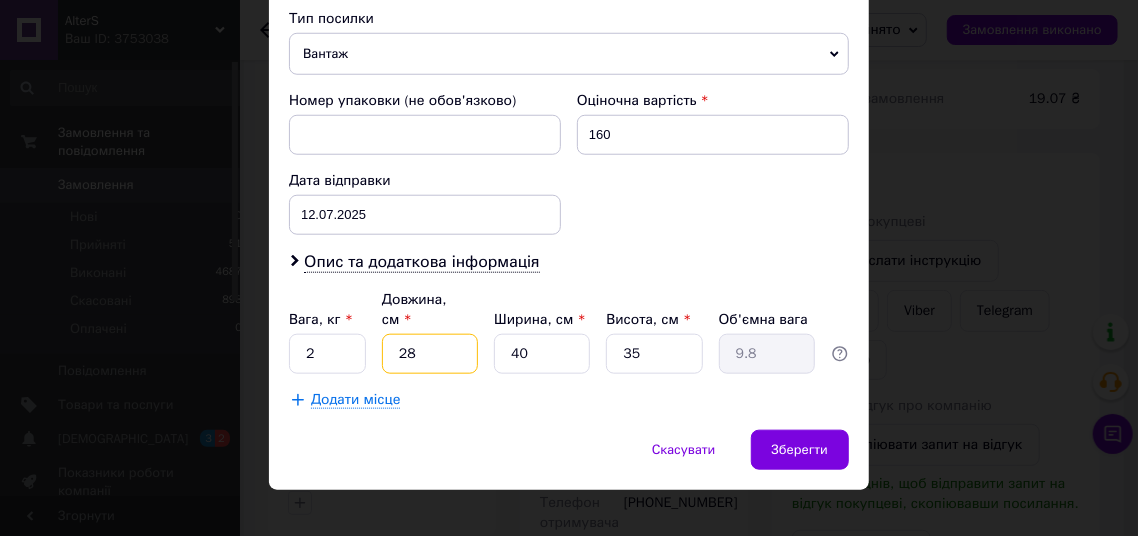 type on "4" 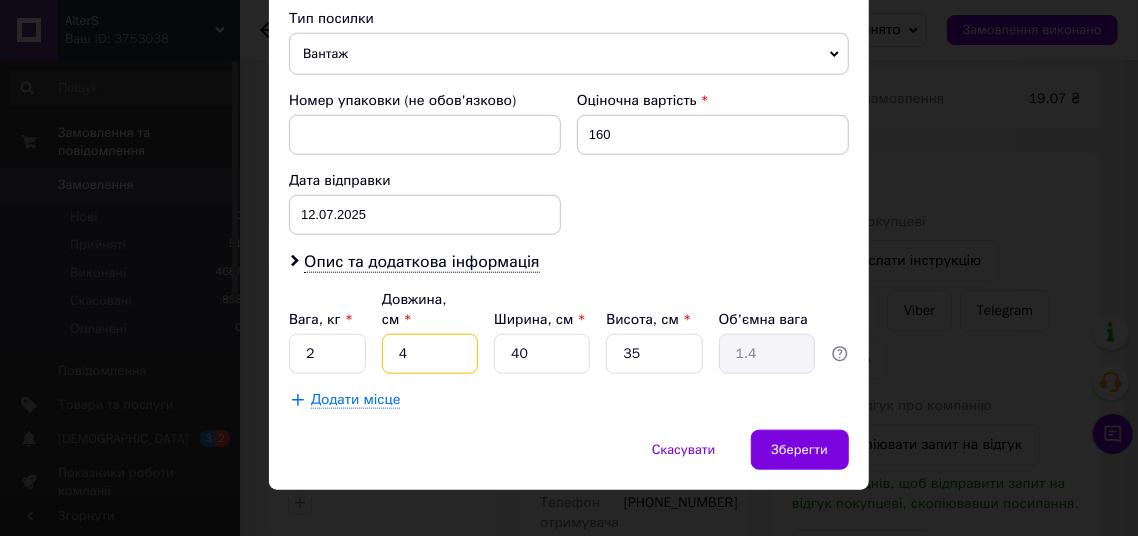 type on "40" 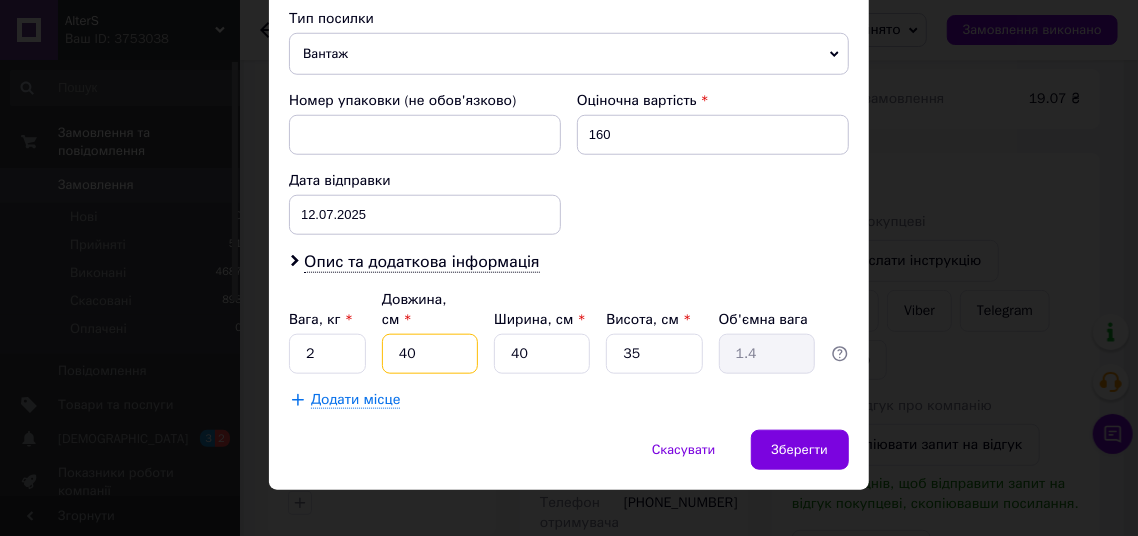 type on "14" 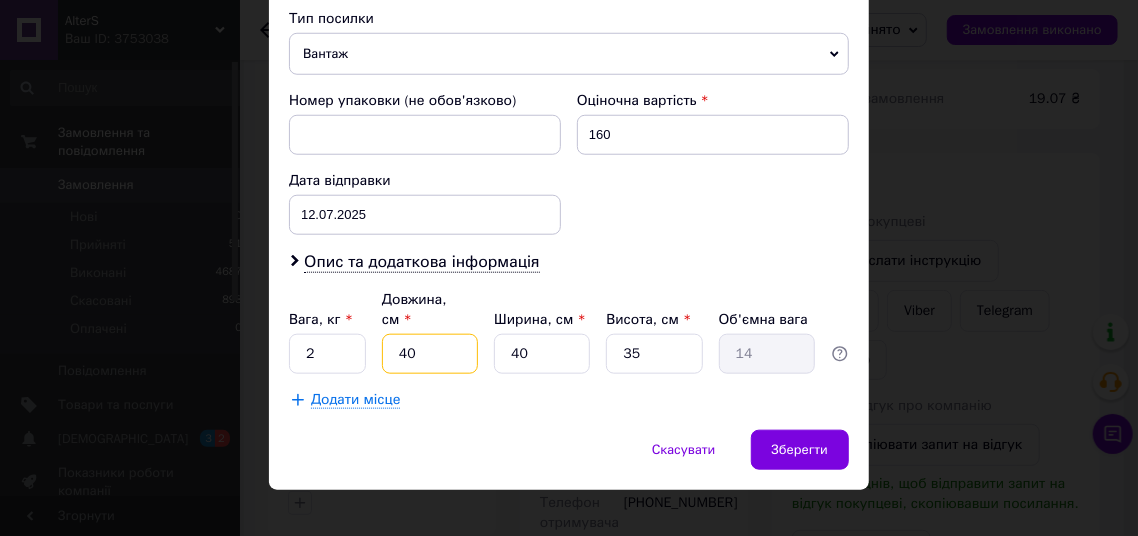type on "40" 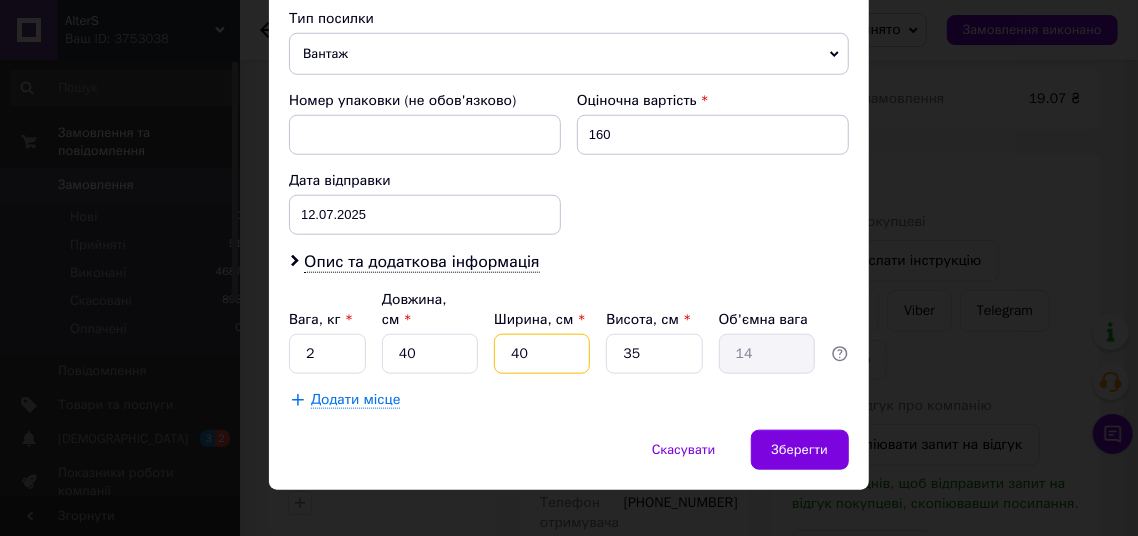type on "2" 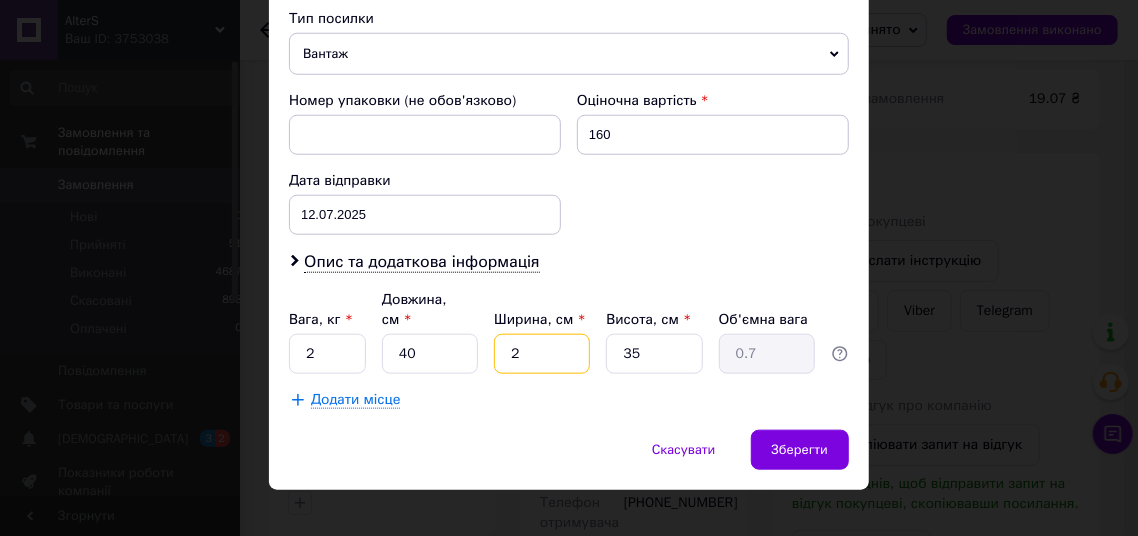 type on "20" 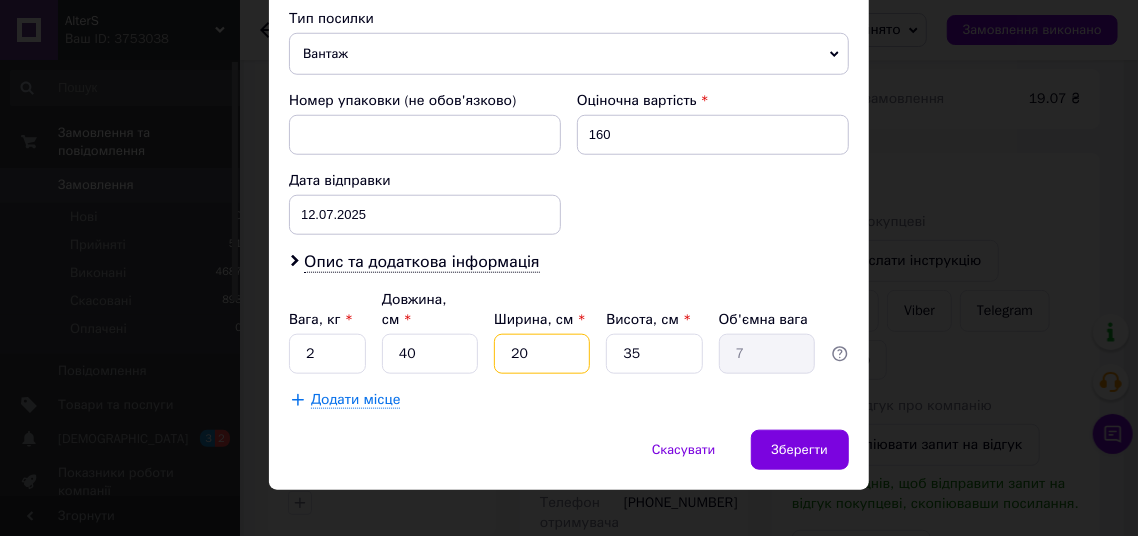 type on "20" 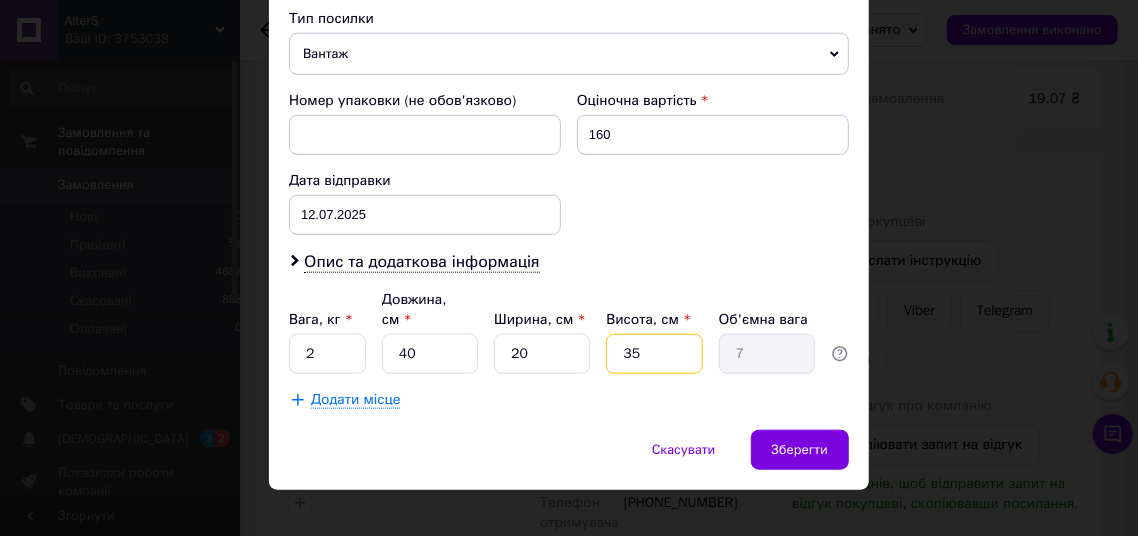 type on "1" 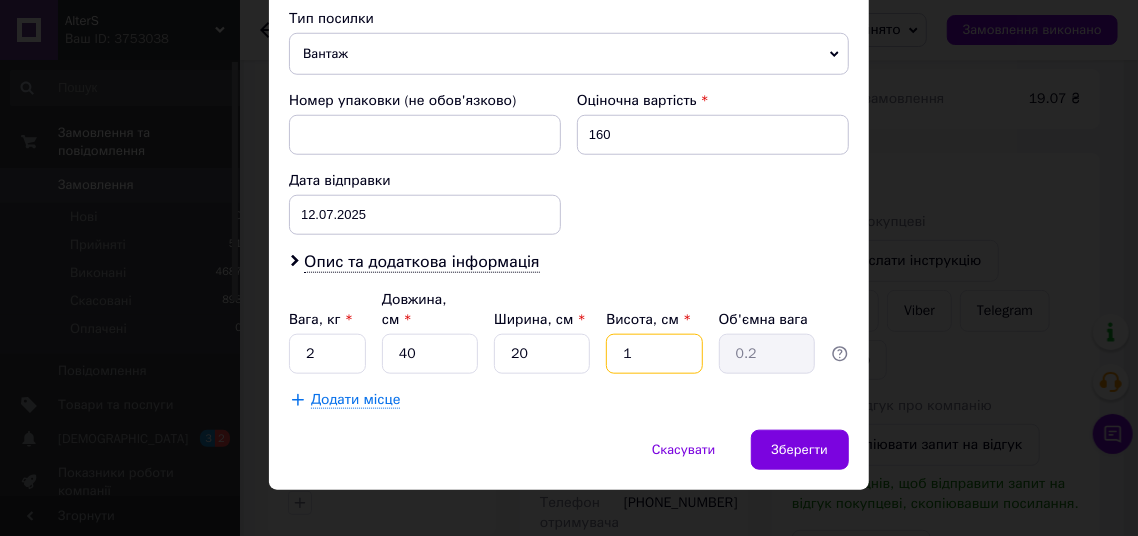 type on "10" 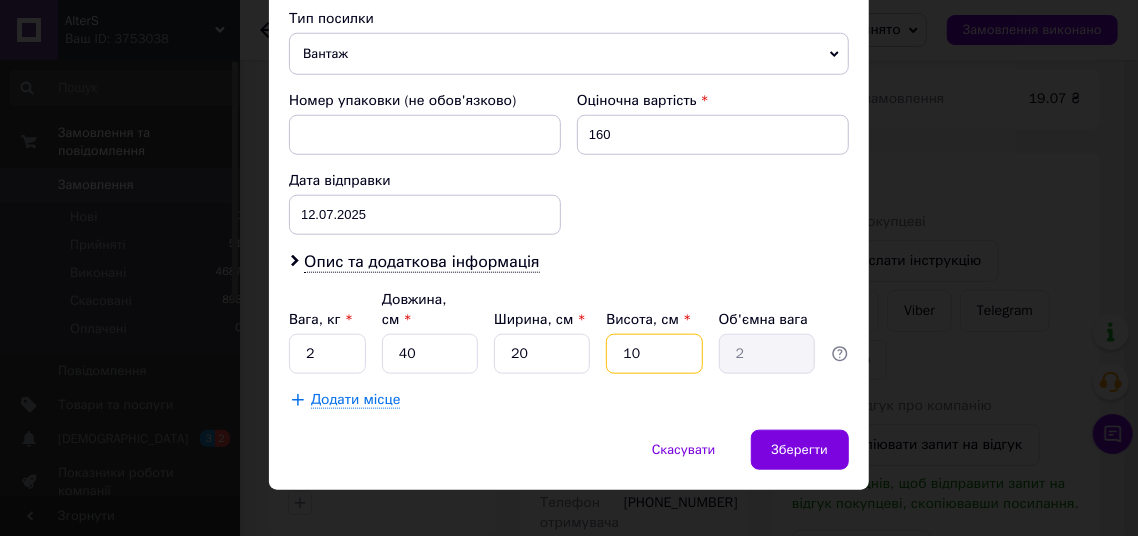 type on "10" 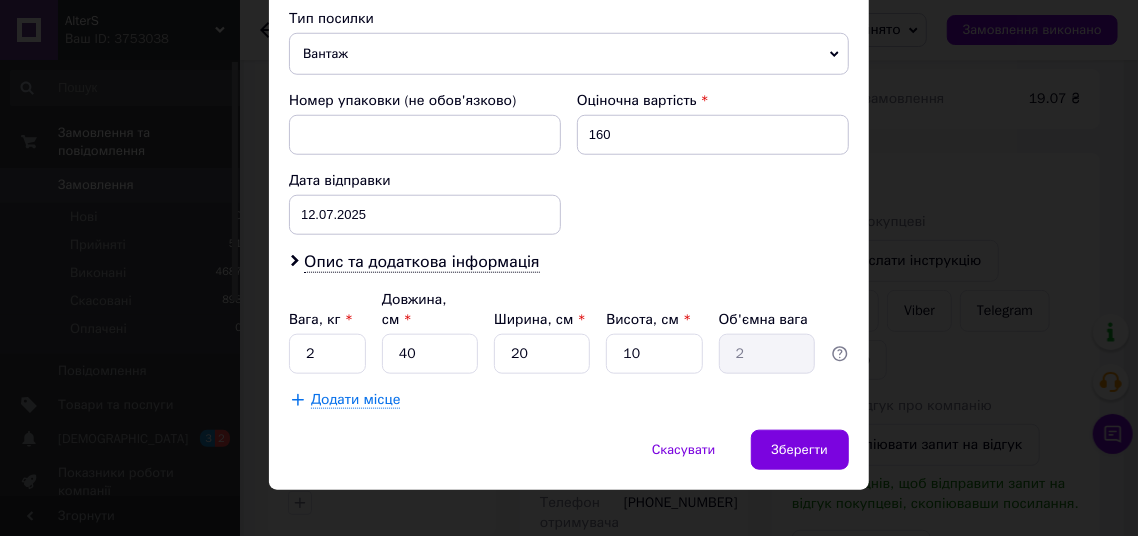 scroll, scrollTop: 1065, scrollLeft: 0, axis: vertical 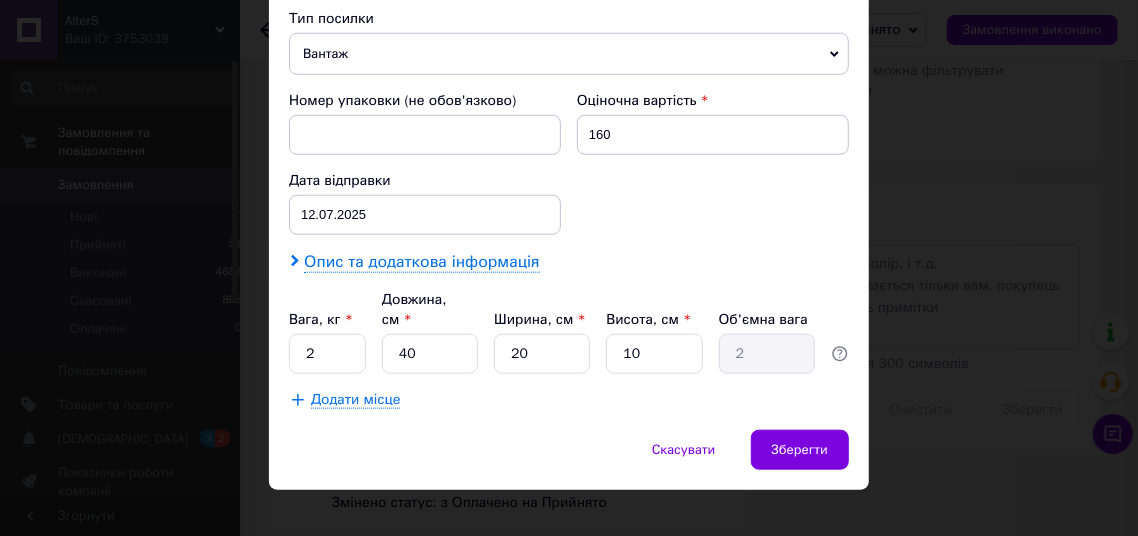 click on "Опис та додаткова інформація" at bounding box center (421, 262) 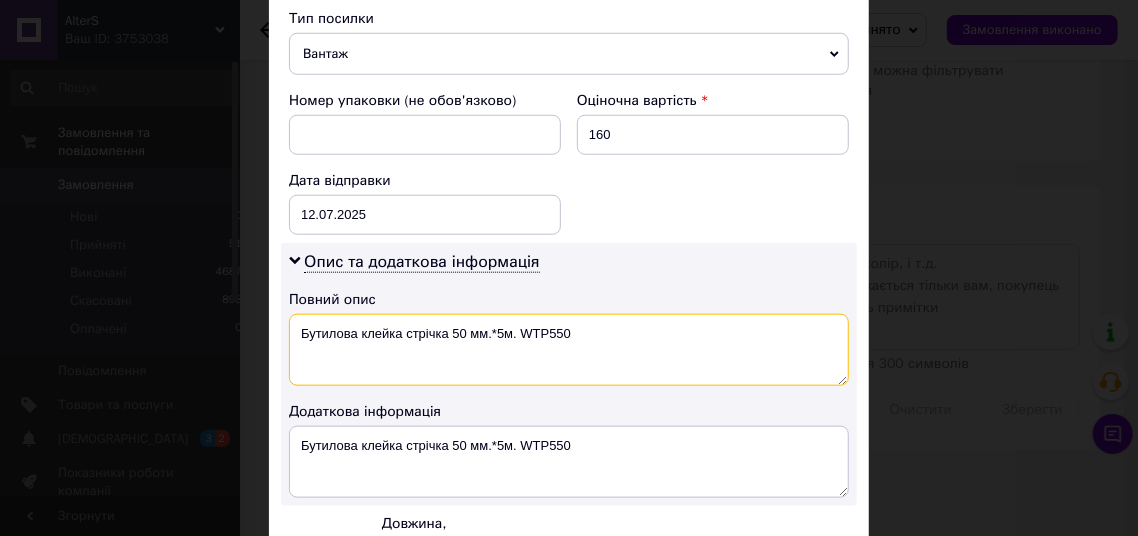 click on "Бутилова клейка стрічка 50 мм.*5м. WTP550" at bounding box center (569, 350) 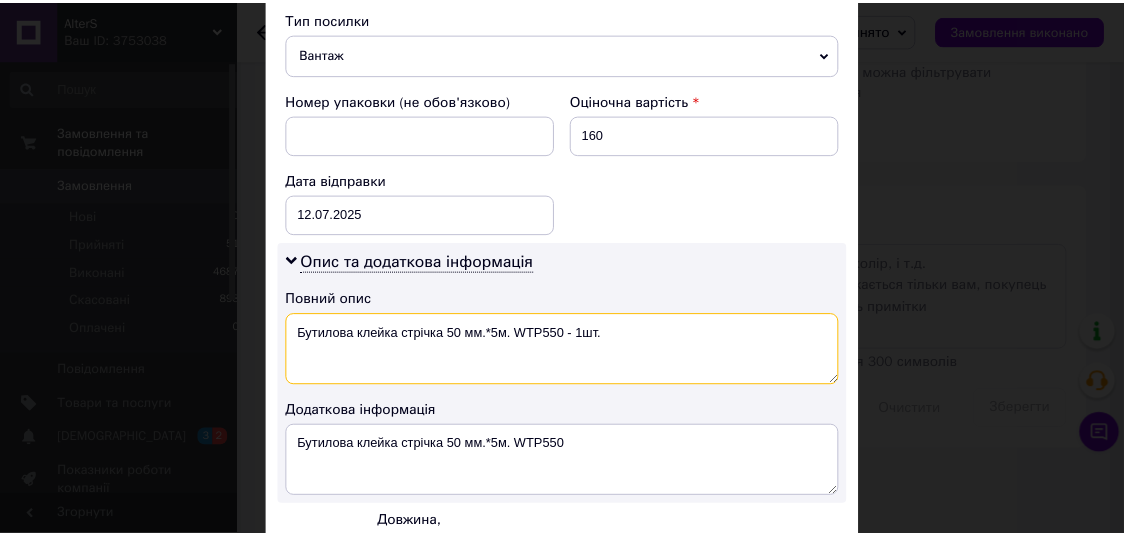 scroll, scrollTop: 1011, scrollLeft: 0, axis: vertical 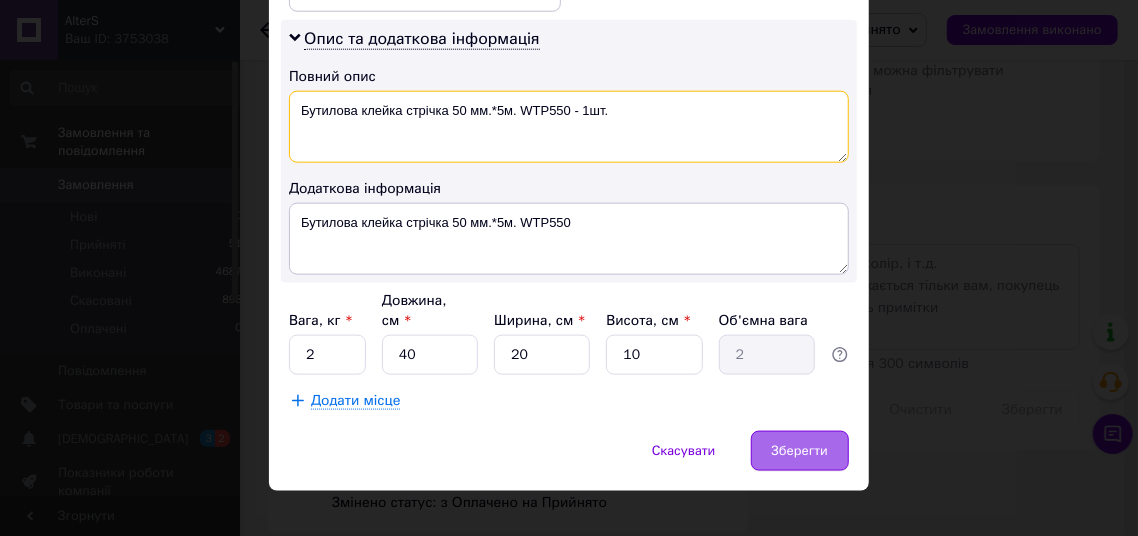 type on "Бутилова клейка стрічка 50 мм.*5м. WTP550 - 1шт." 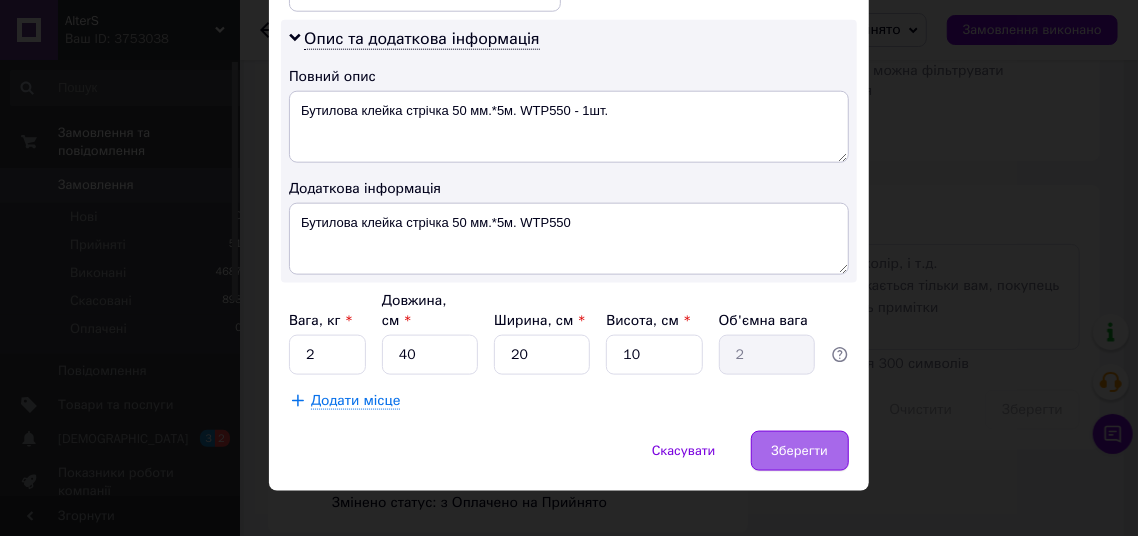 click on "Зберегти" at bounding box center (800, 451) 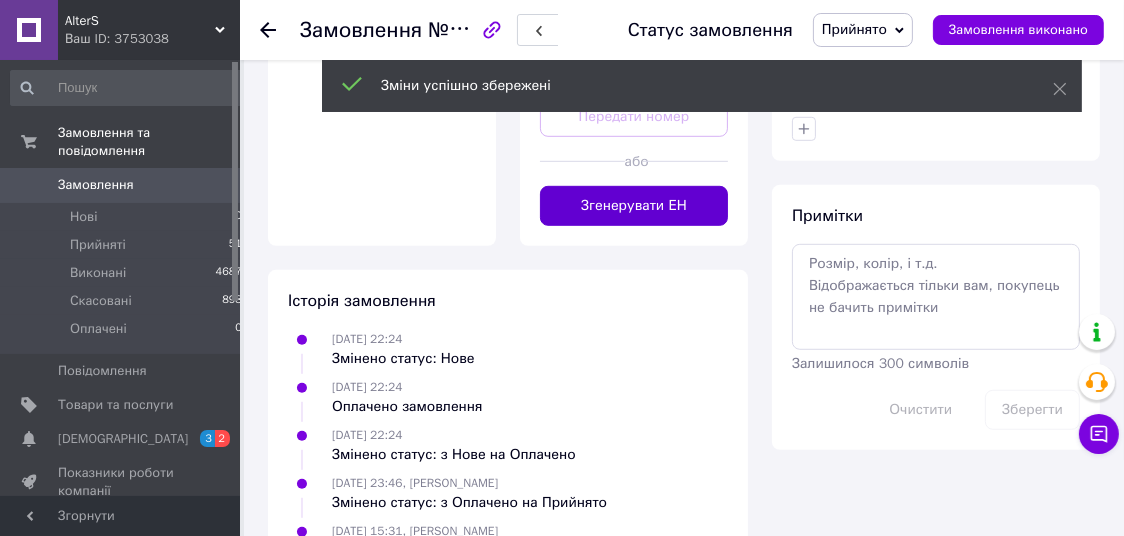click on "Згенерувати ЕН" at bounding box center [634, 206] 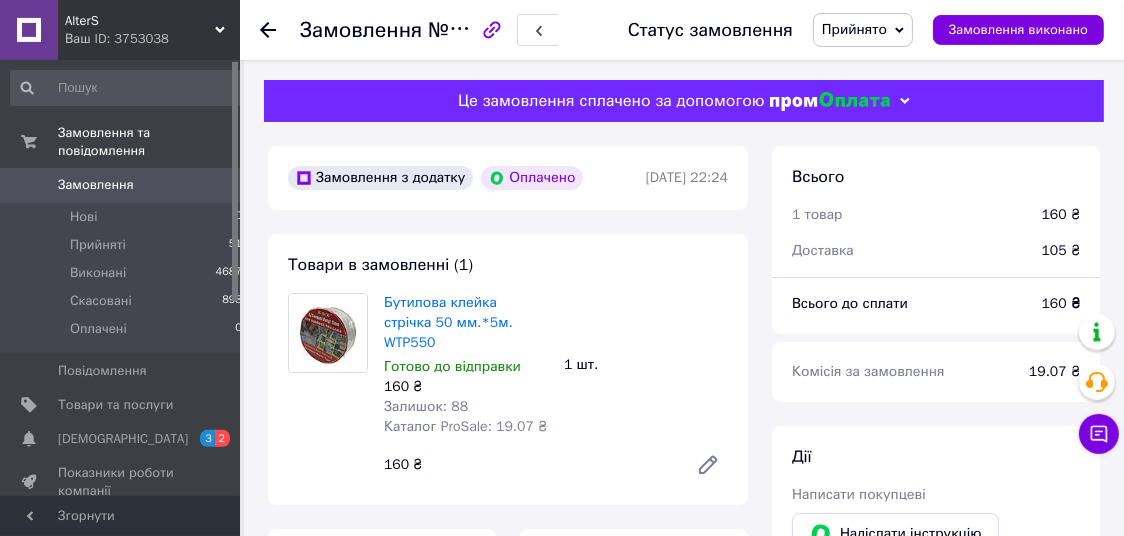 scroll, scrollTop: 0, scrollLeft: 0, axis: both 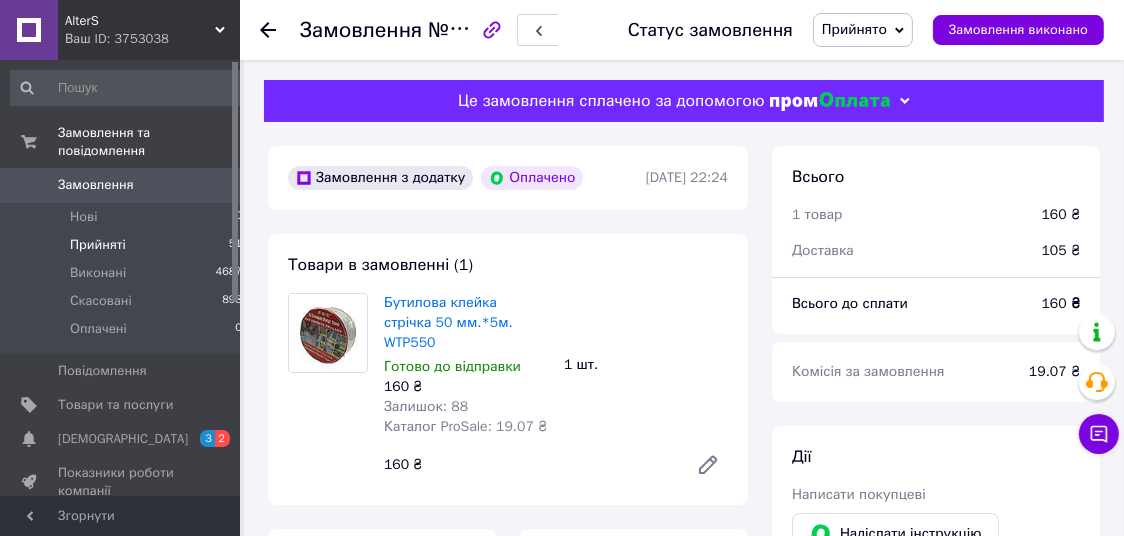 click on "Прийняті 51" at bounding box center [127, 245] 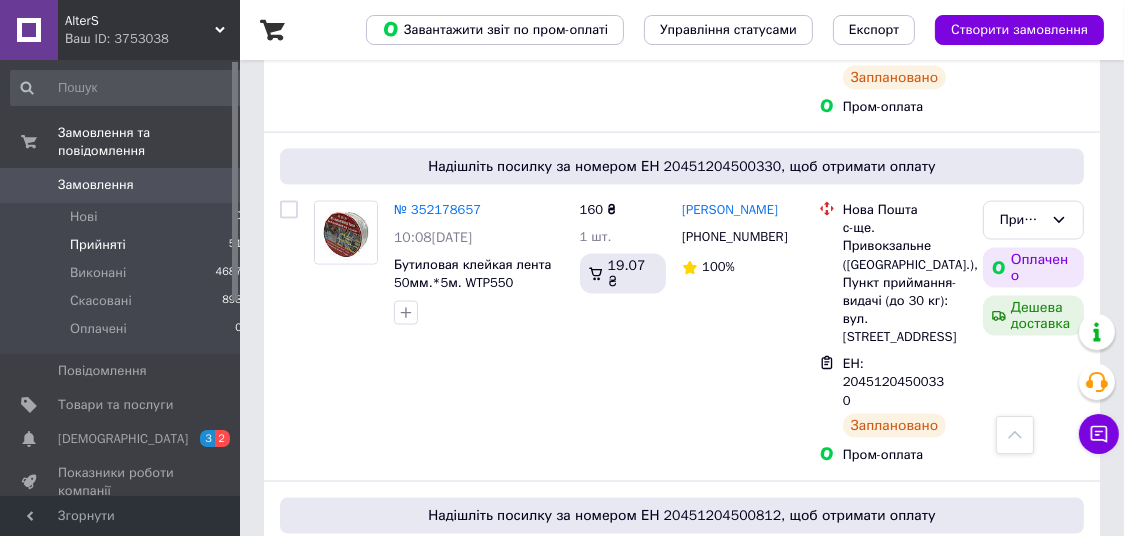 scroll, scrollTop: 2940, scrollLeft: 0, axis: vertical 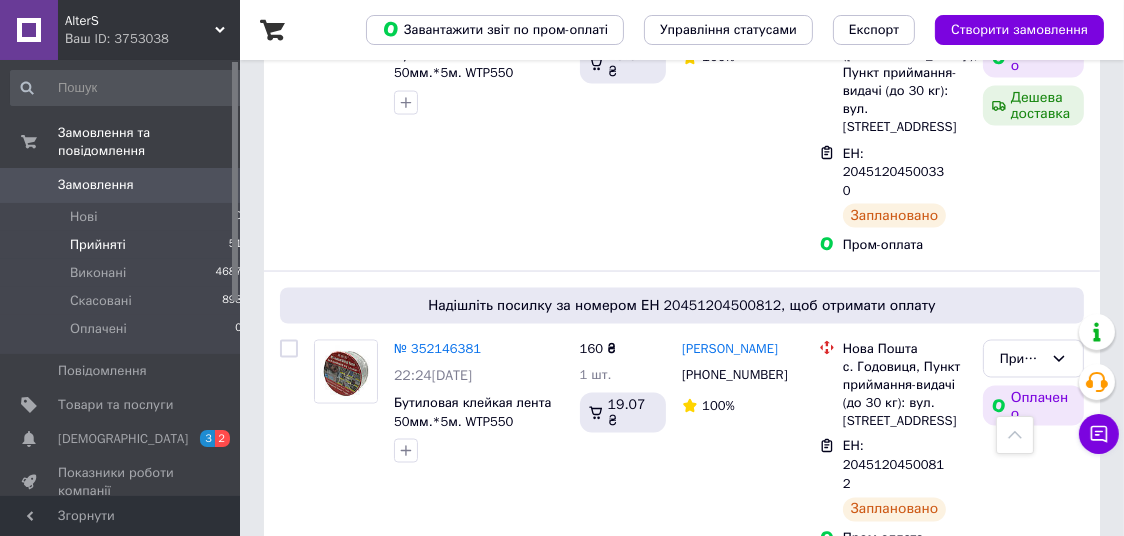 click on "№ 352133529" at bounding box center (437, 641) 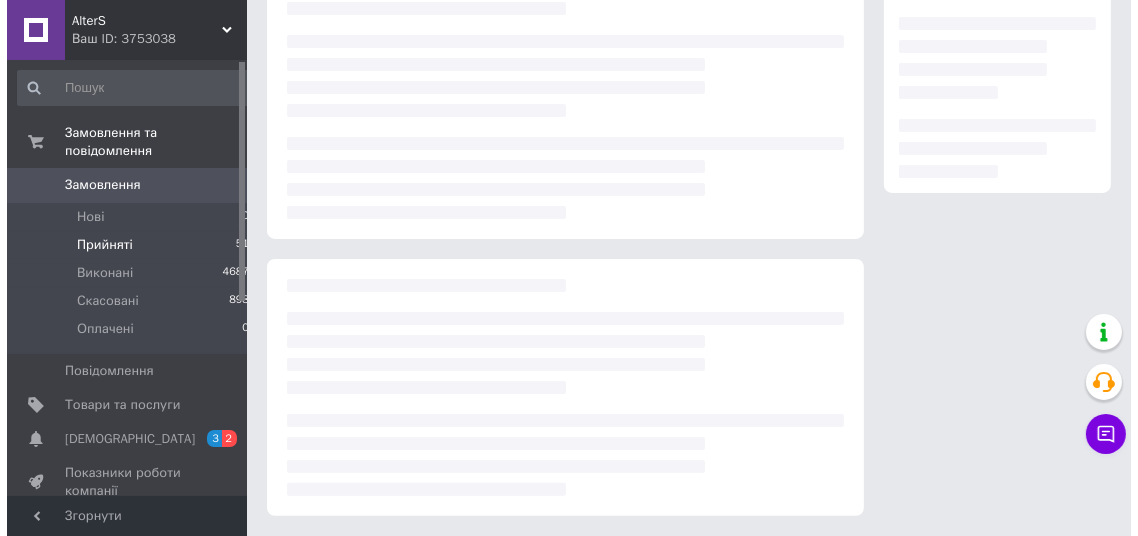 scroll, scrollTop: 378, scrollLeft: 0, axis: vertical 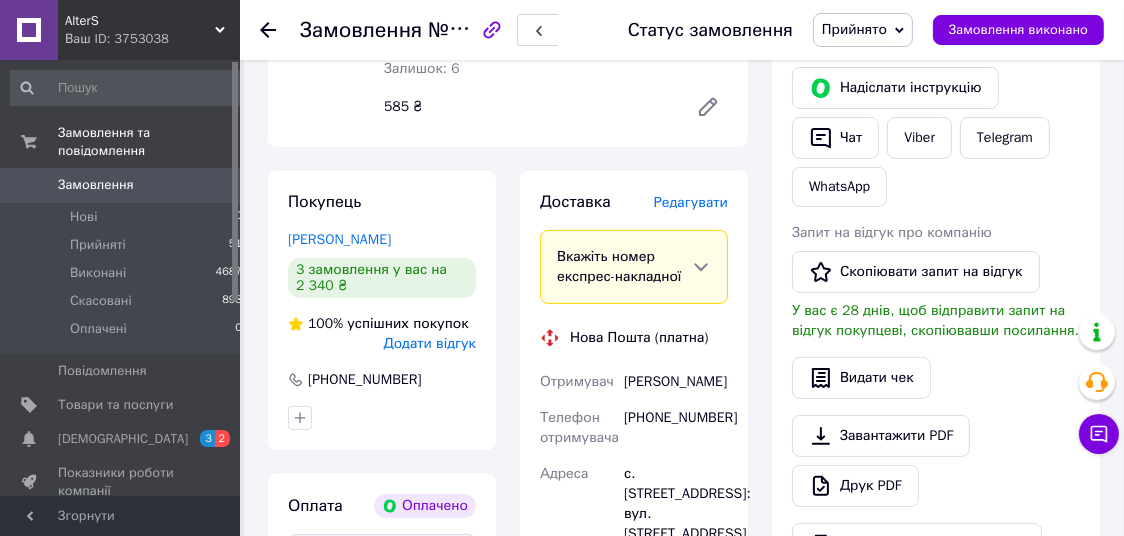 click on "Редагувати" at bounding box center (691, 202) 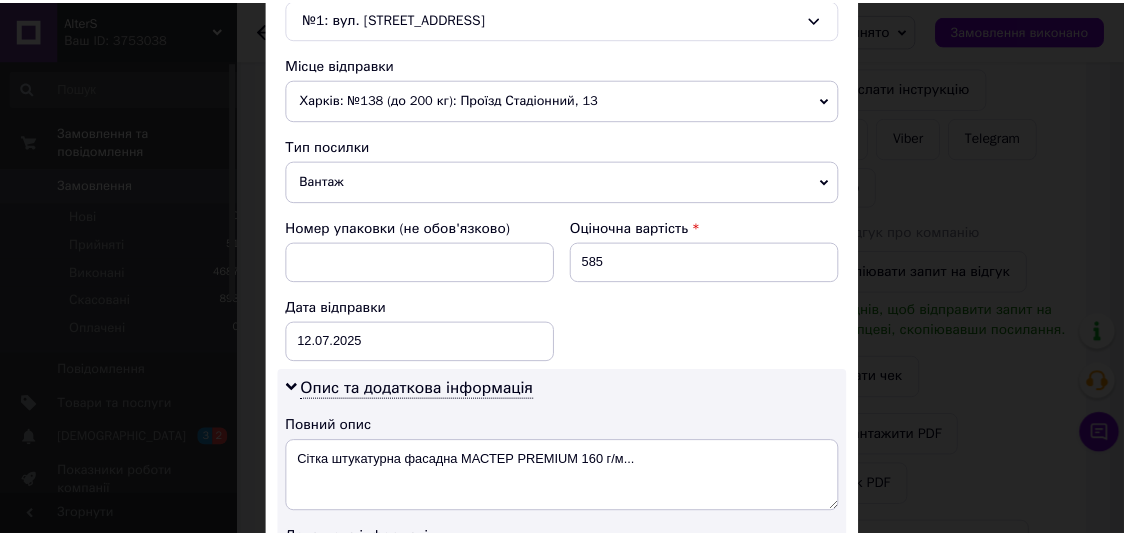 scroll, scrollTop: 1011, scrollLeft: 0, axis: vertical 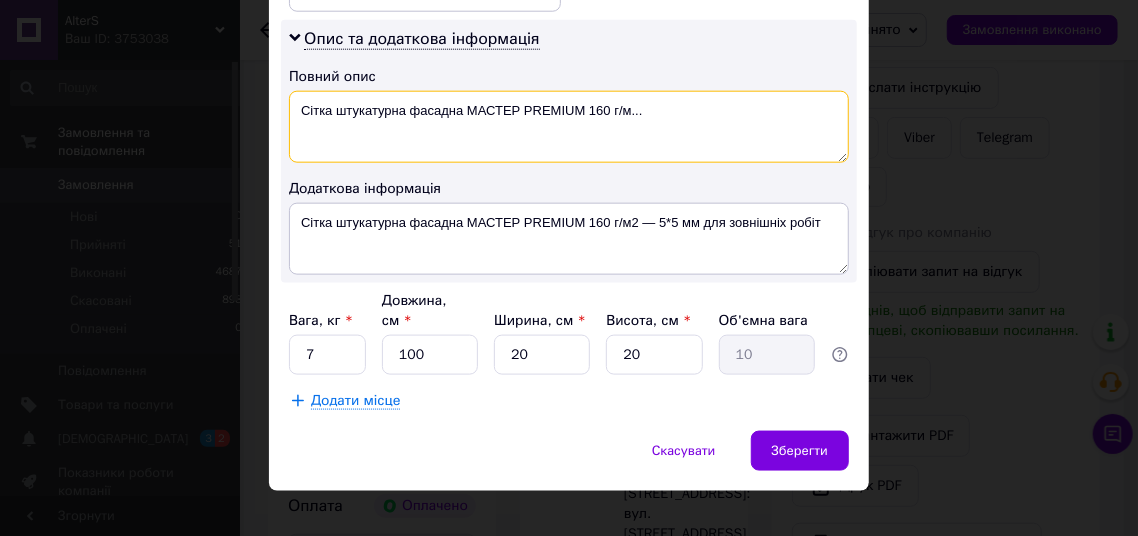 click on "Сітка штукатурна фасадна МАСТЕР PREMIUM 160 г/м..." at bounding box center [569, 127] 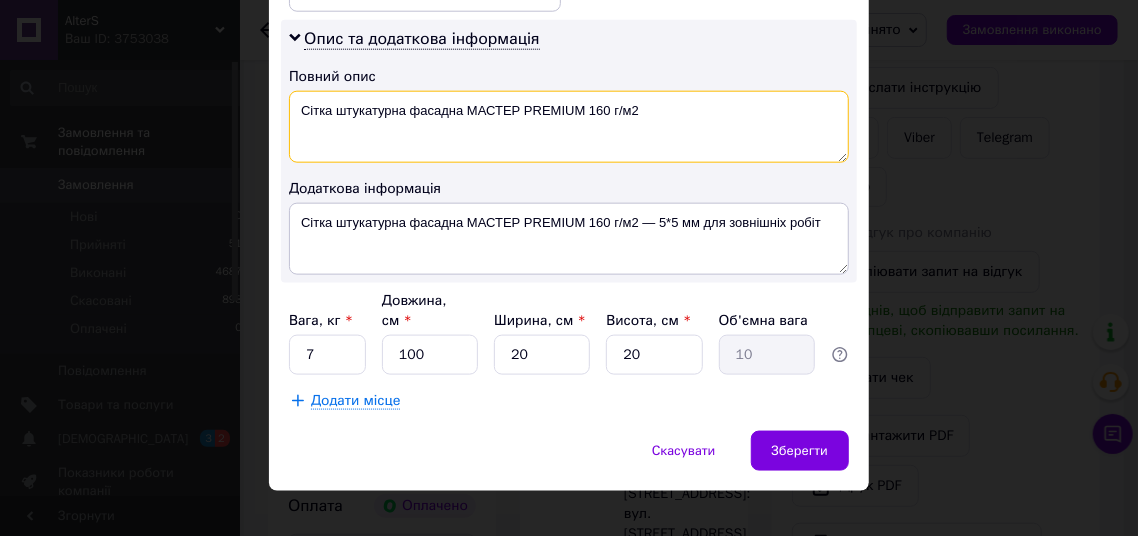 drag, startPoint x: 397, startPoint y: 114, endPoint x: 330, endPoint y: 113, distance: 67.00746 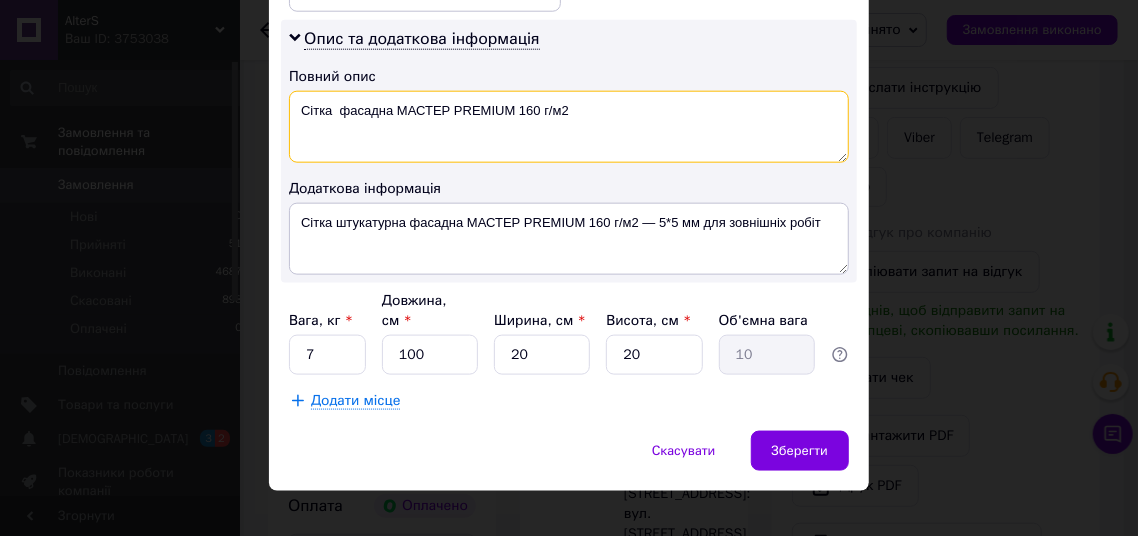 click on "Сітка  фасадна МАСТЕР PREMIUM 160 г/м2" at bounding box center [569, 127] 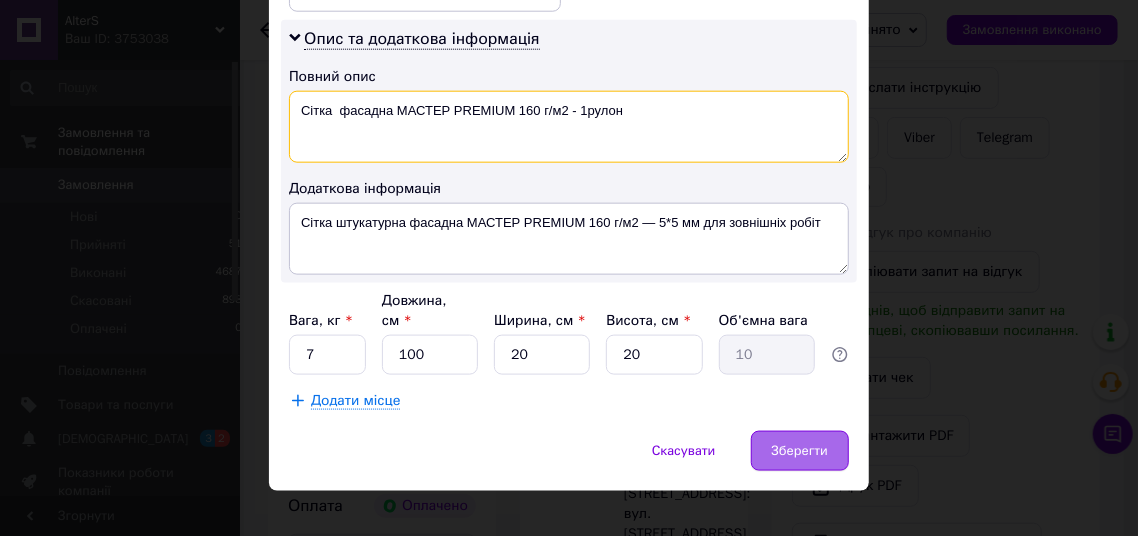 type on "Сітка  фасадна МАСТЕР PREMIUM 160 г/м2 - 1рулон" 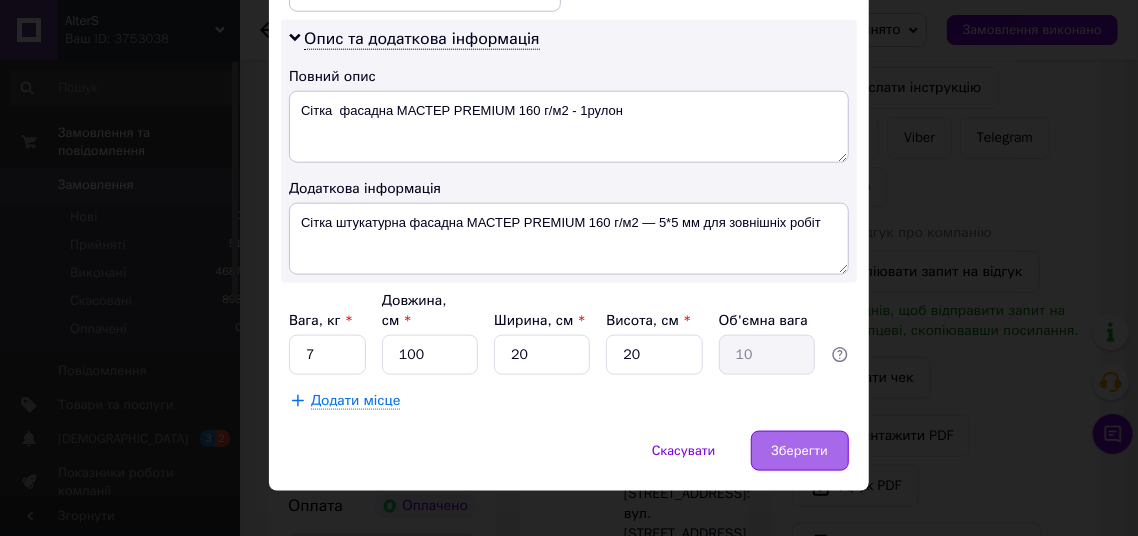 click on "Зберегти" at bounding box center (800, 451) 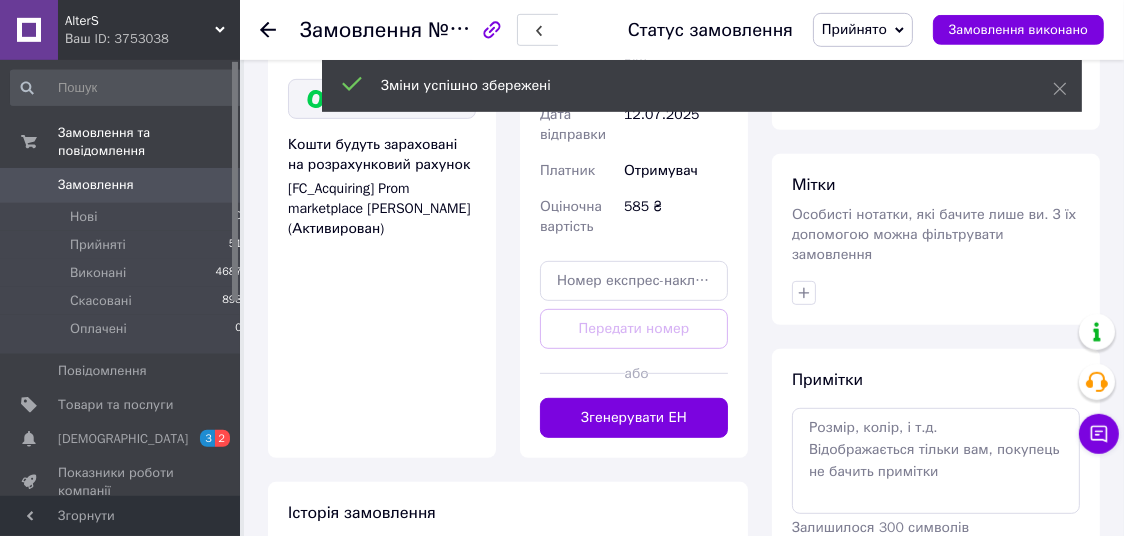 scroll, scrollTop: 903, scrollLeft: 0, axis: vertical 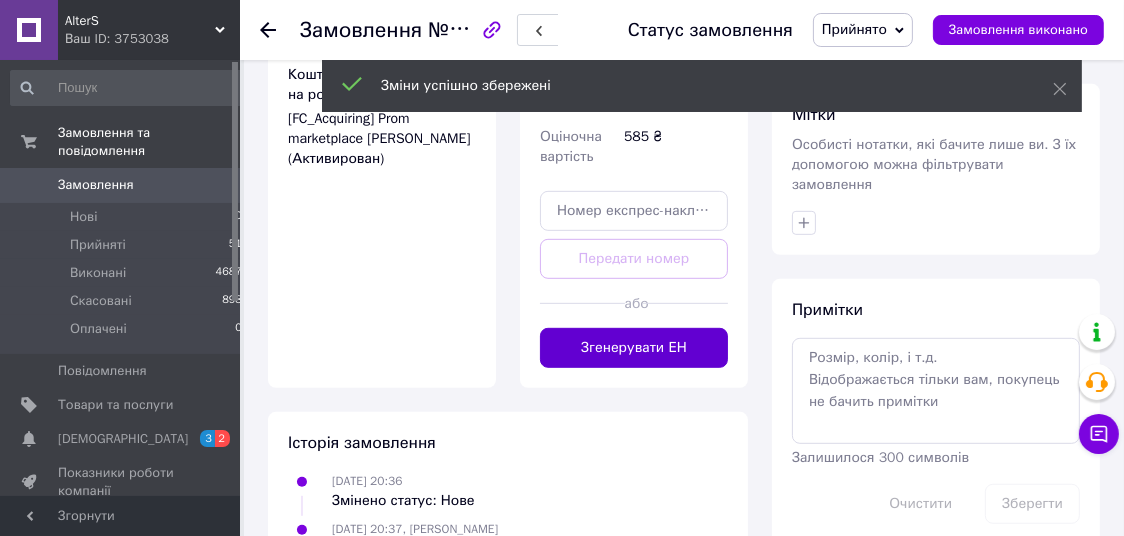 click on "Згенерувати ЕН" at bounding box center [634, 348] 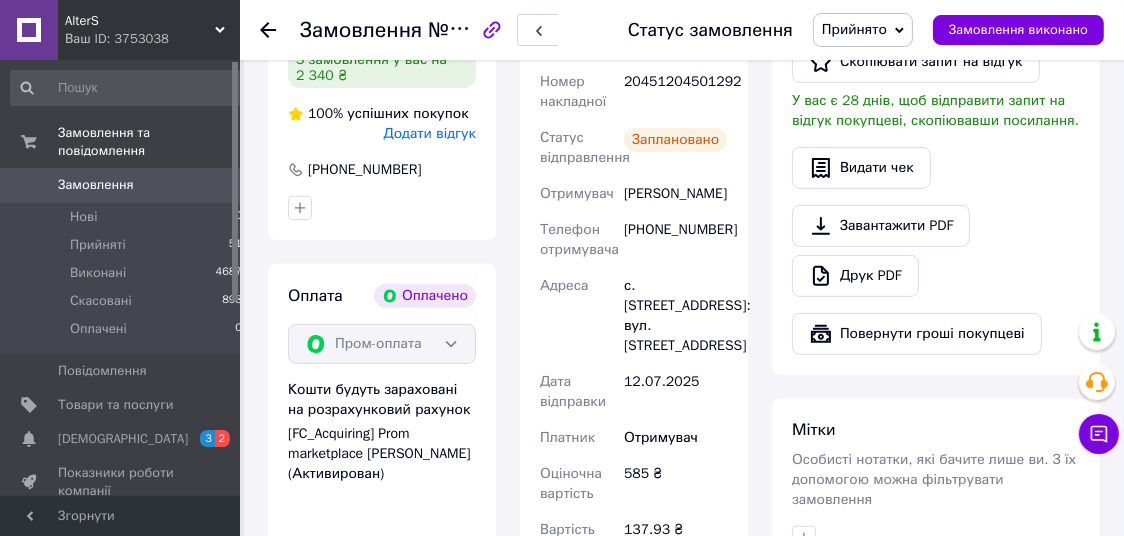 scroll, scrollTop: 378, scrollLeft: 0, axis: vertical 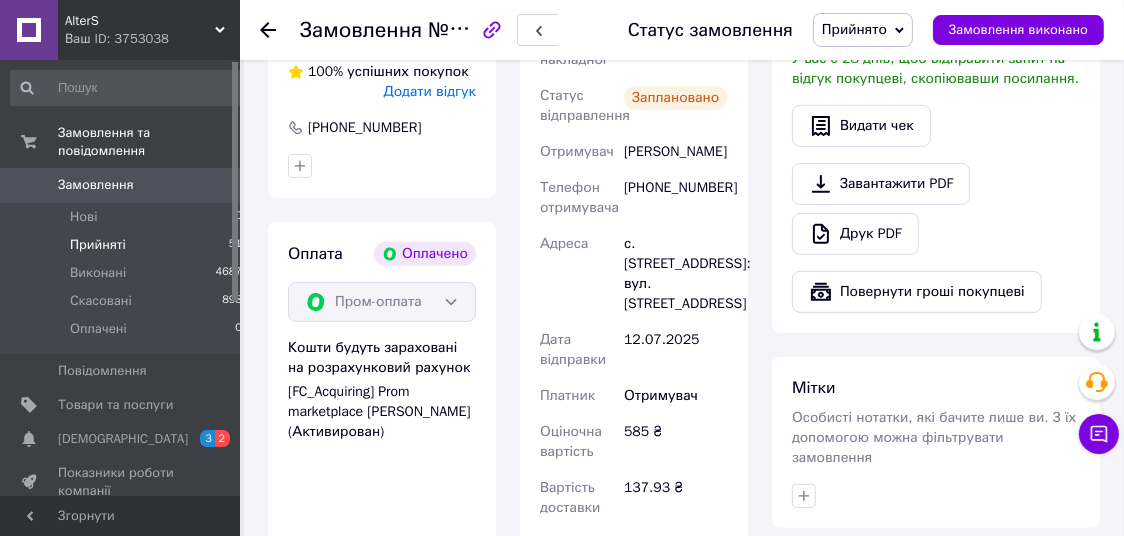 click on "Прийняті 51" at bounding box center [127, 245] 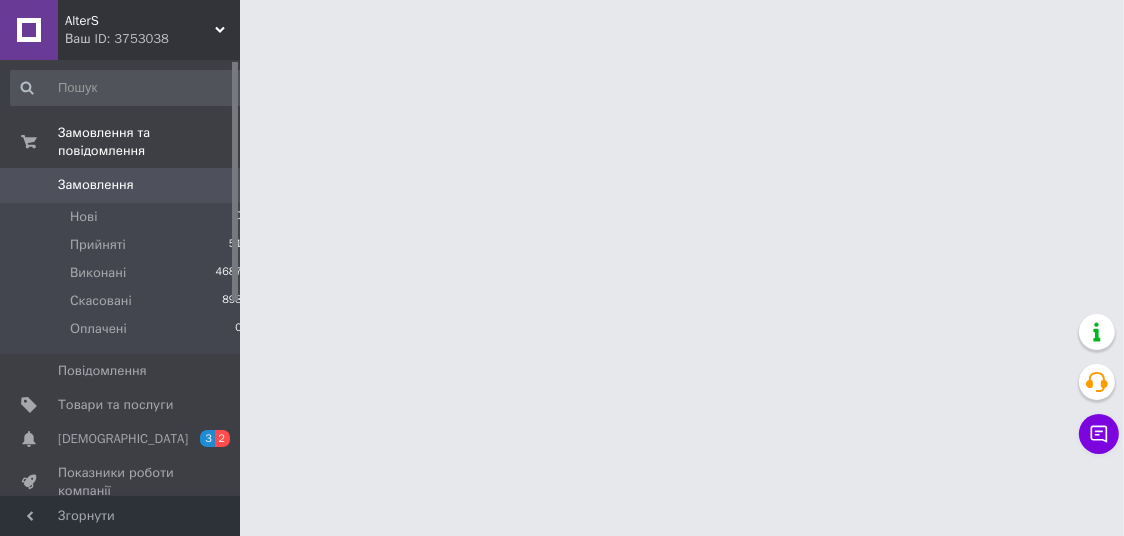 scroll, scrollTop: 0, scrollLeft: 0, axis: both 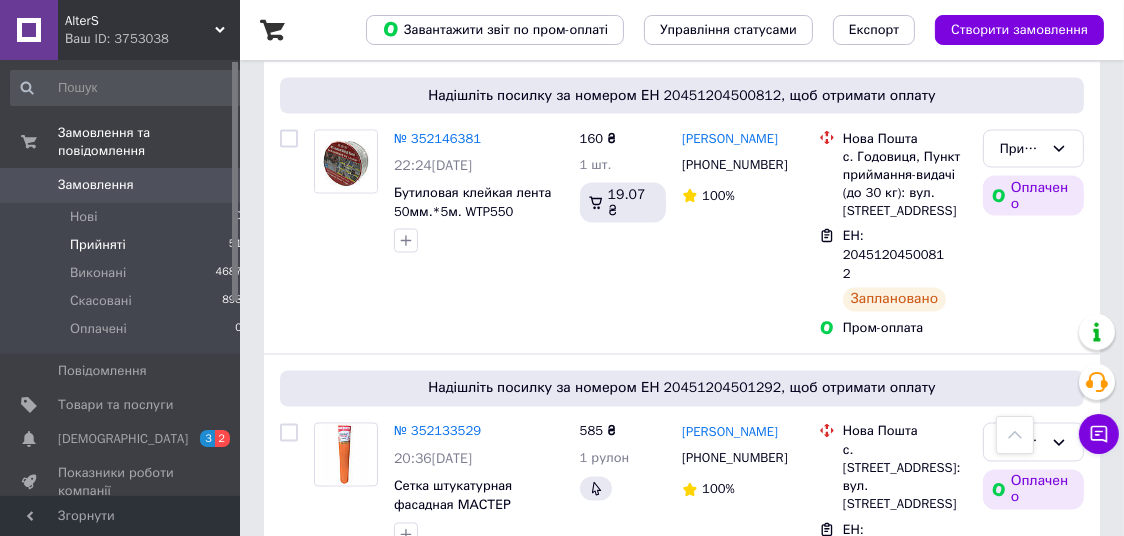 click on "№ 352127245" at bounding box center (437, 725) 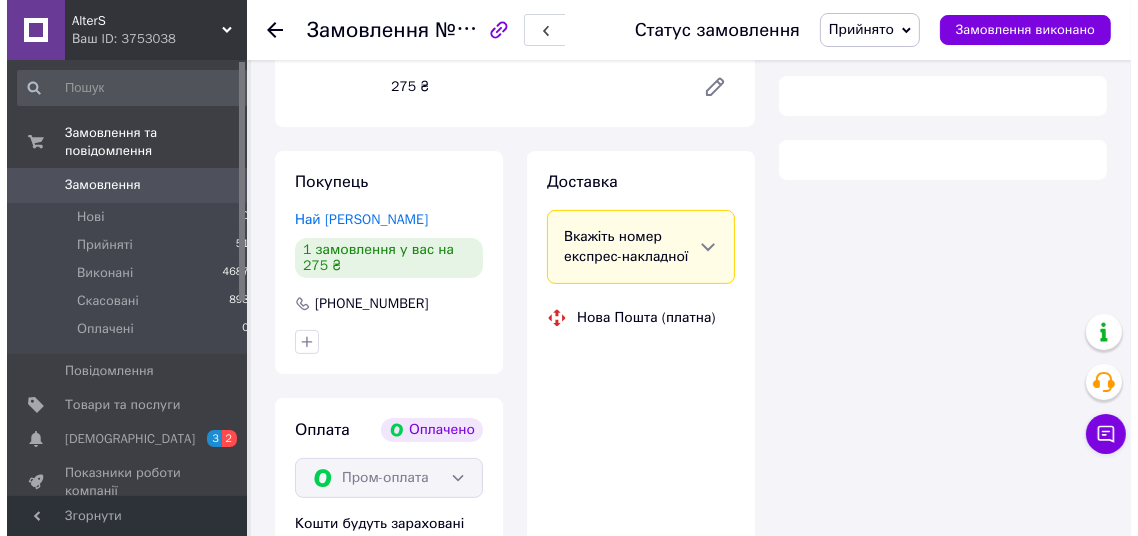 scroll, scrollTop: 168, scrollLeft: 0, axis: vertical 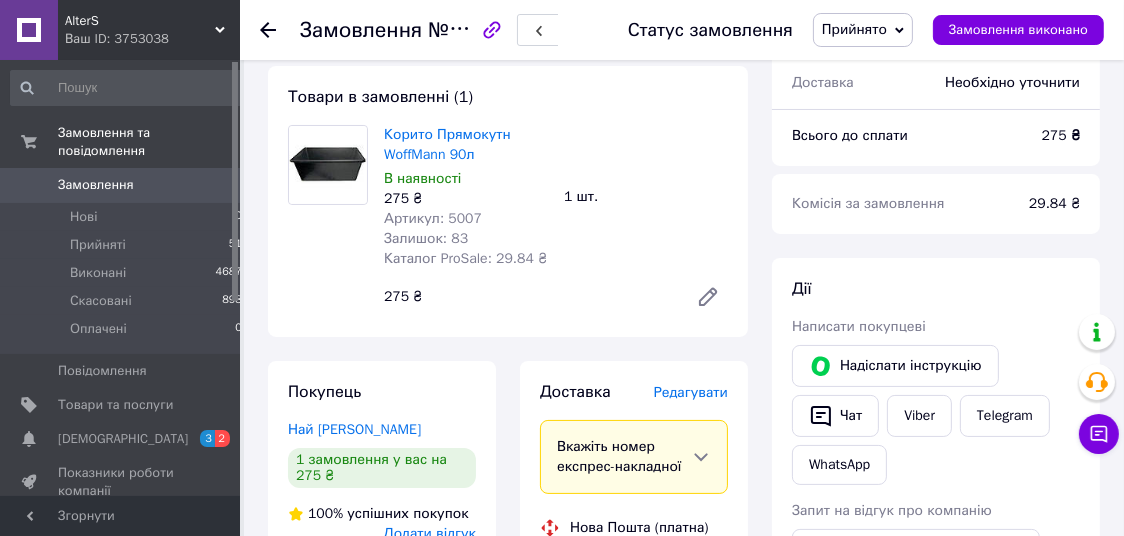 click on "Редагувати" at bounding box center (691, 392) 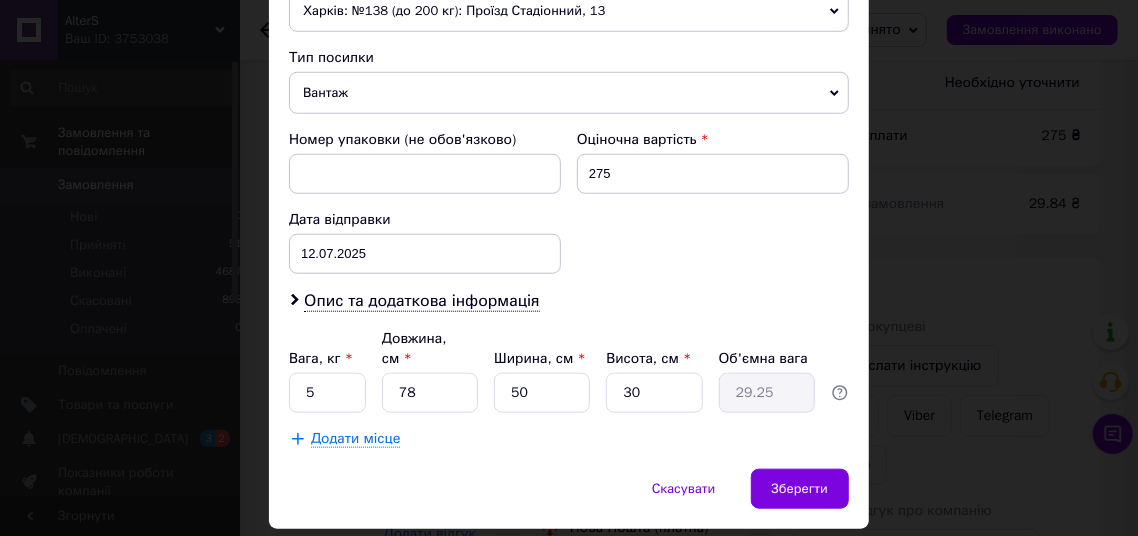 scroll, scrollTop: 770, scrollLeft: 0, axis: vertical 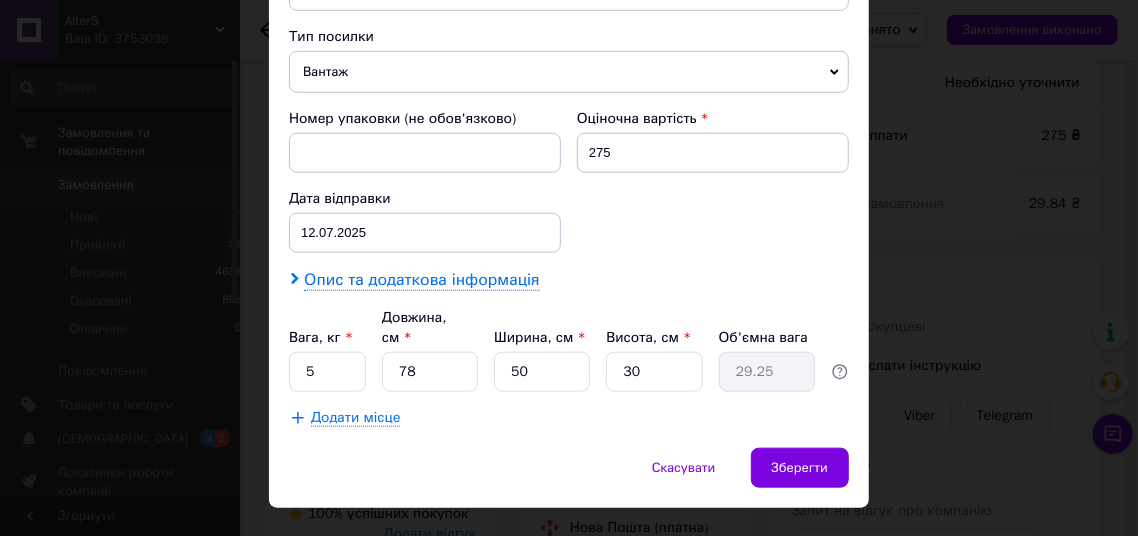 click on "Опис та додаткова інформація" at bounding box center [421, 280] 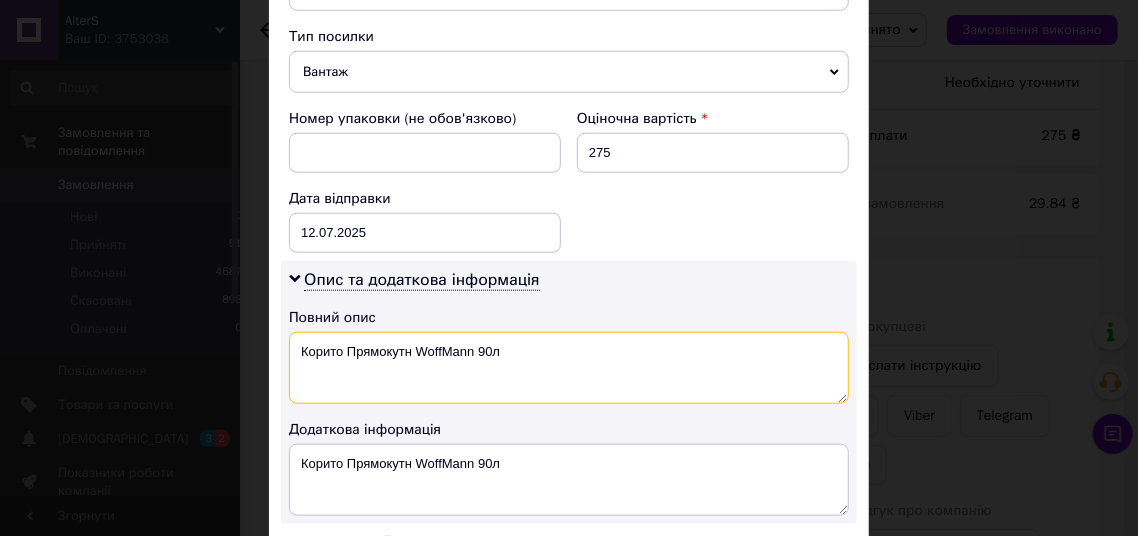 click on "Корито Прямокутн WoffMann 90л" at bounding box center (569, 368) 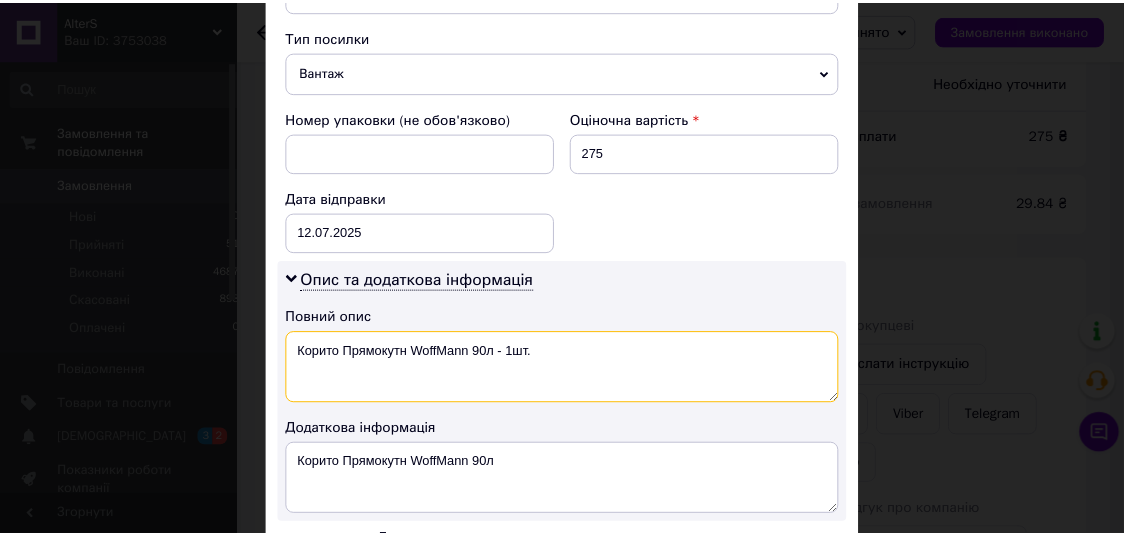 scroll, scrollTop: 1011, scrollLeft: 0, axis: vertical 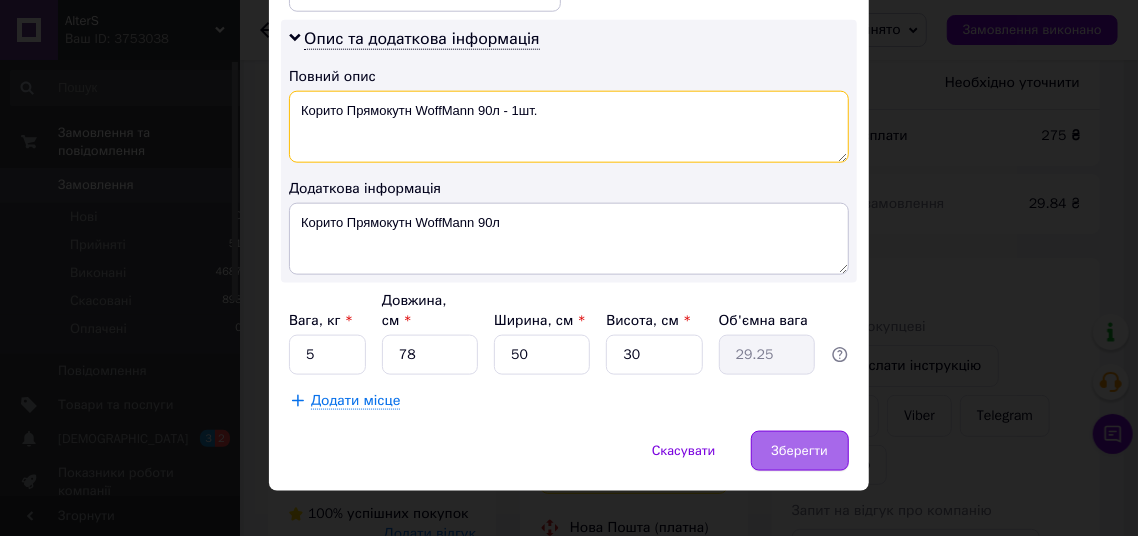 type on "Корито Прямокутн WoffMann 90л - 1шт." 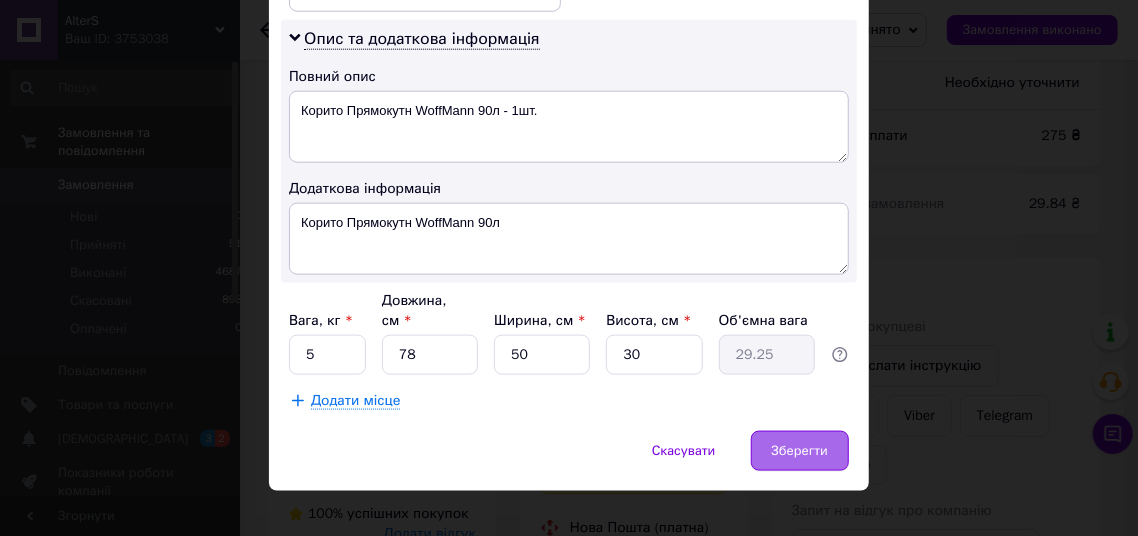 click on "Зберегти" at bounding box center [800, 451] 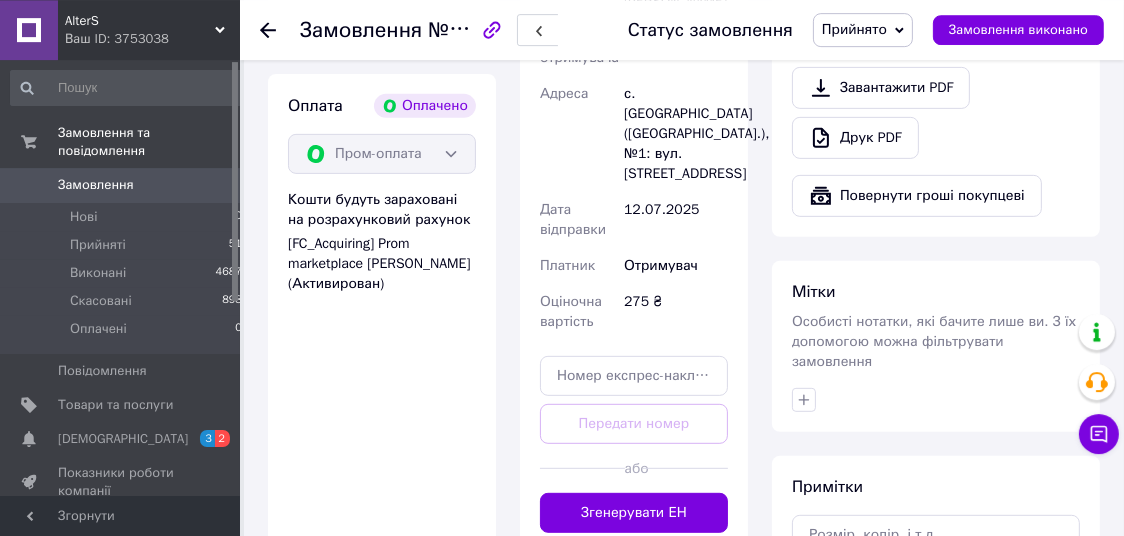 scroll, scrollTop: 798, scrollLeft: 0, axis: vertical 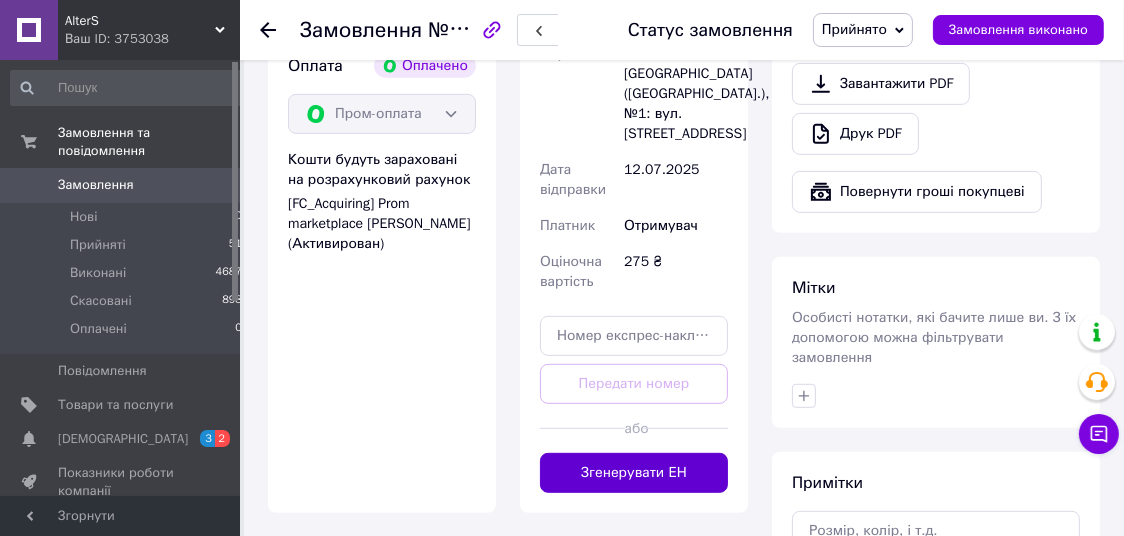 click on "Згенерувати ЕН" at bounding box center [634, 473] 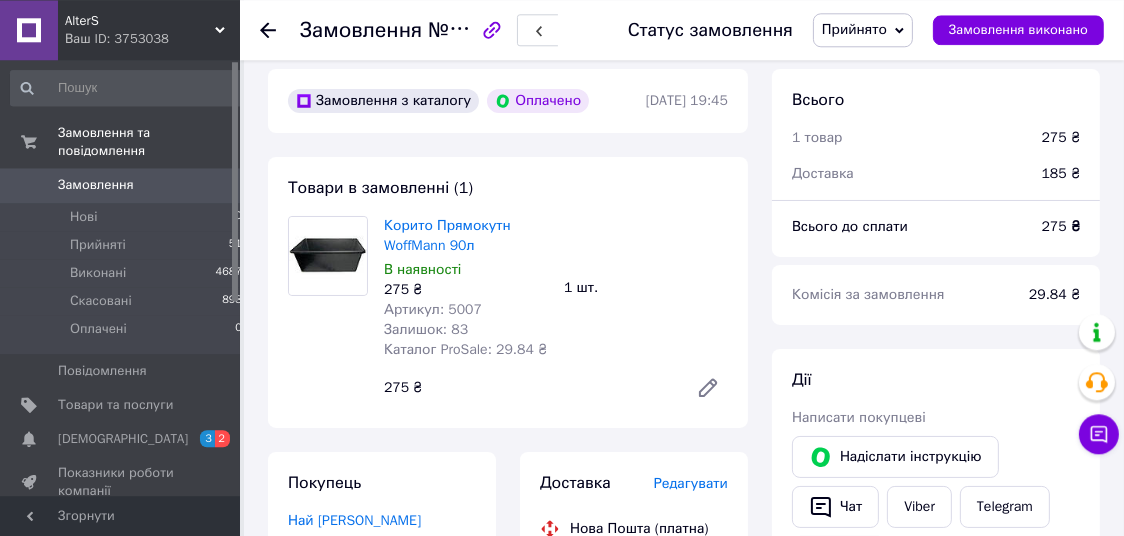 scroll, scrollTop: 63, scrollLeft: 0, axis: vertical 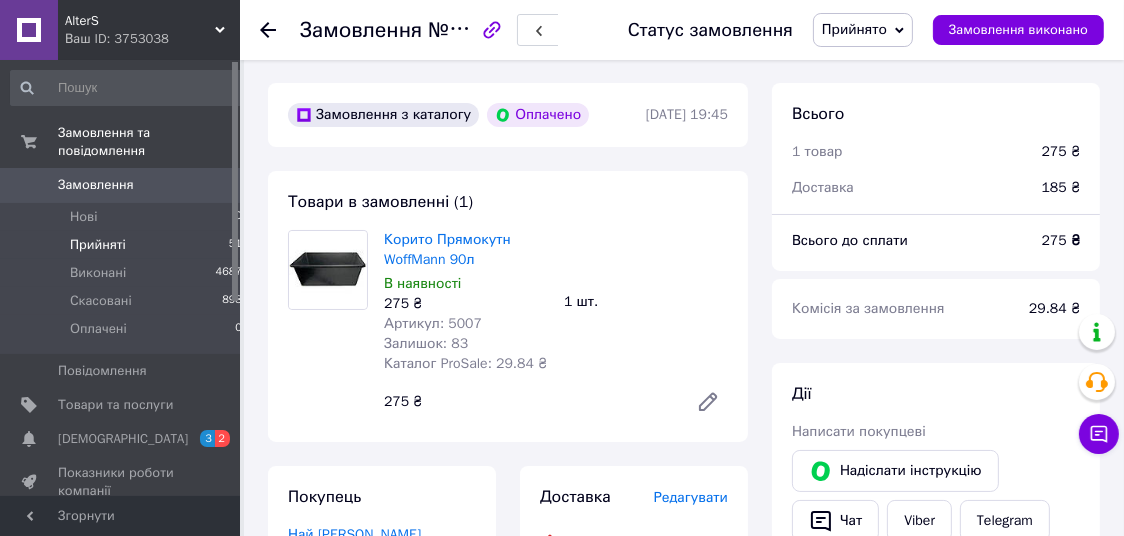 click on "Прийняті 51" at bounding box center [127, 245] 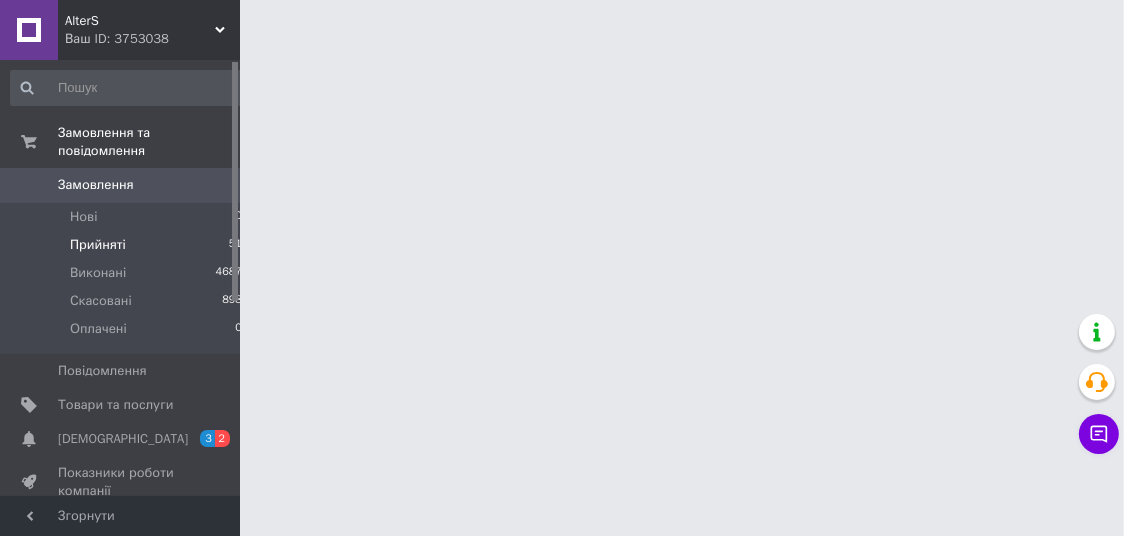 scroll, scrollTop: 0, scrollLeft: 0, axis: both 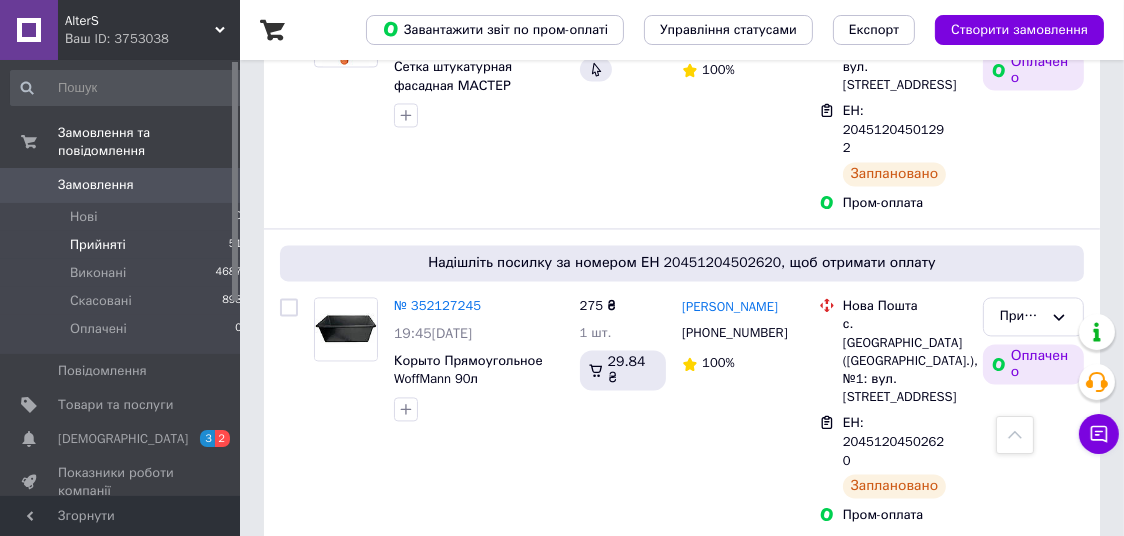 click on "№ 352117818" at bounding box center (437, 617) 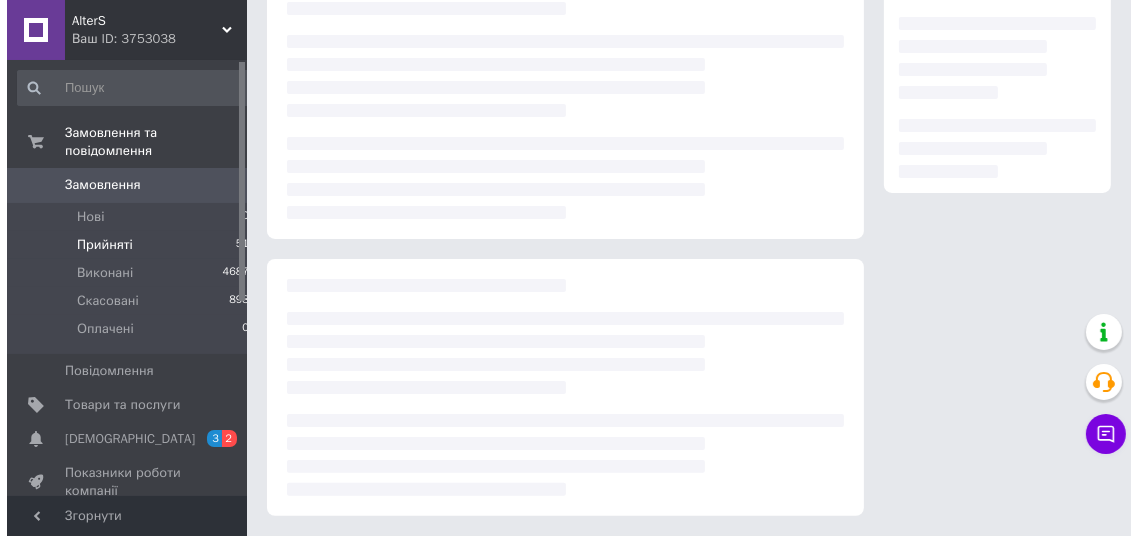 scroll, scrollTop: 378, scrollLeft: 0, axis: vertical 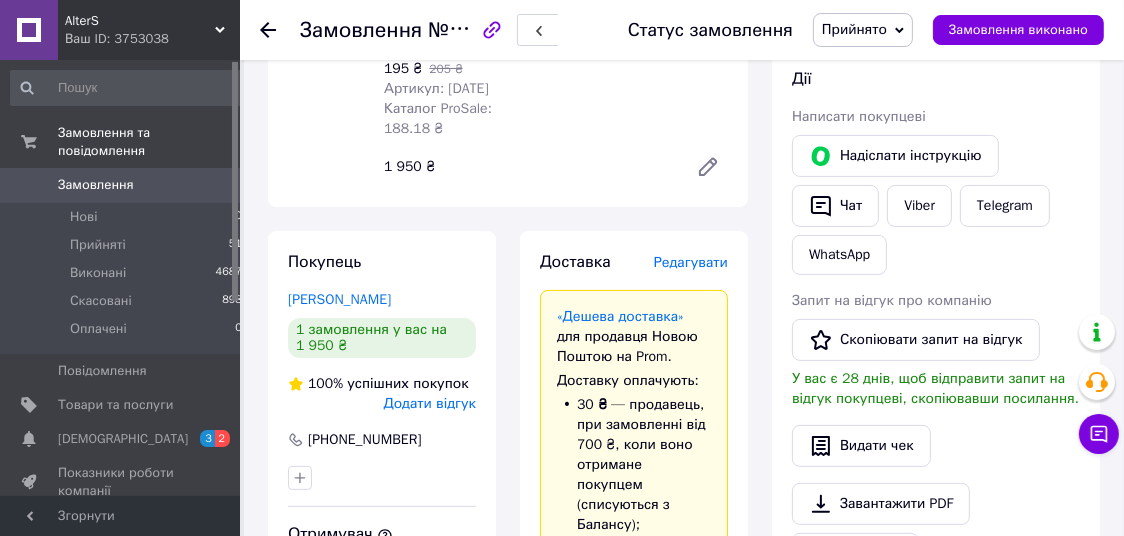 click on "Редагувати" at bounding box center (691, 262) 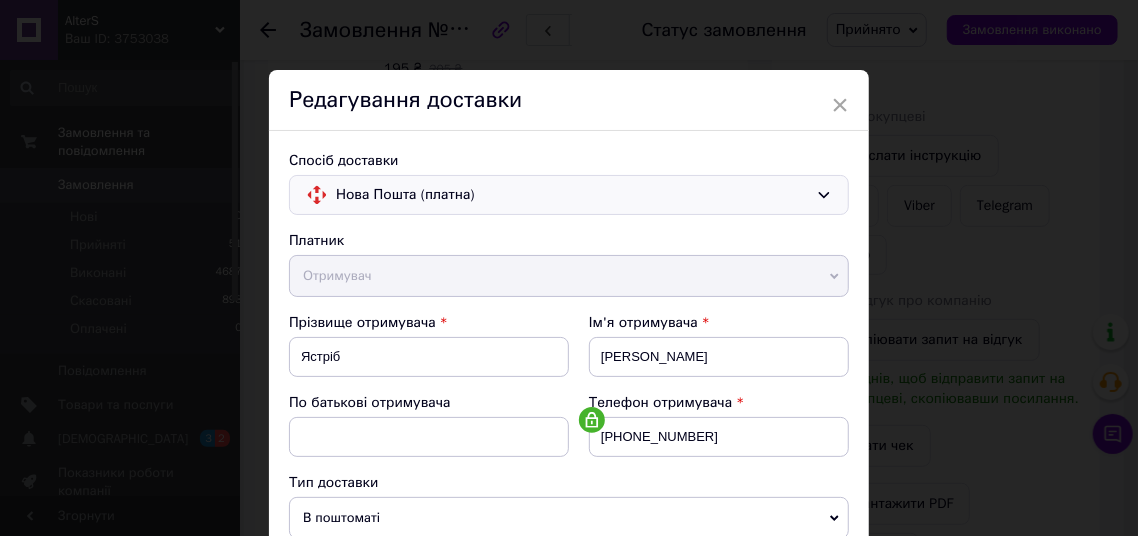 scroll, scrollTop: 440, scrollLeft: 0, axis: vertical 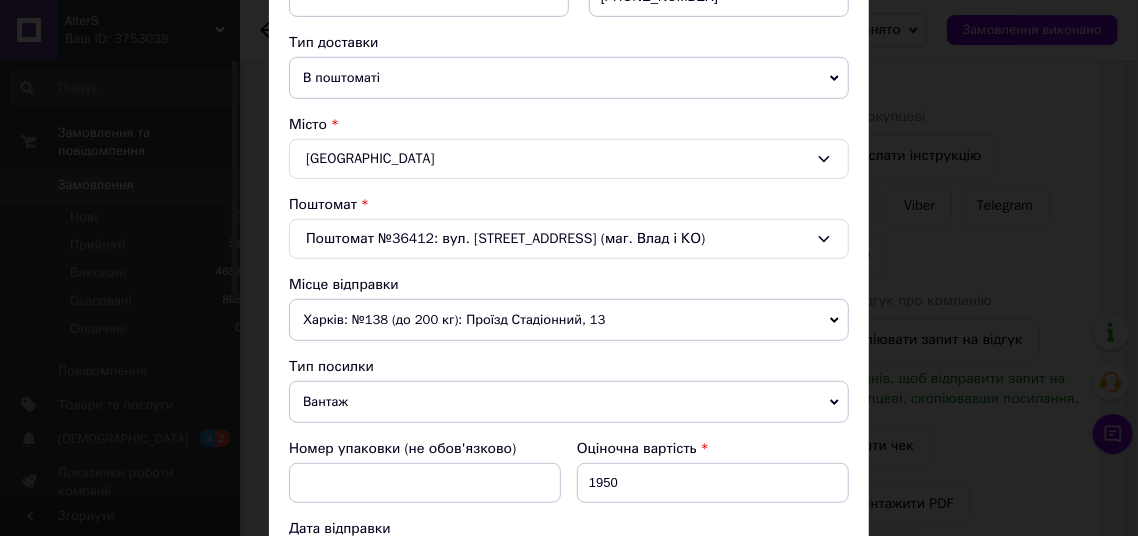 click on "Платник Отримувач Відправник Прізвище отримувача [PERSON_NAME] Ім'я отримувача [PERSON_NAME] батькові отримувача Телефон отримувача [PHONE_NUMBER] Тип доставки В поштоматі У відділенні Кур'єром Місто [GEOGRAPHIC_DATA] Поштомат Поштомат №36412: вул. [STREET_ADDRESS] (маг. Влад і КО) Місце відправки Харків: №138 (до 200 кг): Проїзд Стадіонний, 13 Немає збігів. Спробуйте змінити умови пошуку Додати ще місце відправки Тип посилки Вантаж Документи Номер упаковки (не обов'язково) Оціночна вартість 1950 Дата відправки [DATE] < 2025 > < Июль > Пн Вт Ср Чт Пт Сб Вс 30 1 2 3 4 5 6 7 8 9 10 11 12 13 14 15 16 17 18 19 20 21 22 23 1" at bounding box center [569, 274] 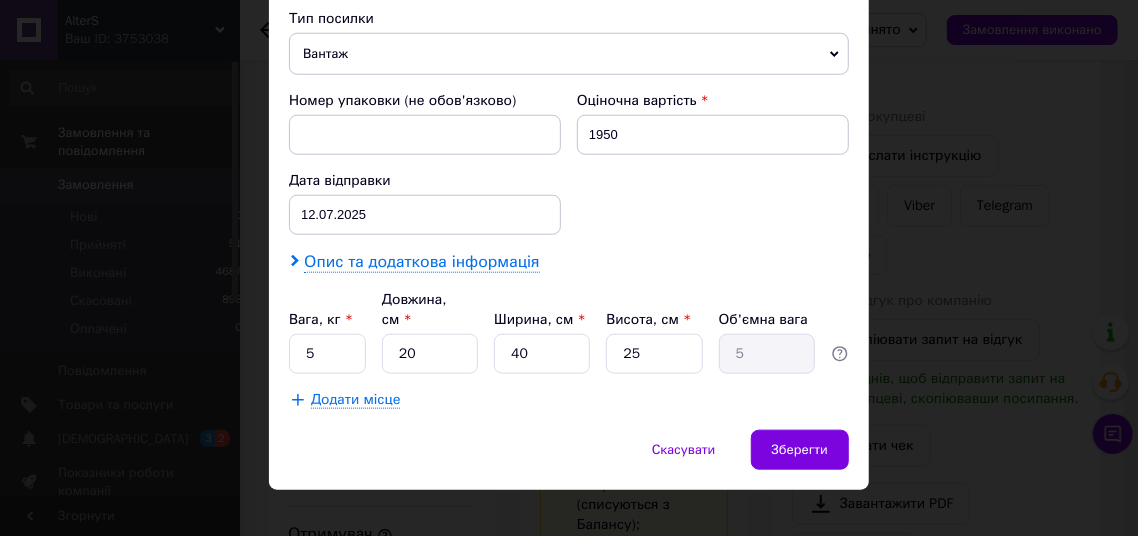 click on "Опис та додаткова інформація" at bounding box center [421, 262] 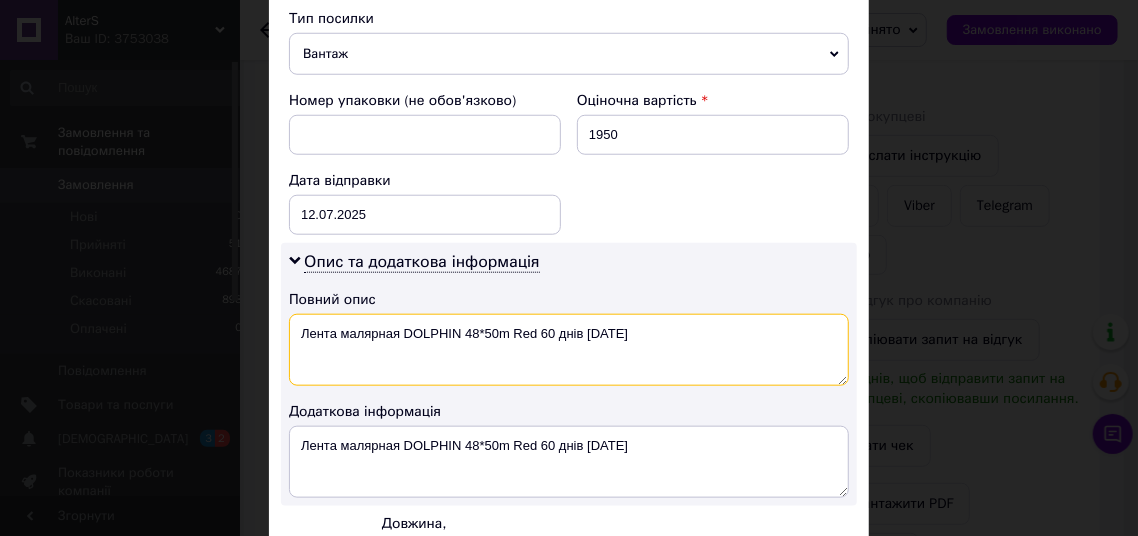 click on "Лента малярная DOLPHIN 48*50m Red 60 днів [DATE]" at bounding box center (569, 350) 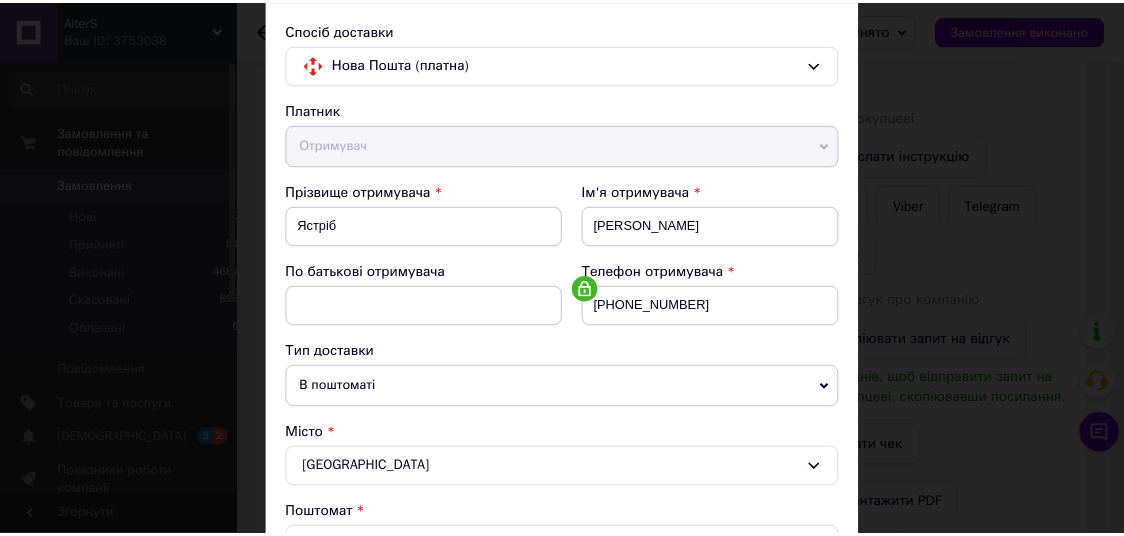 scroll, scrollTop: 0, scrollLeft: 0, axis: both 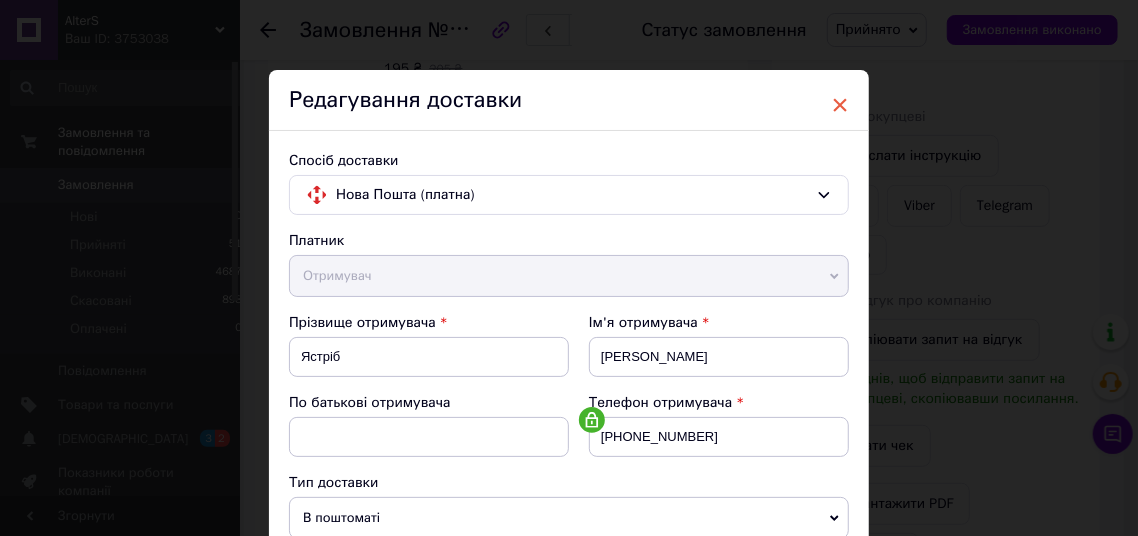 type on "Лента малярная DOLPHIN 48*50m Red 60 днів [DATE]" 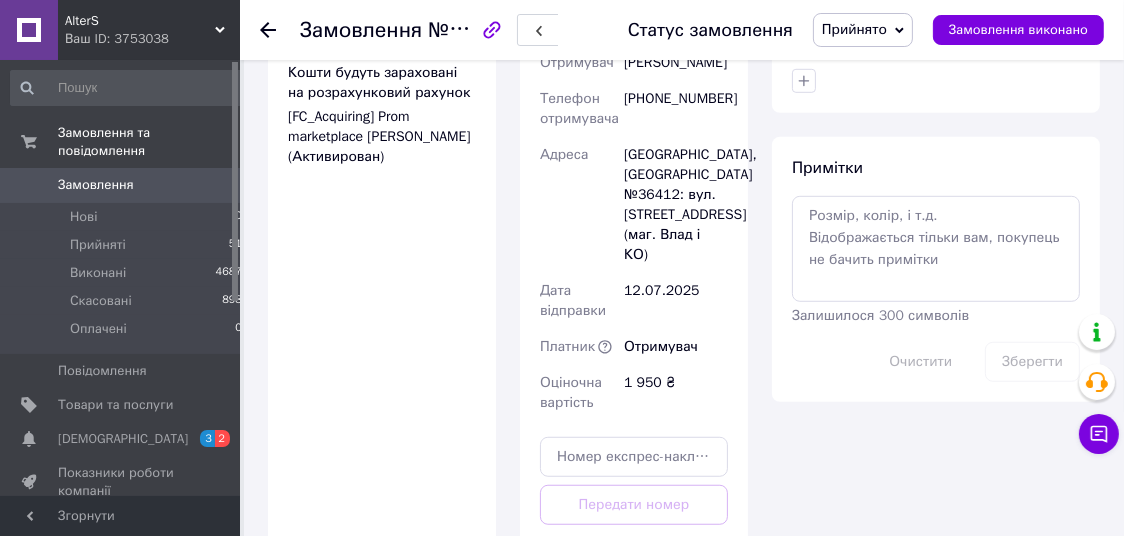 scroll, scrollTop: 1218, scrollLeft: 0, axis: vertical 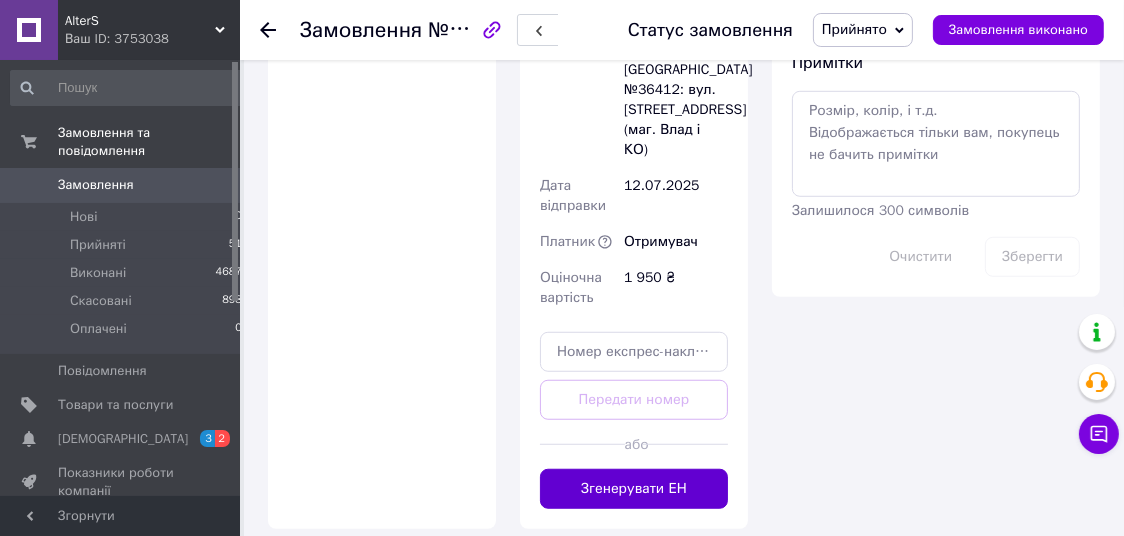 click on "Згенерувати ЕН" at bounding box center (634, 489) 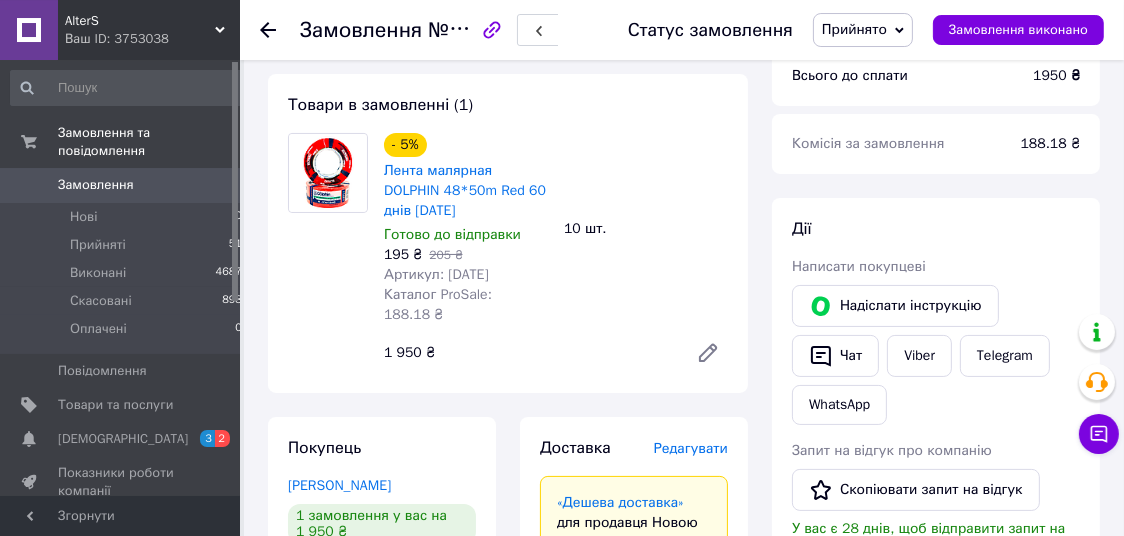 scroll, scrollTop: 168, scrollLeft: 0, axis: vertical 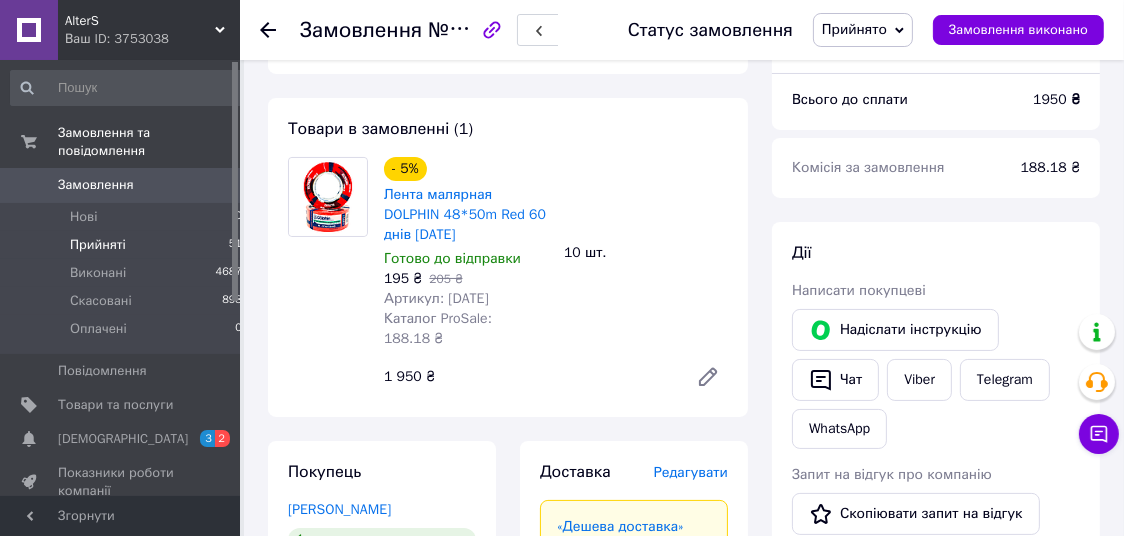 click on "Прийняті 51" at bounding box center (127, 245) 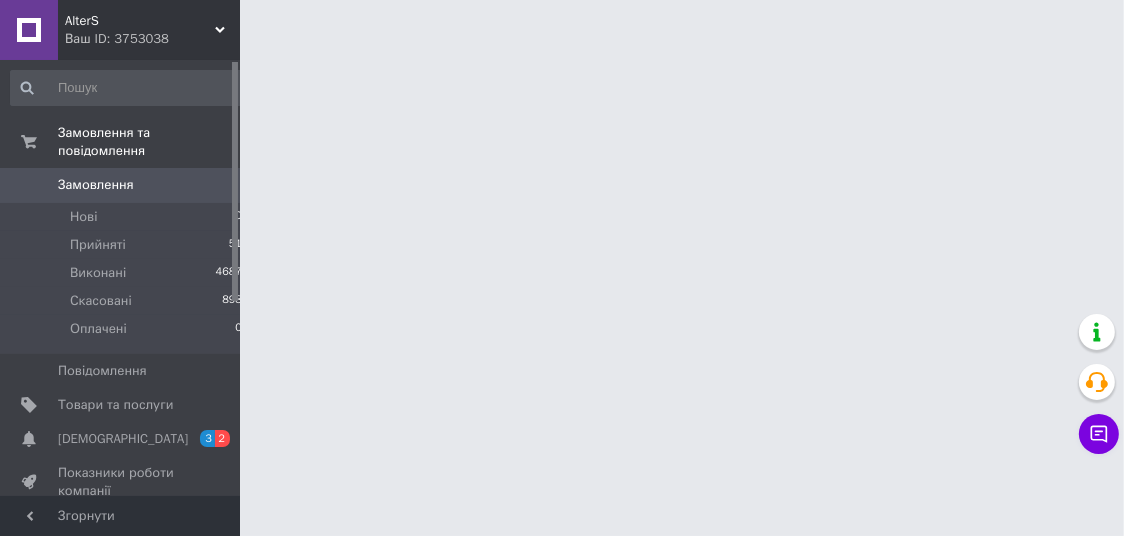 scroll, scrollTop: 0, scrollLeft: 0, axis: both 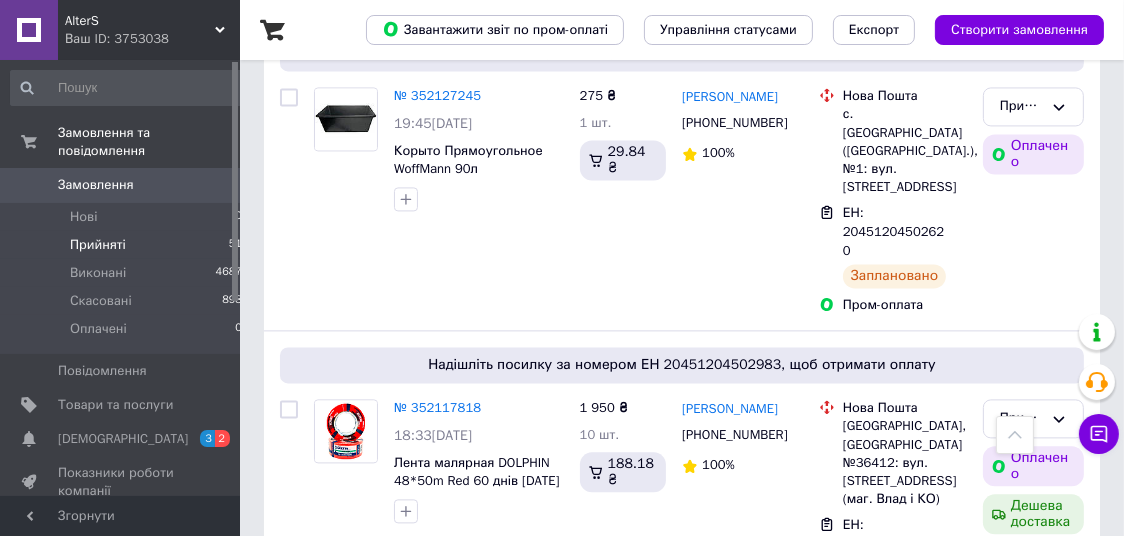 click on "№ 352101598" at bounding box center [437, 719] 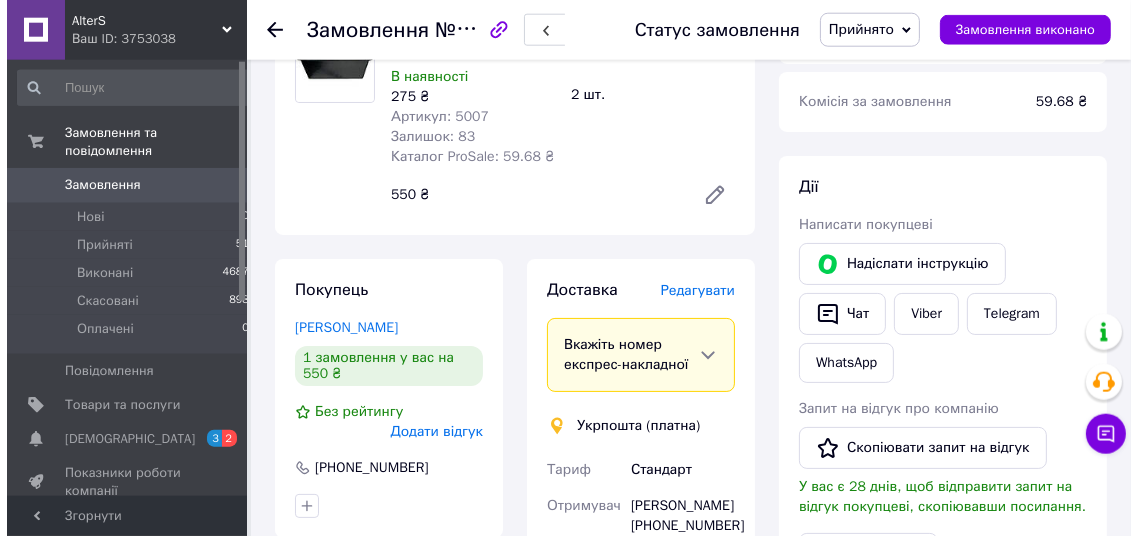 scroll, scrollTop: 273, scrollLeft: 0, axis: vertical 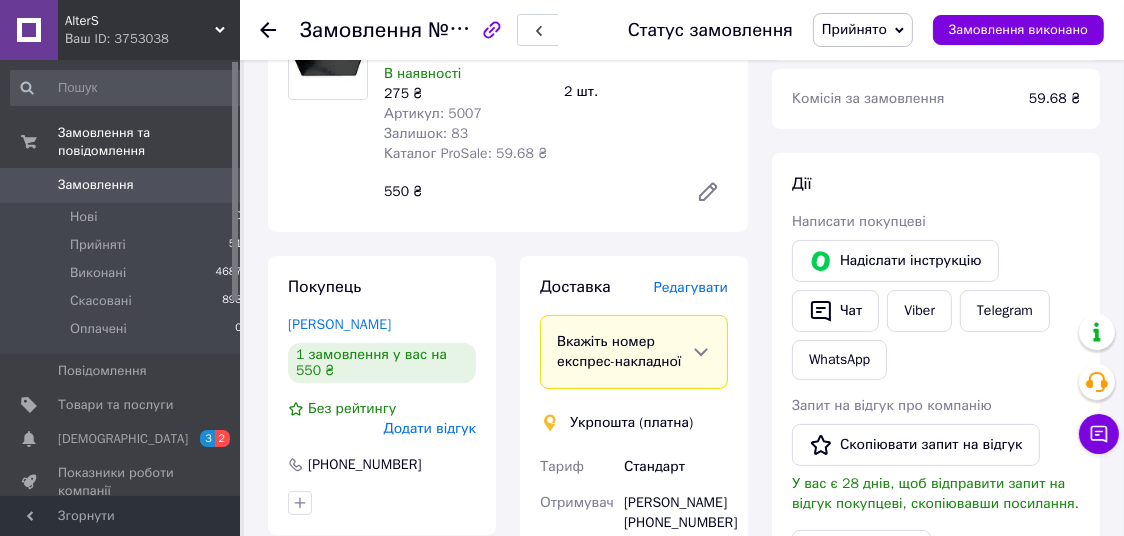 click on "Редагувати" at bounding box center (691, 287) 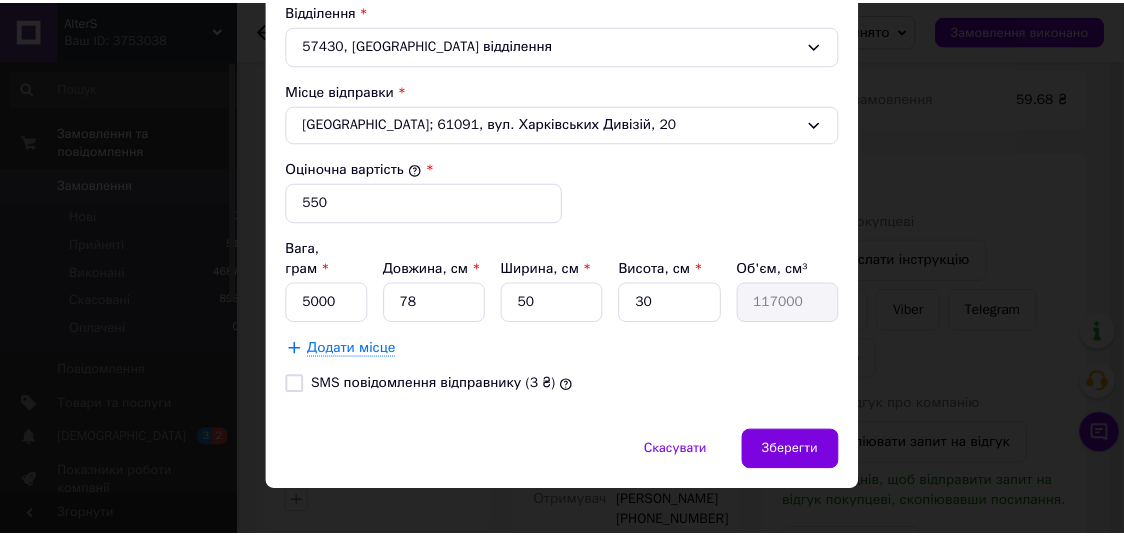 scroll, scrollTop: 711, scrollLeft: 0, axis: vertical 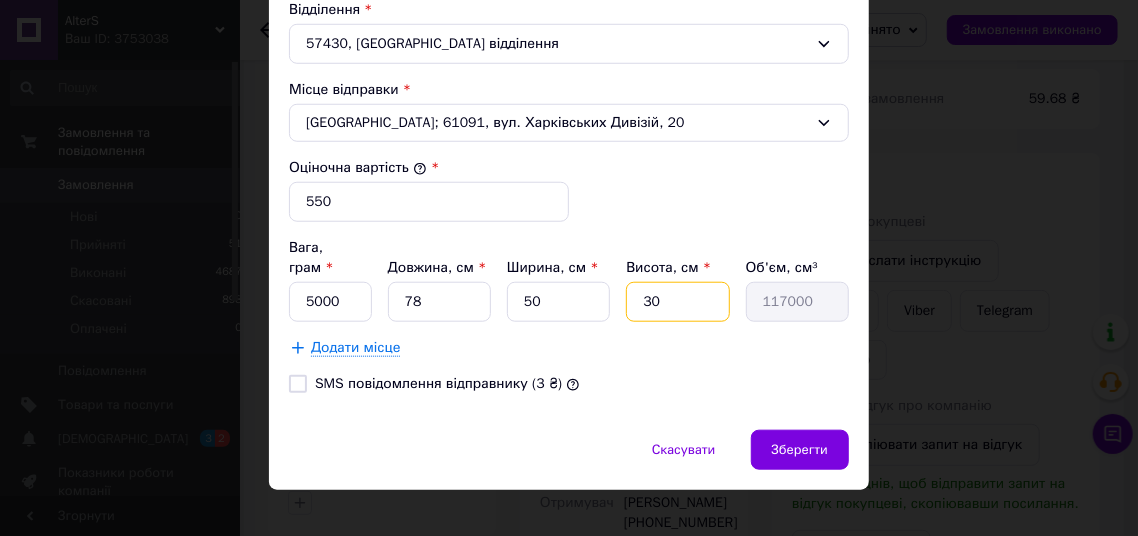 click on "30" at bounding box center [677, 302] 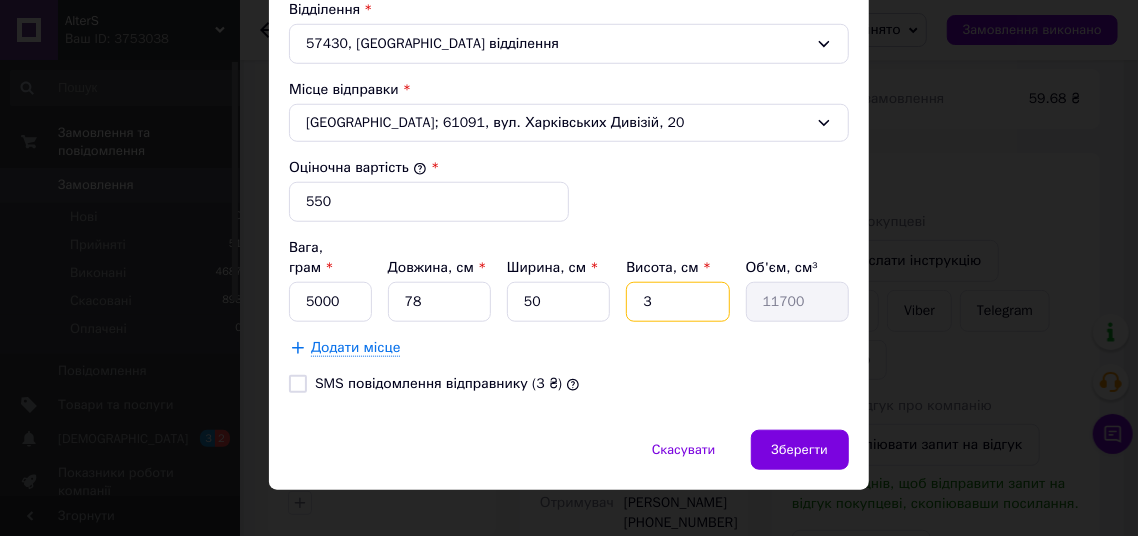 type on "32" 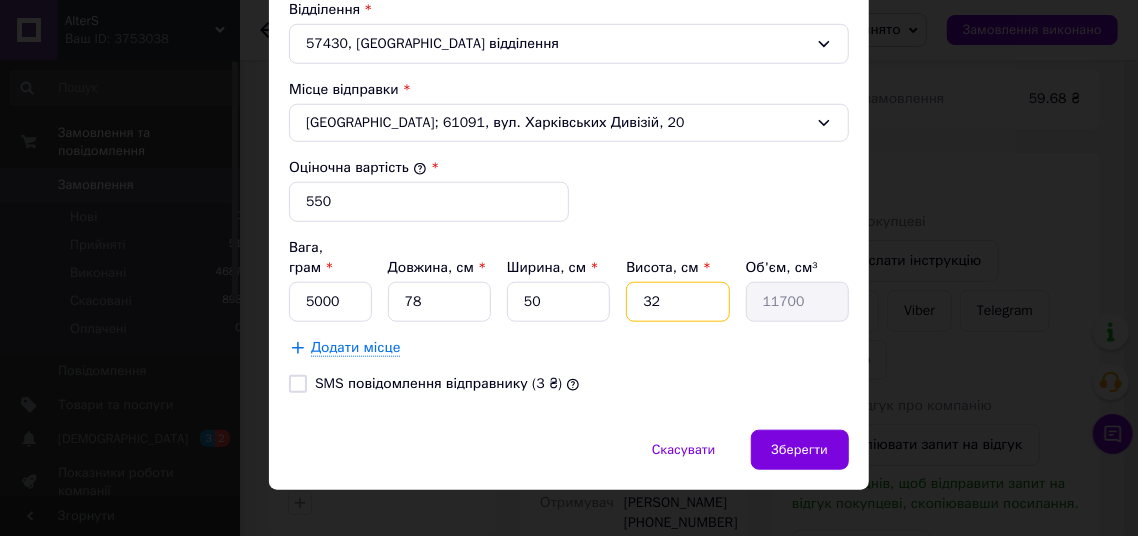 type on "124800" 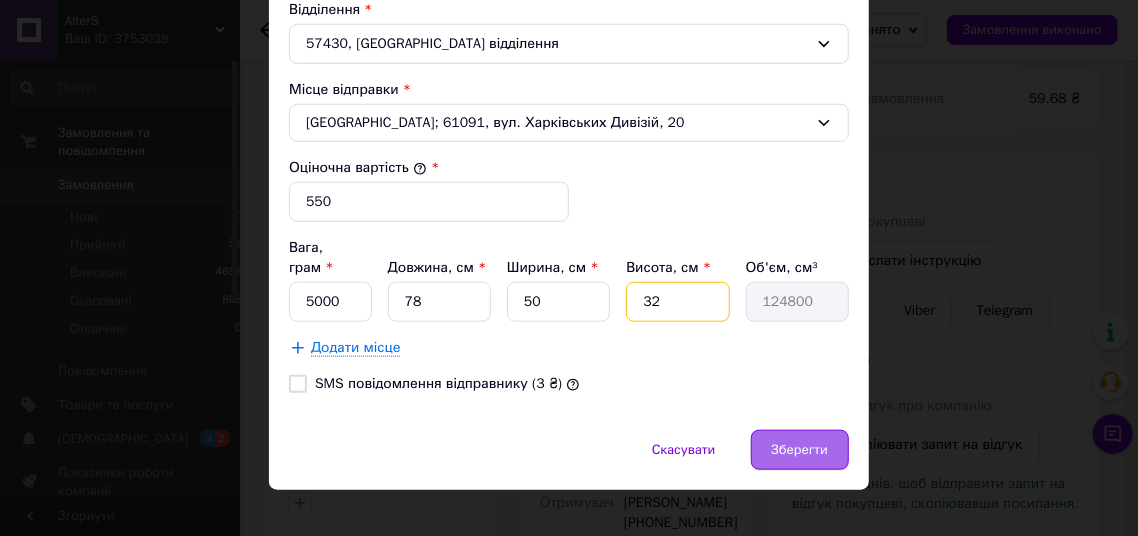 type on "32" 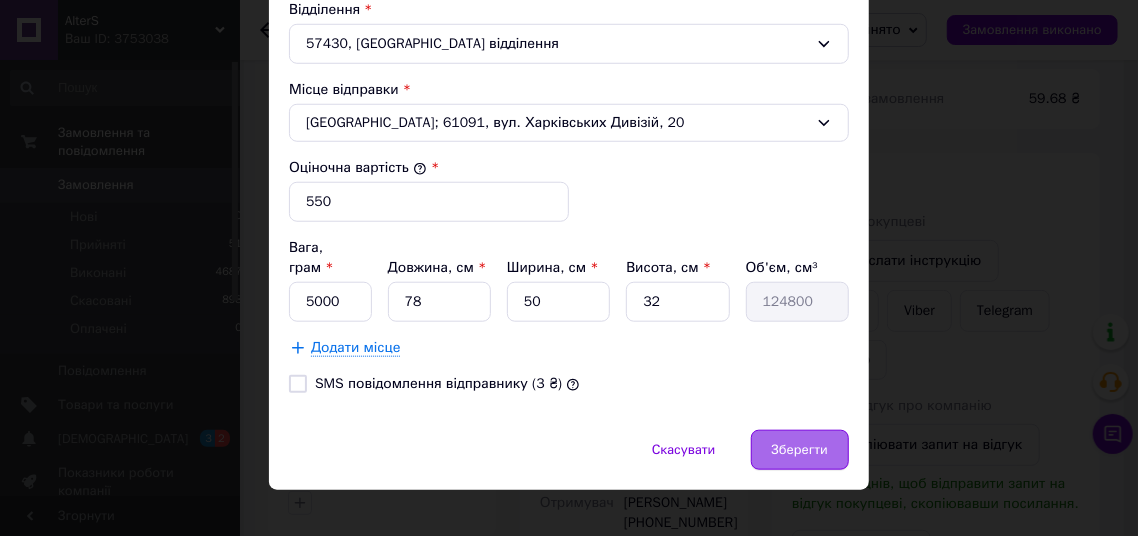 click on "Зберегти" at bounding box center [800, 450] 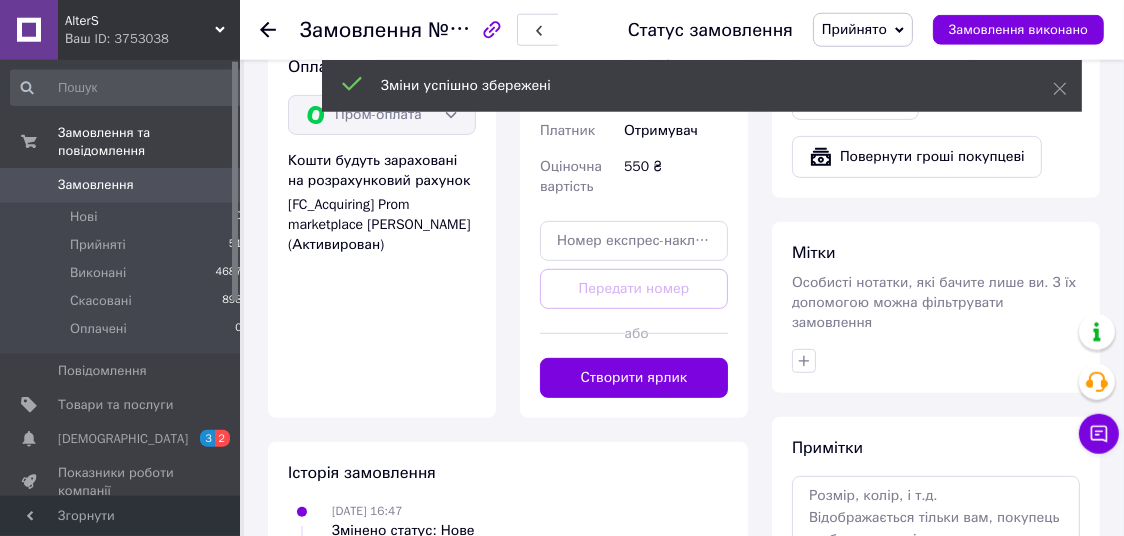 scroll, scrollTop: 798, scrollLeft: 0, axis: vertical 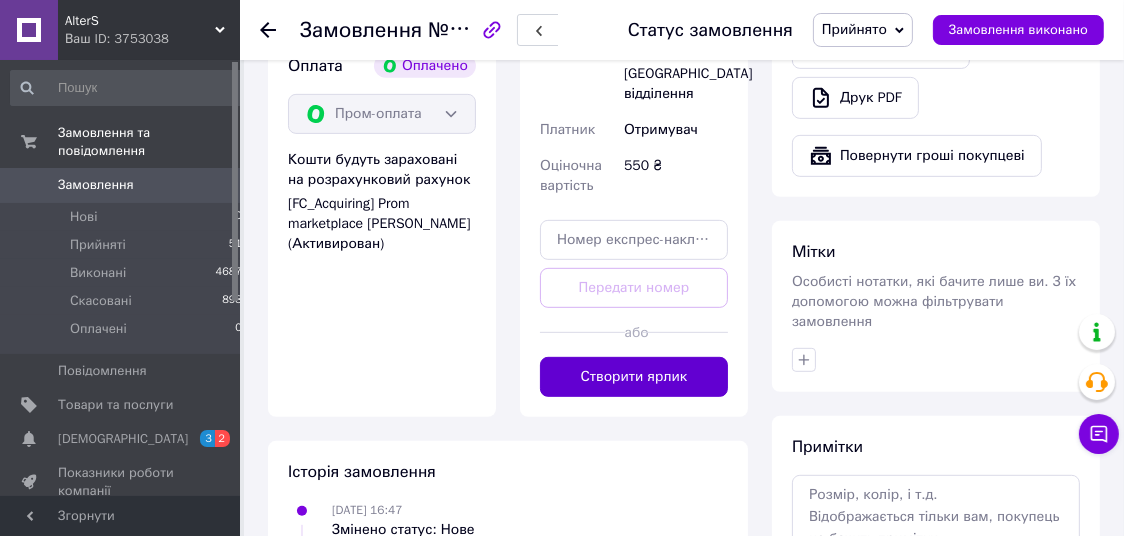 click on "Створити ярлик" at bounding box center [634, 377] 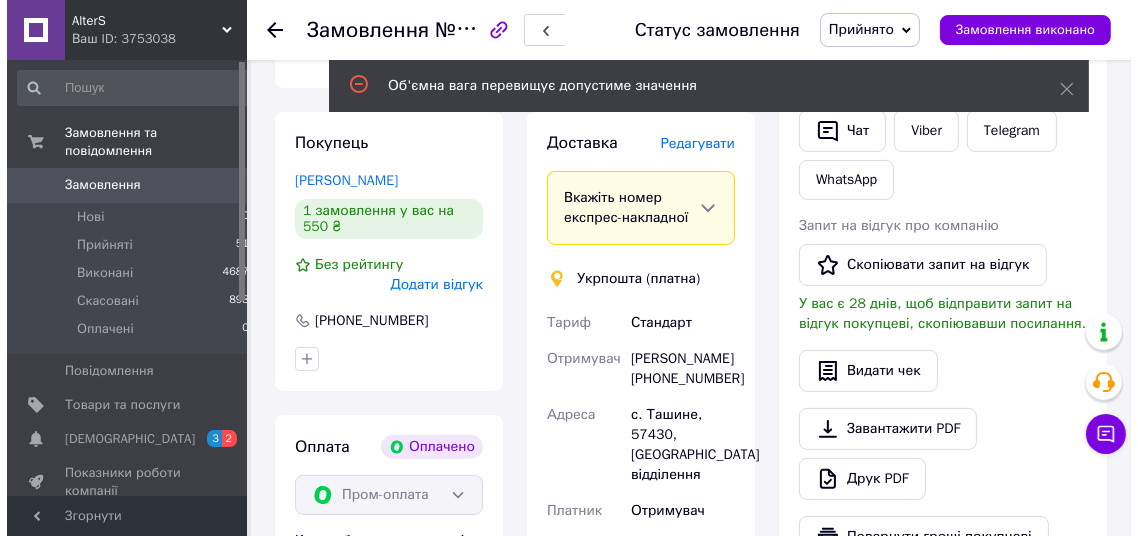 scroll, scrollTop: 378, scrollLeft: 0, axis: vertical 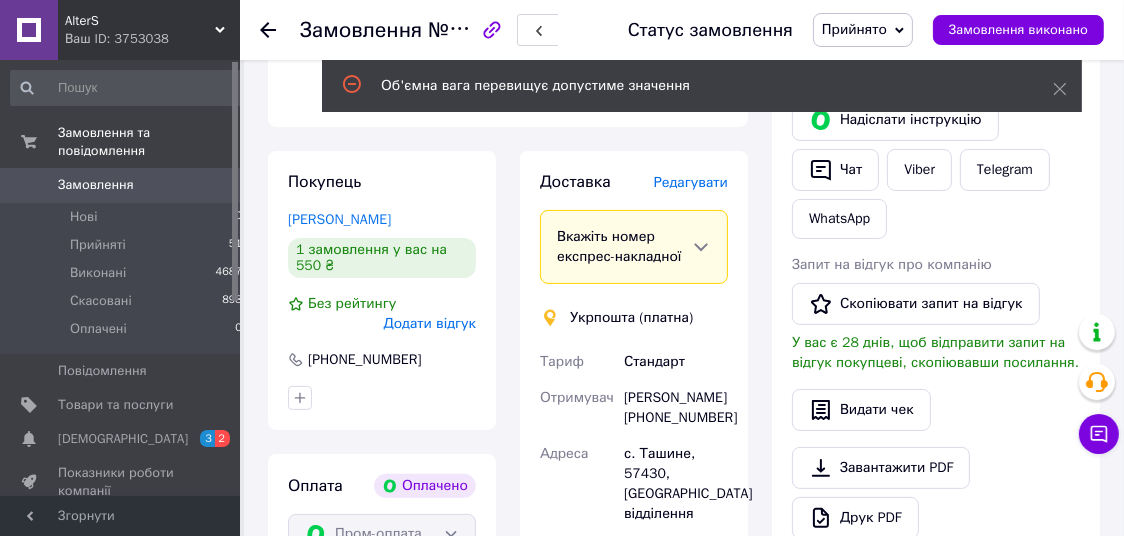 click on "Редагувати" at bounding box center (691, 183) 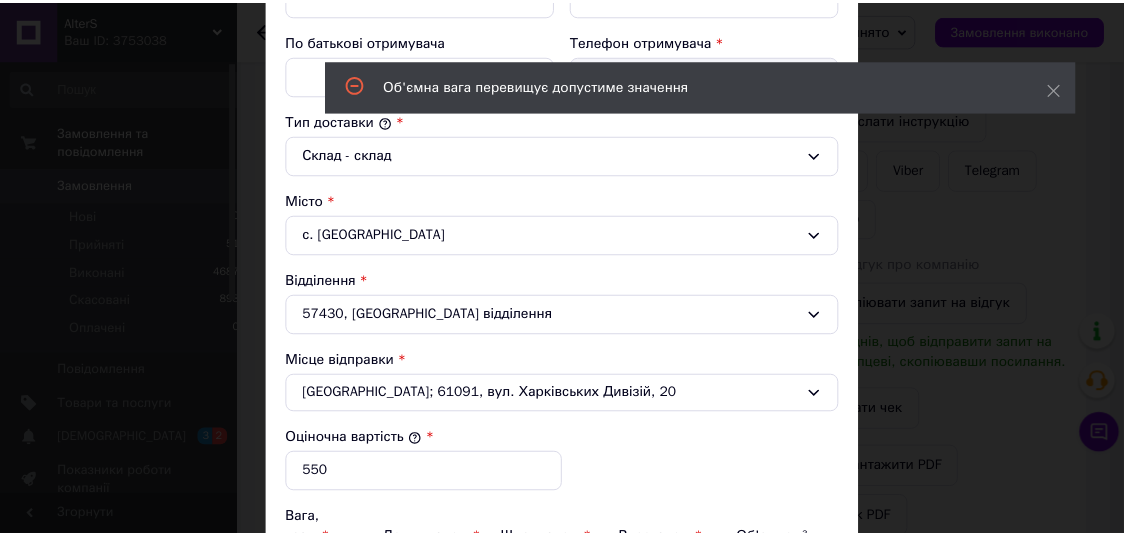 scroll, scrollTop: 711, scrollLeft: 0, axis: vertical 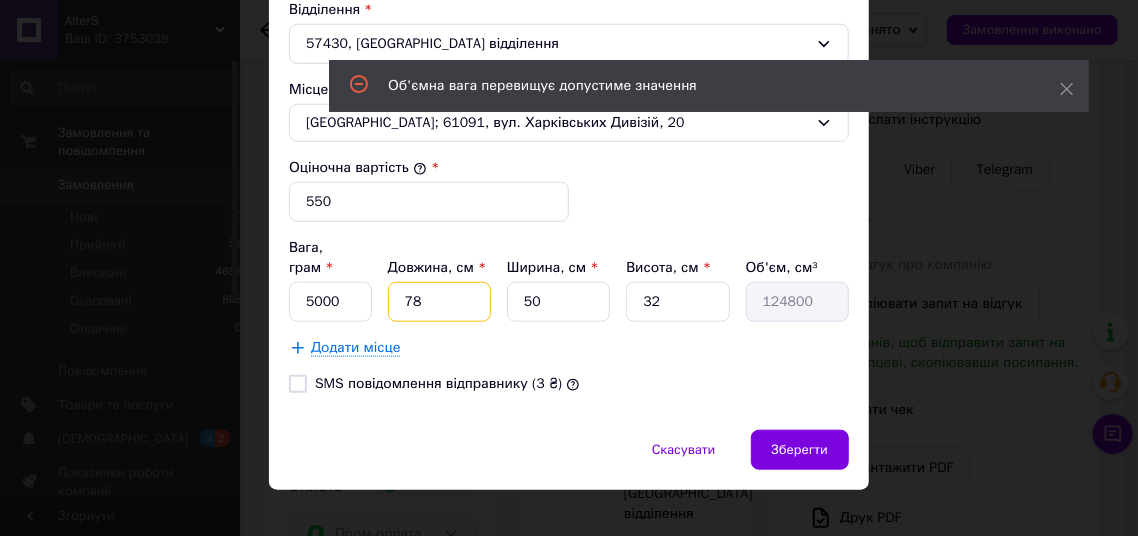 click on "78" at bounding box center [439, 302] 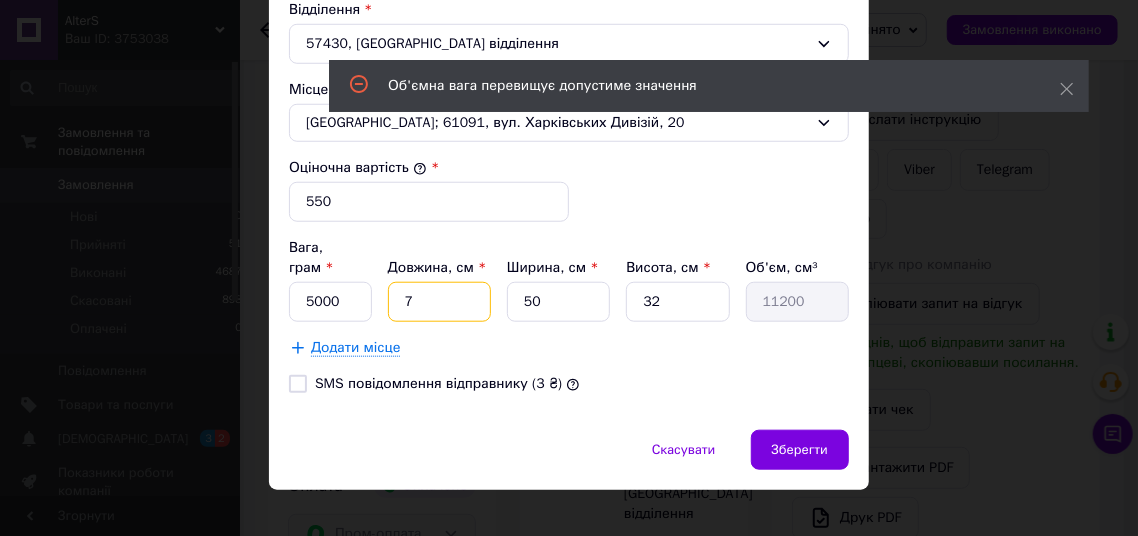 type on "70" 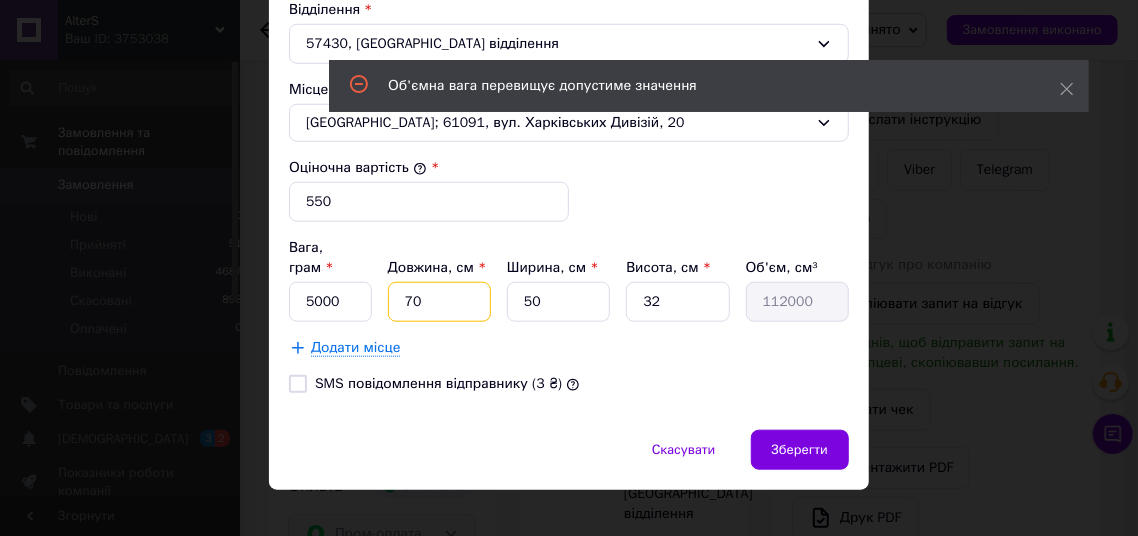 type on "70" 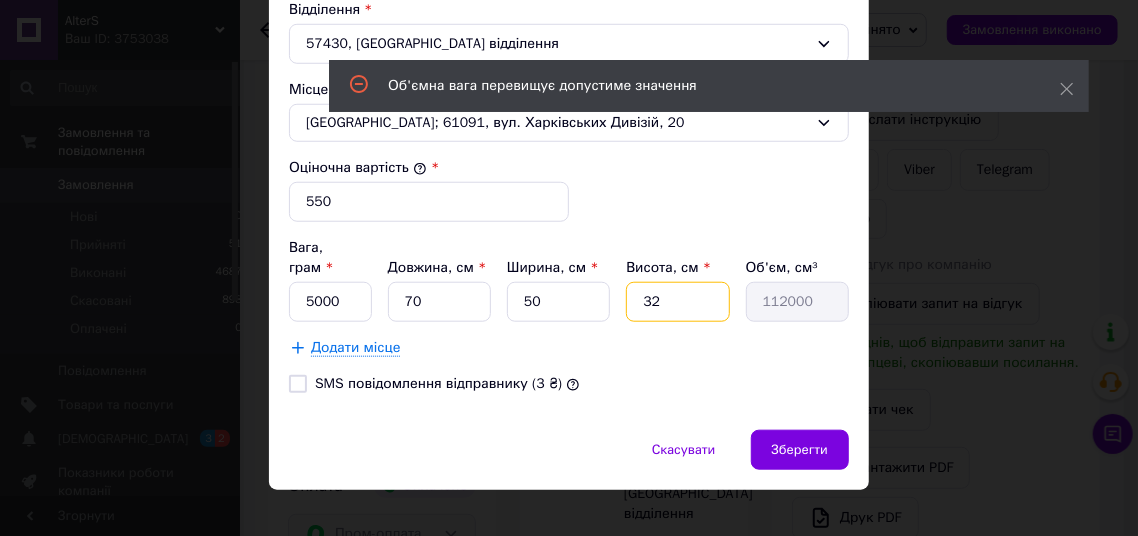 click on "32" at bounding box center (677, 302) 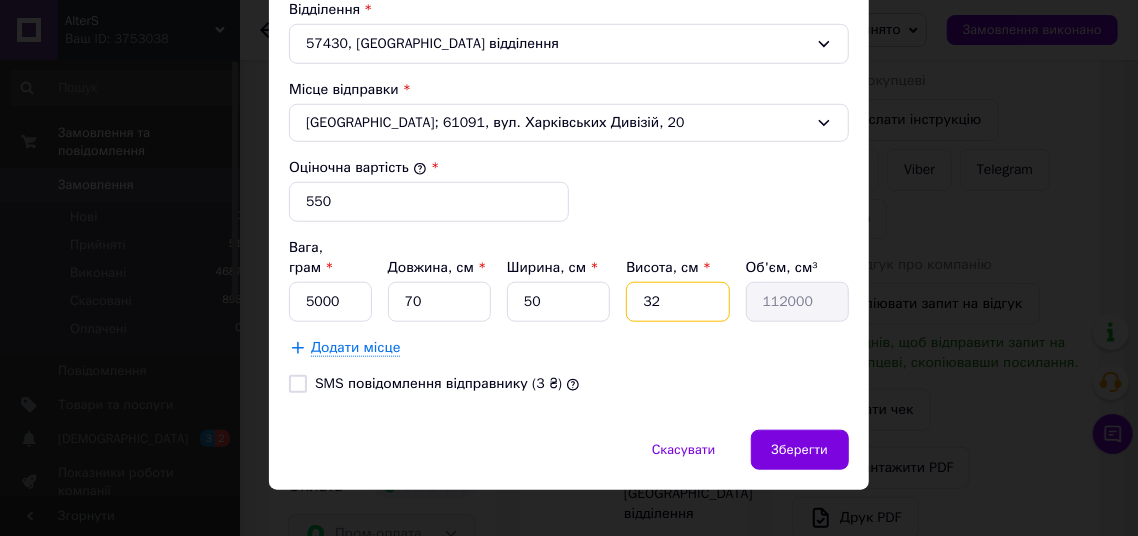 type on "3" 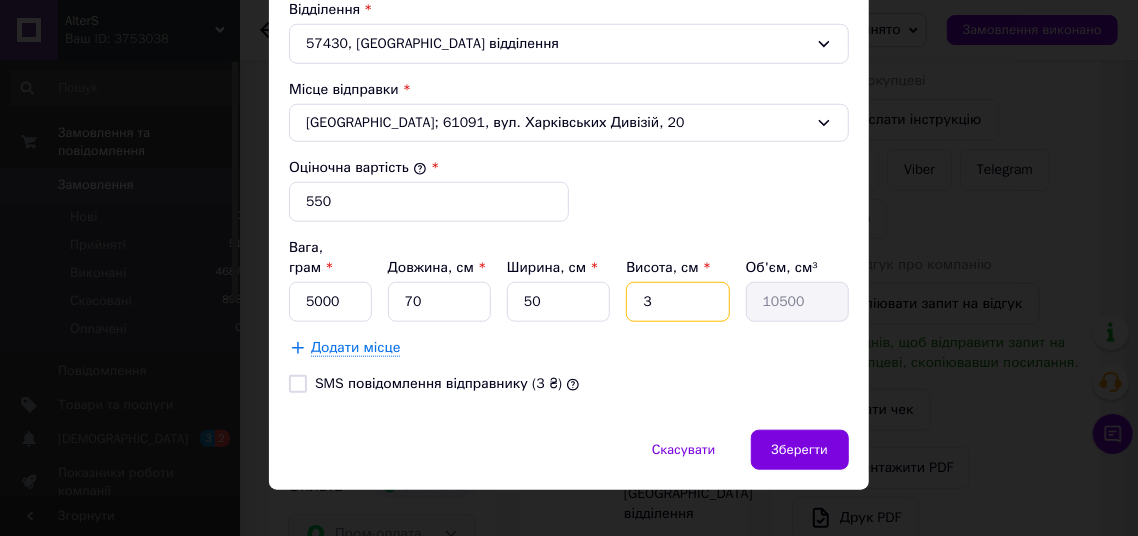 type on "35" 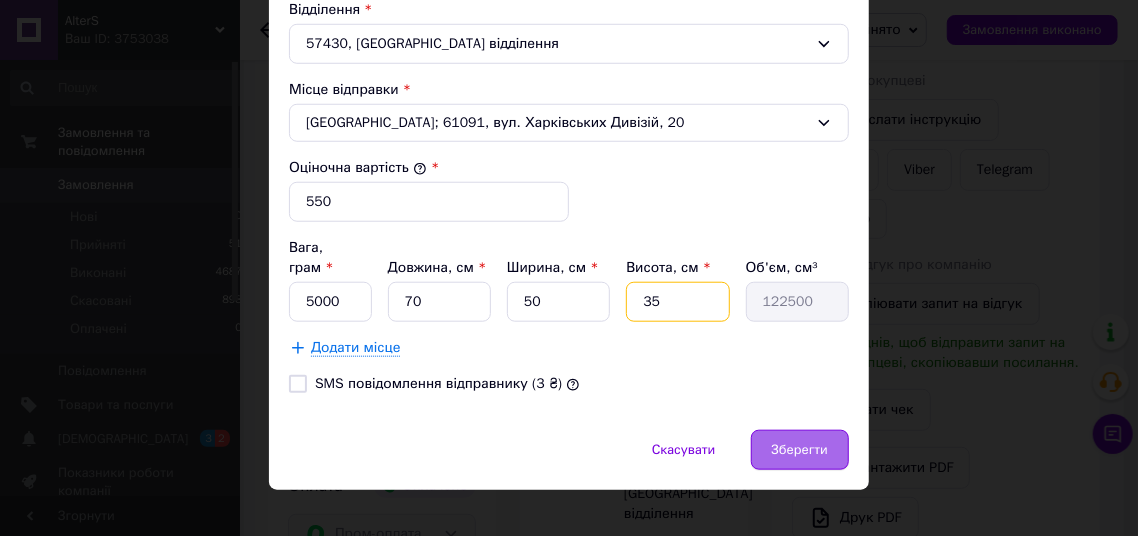 type on "35" 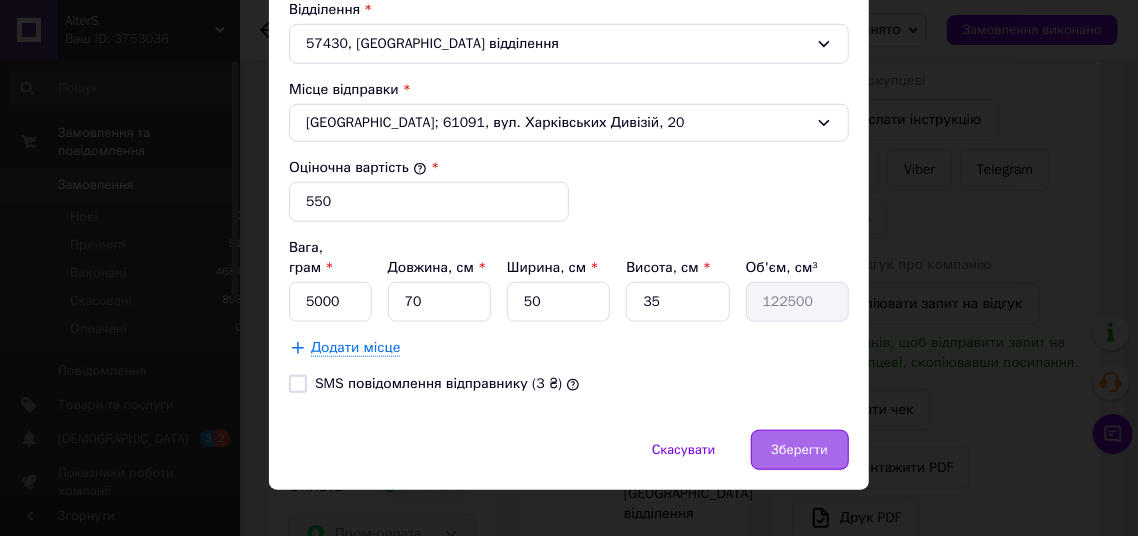 click on "Зберегти" at bounding box center (800, 450) 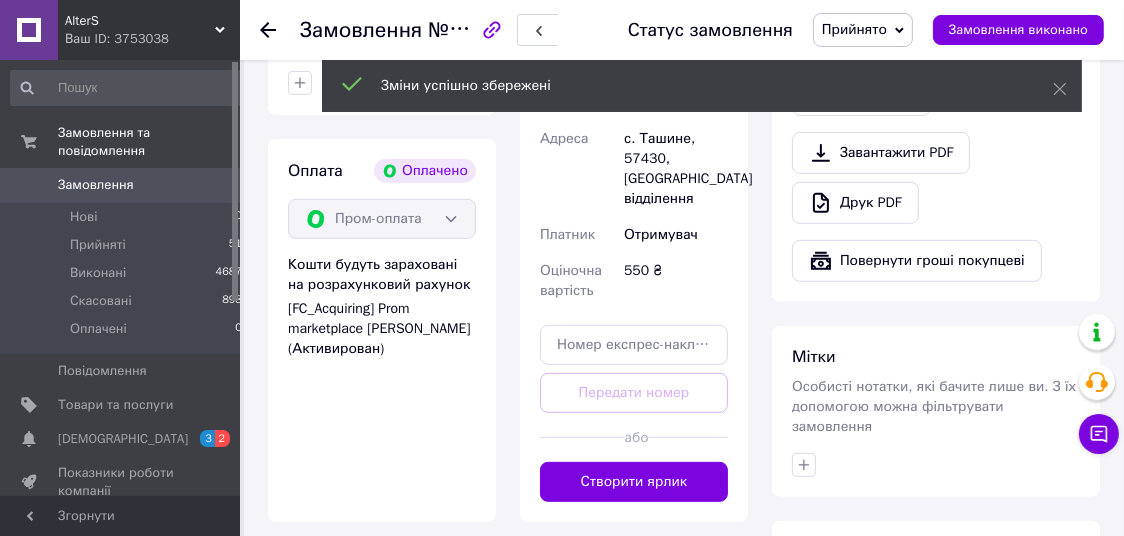 scroll, scrollTop: 903, scrollLeft: 0, axis: vertical 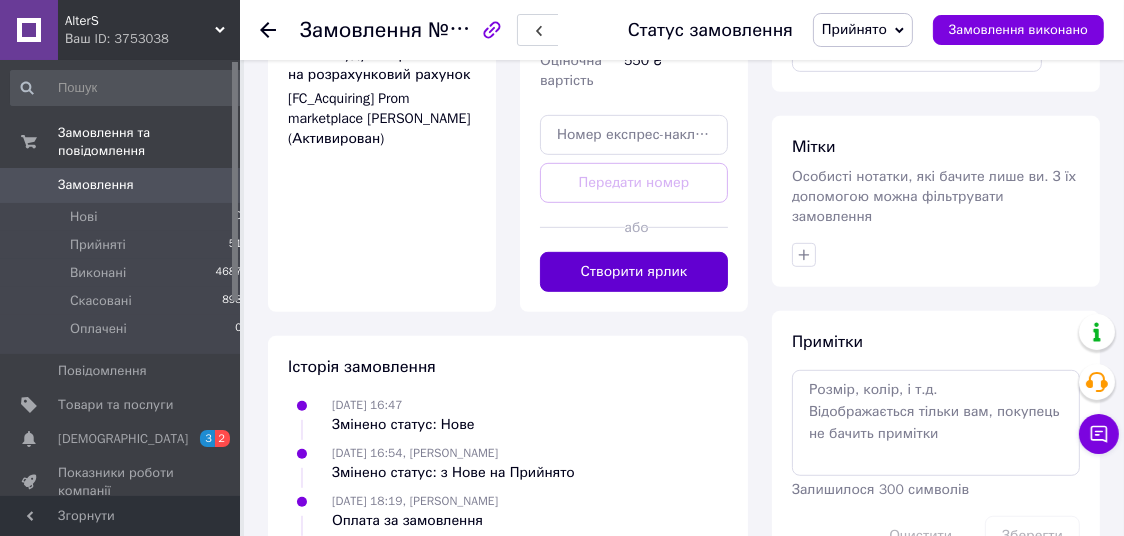 click on "Створити ярлик" at bounding box center (634, 272) 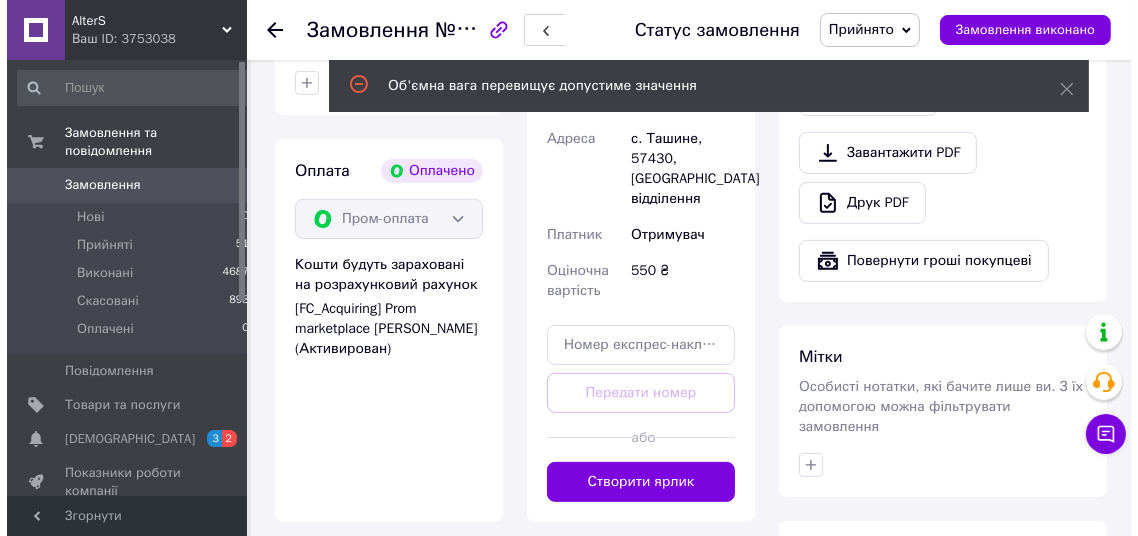 scroll, scrollTop: 378, scrollLeft: 0, axis: vertical 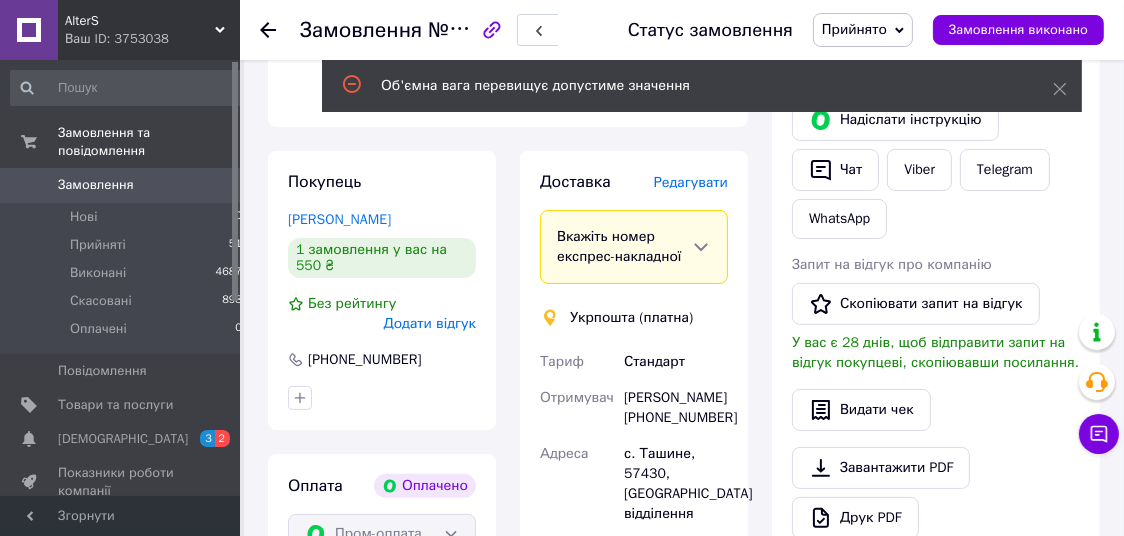click on "Редагувати" at bounding box center [691, 182] 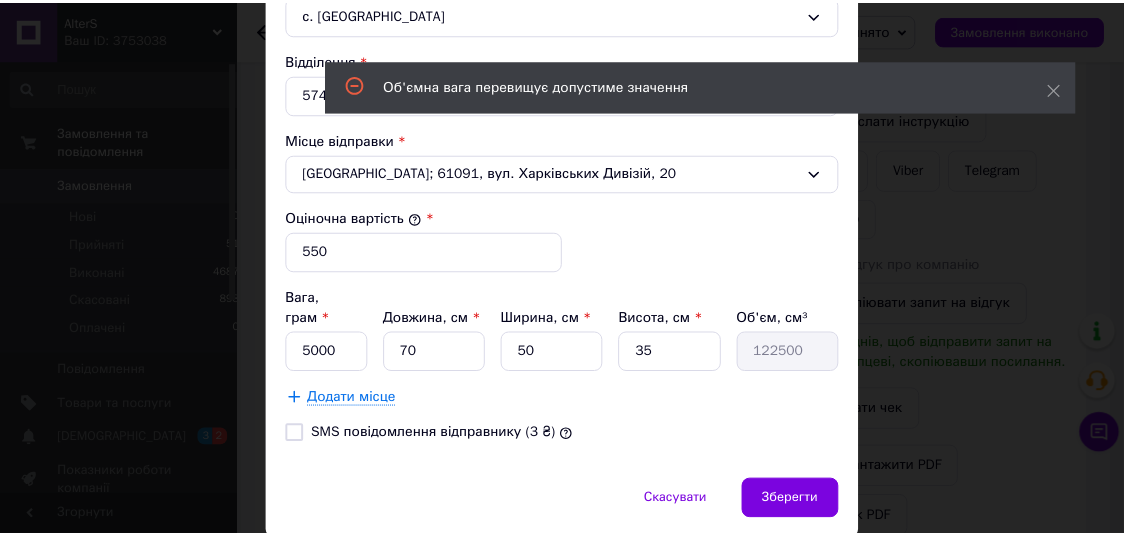 scroll, scrollTop: 711, scrollLeft: 0, axis: vertical 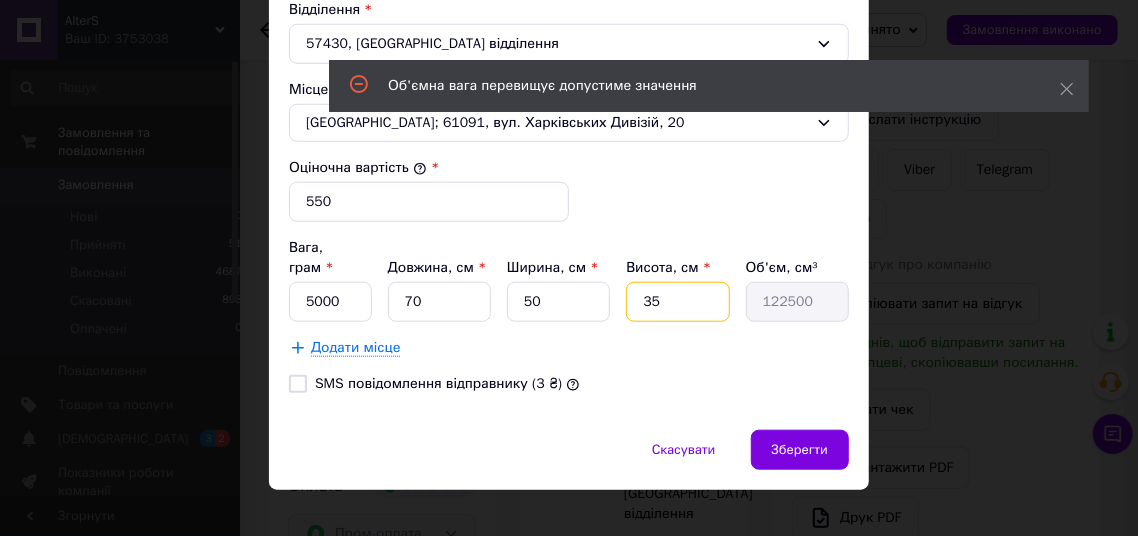 click on "35" at bounding box center [677, 302] 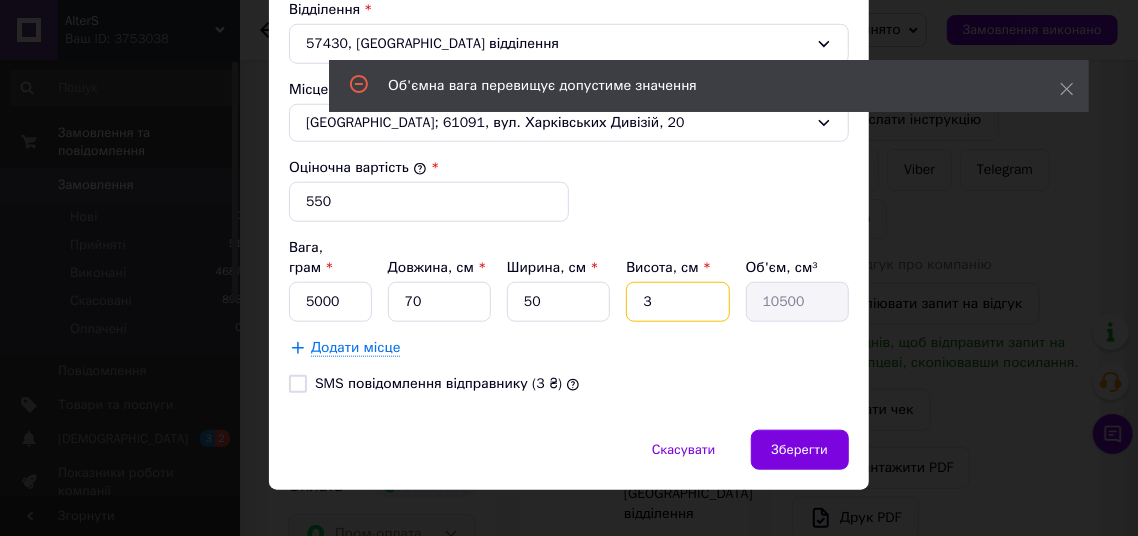 type on "30" 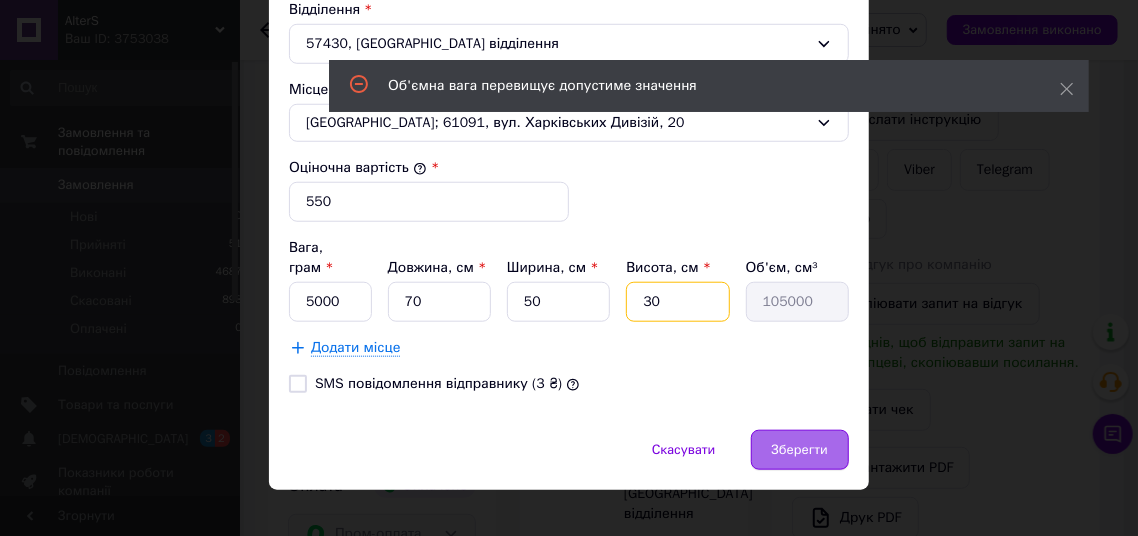 type on "30" 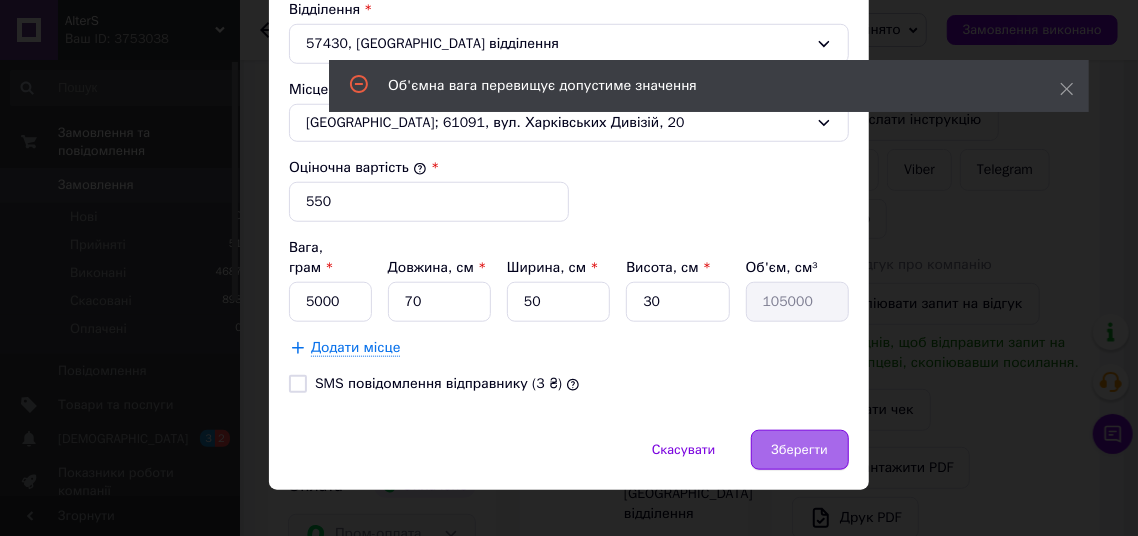 click on "Зберегти" at bounding box center (800, 450) 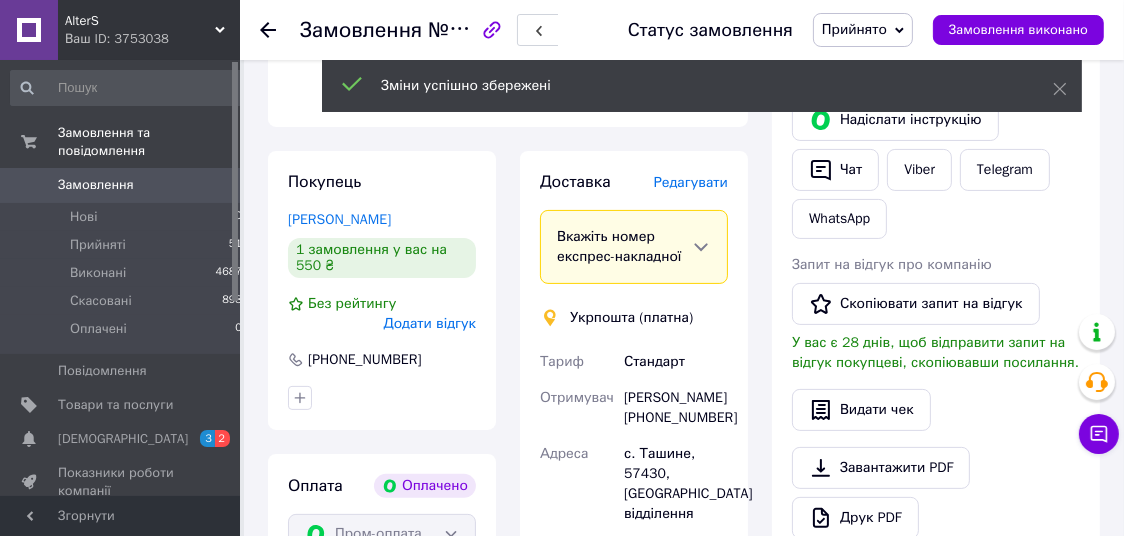 scroll, scrollTop: 20, scrollLeft: 0, axis: vertical 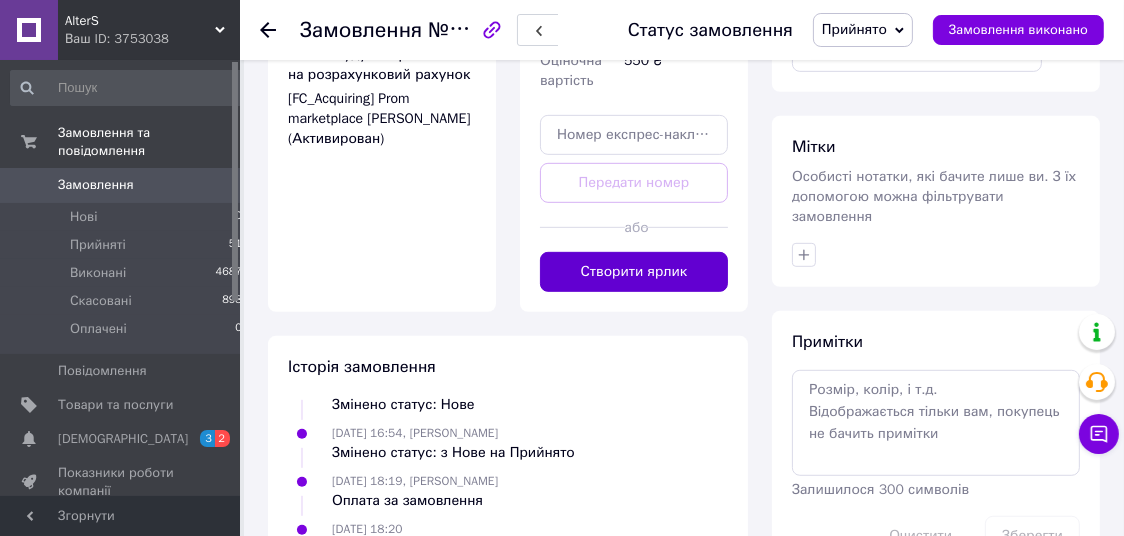 click on "Створити ярлик" at bounding box center (634, 272) 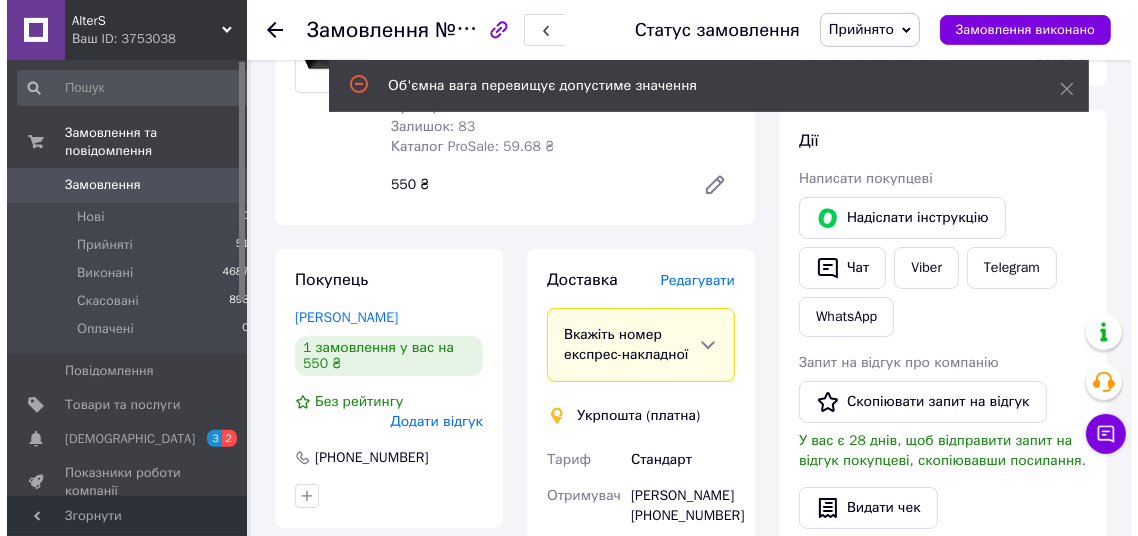scroll, scrollTop: 273, scrollLeft: 0, axis: vertical 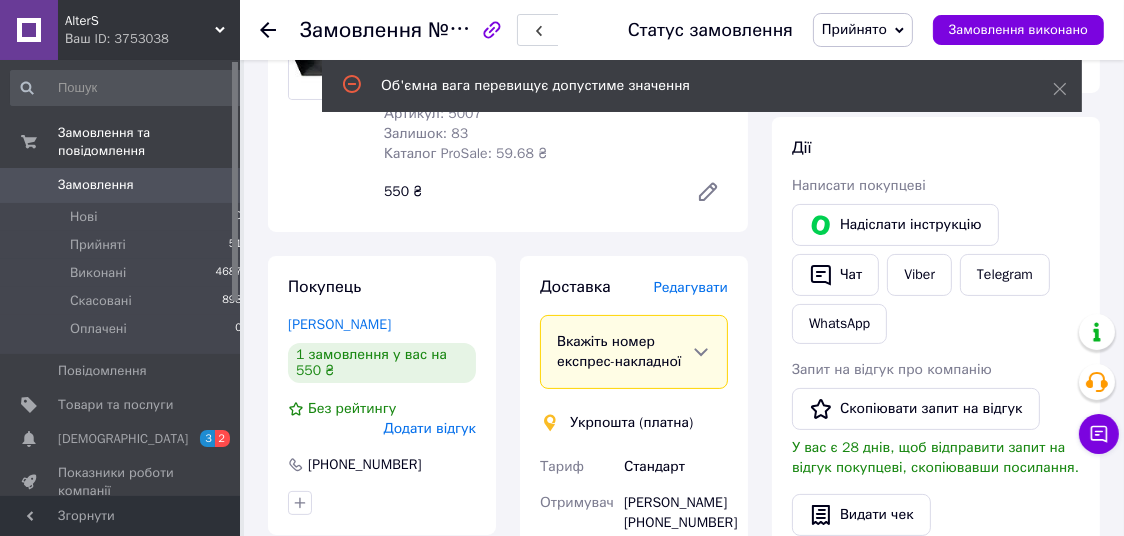 click on "Редагувати" at bounding box center [691, 287] 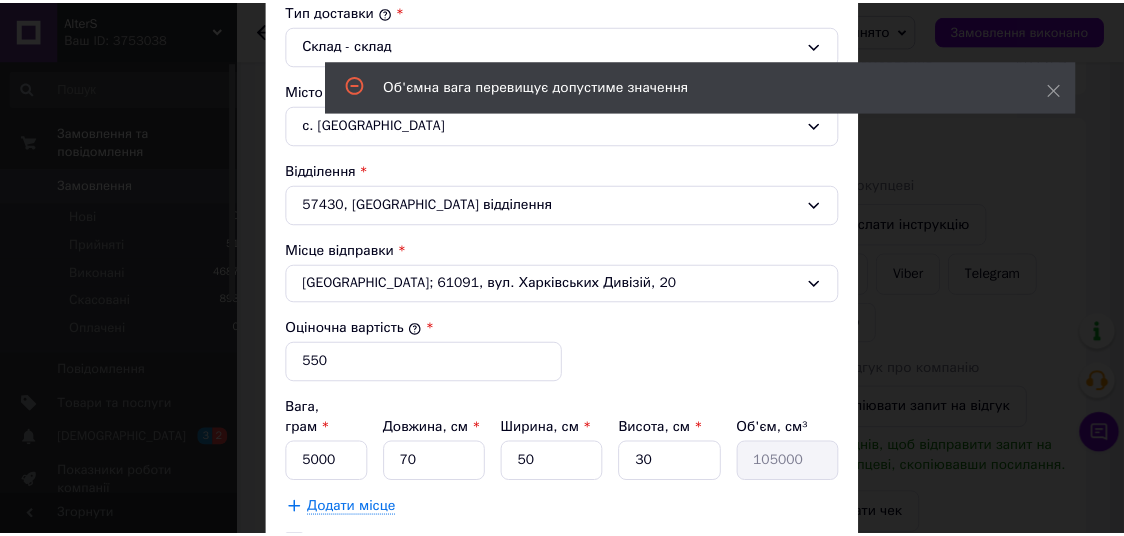 scroll, scrollTop: 711, scrollLeft: 0, axis: vertical 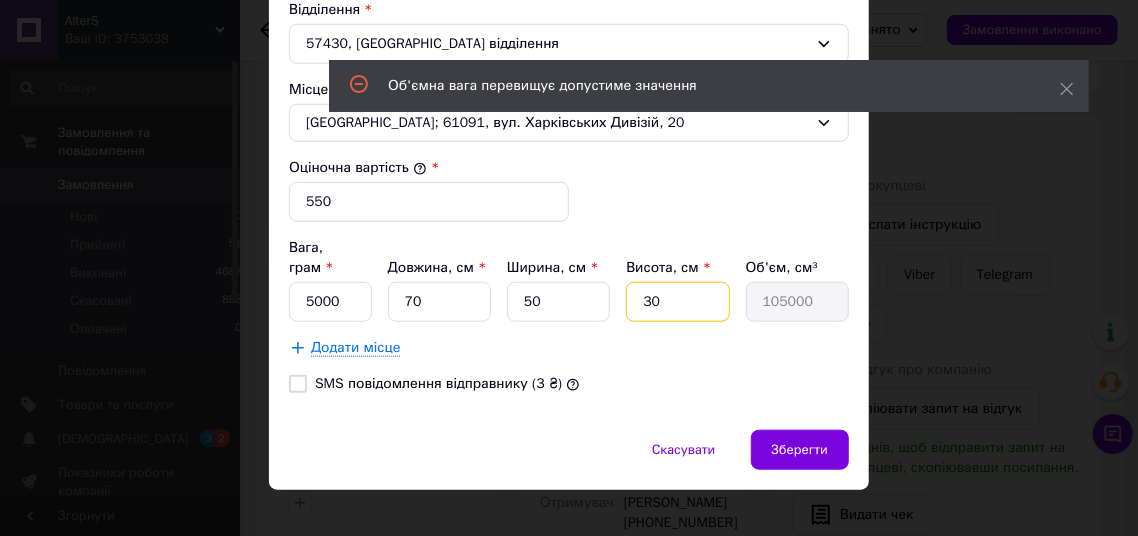 click on "30" at bounding box center [677, 302] 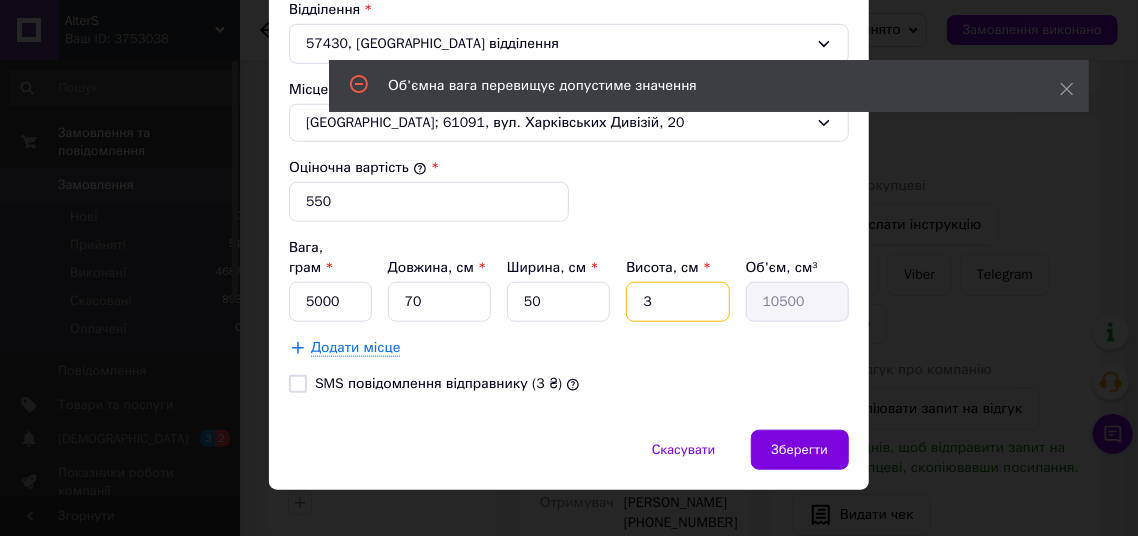 type 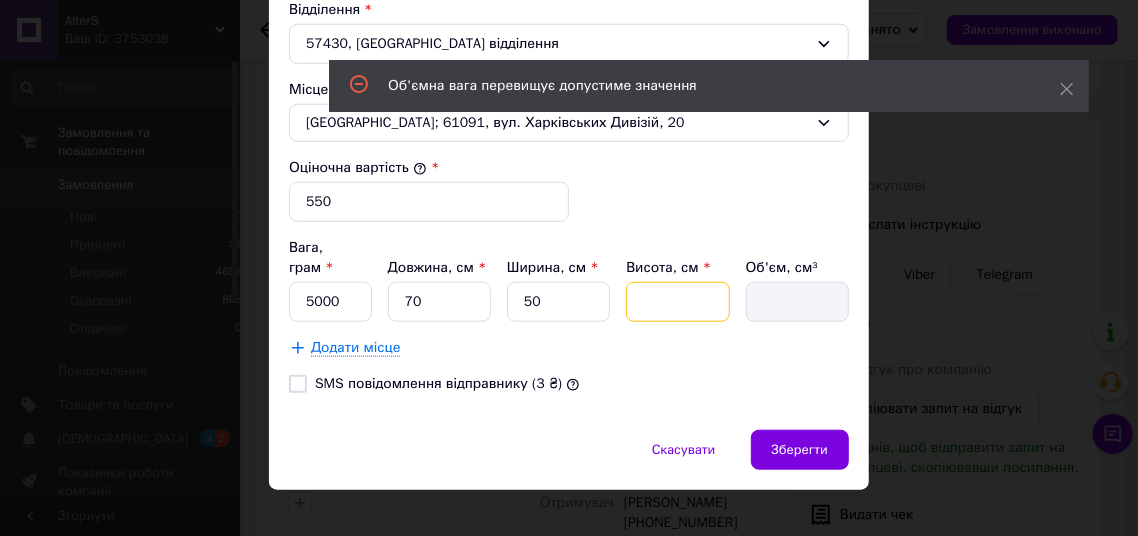 type on "2" 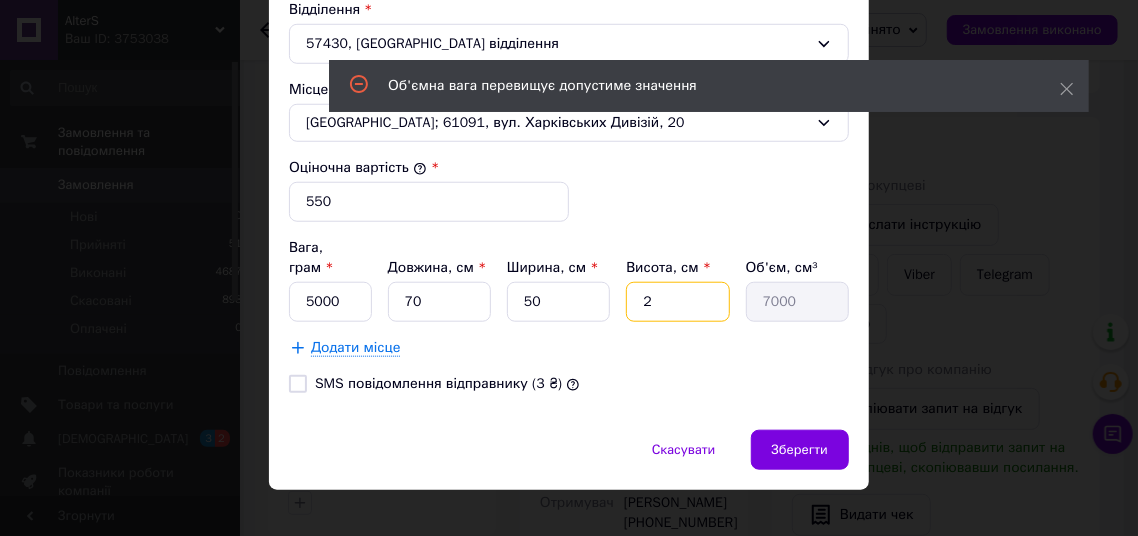 type on "25" 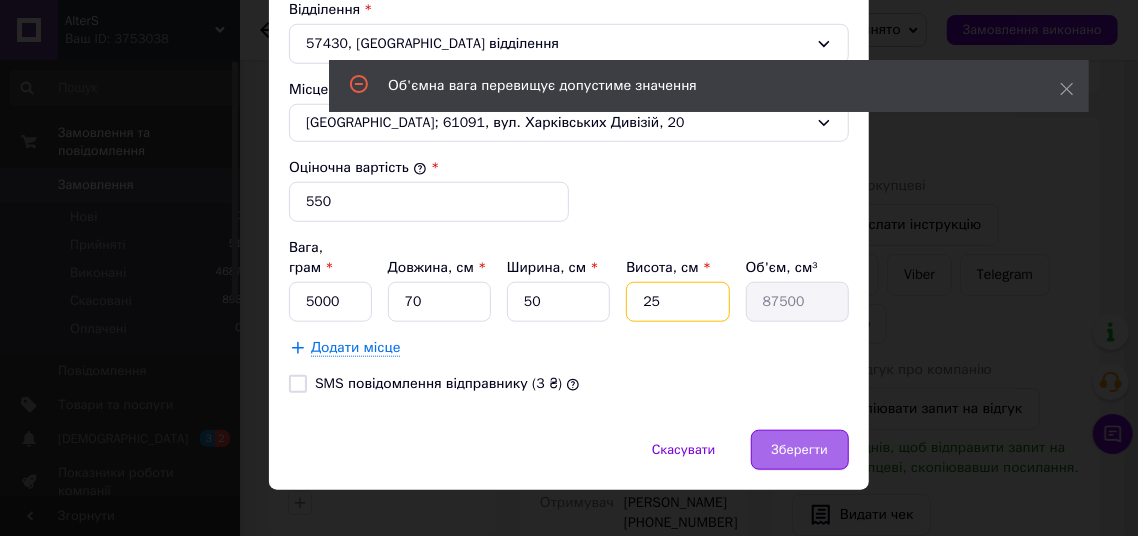 type on "25" 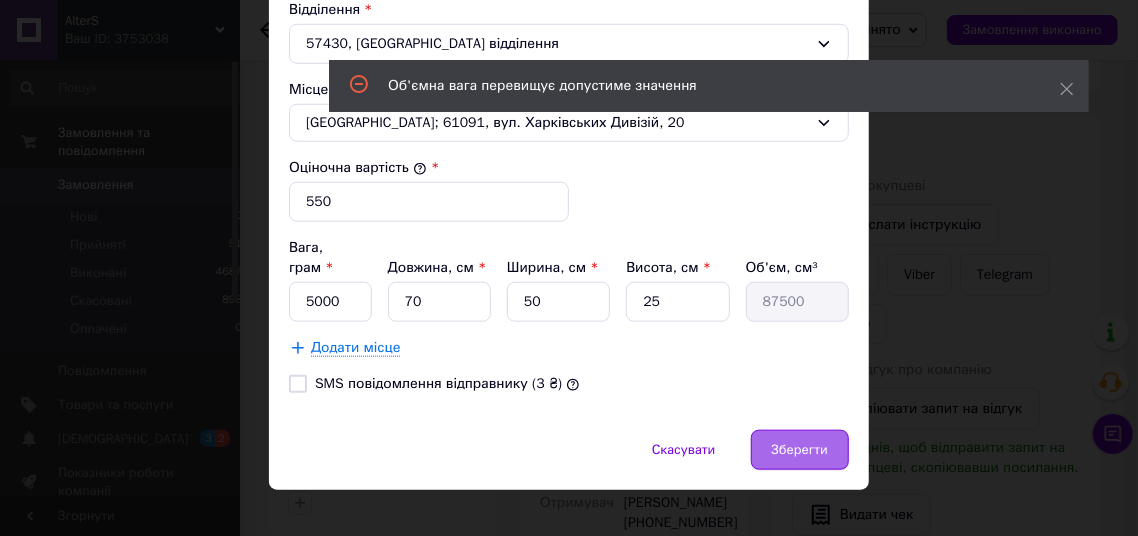 click on "Зберегти" at bounding box center (800, 450) 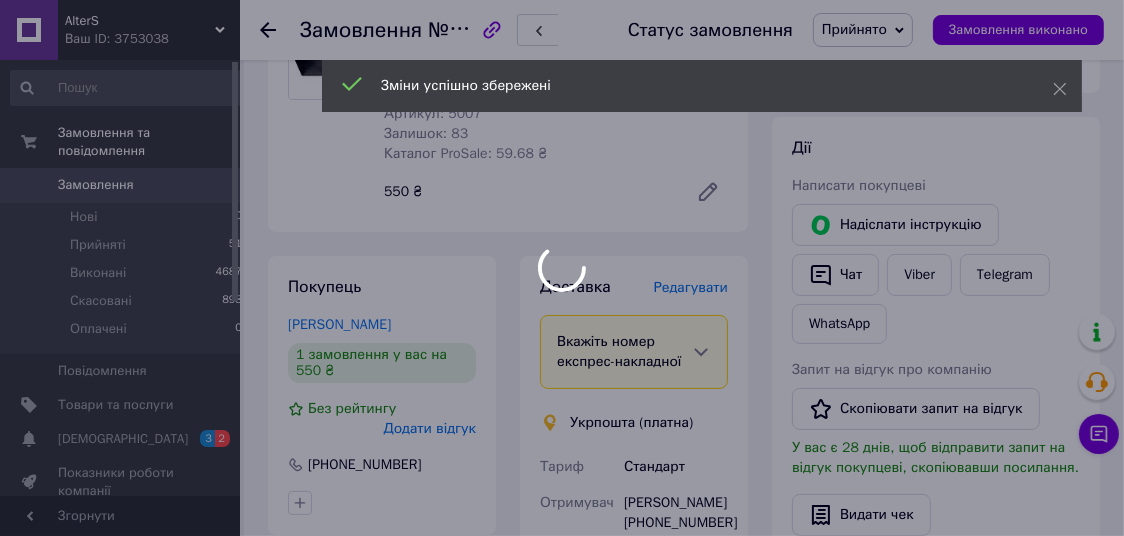 scroll, scrollTop: 68, scrollLeft: 0, axis: vertical 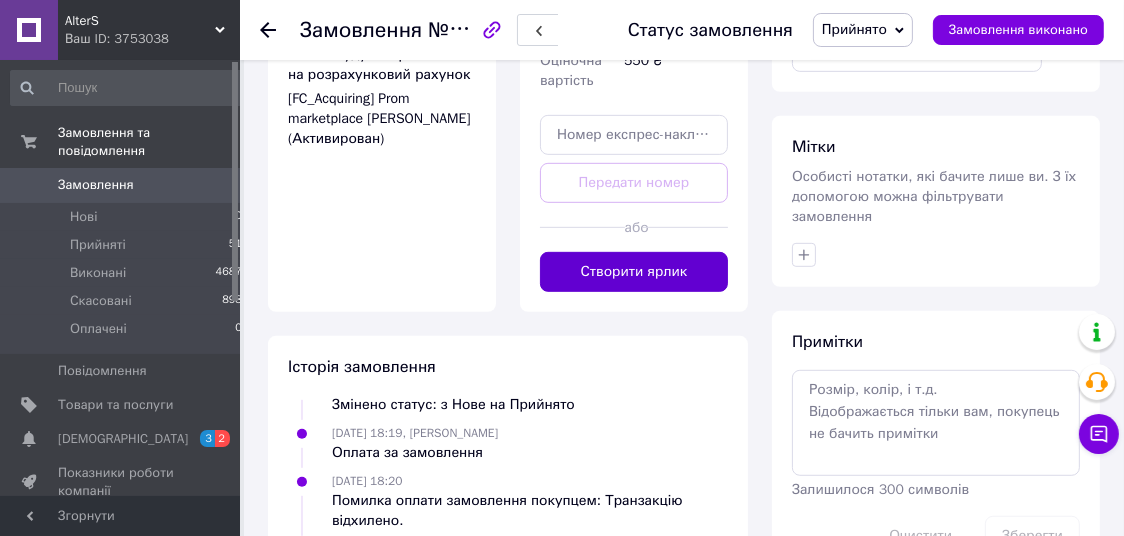click on "Створити ярлик" at bounding box center [634, 272] 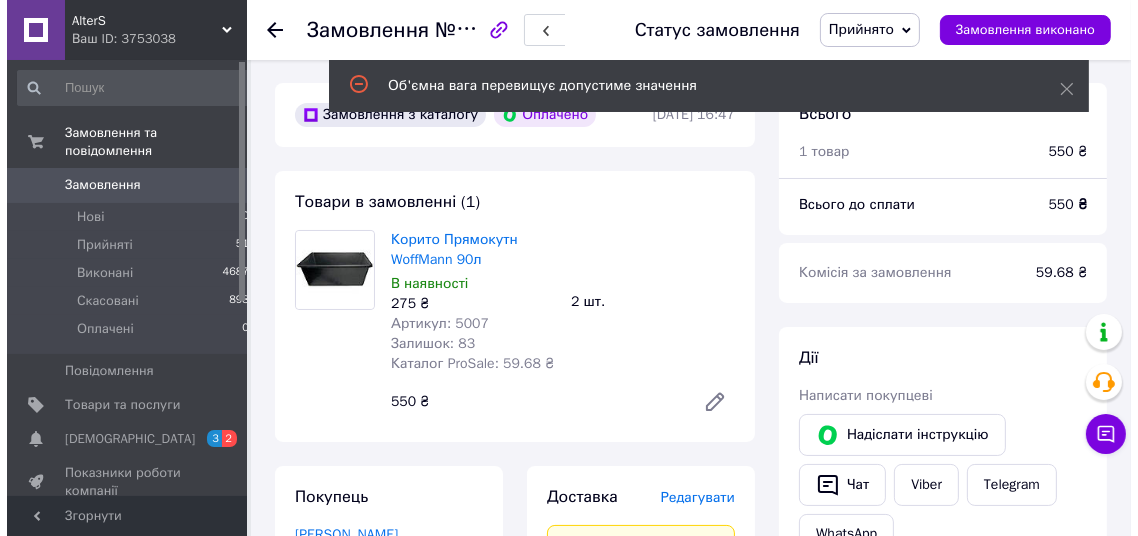 scroll, scrollTop: 168, scrollLeft: 0, axis: vertical 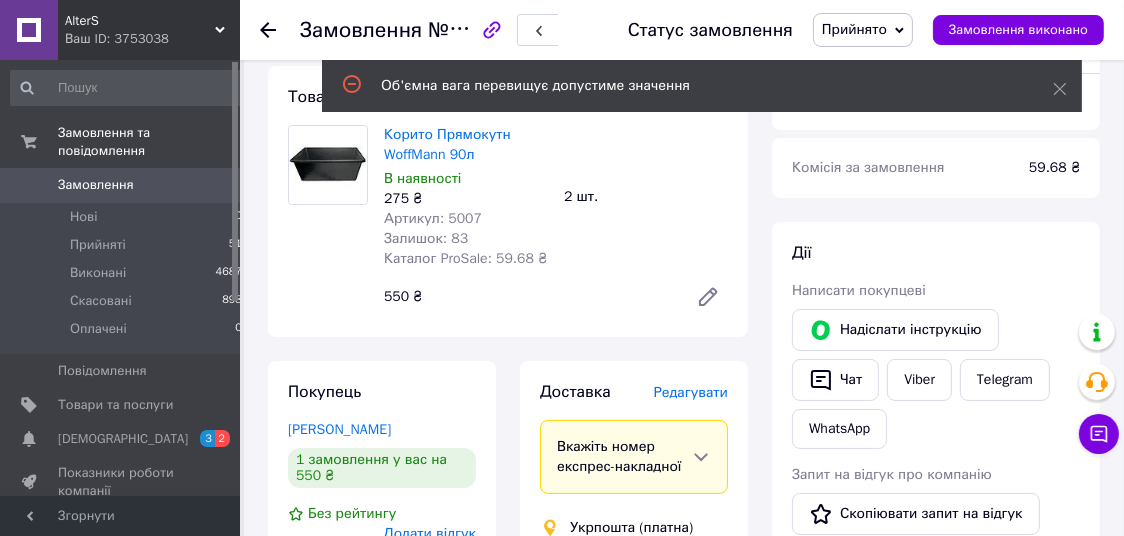 click on "Редагувати" at bounding box center [691, 392] 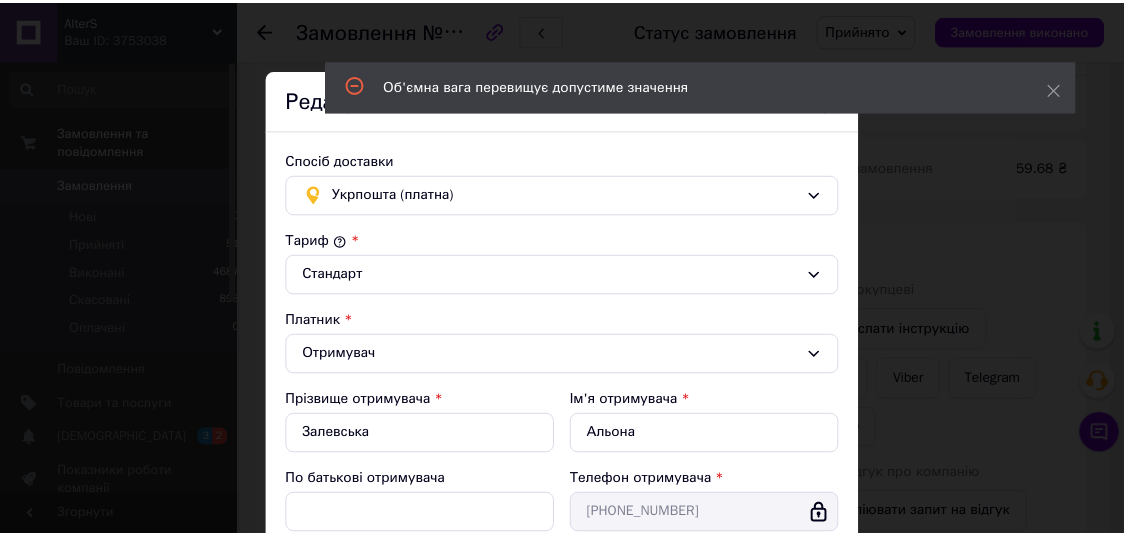 scroll, scrollTop: 711, scrollLeft: 0, axis: vertical 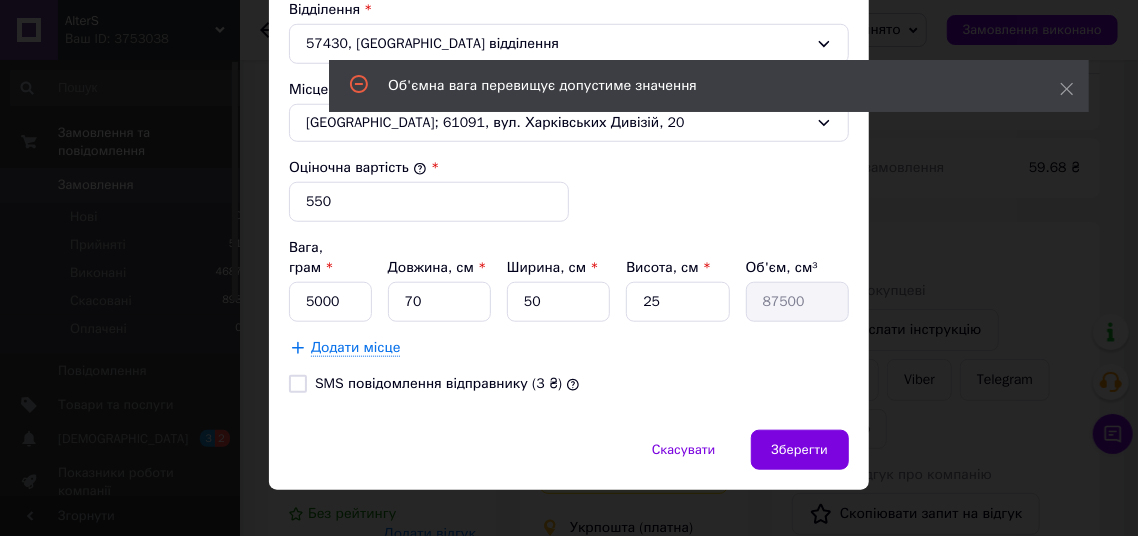 click on "Ширина, см   *" at bounding box center (553, 267) 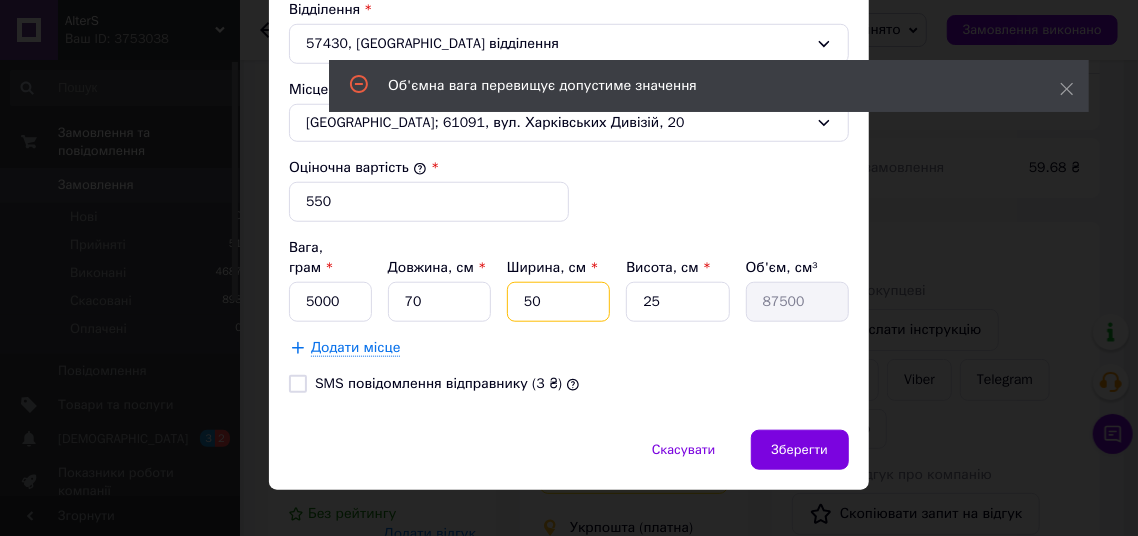 click on "50" at bounding box center (558, 302) 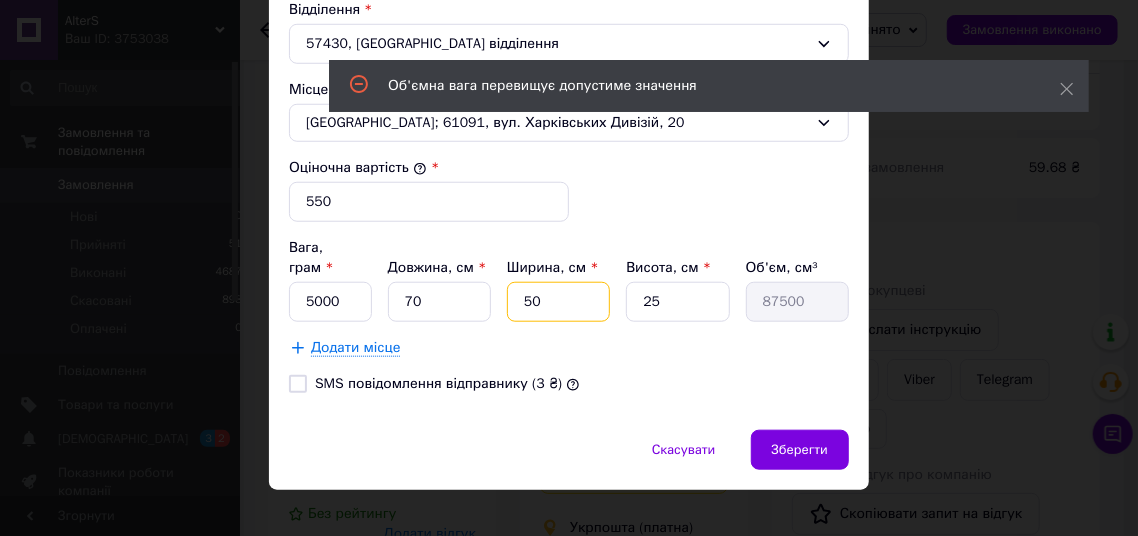 type on "4" 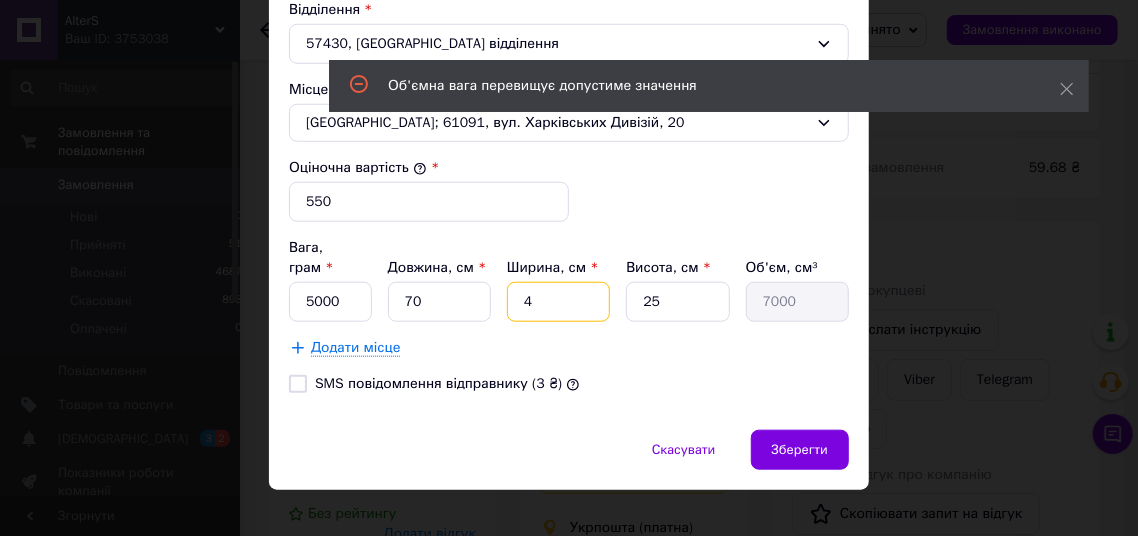 type on "40" 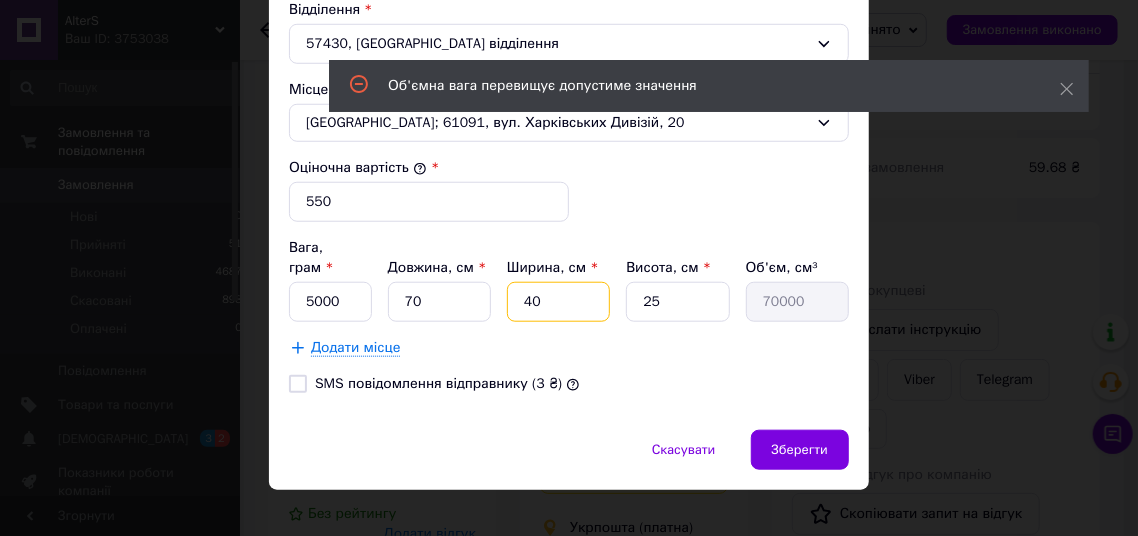 type on "40" 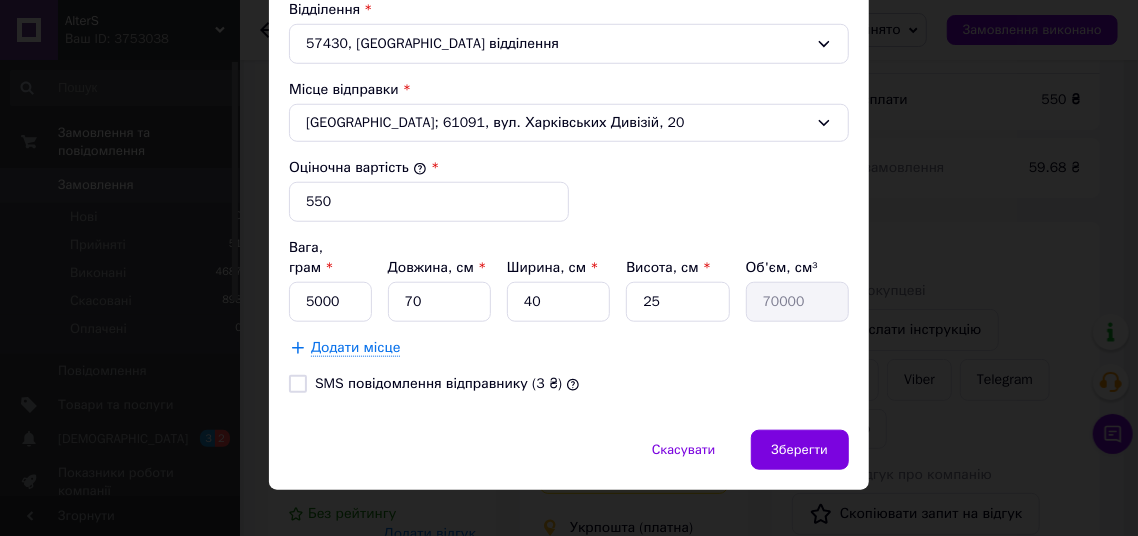 click on "[PERSON_NAME]     * [PERSON_NAME]   * Отримувач Прізвище отримувача   * [PERSON_NAME] Ім'я отримувача   * [PERSON_NAME] батькові отримувача Телефон отримувача   * [PHONE_NUMBER] Тип доставки     * Склад - склад Місто с. Ташине Відділення 57430, Пересувне відділення Місце відправки   * [GEOGRAPHIC_DATA]; 61091, вул. Харківських Дивізій, 20 Оціночна вартість     * 550 Вага, грам   * 5000 Довжина, см   * 70 Ширина, см   * 40 Висота, см   * 25 Об'єм, см³ 70000 Додати місце SMS повідомлення відправнику (3 ₴)" at bounding box center [569, -35] 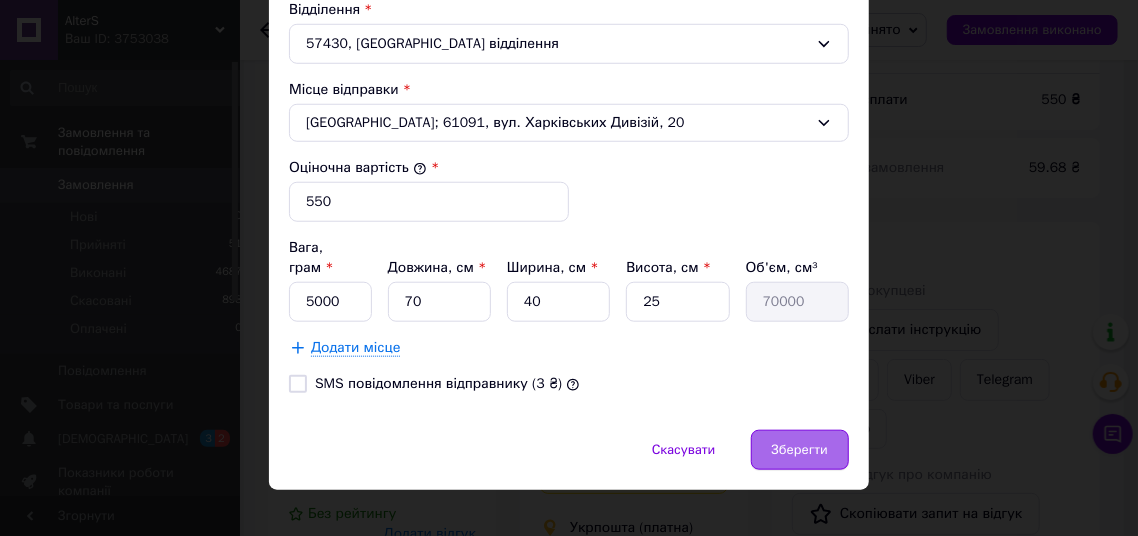 click on "Зберегти" at bounding box center [800, 450] 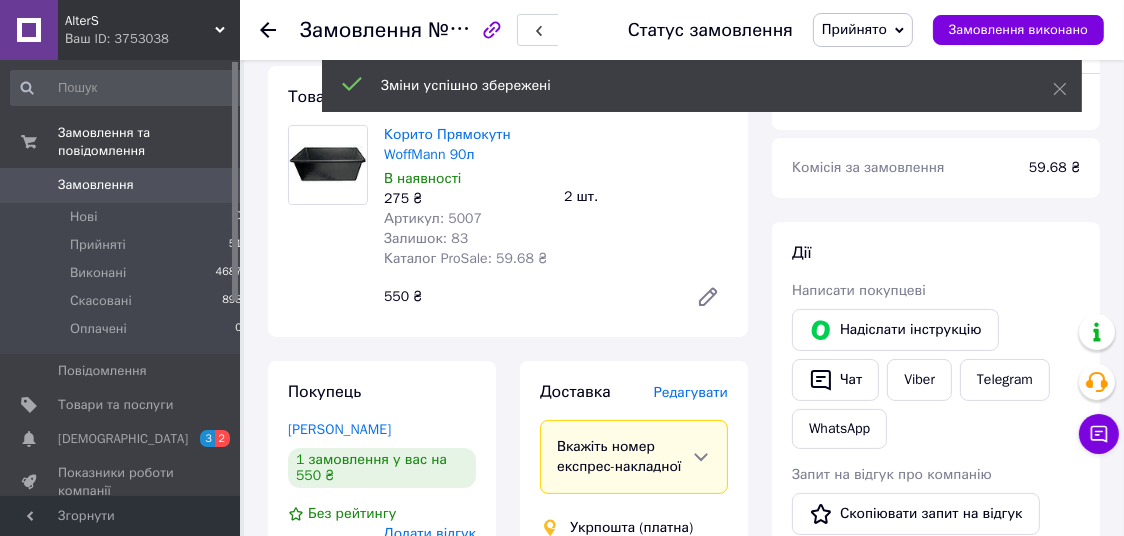 scroll, scrollTop: 116, scrollLeft: 0, axis: vertical 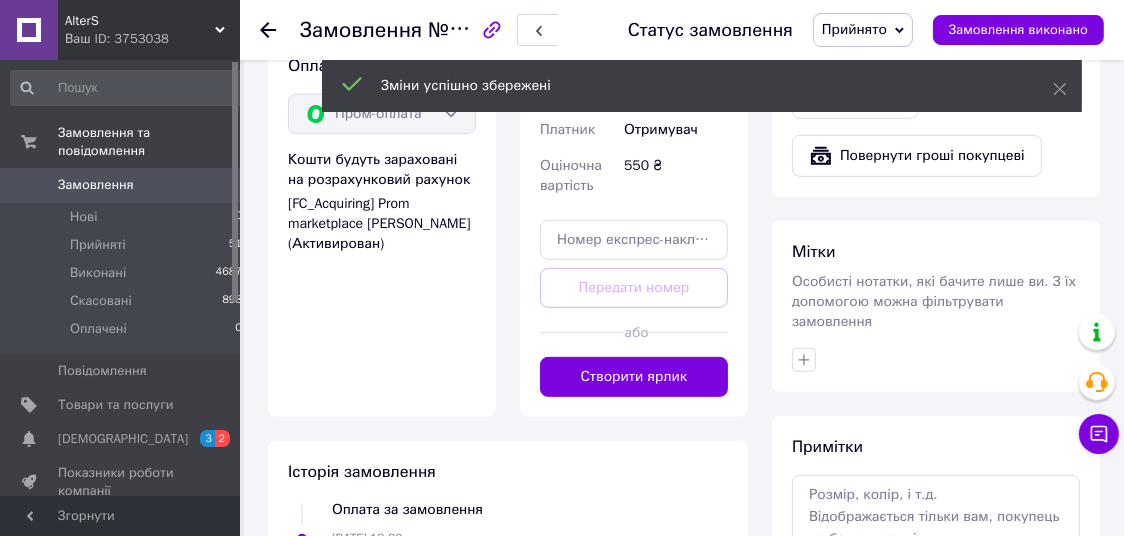 click on "Створити ярлик" at bounding box center (634, 377) 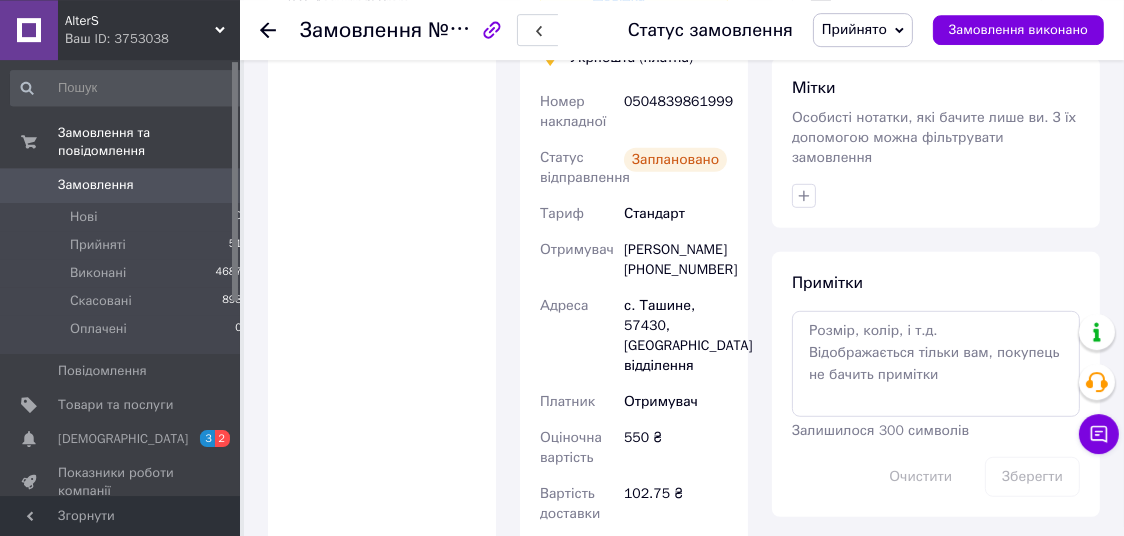scroll, scrollTop: 1113, scrollLeft: 0, axis: vertical 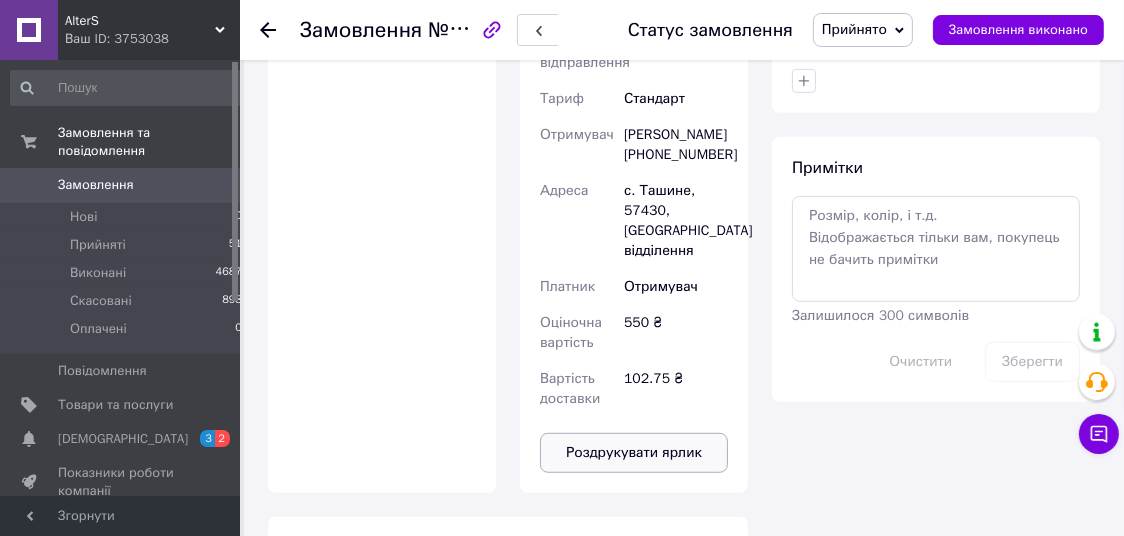 click on "Роздрукувати ярлик" at bounding box center (634, 453) 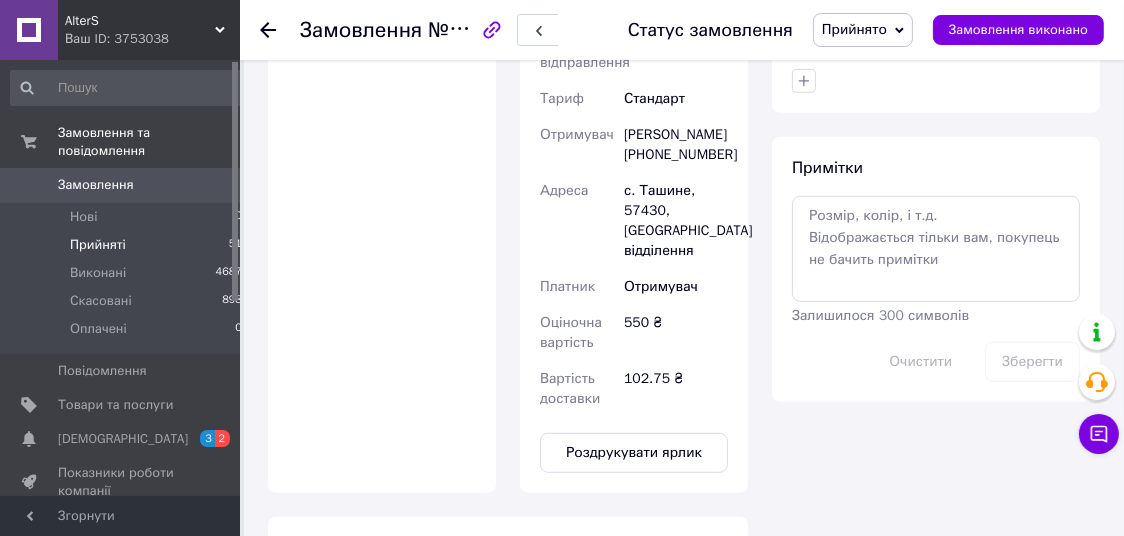 click on "Прийняті 51" at bounding box center (127, 245) 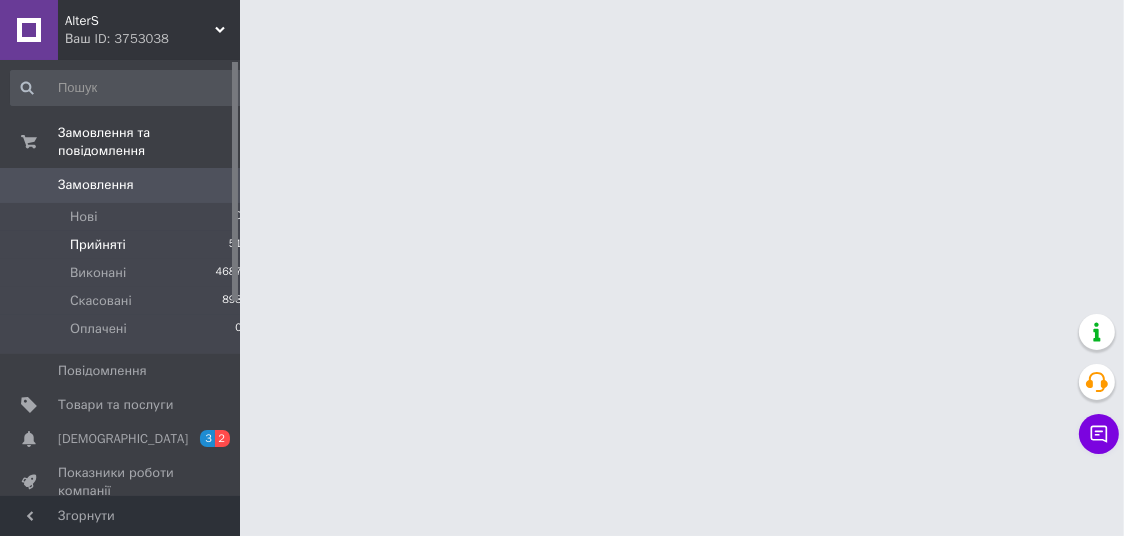 scroll, scrollTop: 0, scrollLeft: 0, axis: both 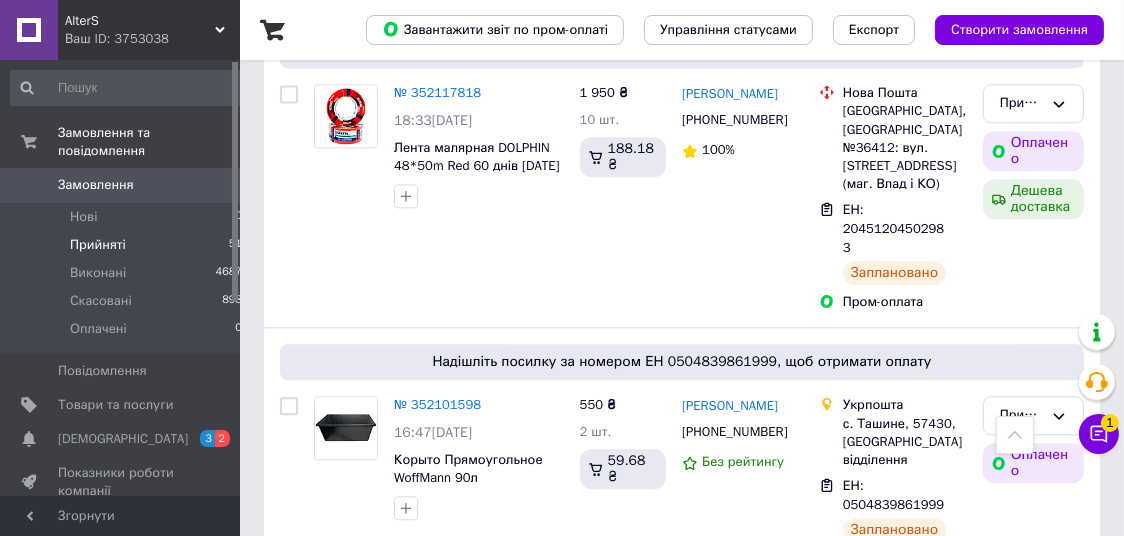 click on "№ 352091760" at bounding box center [437, 661] 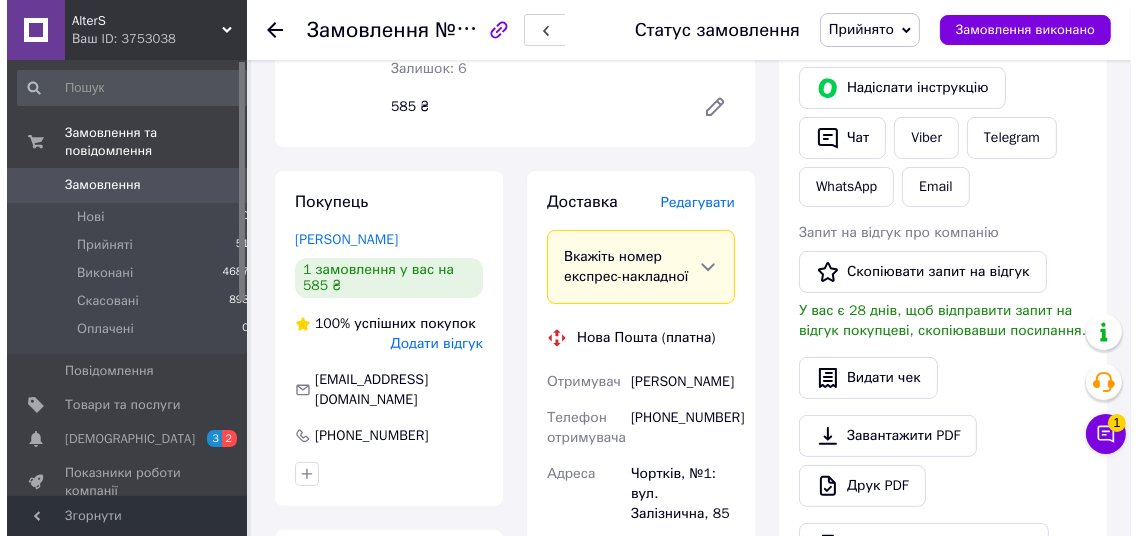 scroll, scrollTop: 315, scrollLeft: 0, axis: vertical 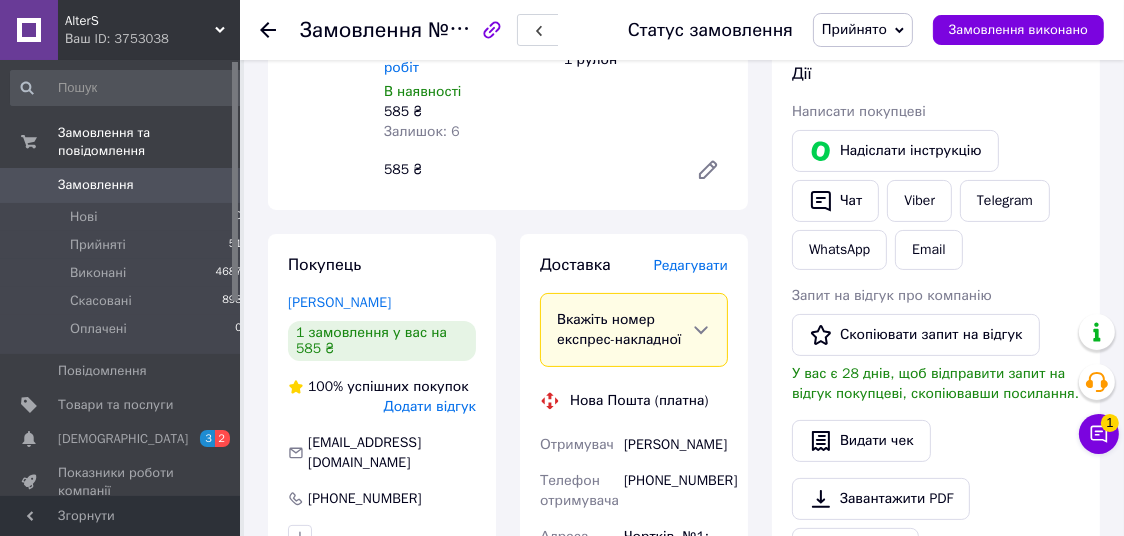 click on "Редагувати" at bounding box center [691, 265] 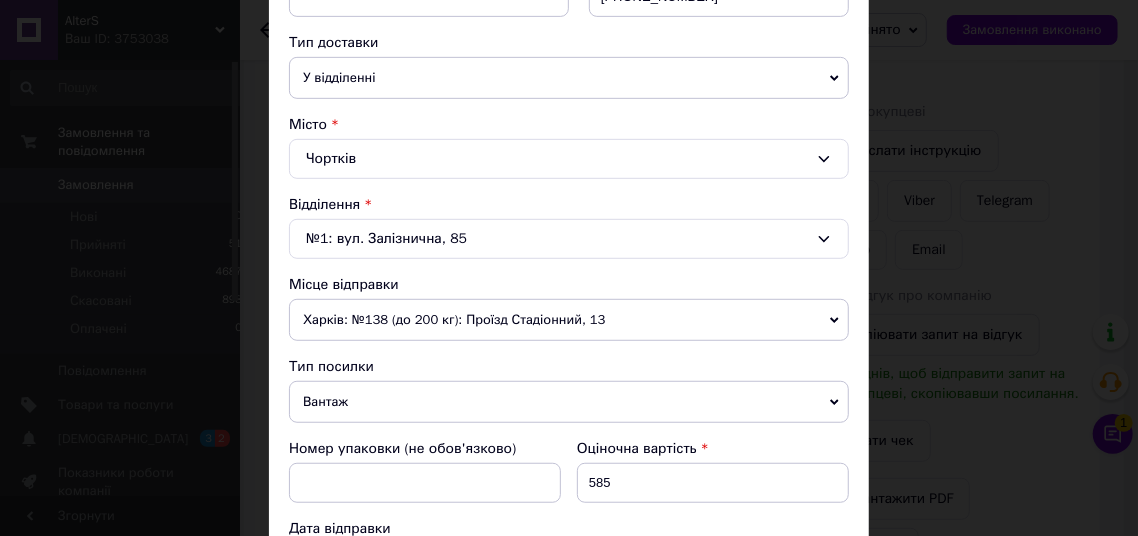 scroll, scrollTop: 880, scrollLeft: 0, axis: vertical 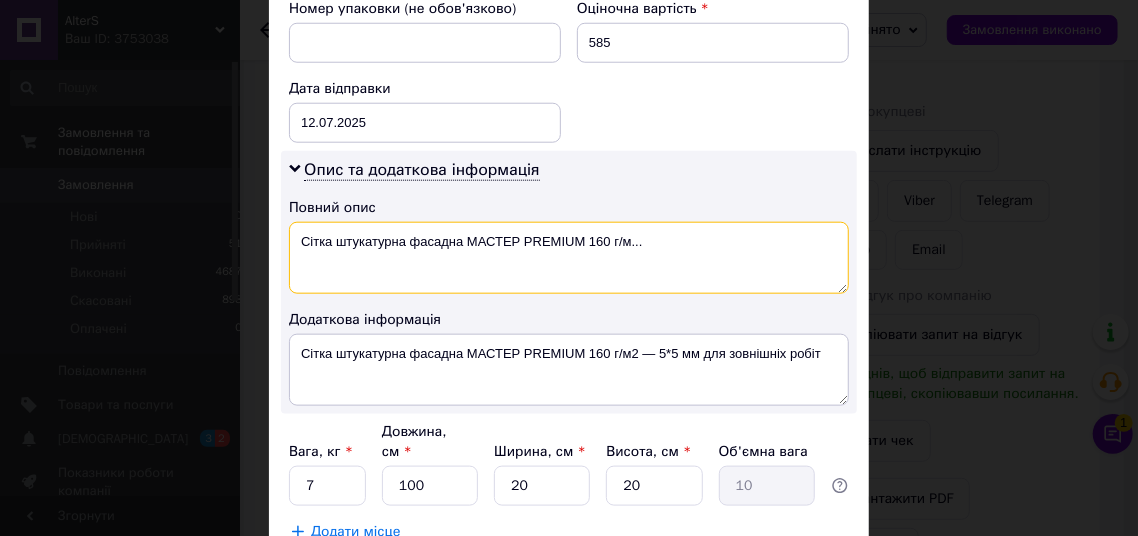 click on "Сітка штукатурна фасадна МАСТЕР PREMIUM 160 г/м..." at bounding box center [569, 258] 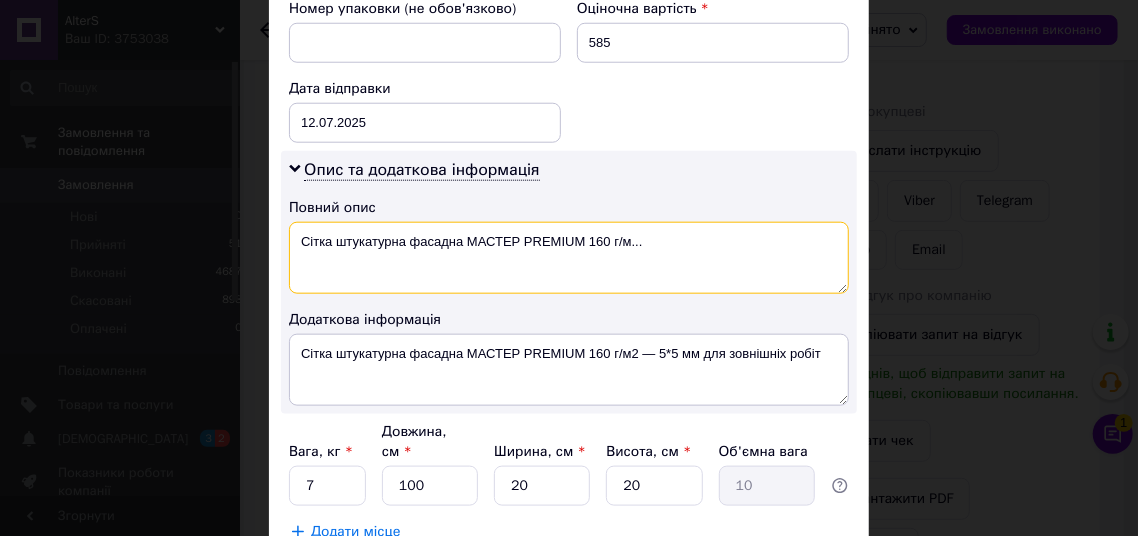 drag, startPoint x: 397, startPoint y: 242, endPoint x: 329, endPoint y: 241, distance: 68.007355 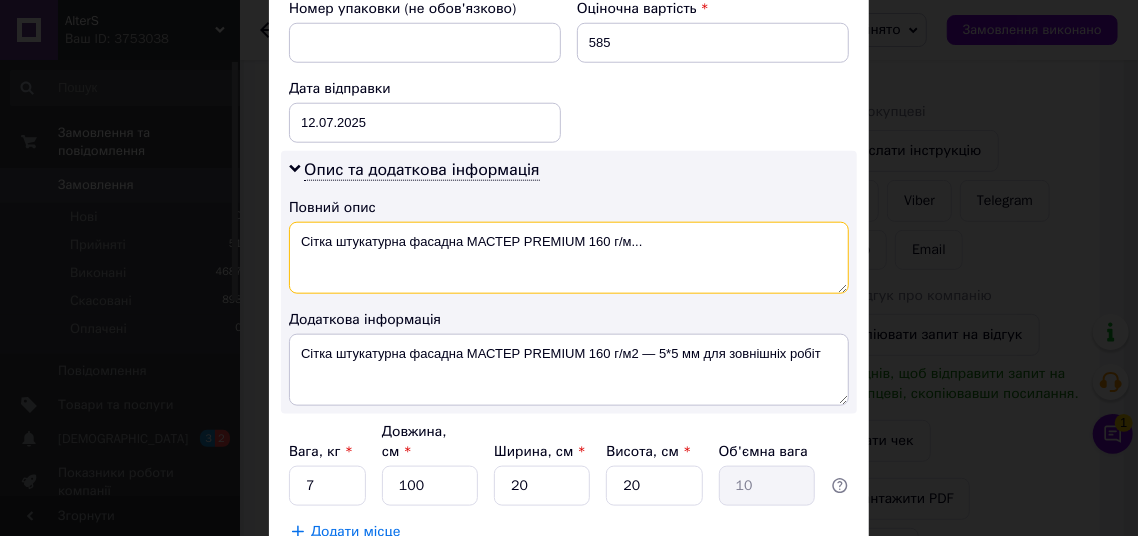 click on "Сітка штукатурна фасадна МАСТЕР PREMIUM 160 г/м..." at bounding box center [569, 258] 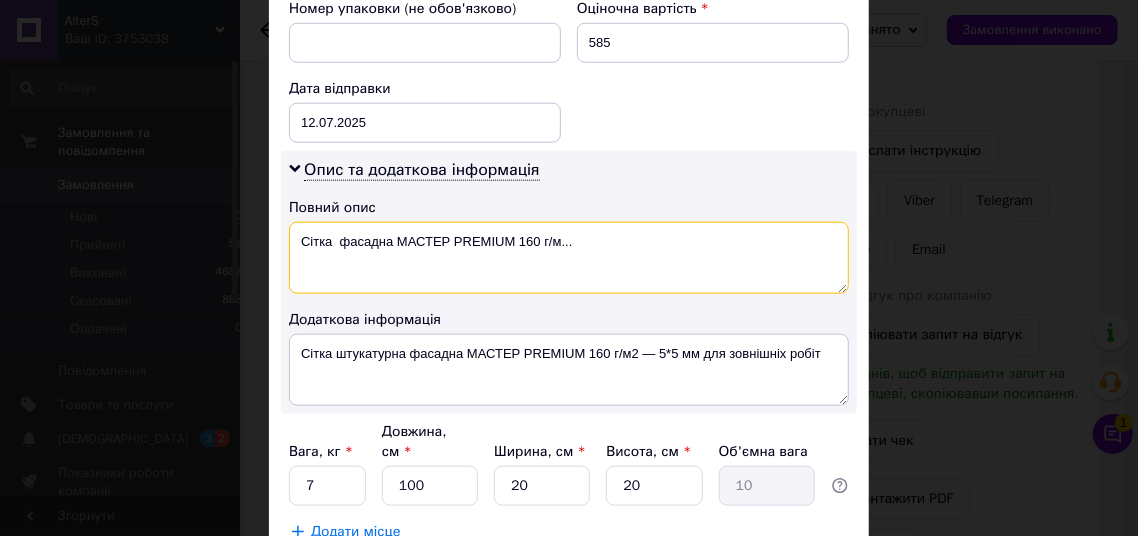 click on "Сітка  фасадна МАСТЕР PREMIUM 160 г/м..." at bounding box center [569, 258] 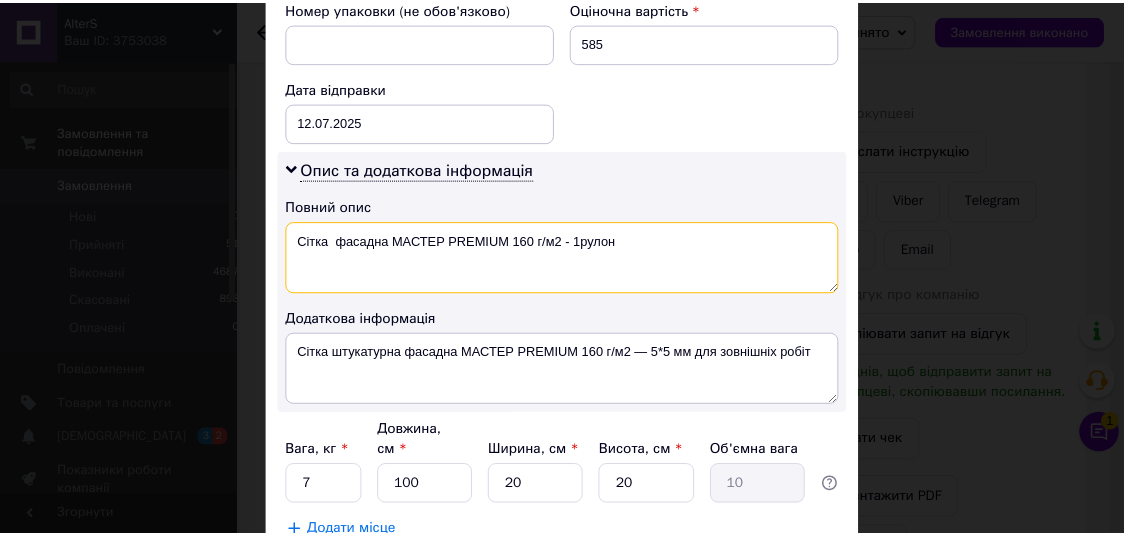 scroll, scrollTop: 1011, scrollLeft: 0, axis: vertical 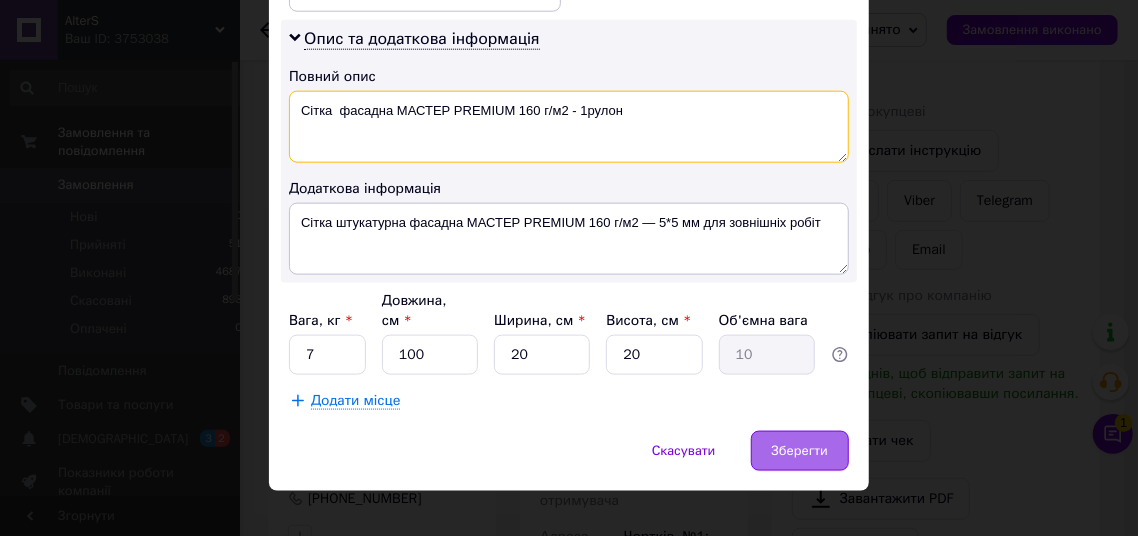 type on "Сітка  фасадна МАСТЕР PREMIUM 160 г/м2 - 1рулон" 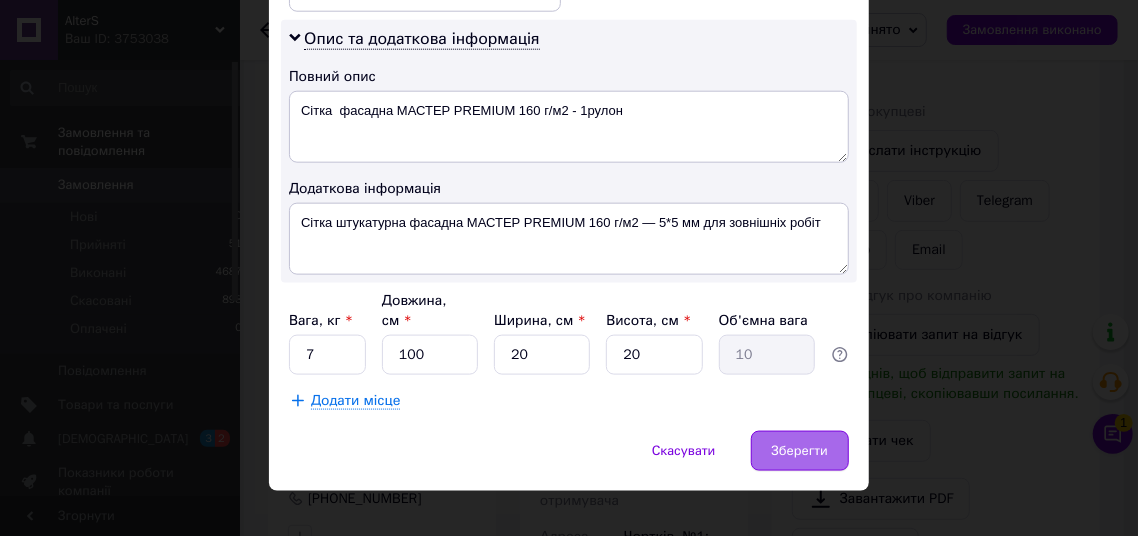 click on "Зберегти" at bounding box center [800, 451] 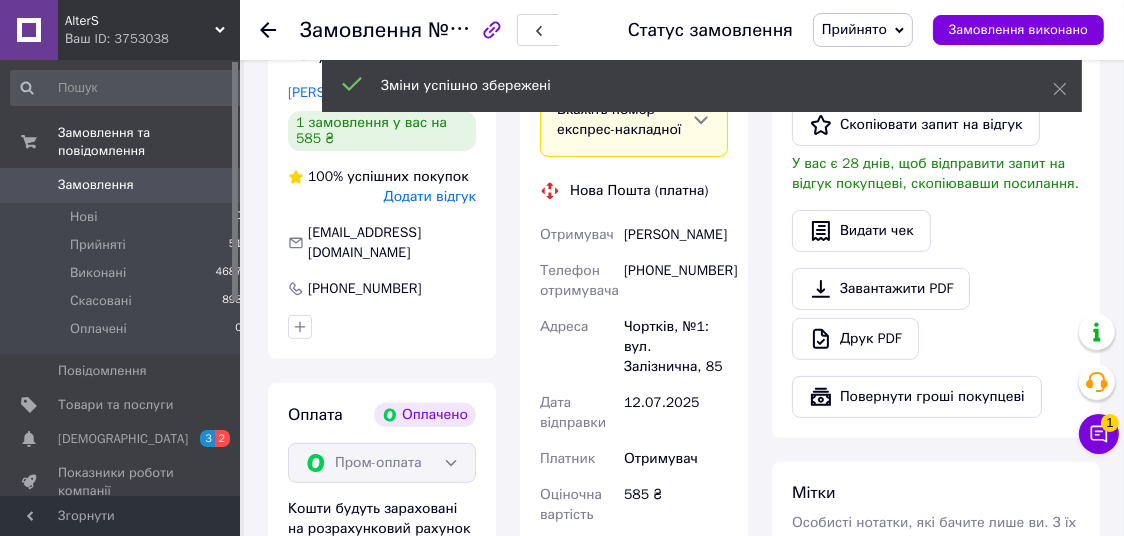 scroll, scrollTop: 735, scrollLeft: 0, axis: vertical 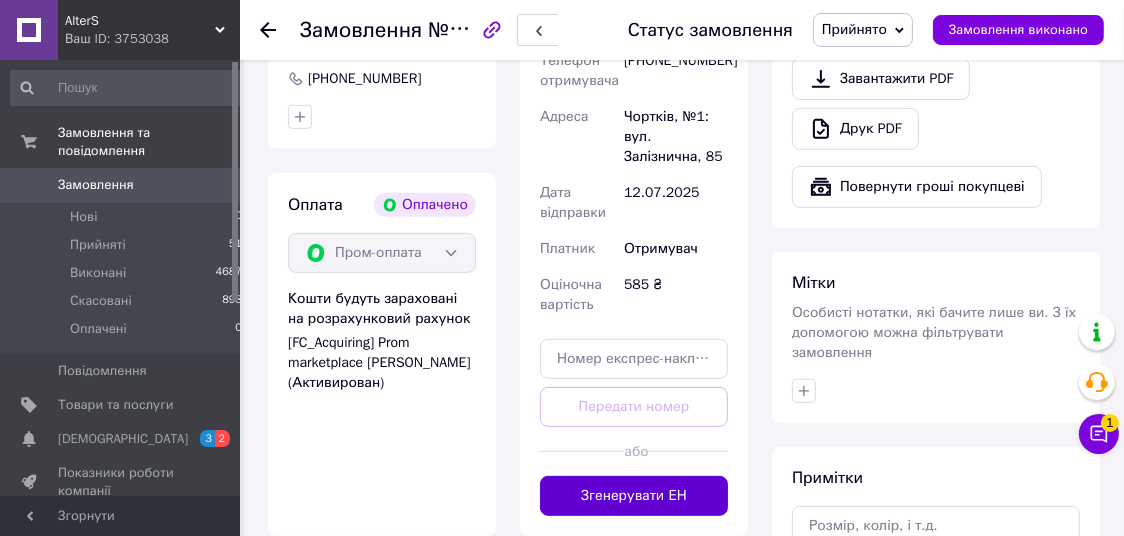 click on "Згенерувати ЕН" at bounding box center (634, 496) 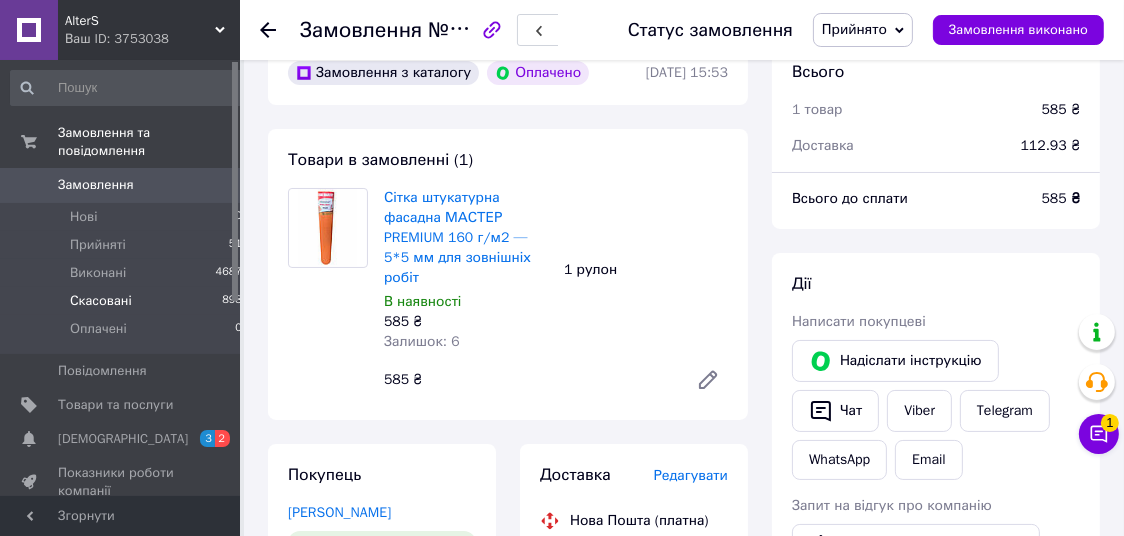 scroll, scrollTop: 0, scrollLeft: 0, axis: both 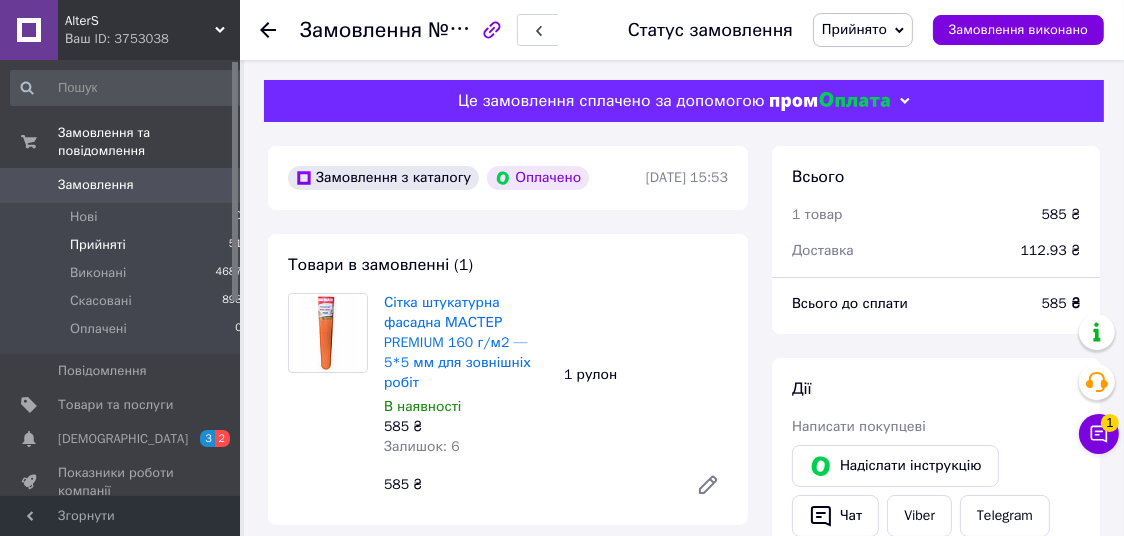 click on "Прийняті 51" at bounding box center (127, 245) 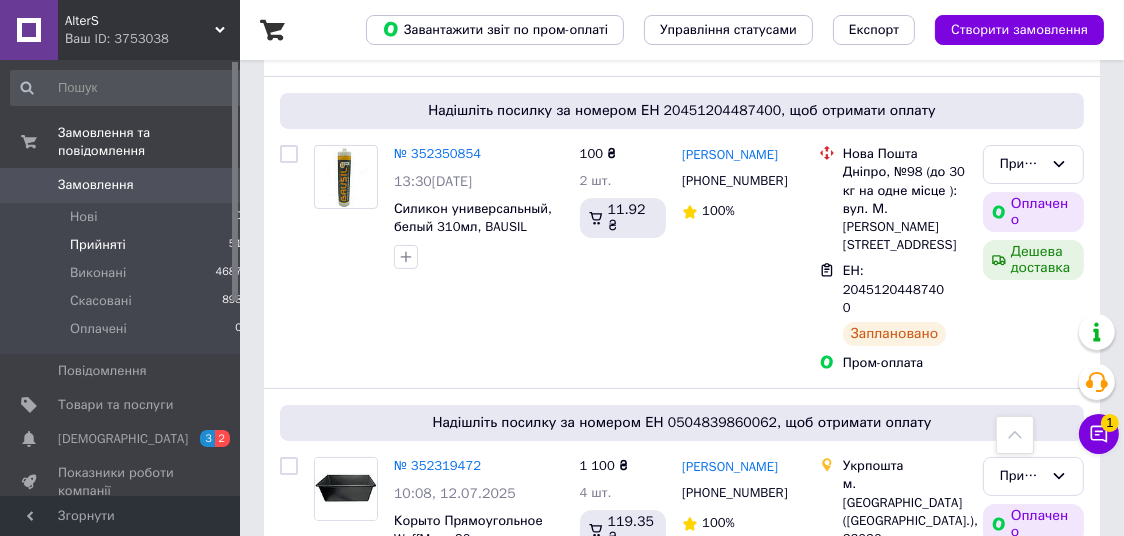 scroll, scrollTop: 0, scrollLeft: 0, axis: both 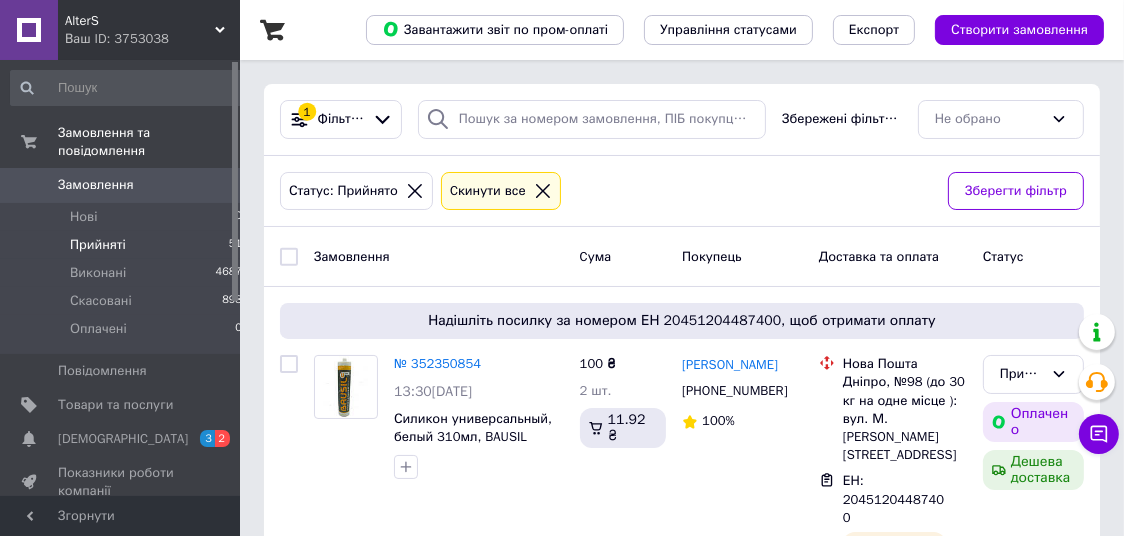click on "Прийняті 51" at bounding box center [127, 245] 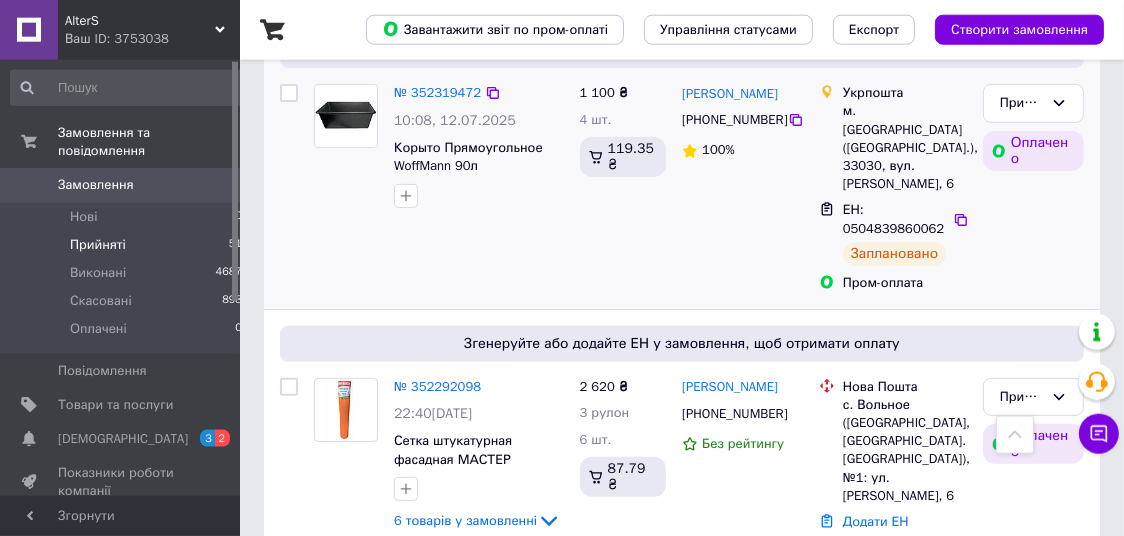 scroll, scrollTop: 630, scrollLeft: 0, axis: vertical 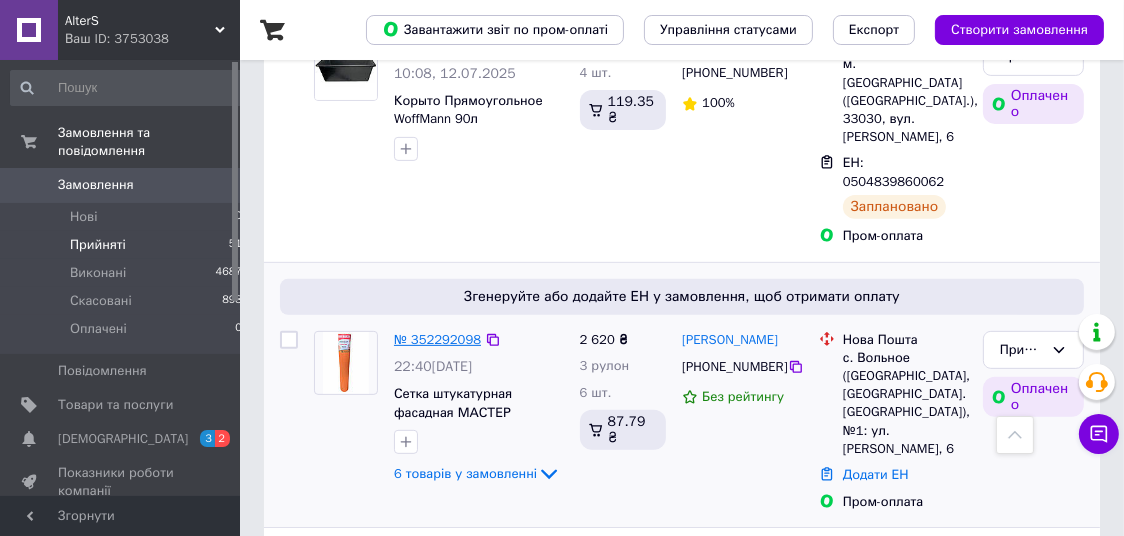 click on "№ 352292098" at bounding box center [437, 339] 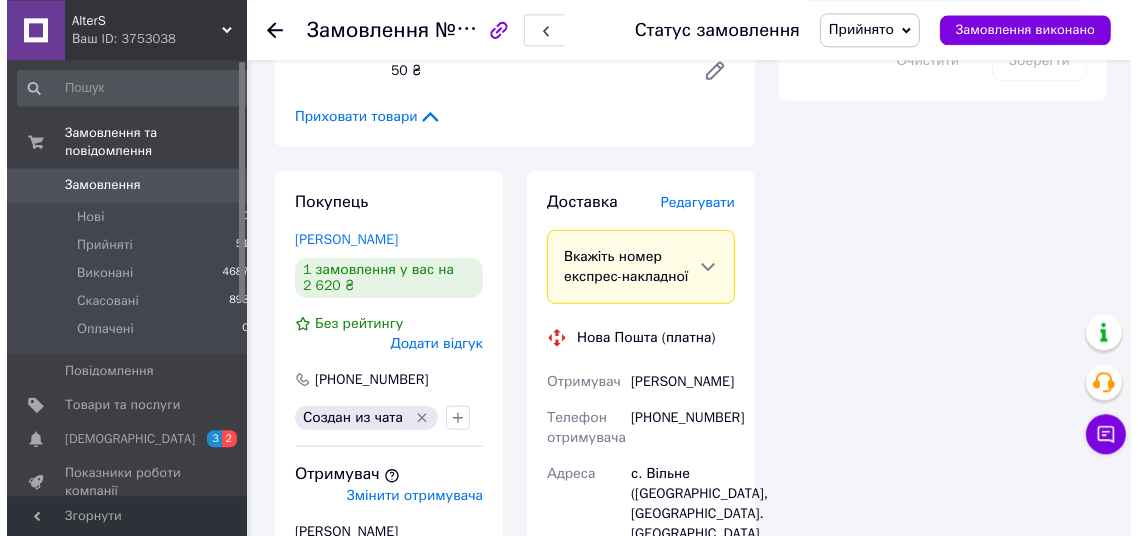 scroll, scrollTop: 1365, scrollLeft: 0, axis: vertical 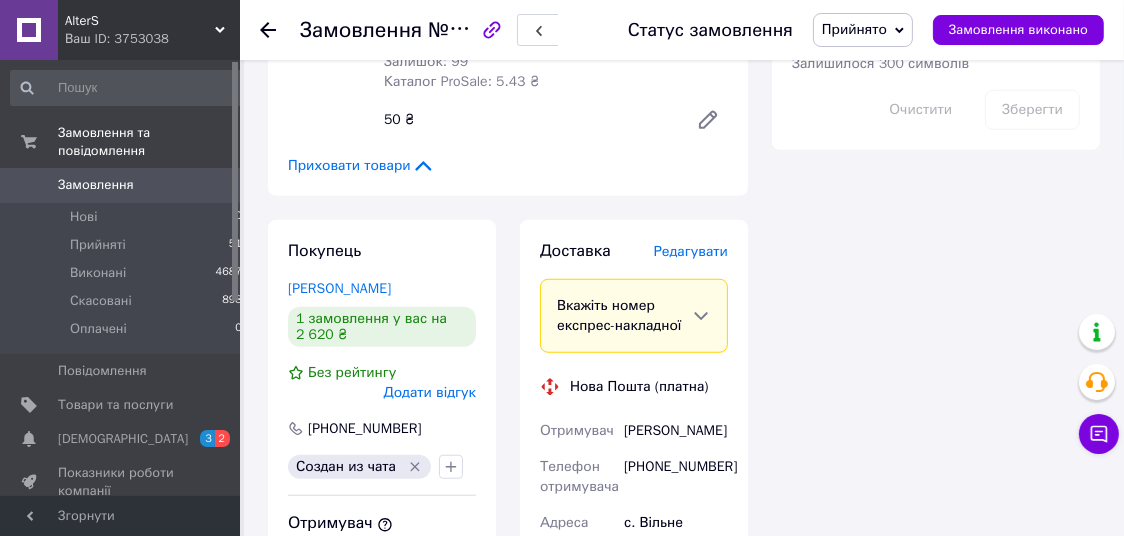 click on "Редагувати" at bounding box center (691, 251) 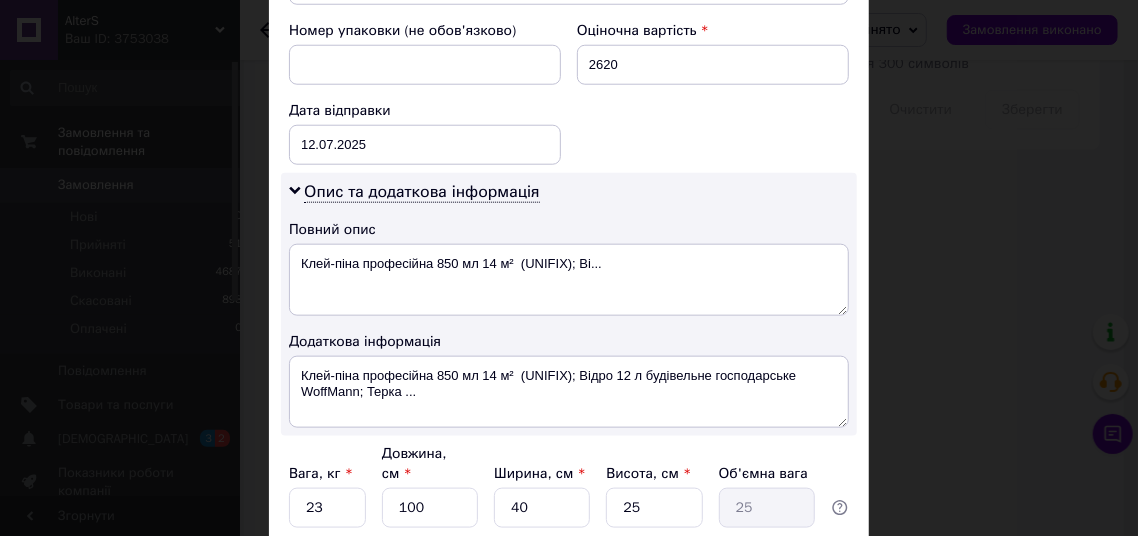 scroll, scrollTop: 1011, scrollLeft: 0, axis: vertical 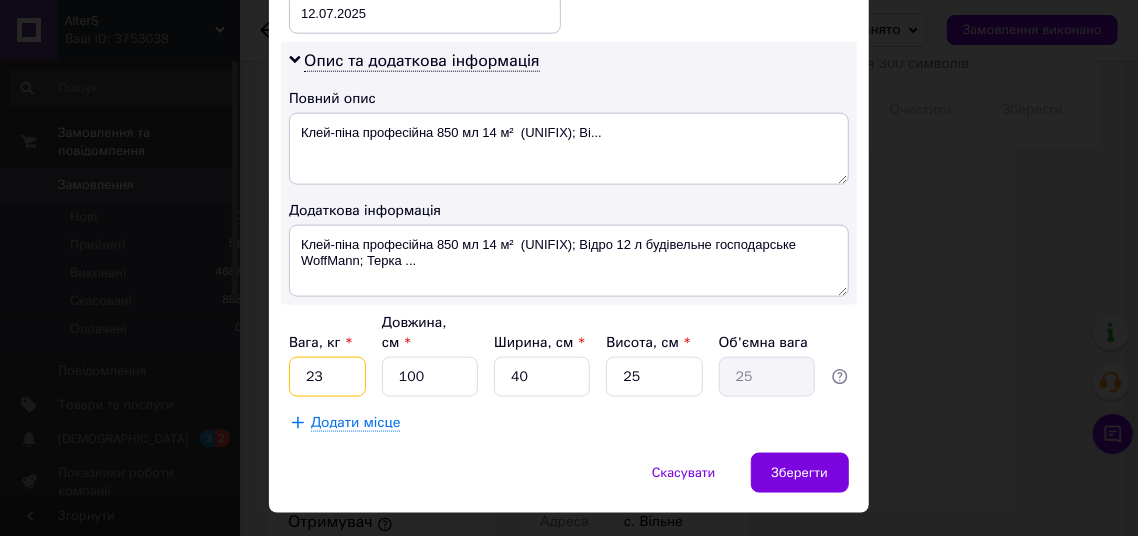 drag, startPoint x: 306, startPoint y: 331, endPoint x: 283, endPoint y: 325, distance: 23.769728 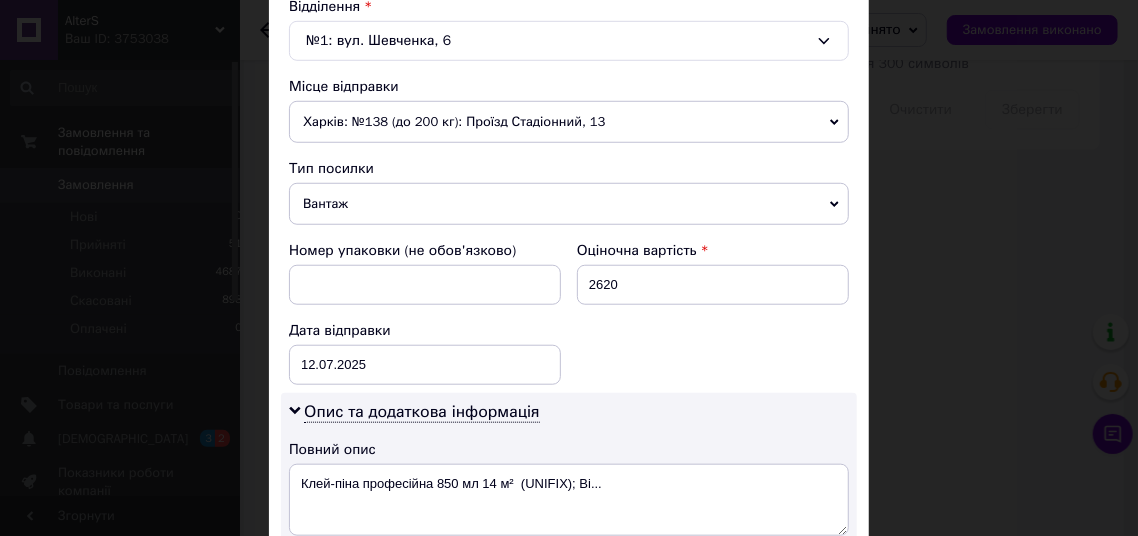 scroll, scrollTop: 990, scrollLeft: 0, axis: vertical 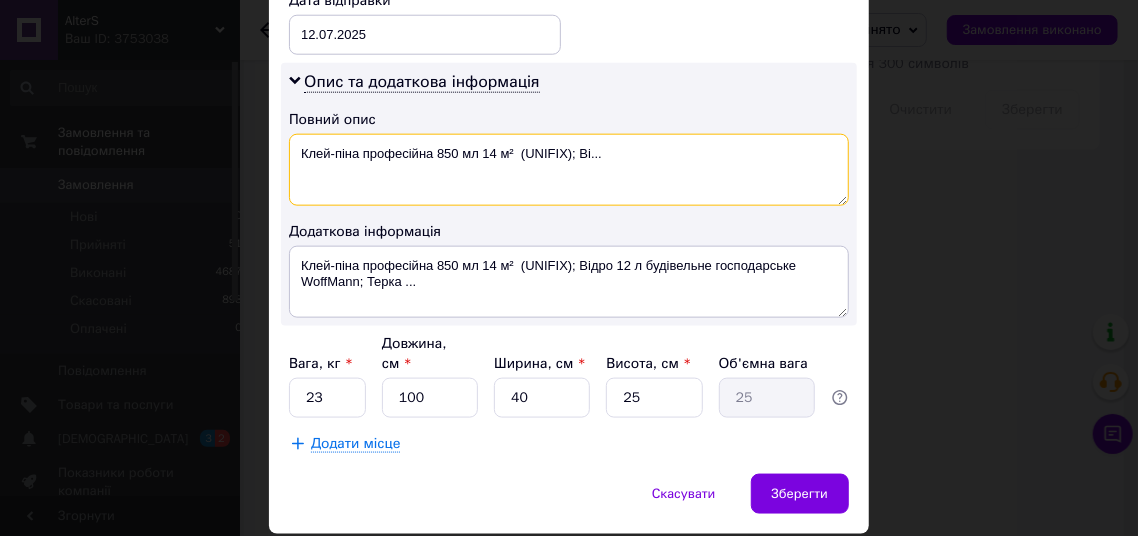 drag, startPoint x: 281, startPoint y: 129, endPoint x: 232, endPoint y: 116, distance: 50.695168 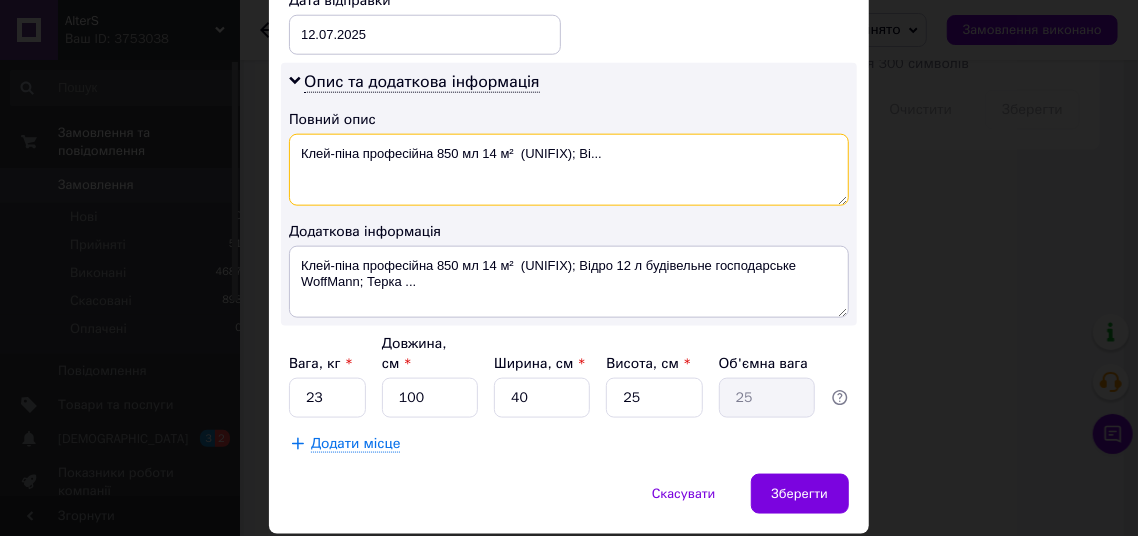 click on "Клей-піна професійна 850 мл 14 м²  (UNIFIX); Ві..." at bounding box center (569, 170) 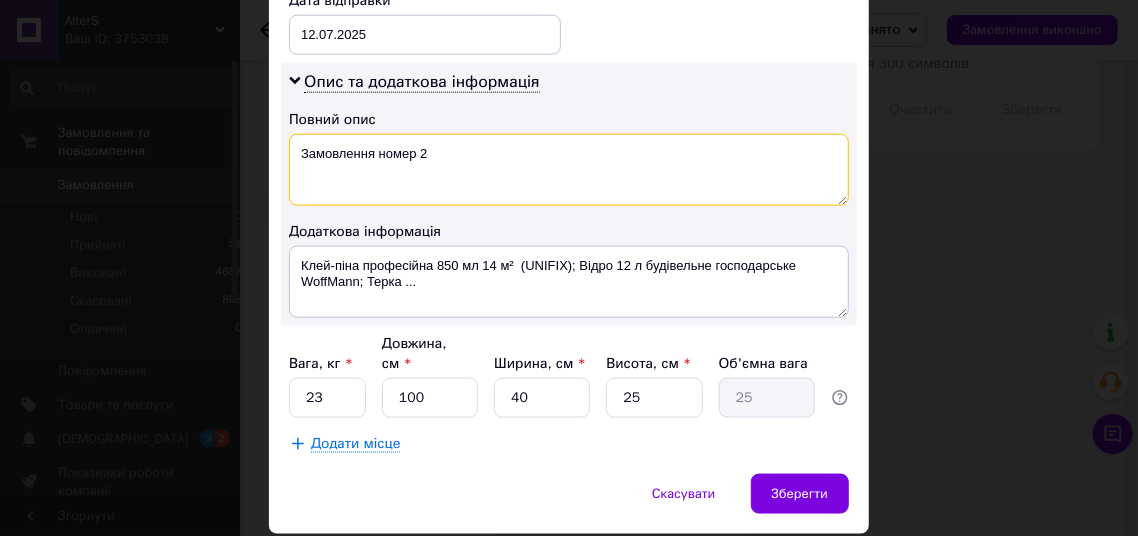 type on "Замовлення номер 2" 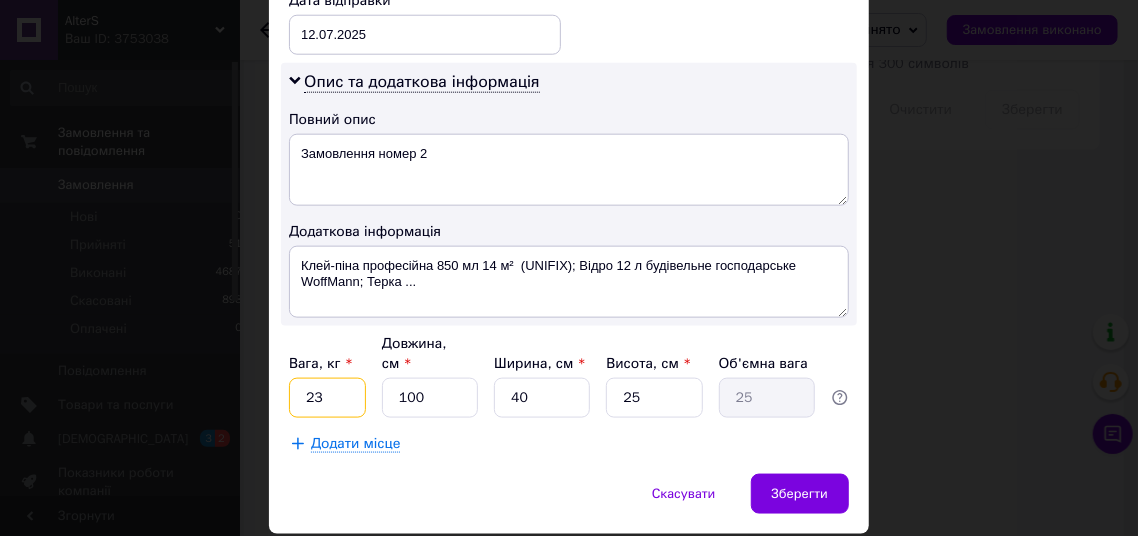 drag, startPoint x: 318, startPoint y: 353, endPoint x: 257, endPoint y: 347, distance: 61.294373 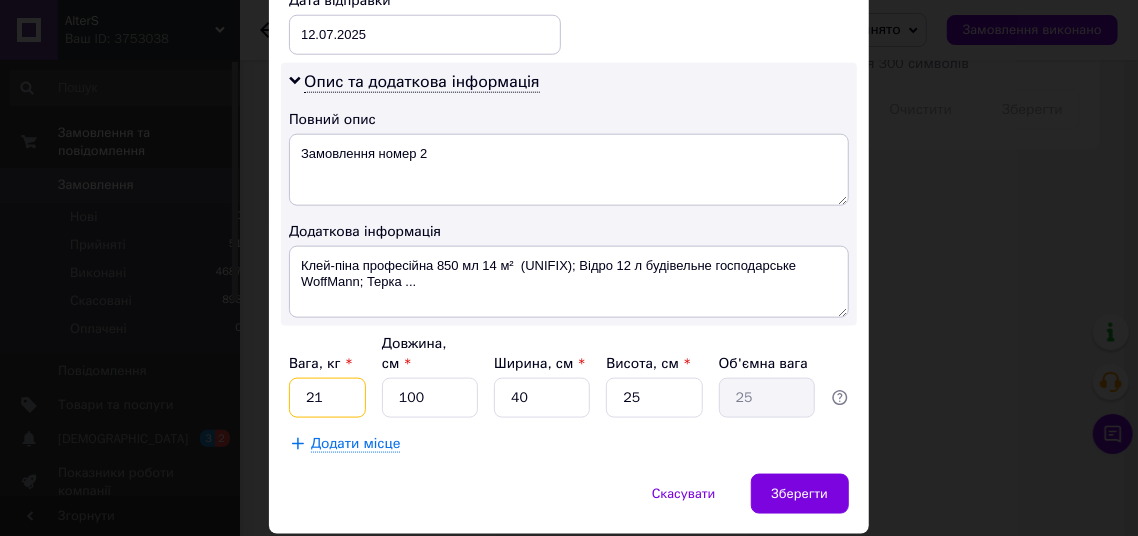 type on "21" 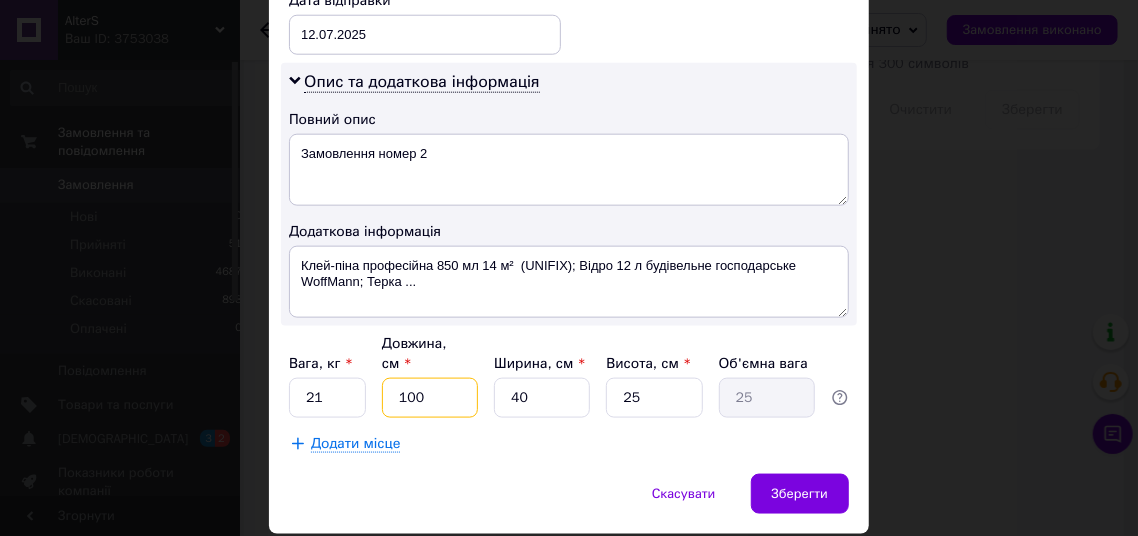 type on "1" 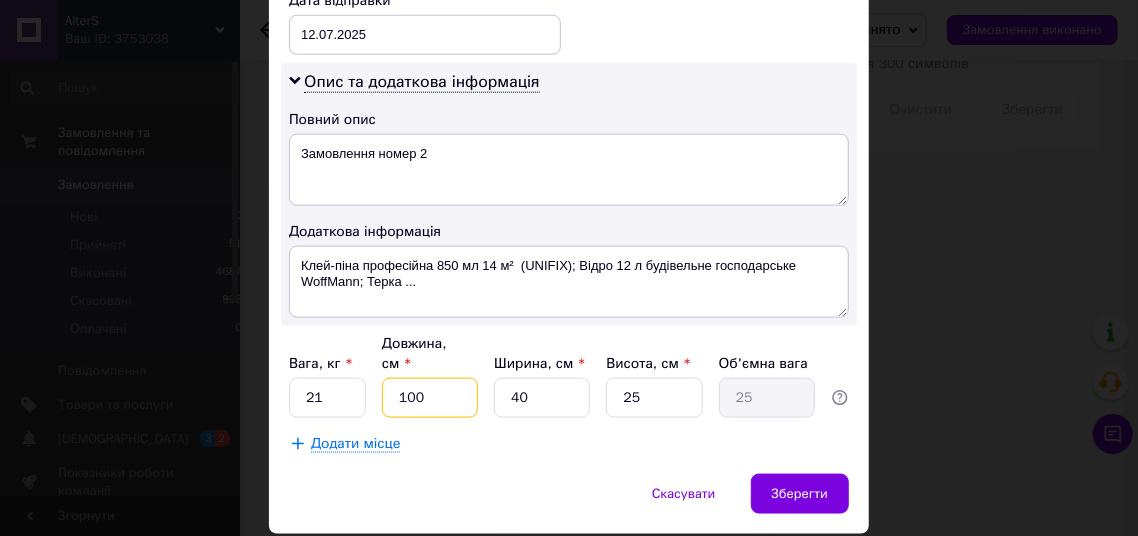 type on "0.25" 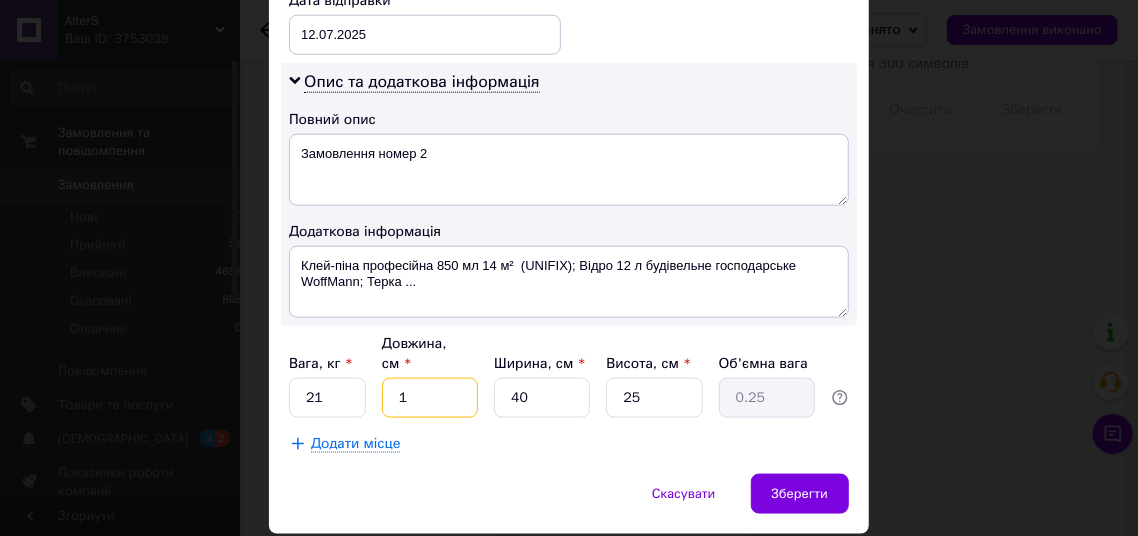 type on "10" 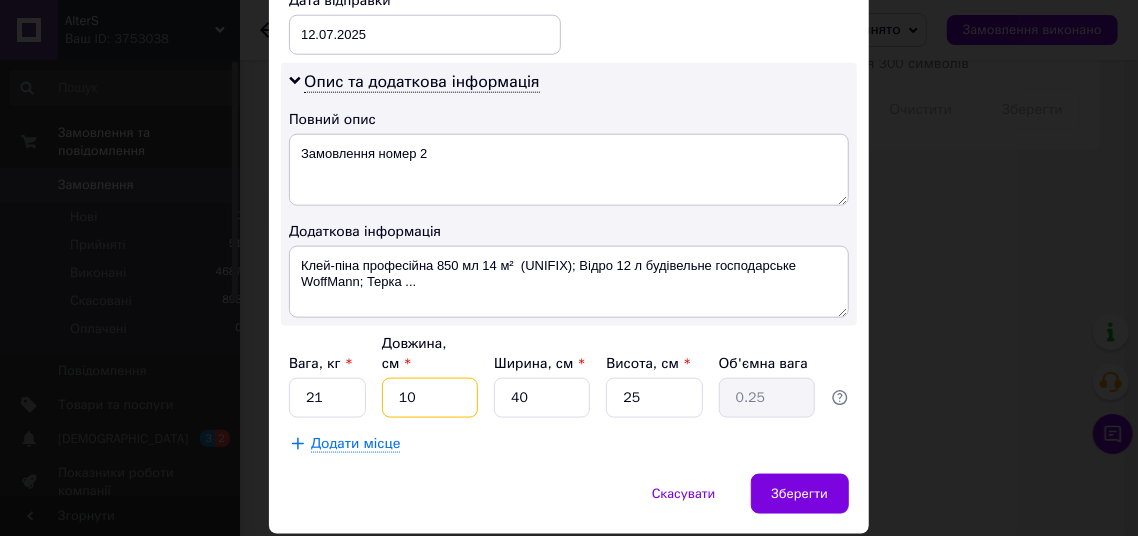 type on "2.5" 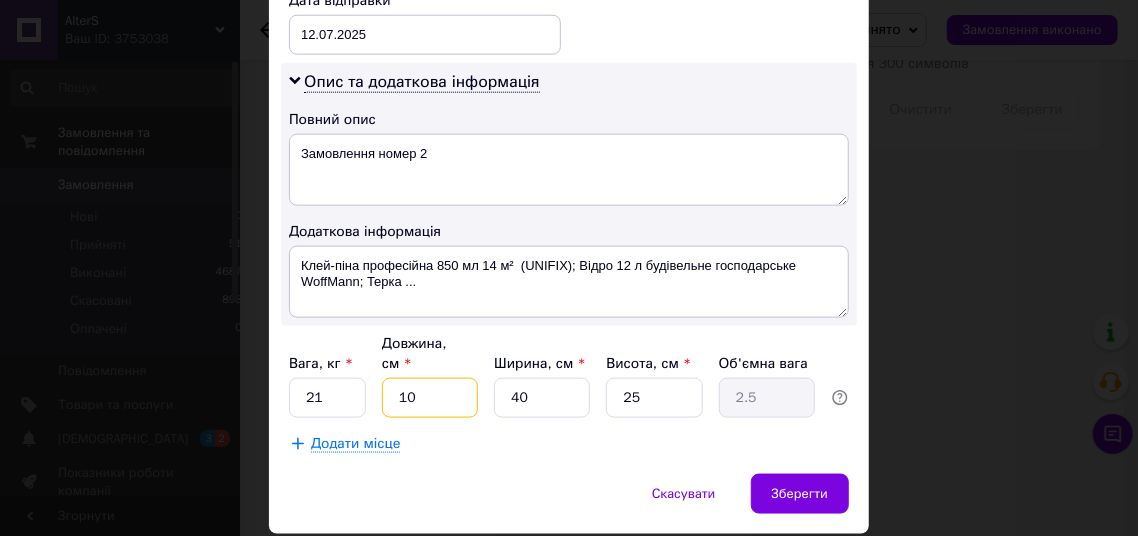 type on "100" 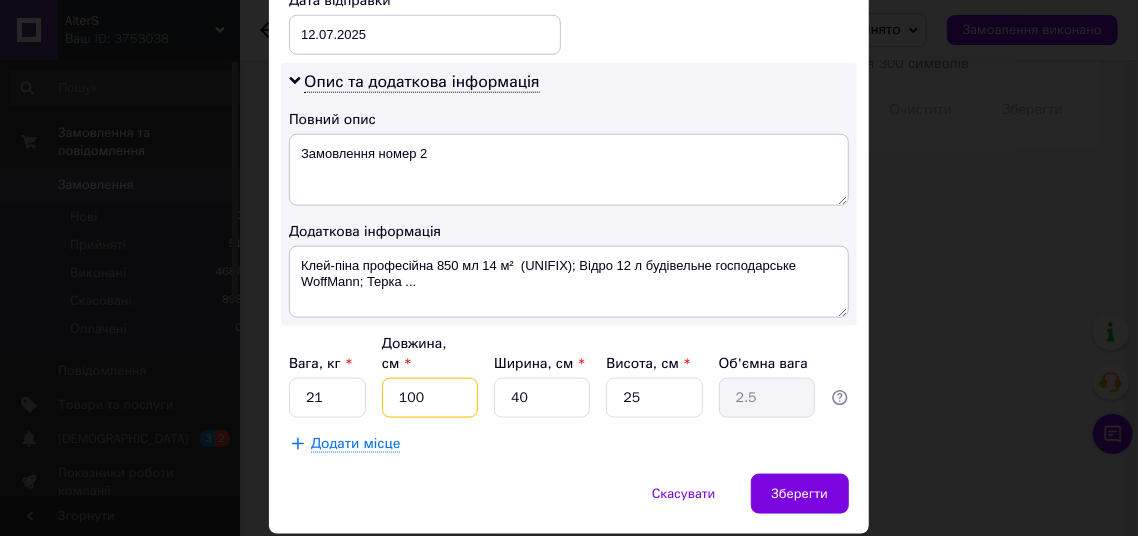 type on "25" 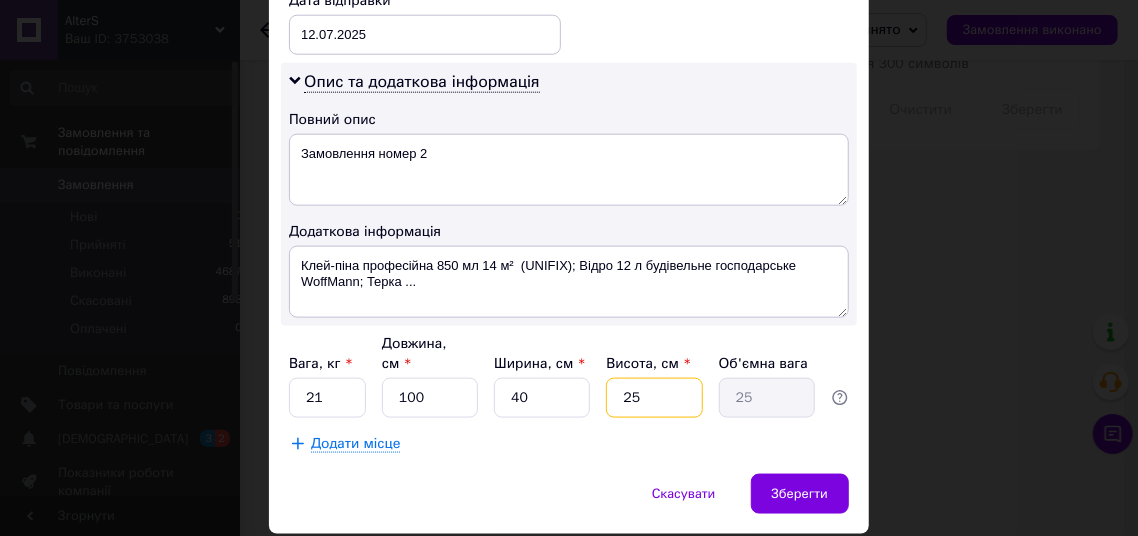 type on "2" 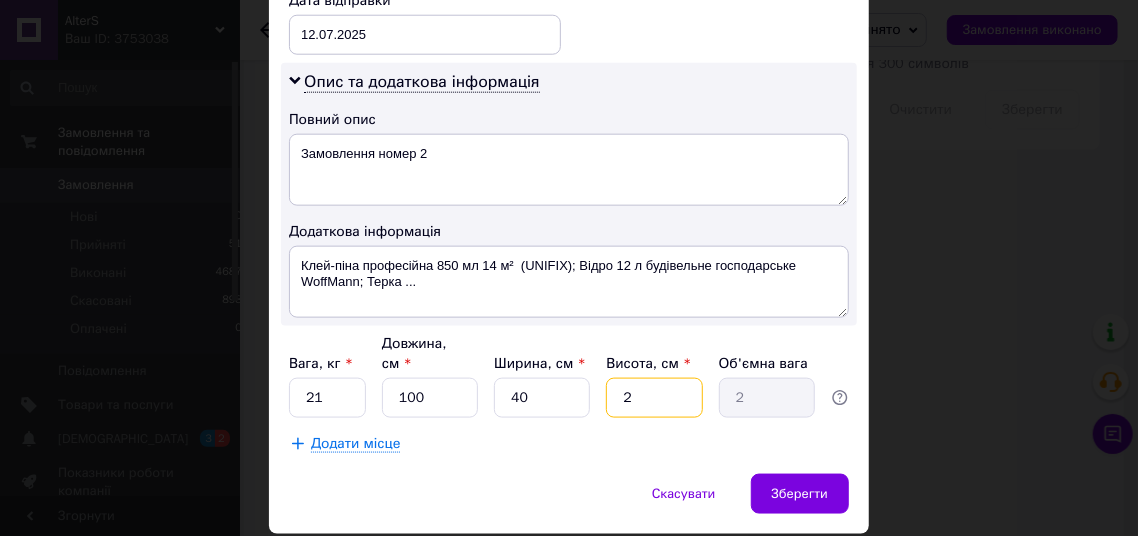 type on "20" 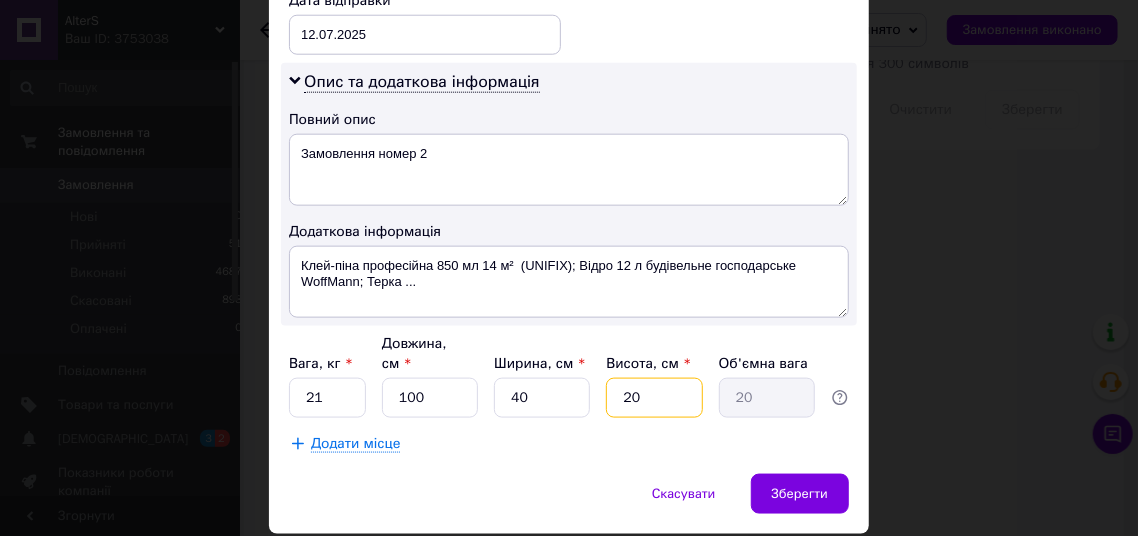 type on "20" 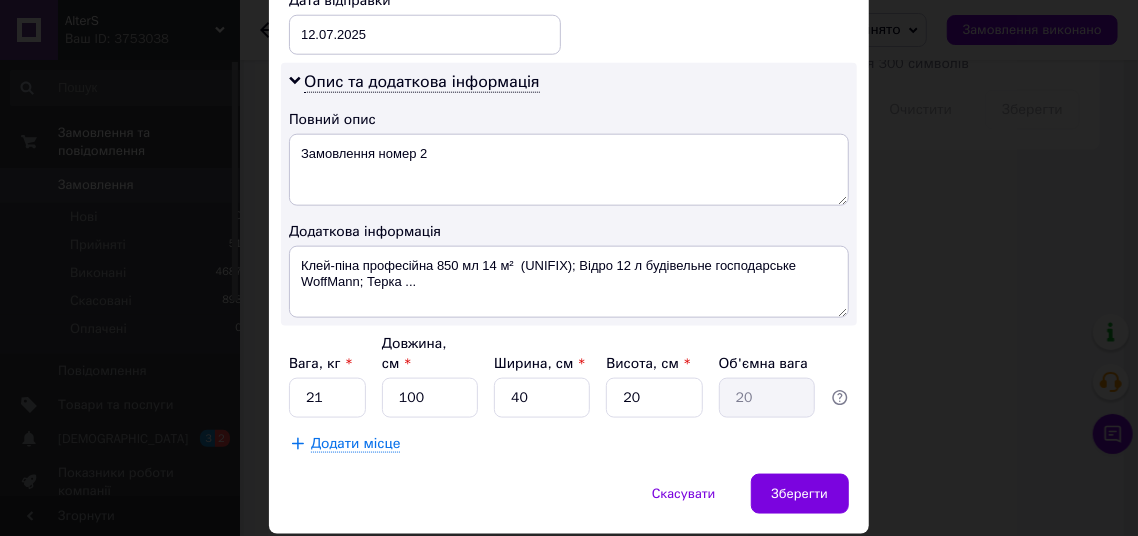 click on "Спосіб доставки Нова Пошта (платна) Платник Отримувач Відправник Прізвище отримувача [PERSON_NAME] Ім'я отримувача [PERSON_NAME] батькові отримувача Телефон отримувача [PHONE_NUMBER] Тип доставки У відділенні Кур'єром В поштоматі Місто с. Вільне ([GEOGRAPHIC_DATA], [GEOGRAPHIC_DATA]. [GEOGRAPHIC_DATA] сільрада) Відділення №1: вул. Шевченка, 6 Місце відправки Харків: №138 (до 200 кг): Проїзд Стадіонний, 13 Немає збігів. Спробуйте змінити умови пошуку Додати ще місце відправки Тип посилки Вантаж Документи Номер упаковки (не обов'язково) Оціночна вартість 2620 Дата відправки < 2025 >" at bounding box center [569, -193] 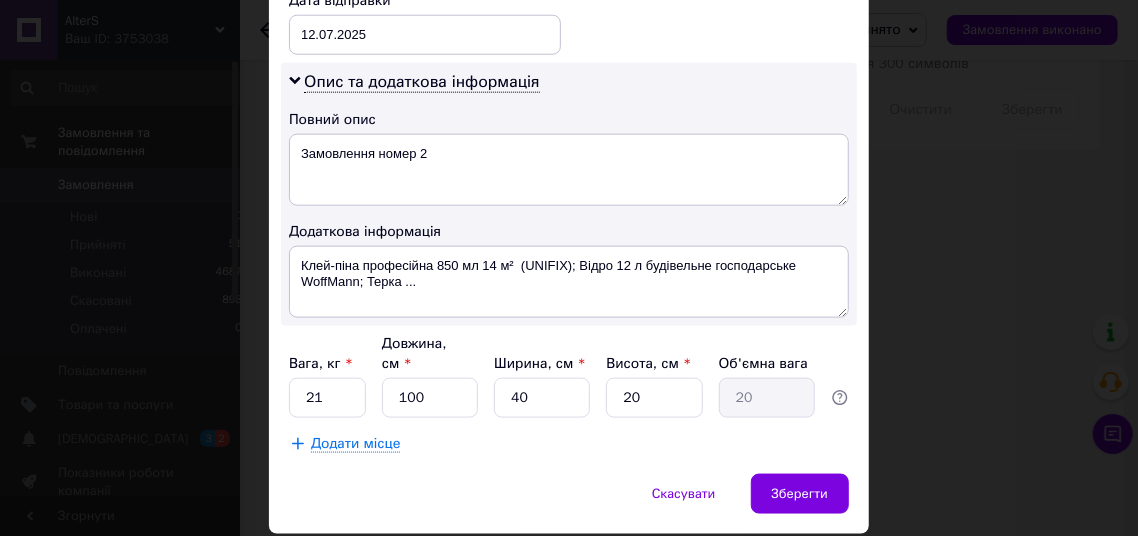 click on "Додати місце" at bounding box center (355, 444) 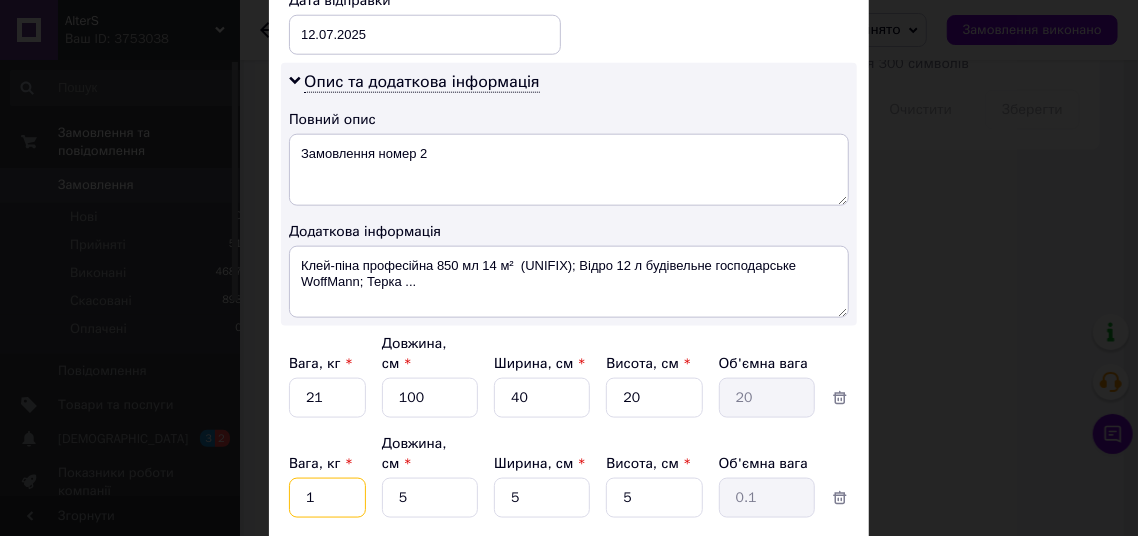 click on "1" at bounding box center [327, 398] 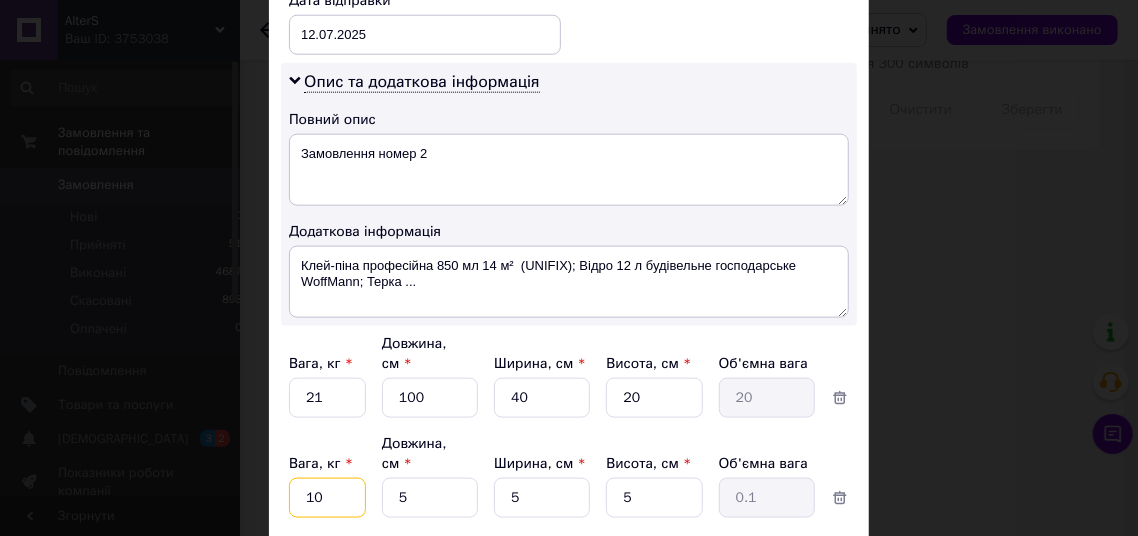 type on "10" 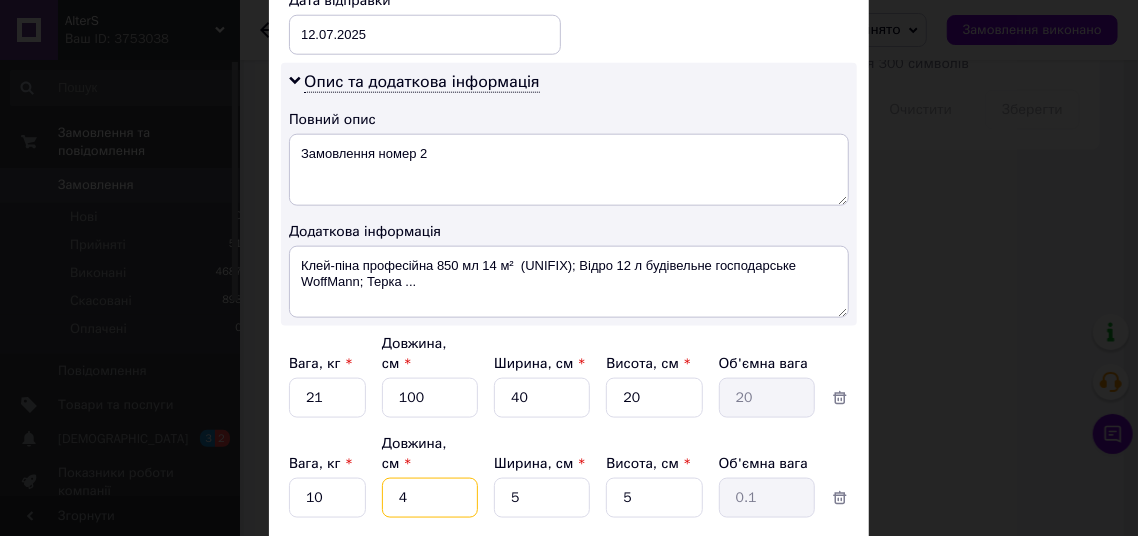 type on "40" 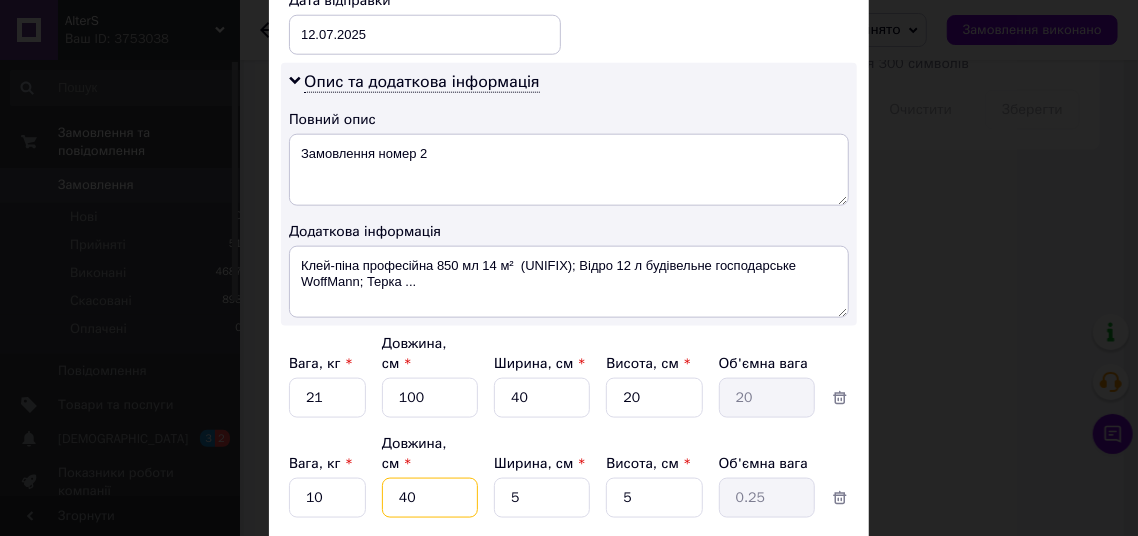 type on "4" 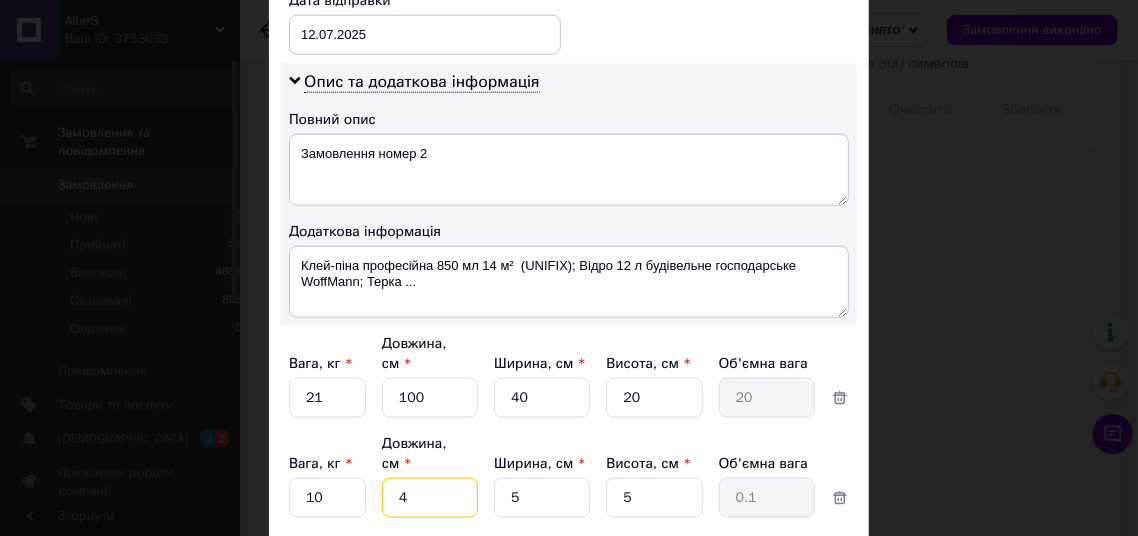 type on "45" 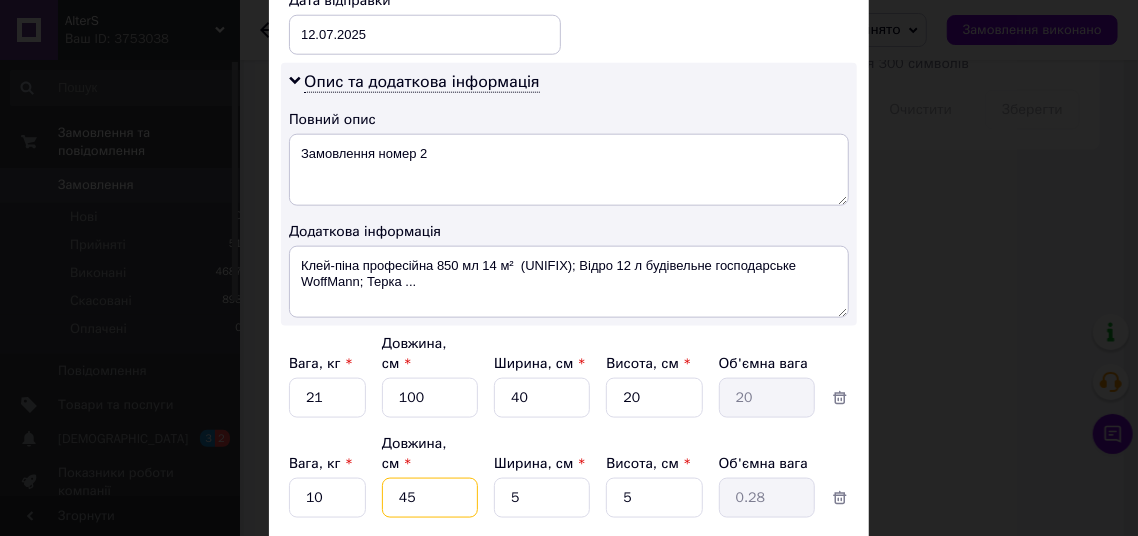 type on "45" 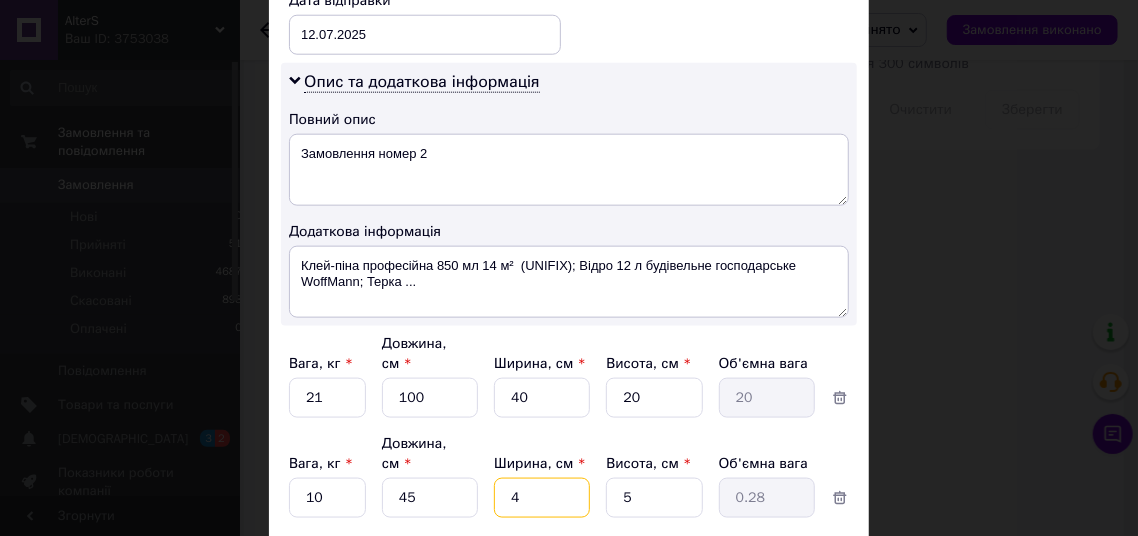 type on "45" 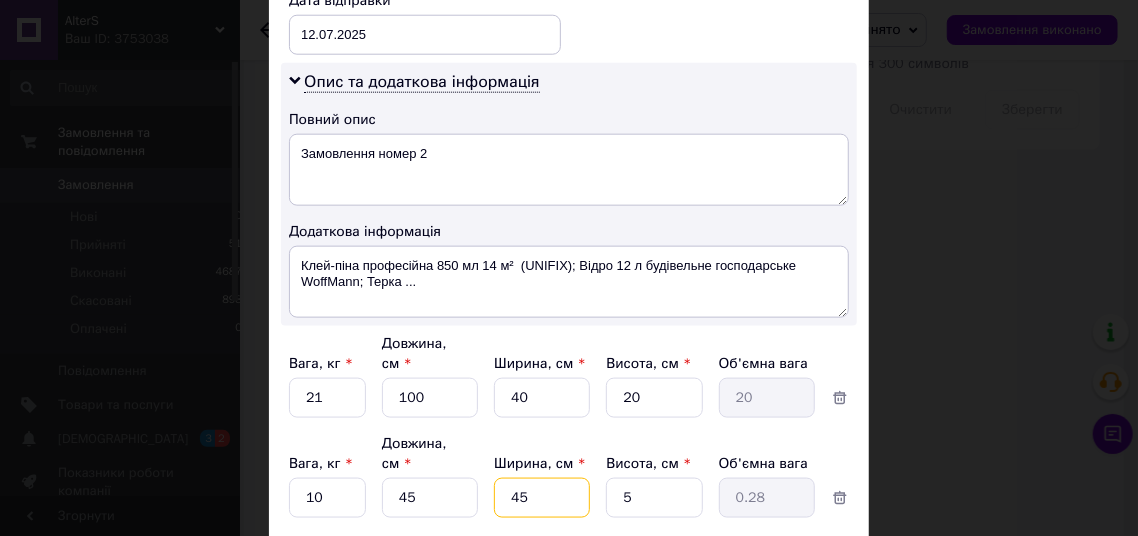 type on "2.53" 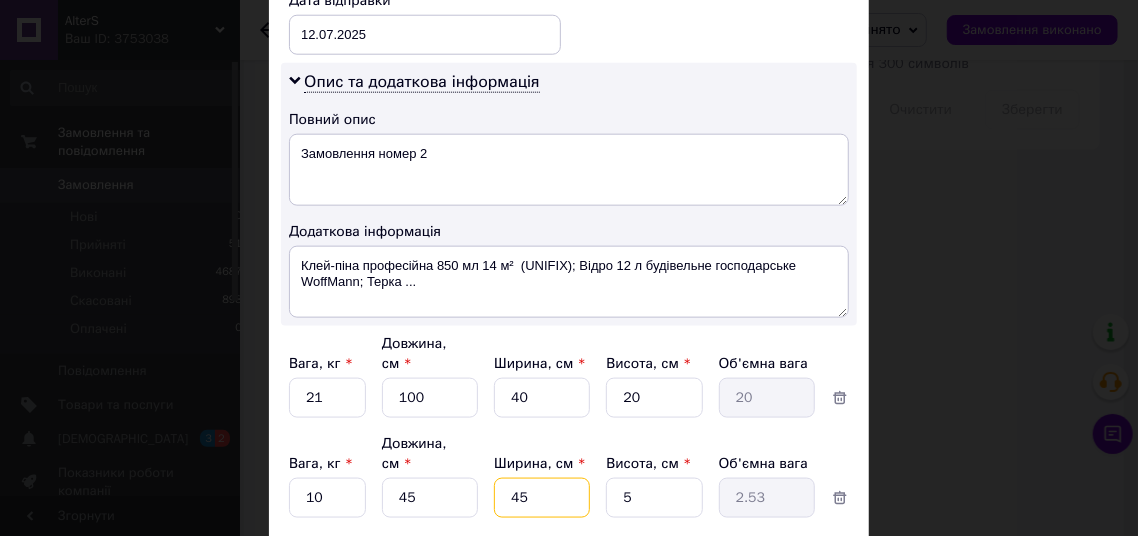 type on "45" 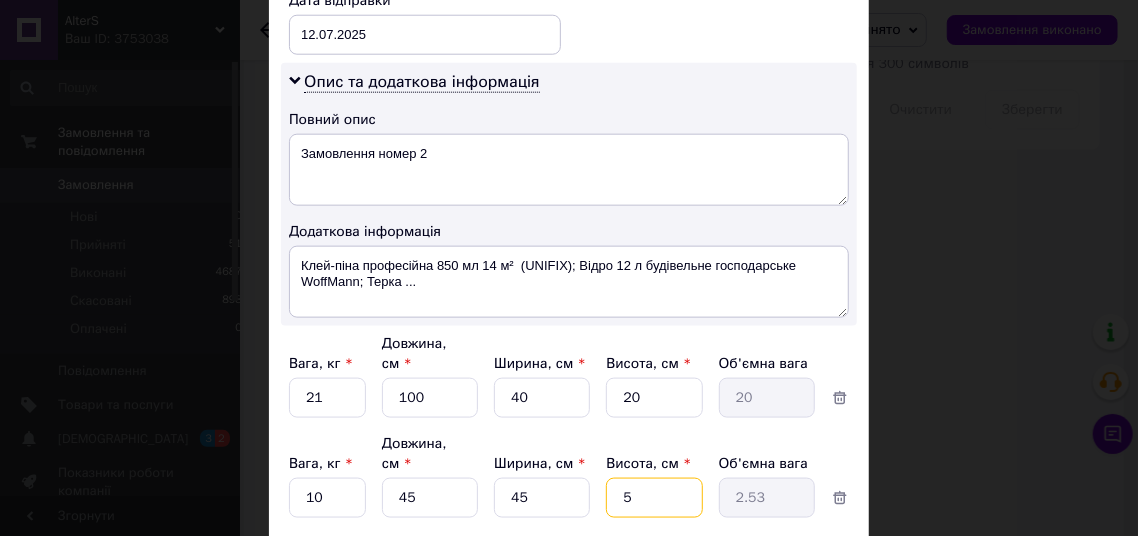 type on "2" 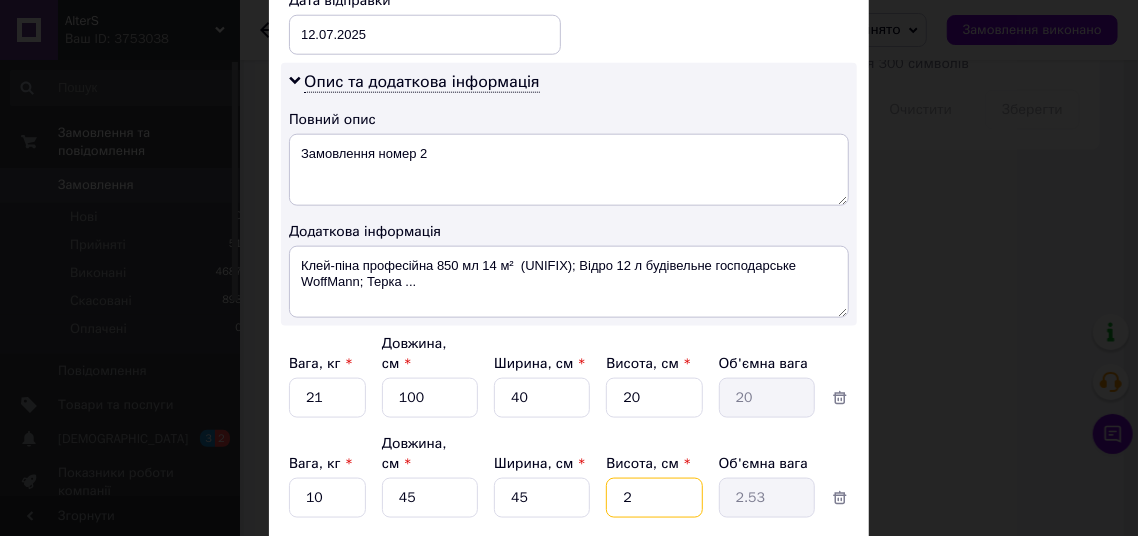 type on "1.01" 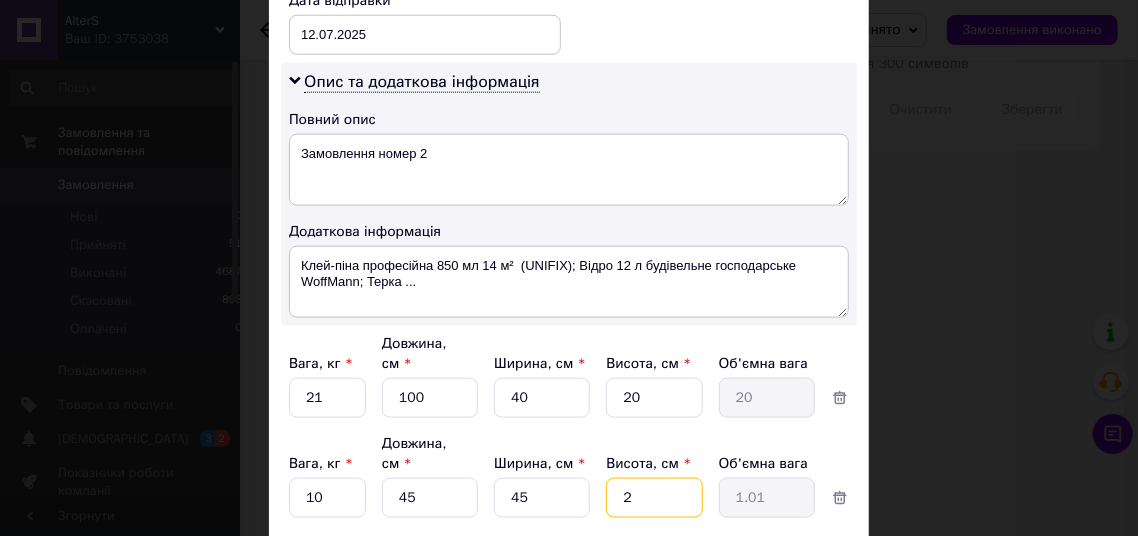 type on "20" 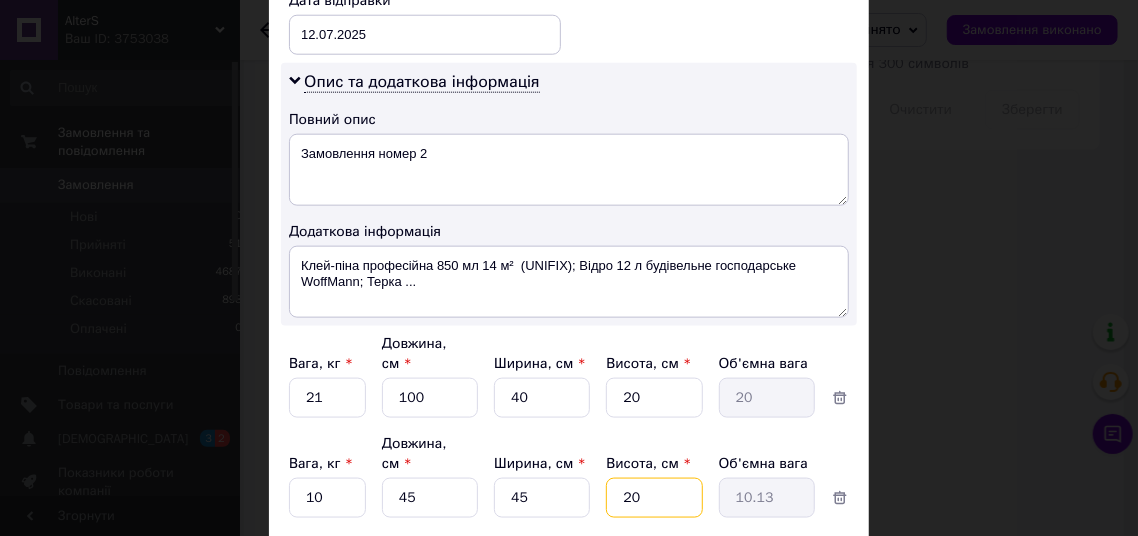 type on "20" 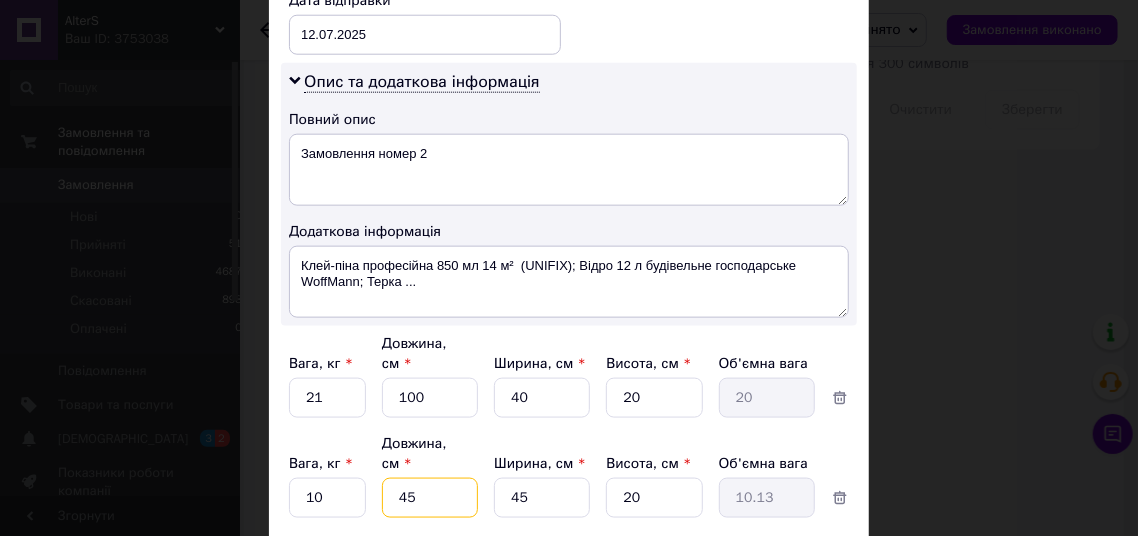 click on "45" at bounding box center [430, 398] 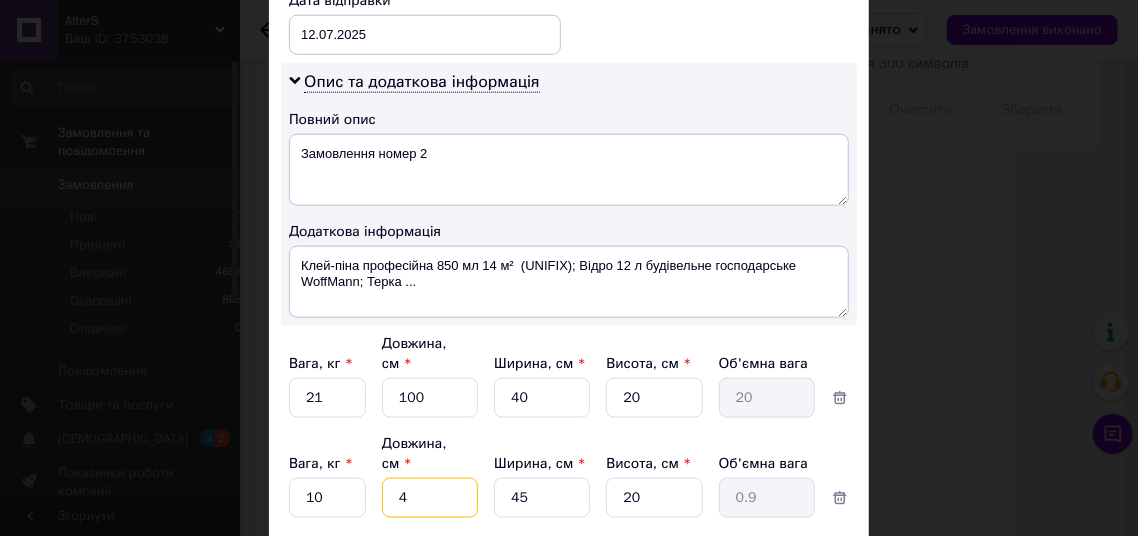 type on "40" 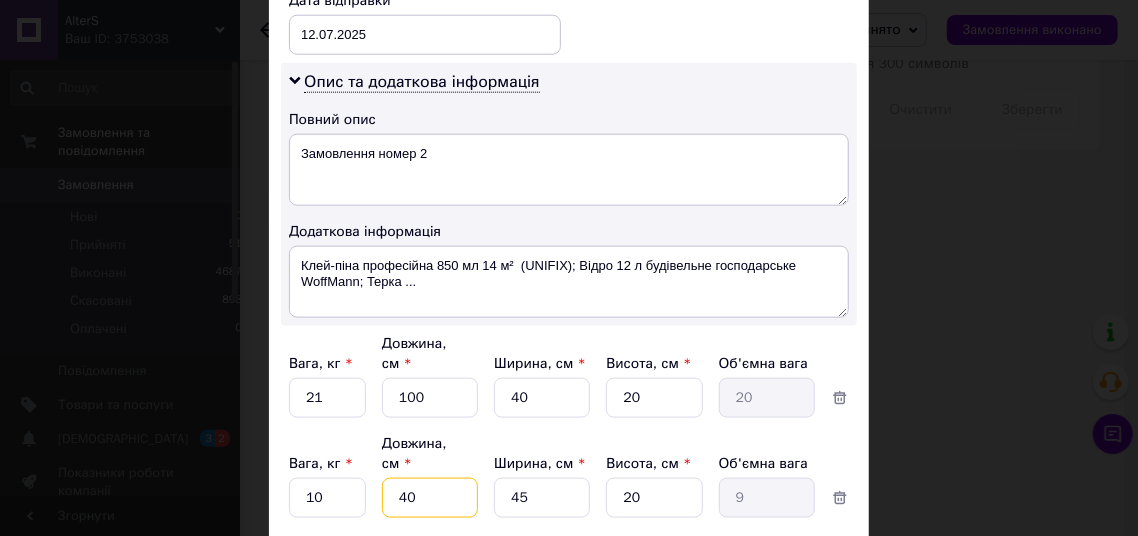 type on "40" 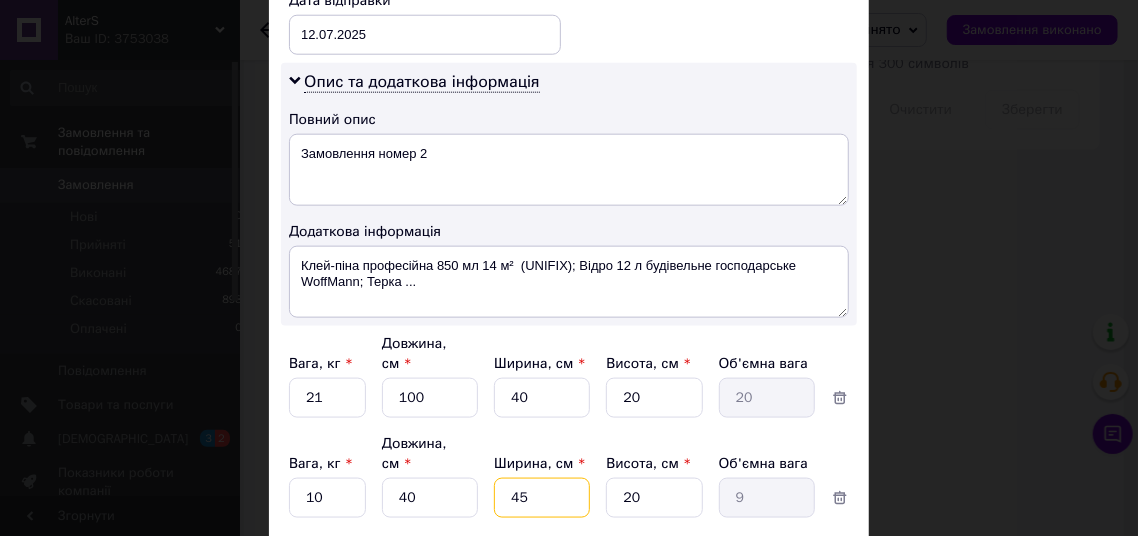 type on "4" 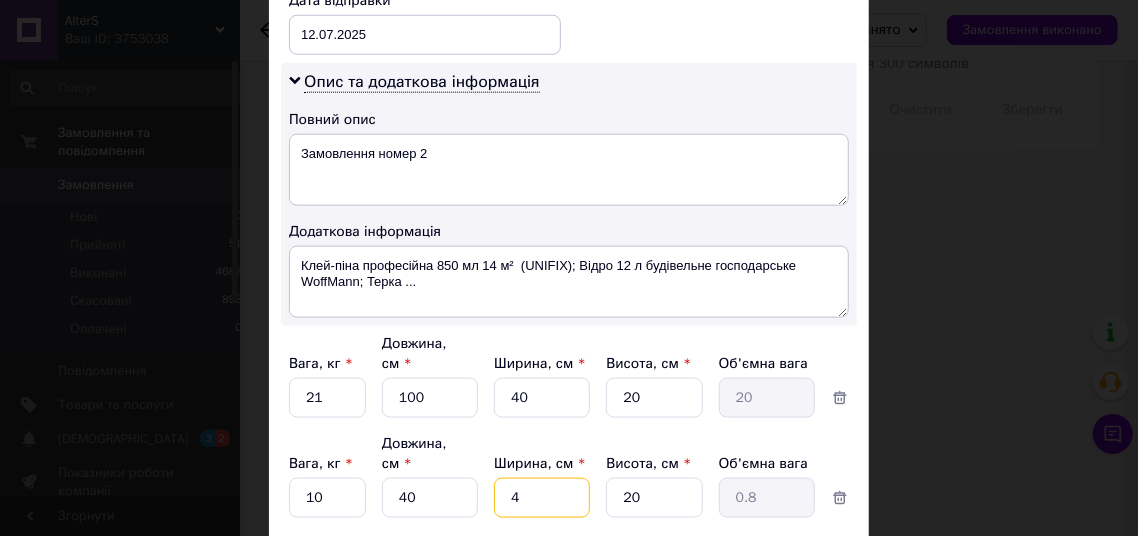 type on "40" 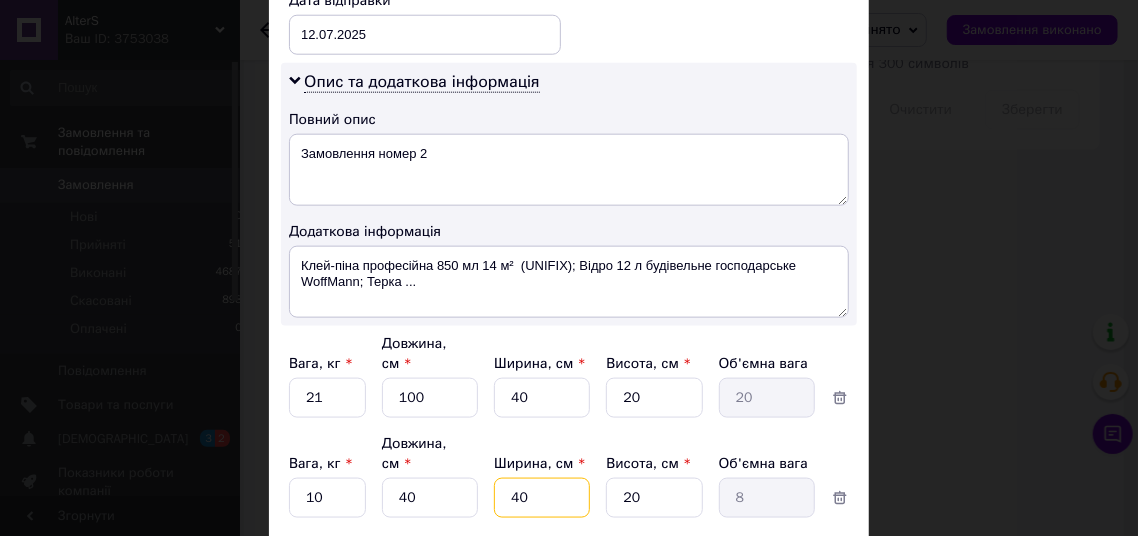 type on "40" 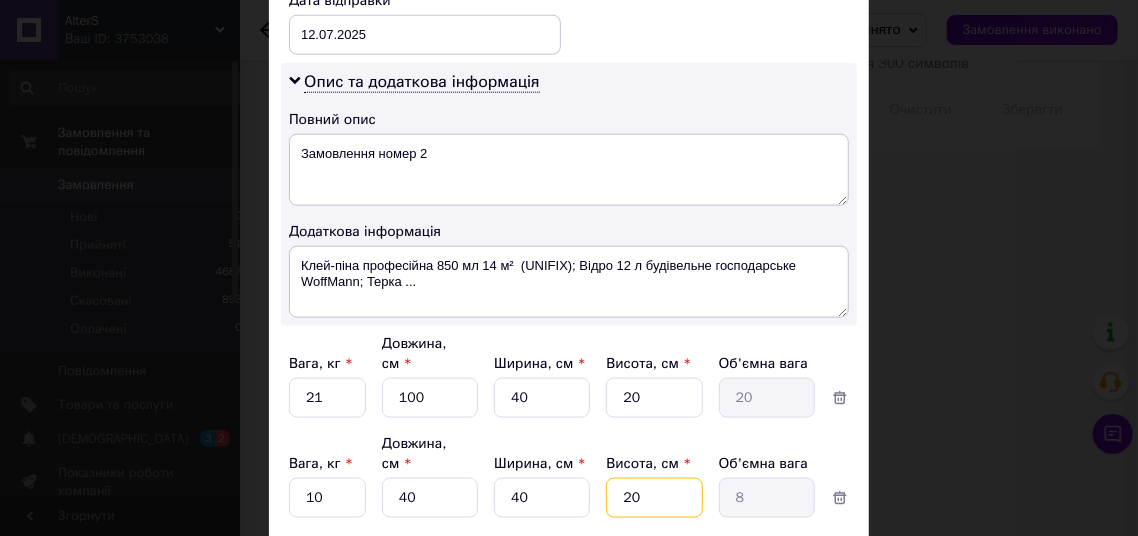 type on "2" 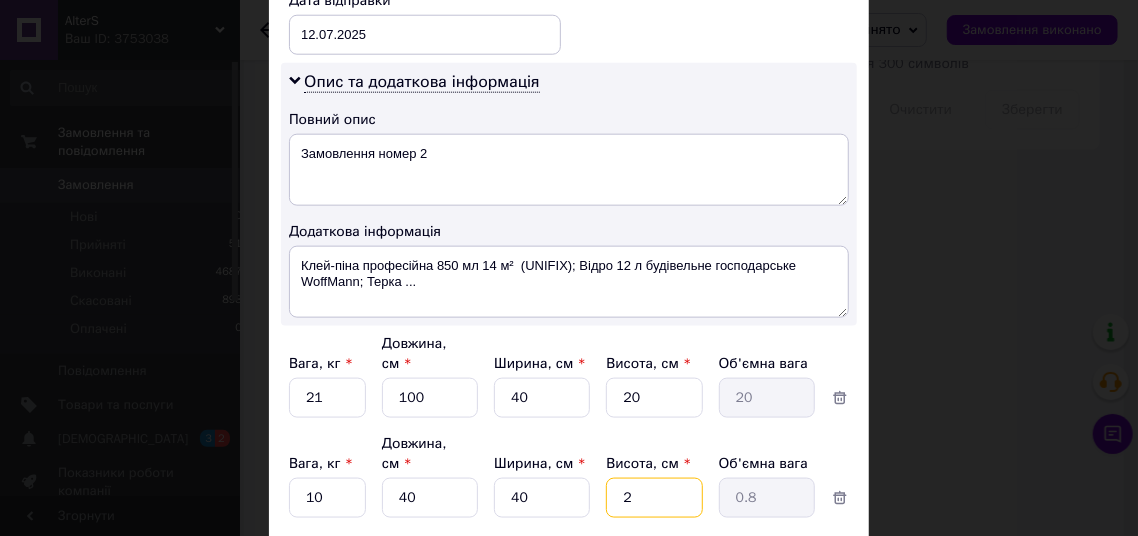 type on "25" 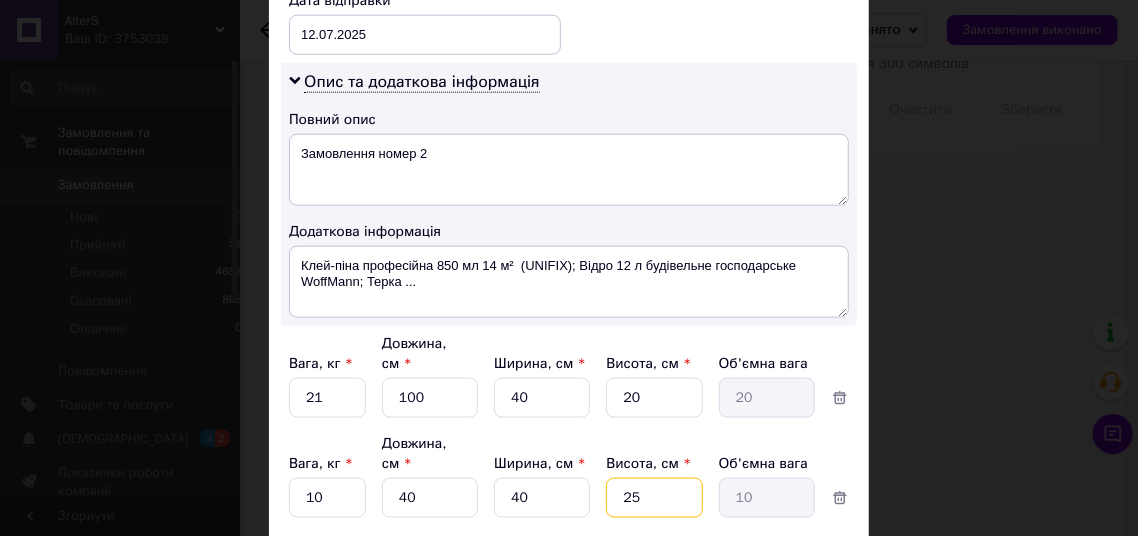 type on "25" 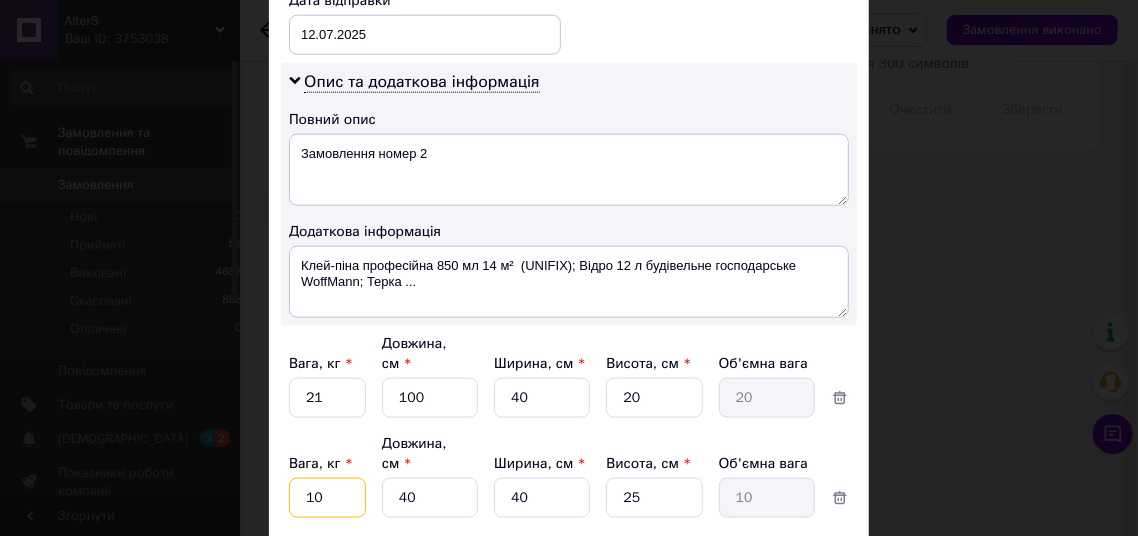 drag, startPoint x: 313, startPoint y: 436, endPoint x: 273, endPoint y: 422, distance: 42.379242 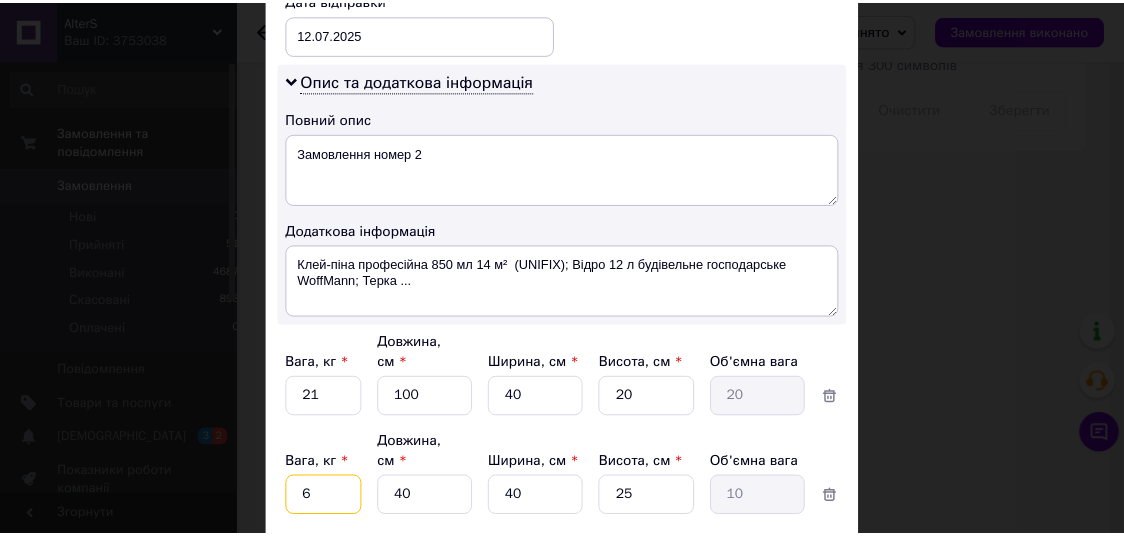 scroll, scrollTop: 1091, scrollLeft: 0, axis: vertical 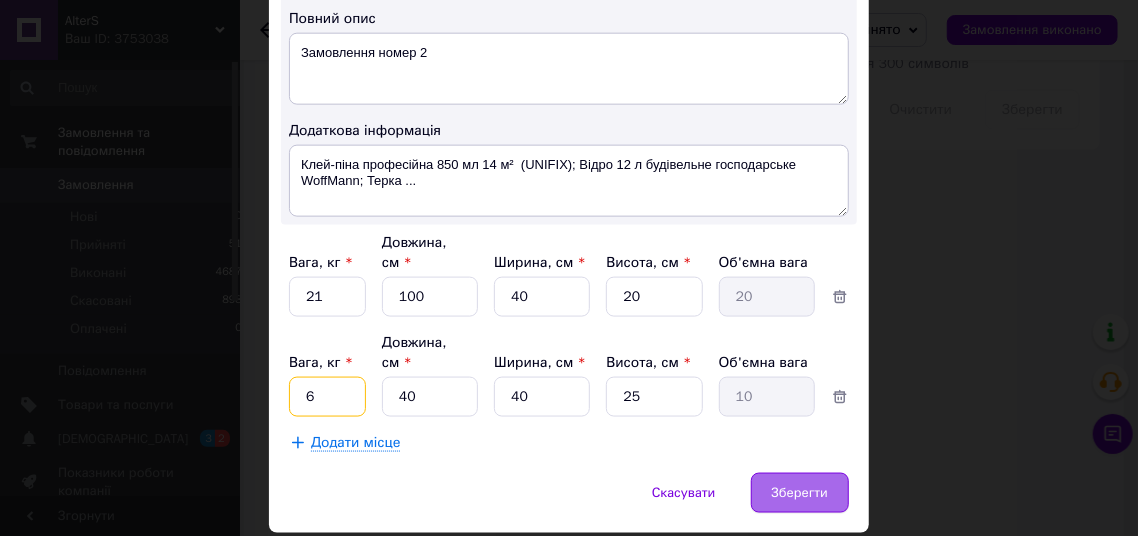 type on "6" 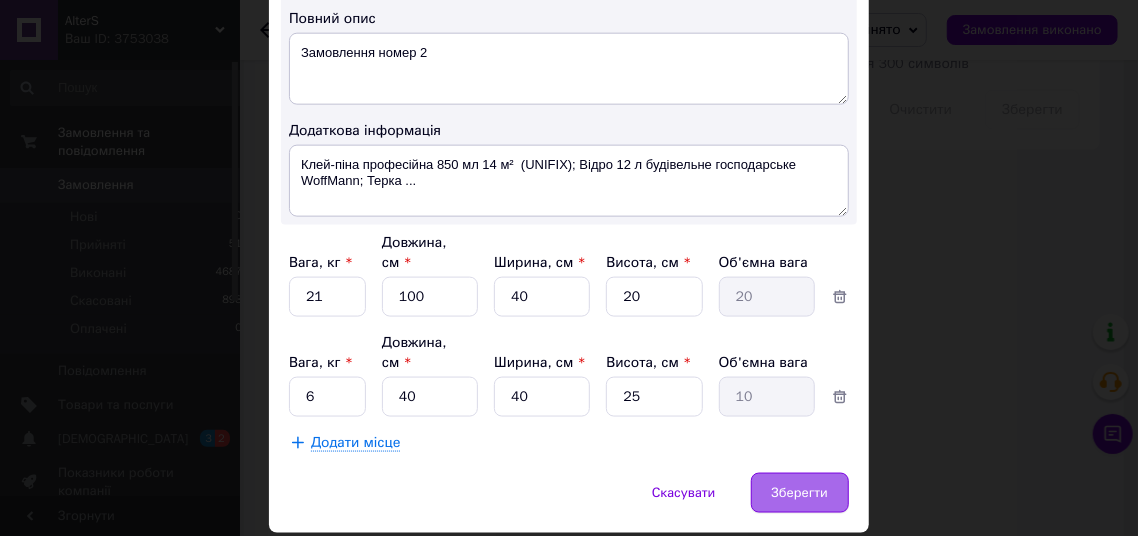click on "Зберегти" at bounding box center (800, 493) 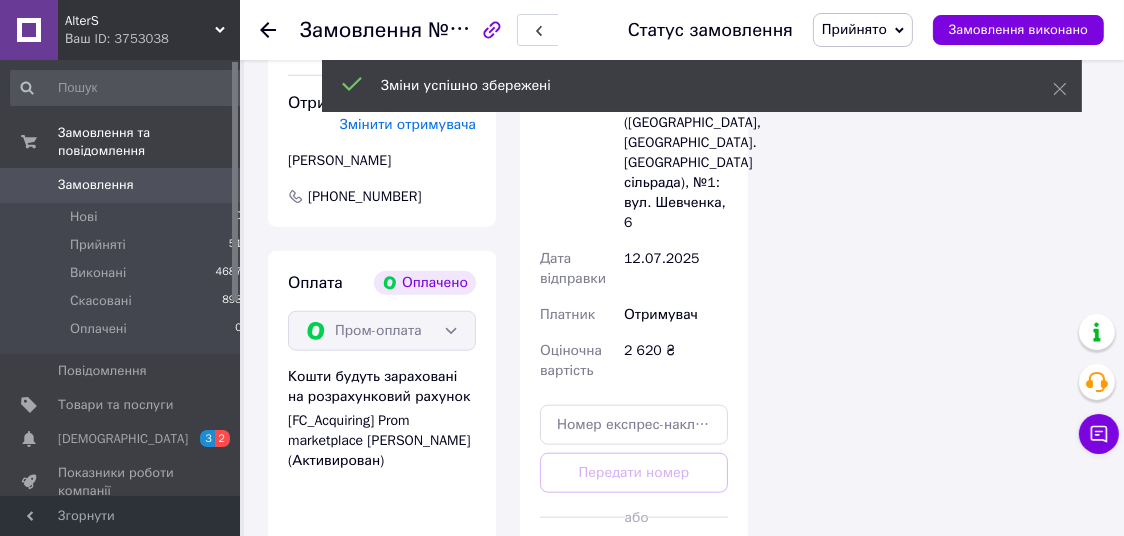 scroll, scrollTop: 1995, scrollLeft: 0, axis: vertical 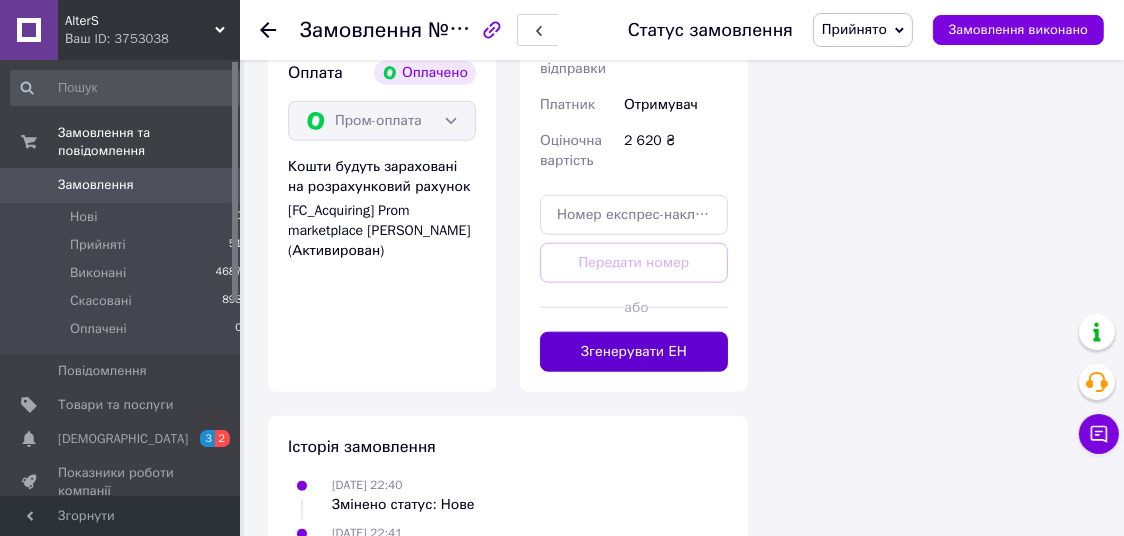 click on "Згенерувати ЕН" at bounding box center (634, 352) 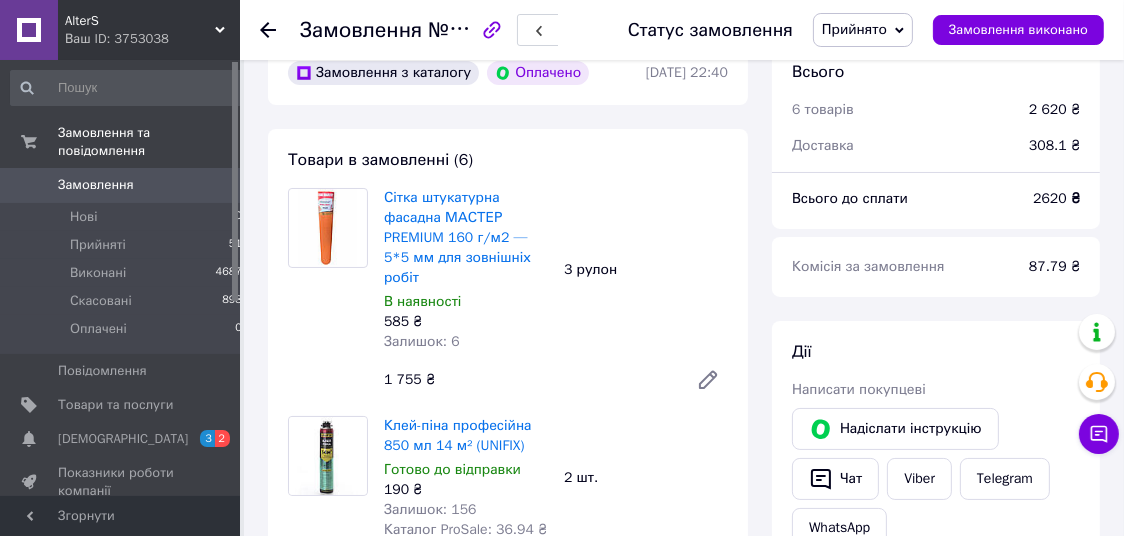 scroll, scrollTop: 0, scrollLeft: 0, axis: both 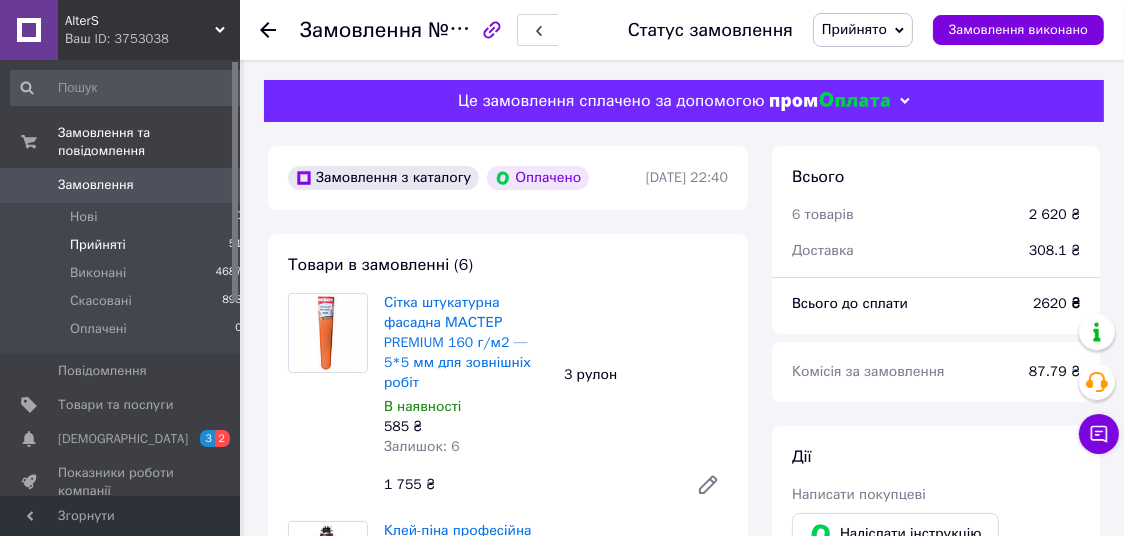 click on "Прийняті" at bounding box center [98, 245] 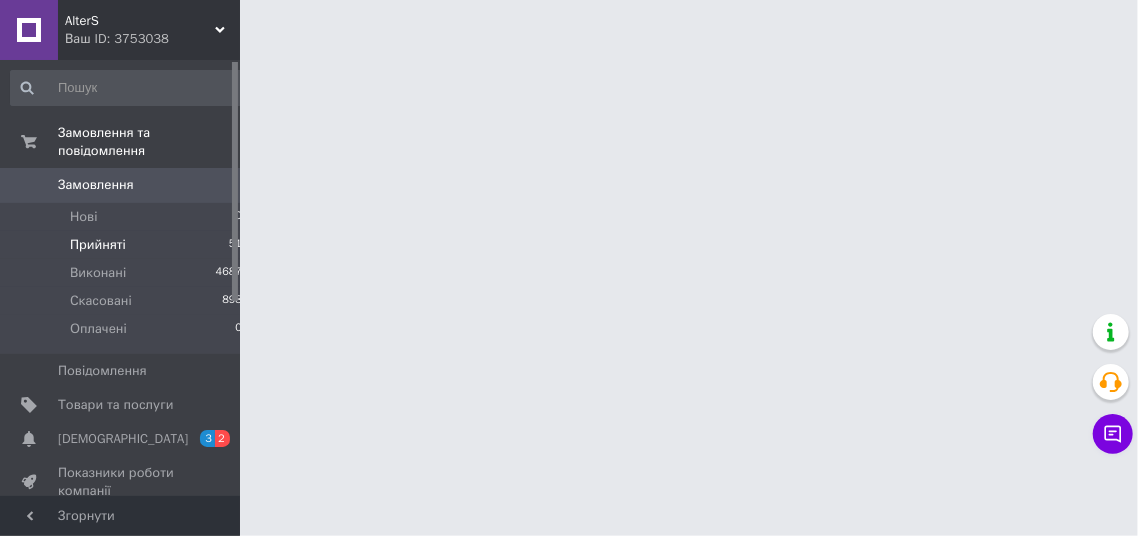 click on "Прийняті" at bounding box center [98, 245] 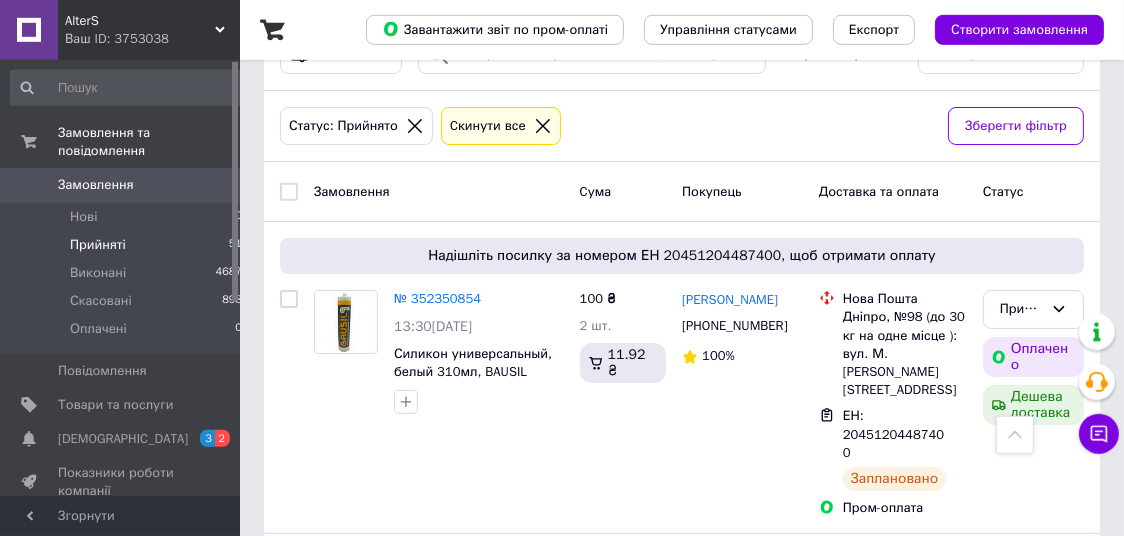 scroll, scrollTop: 0, scrollLeft: 0, axis: both 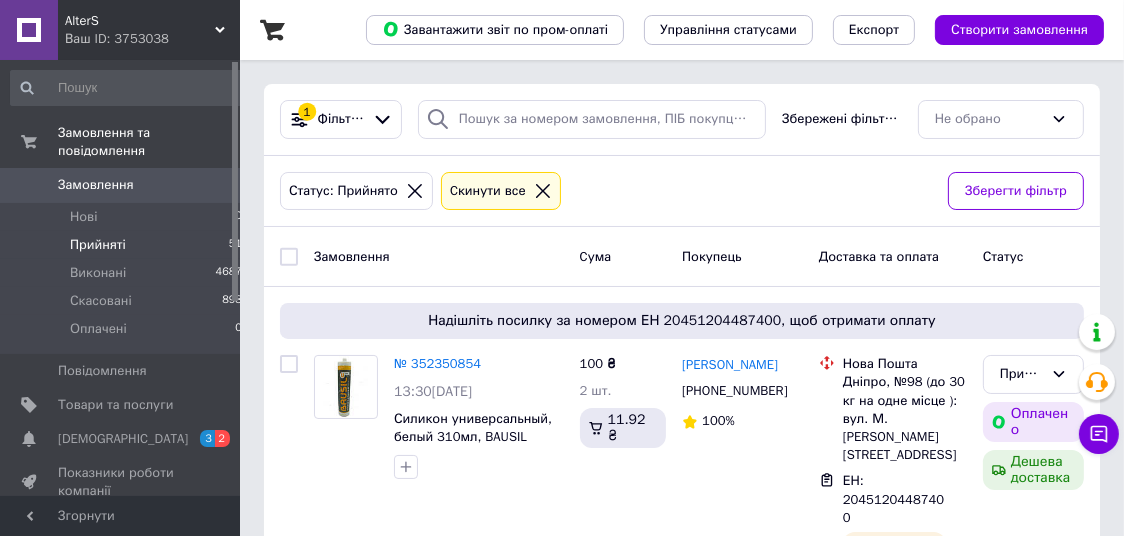 click on "[DEMOGRAPHIC_DATA]" at bounding box center (123, 439) 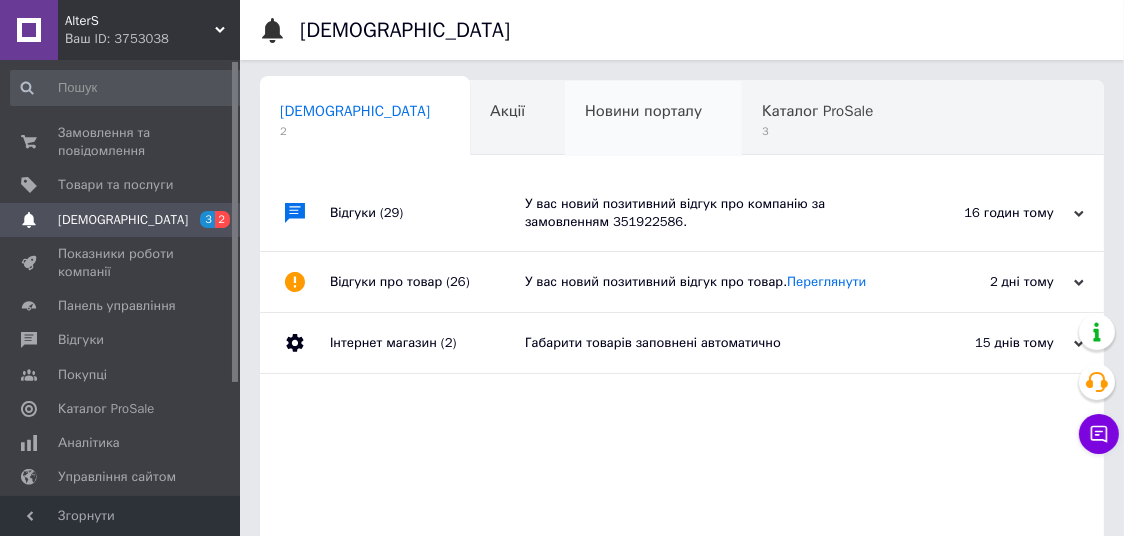 scroll, scrollTop: 0, scrollLeft: 10, axis: horizontal 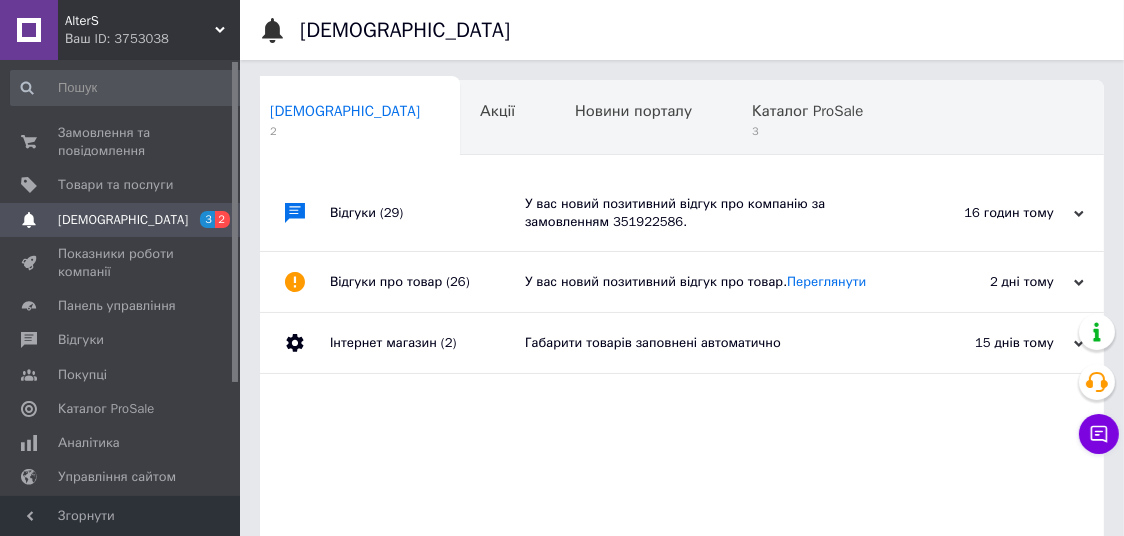 click on "У вас новий позитивний відгук про компанію за замовленням 351922586." at bounding box center [704, 213] 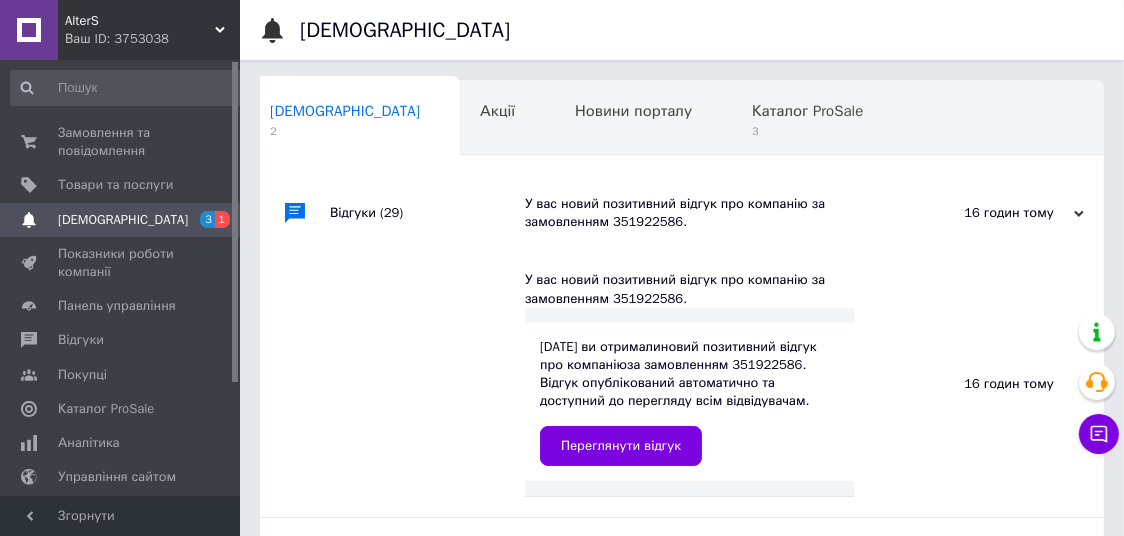 click on "Переглянути відгук" at bounding box center [621, 446] 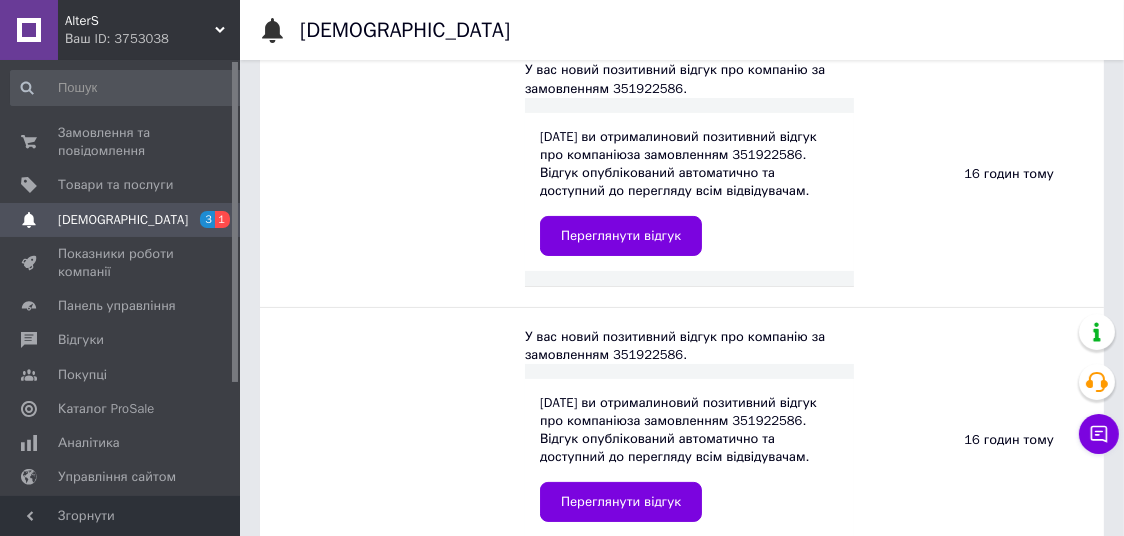 scroll, scrollTop: 525, scrollLeft: 0, axis: vertical 